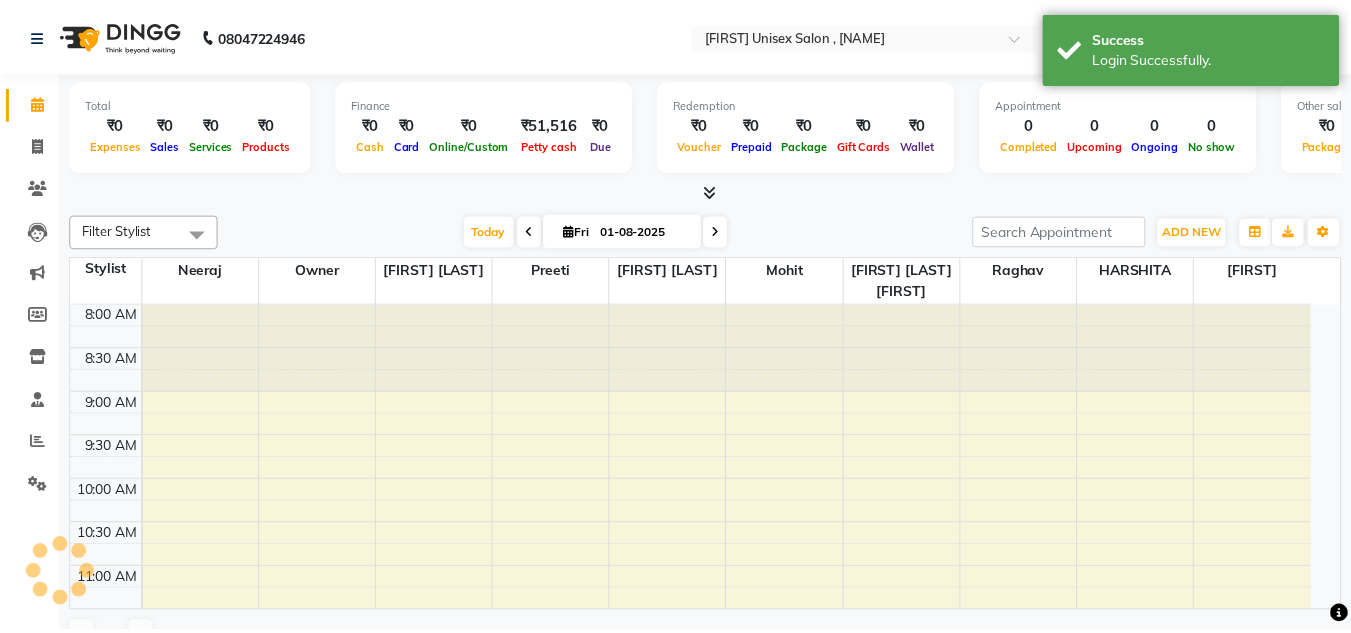 scroll, scrollTop: 0, scrollLeft: 0, axis: both 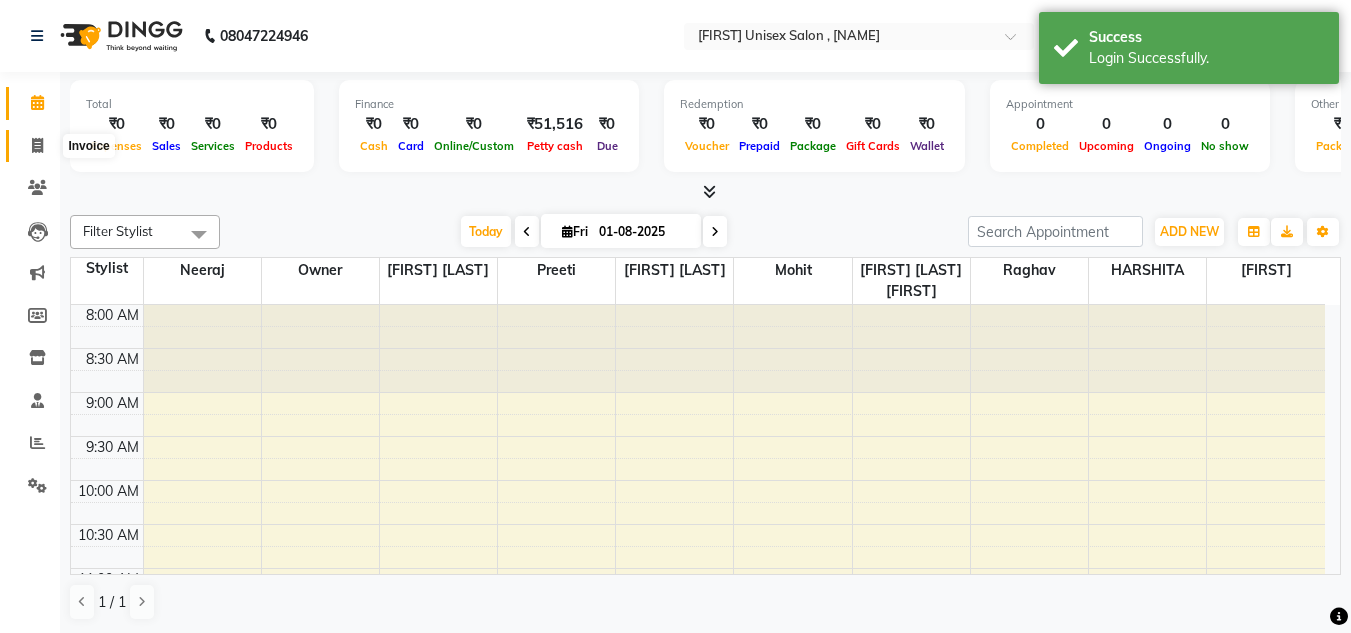 click 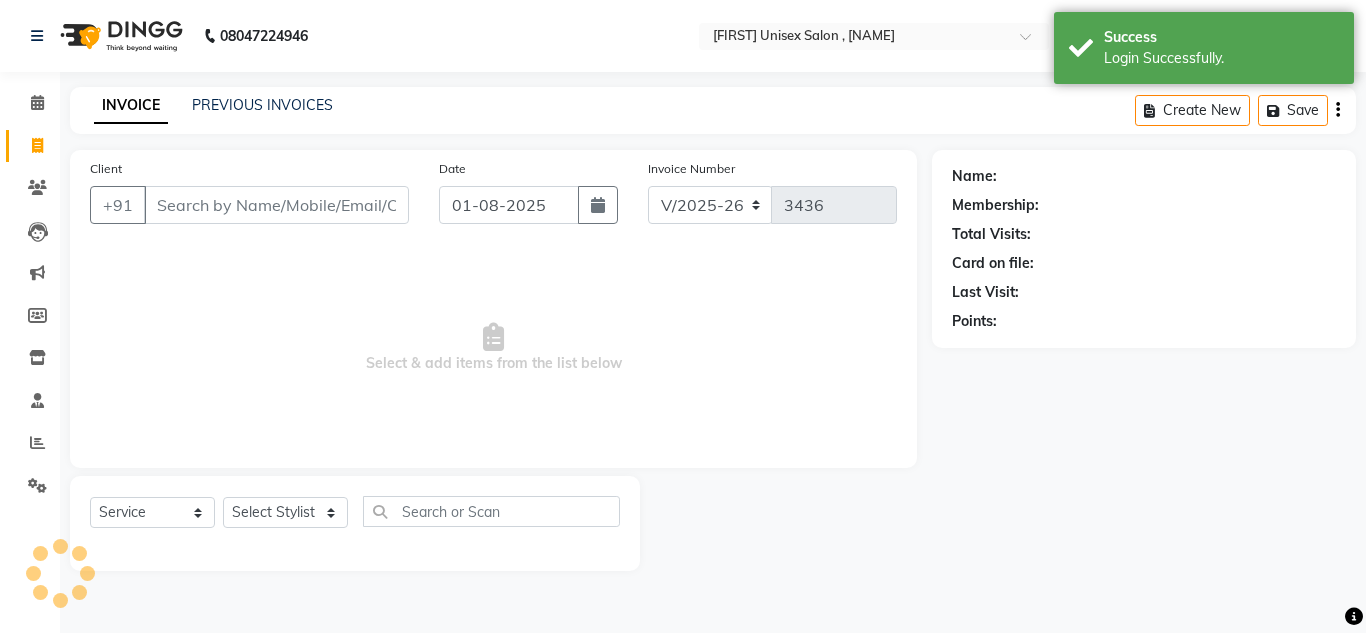 click 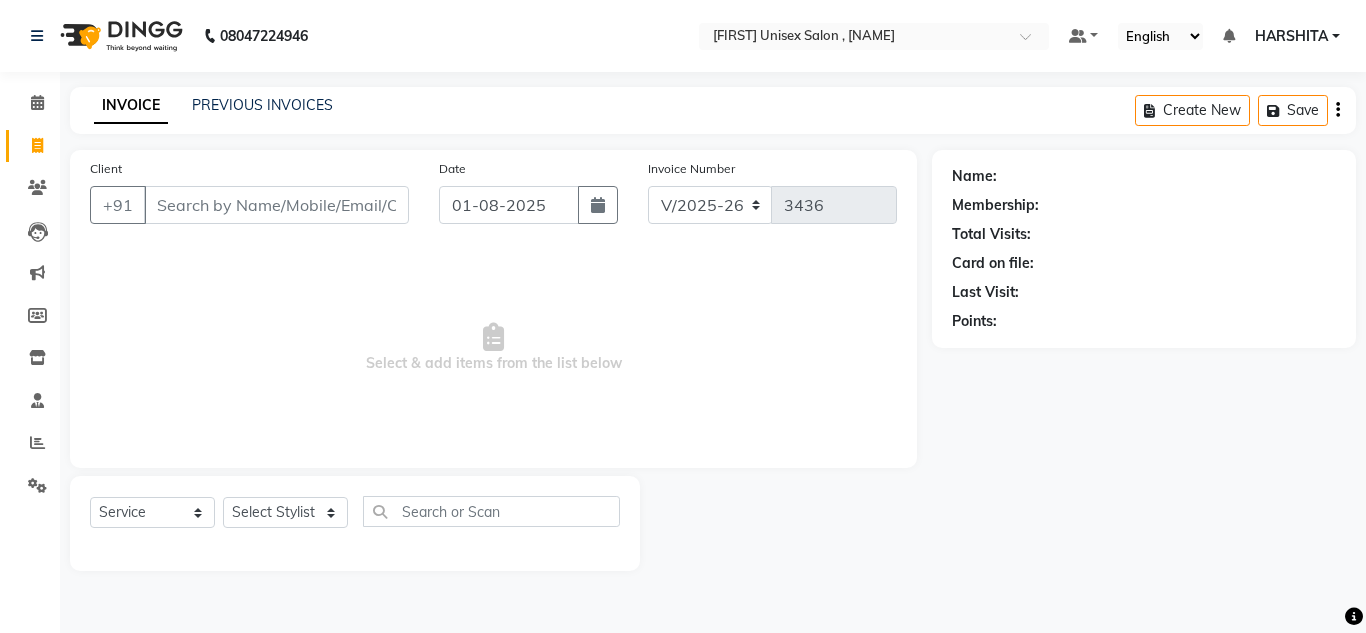 drag, startPoint x: 296, startPoint y: 164, endPoint x: 364, endPoint y: 155, distance: 68.593 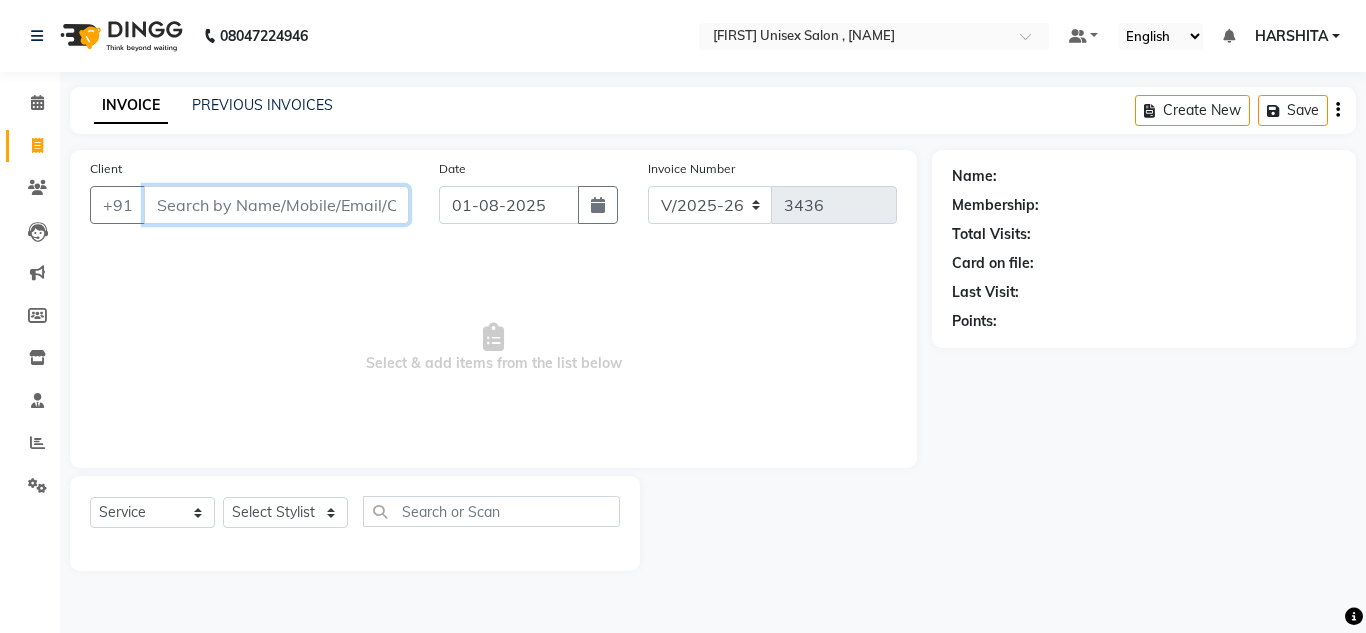 click on "Client" at bounding box center [276, 205] 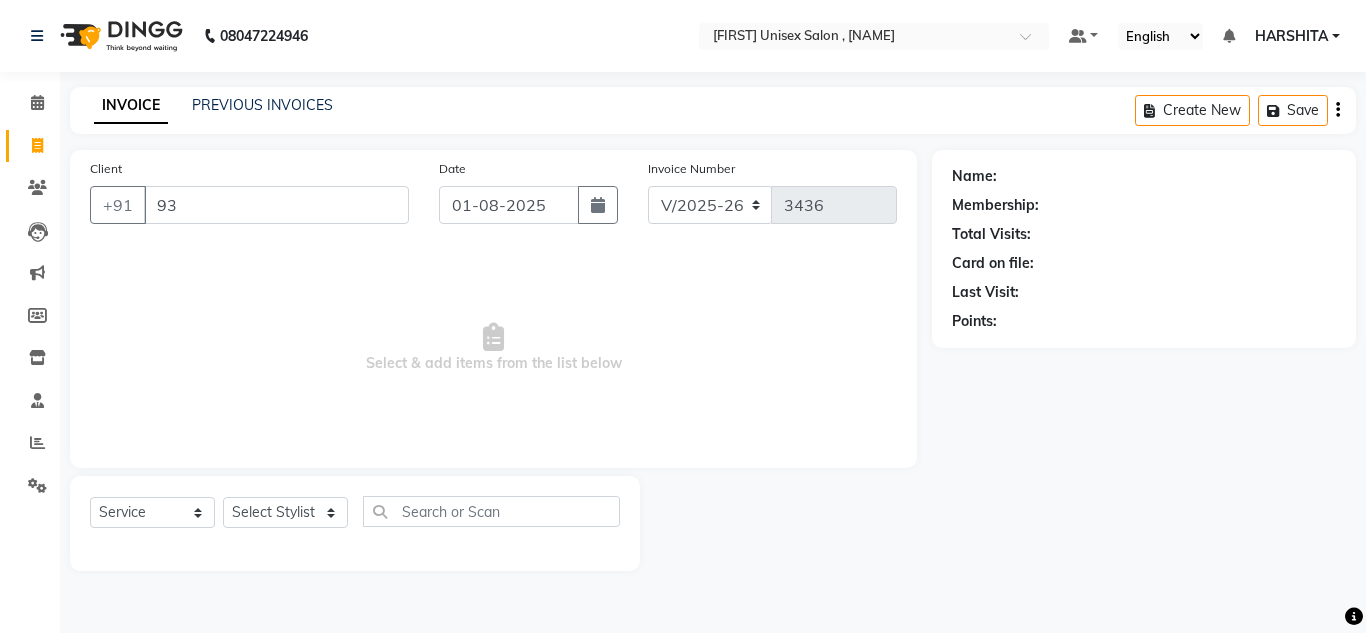 click on "Client +91 [PHONE]" 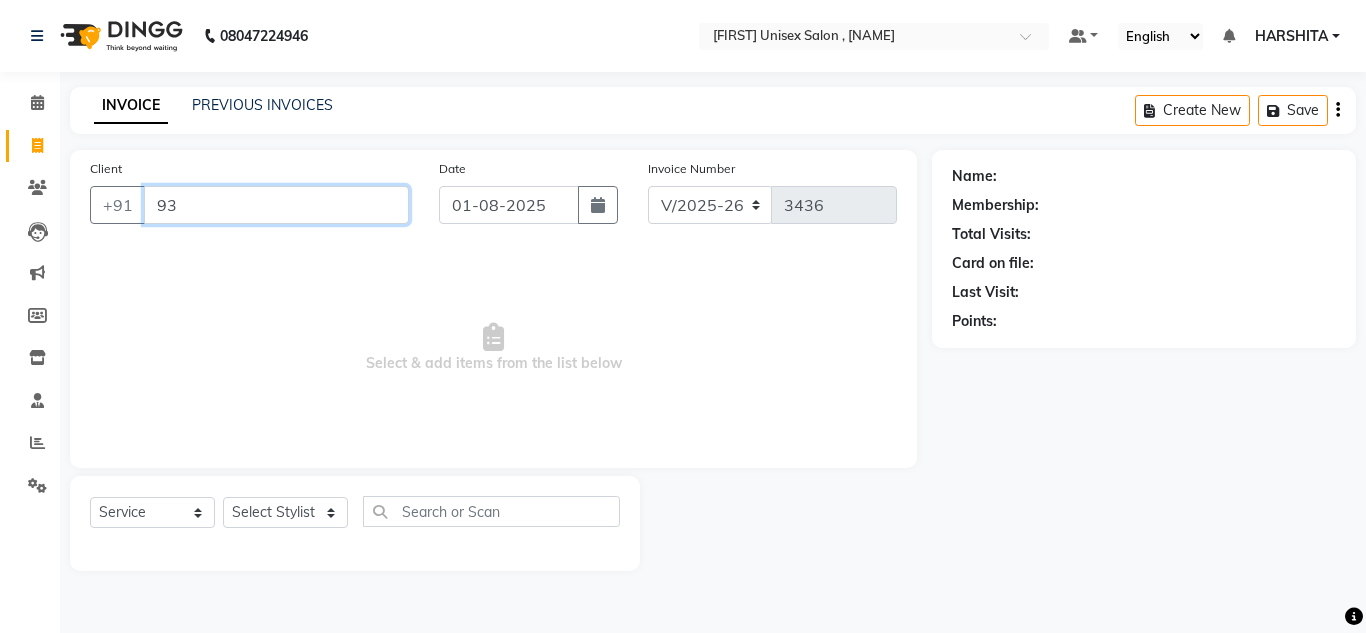 drag, startPoint x: 344, startPoint y: 186, endPoint x: 343, endPoint y: 209, distance: 23.021729 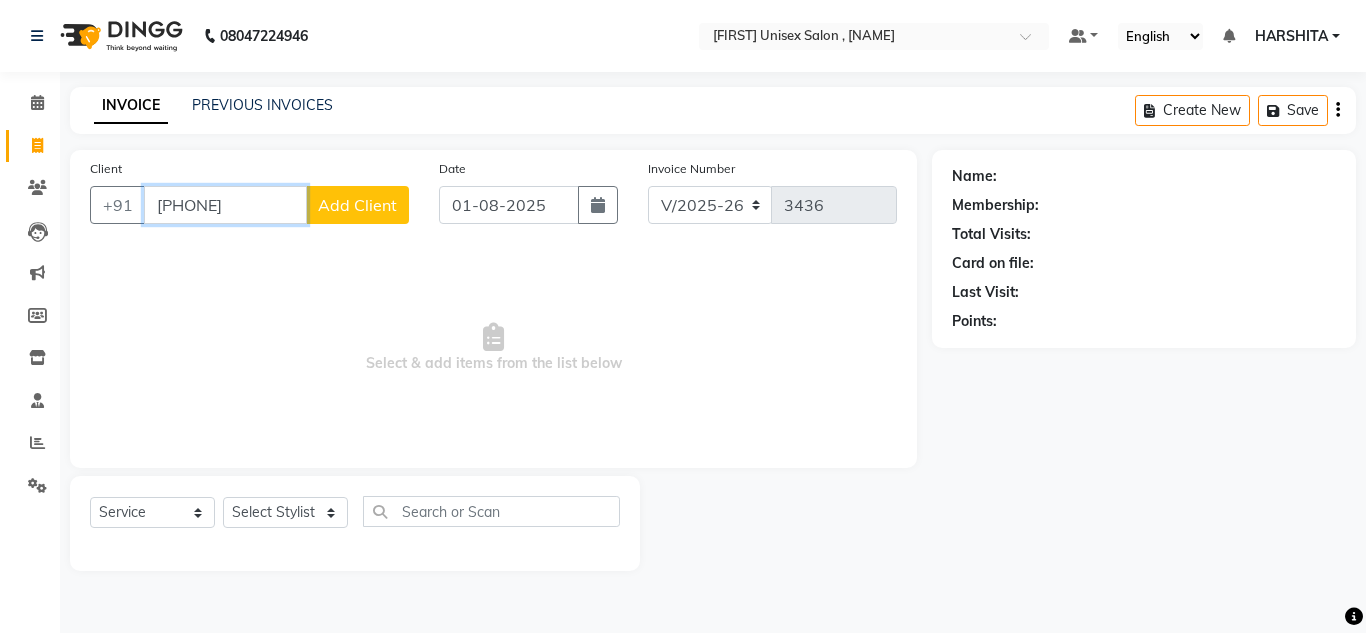 type on "[PHONE]" 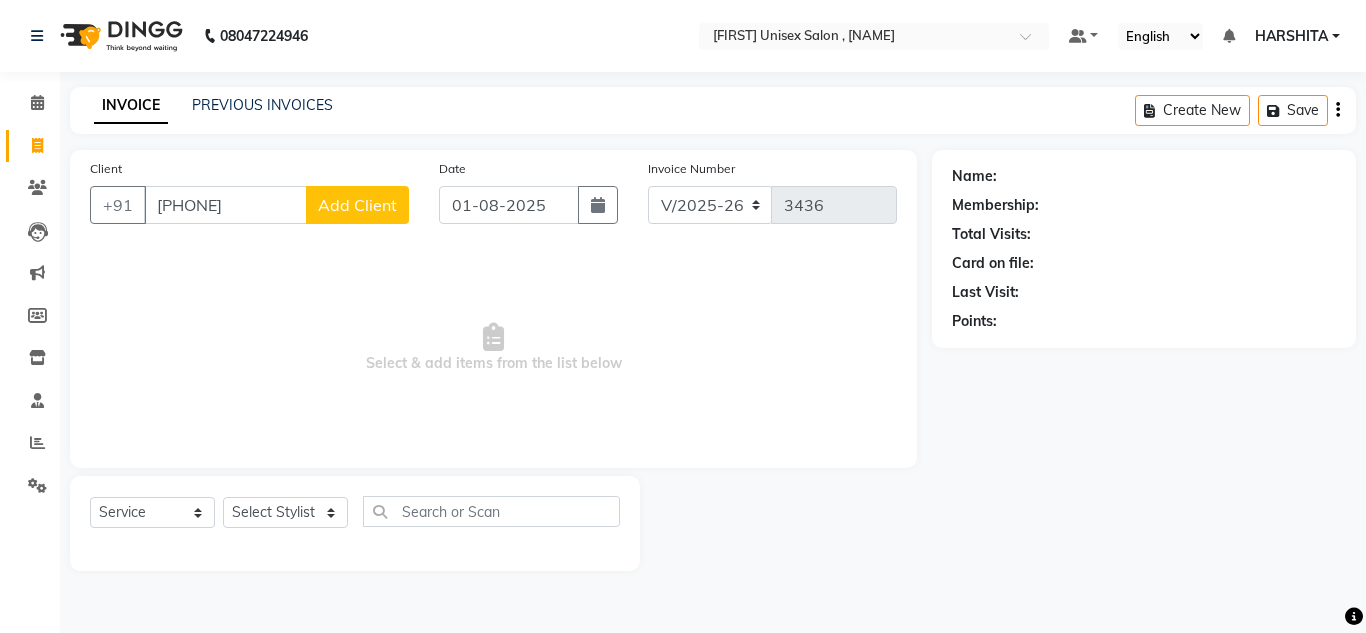 click on "Add Client" 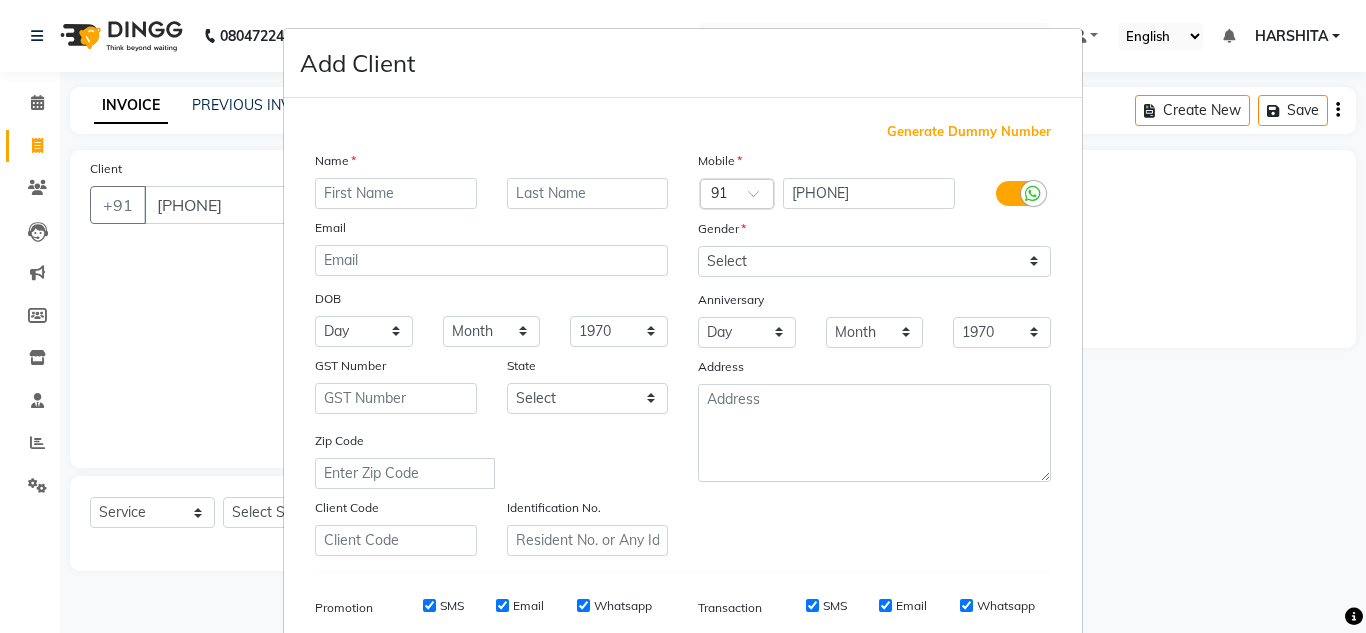 click at bounding box center (396, 193) 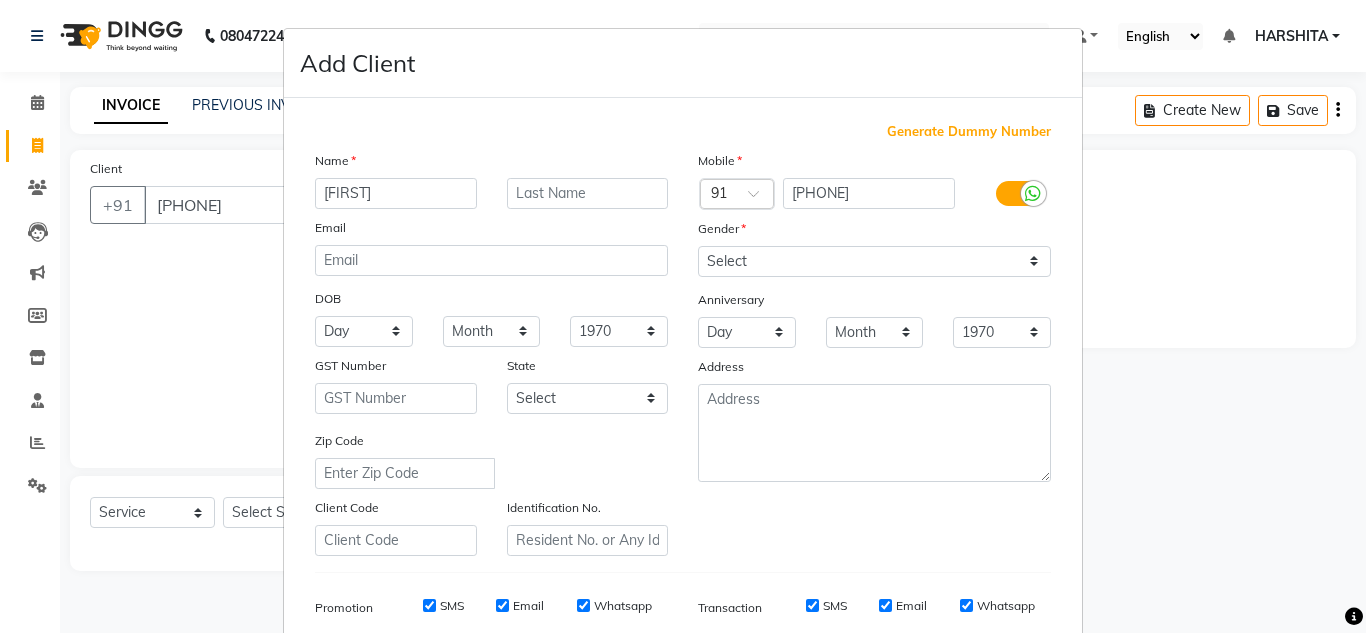 type on "[FIRST]" 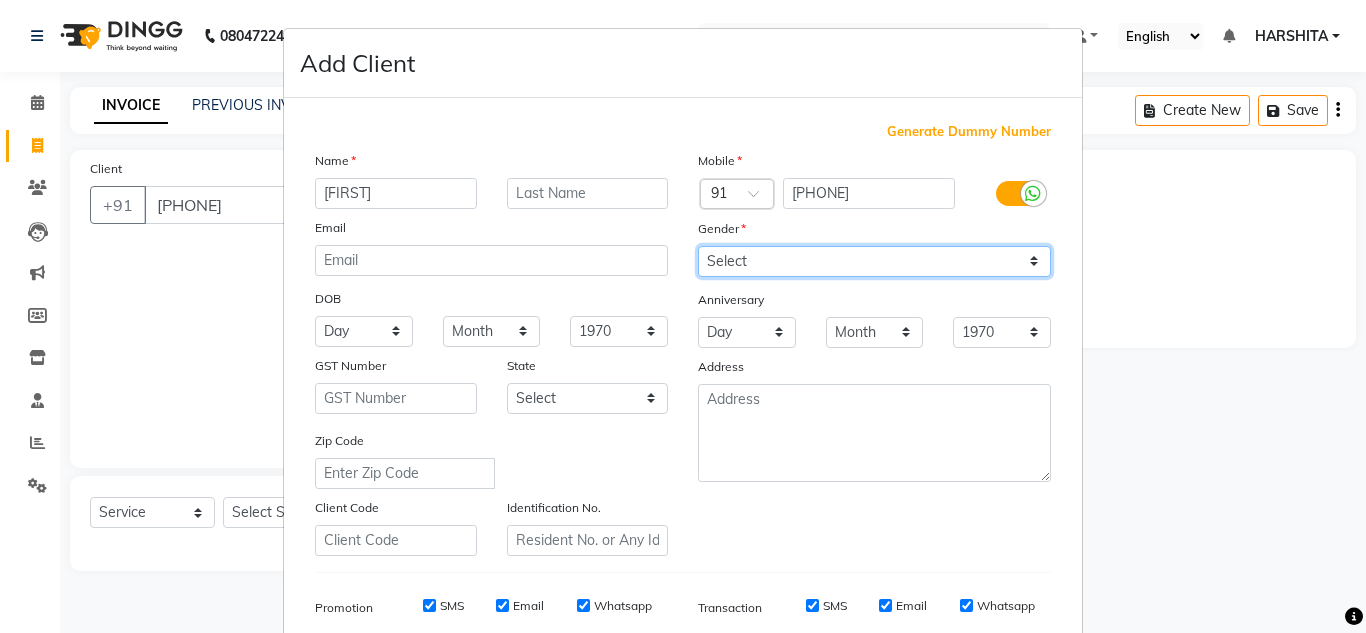 click on "Select Male Female Other Prefer Not To Say" at bounding box center [874, 261] 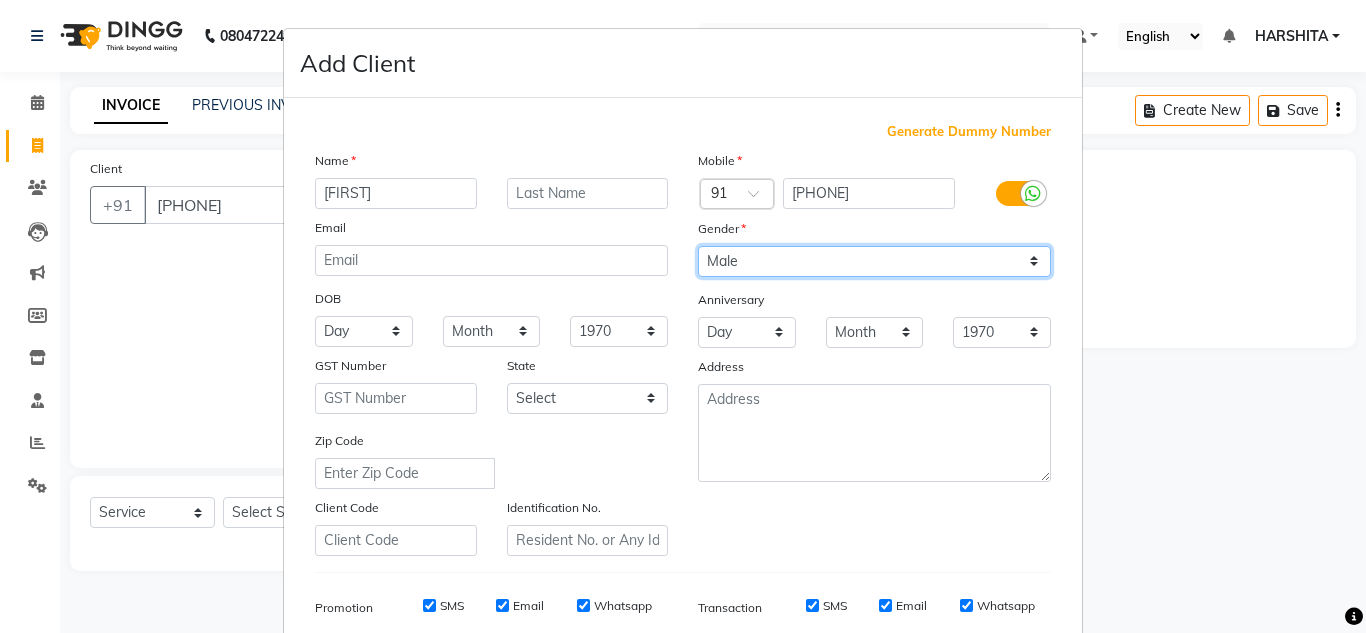 click on "Select Male Female Other Prefer Not To Say" at bounding box center [874, 261] 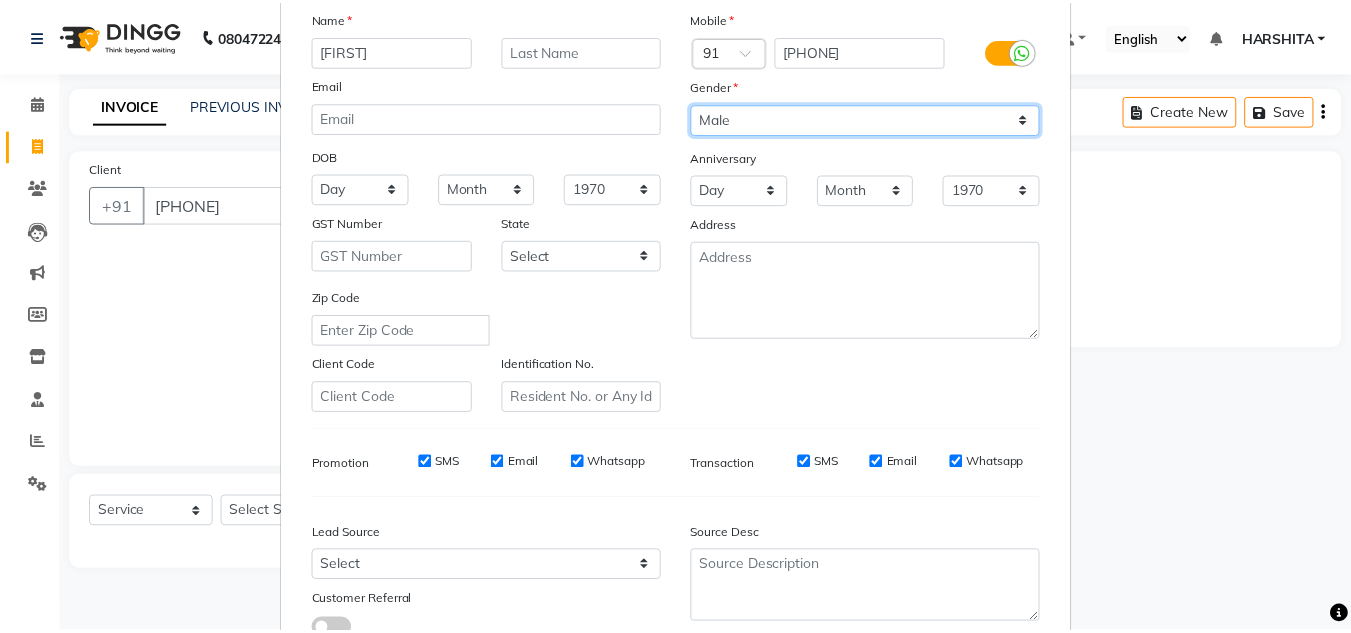 scroll, scrollTop: 290, scrollLeft: 0, axis: vertical 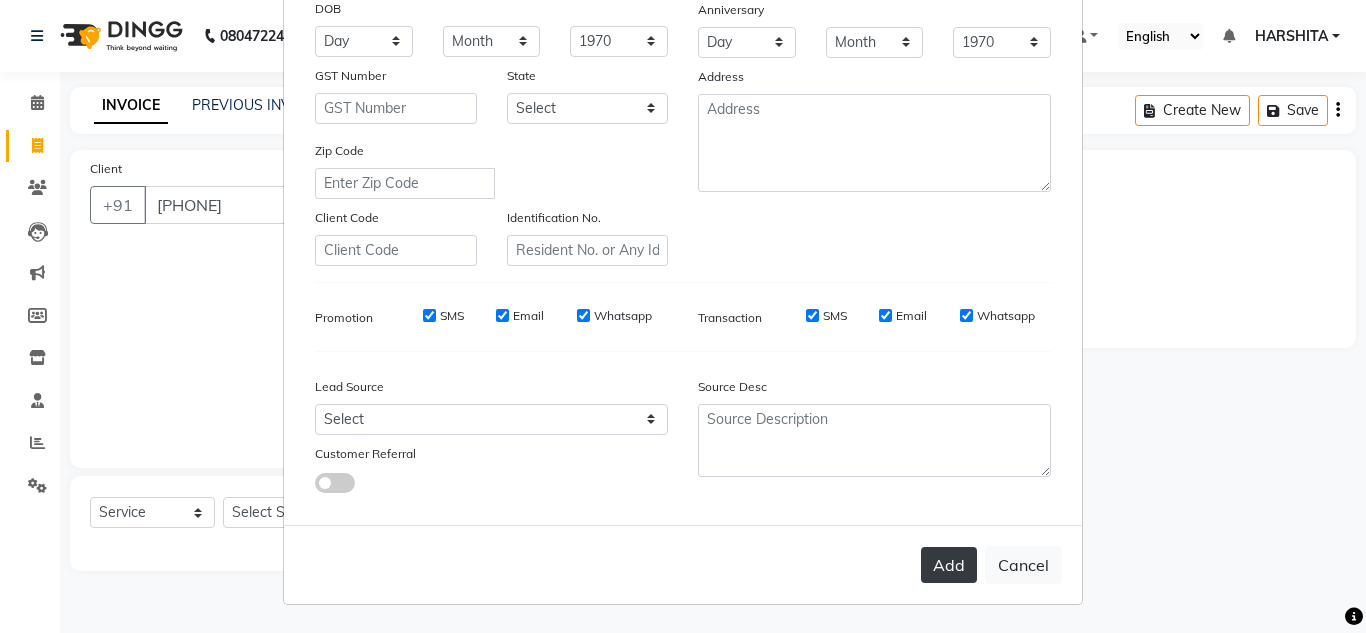 click on "Add" at bounding box center (949, 565) 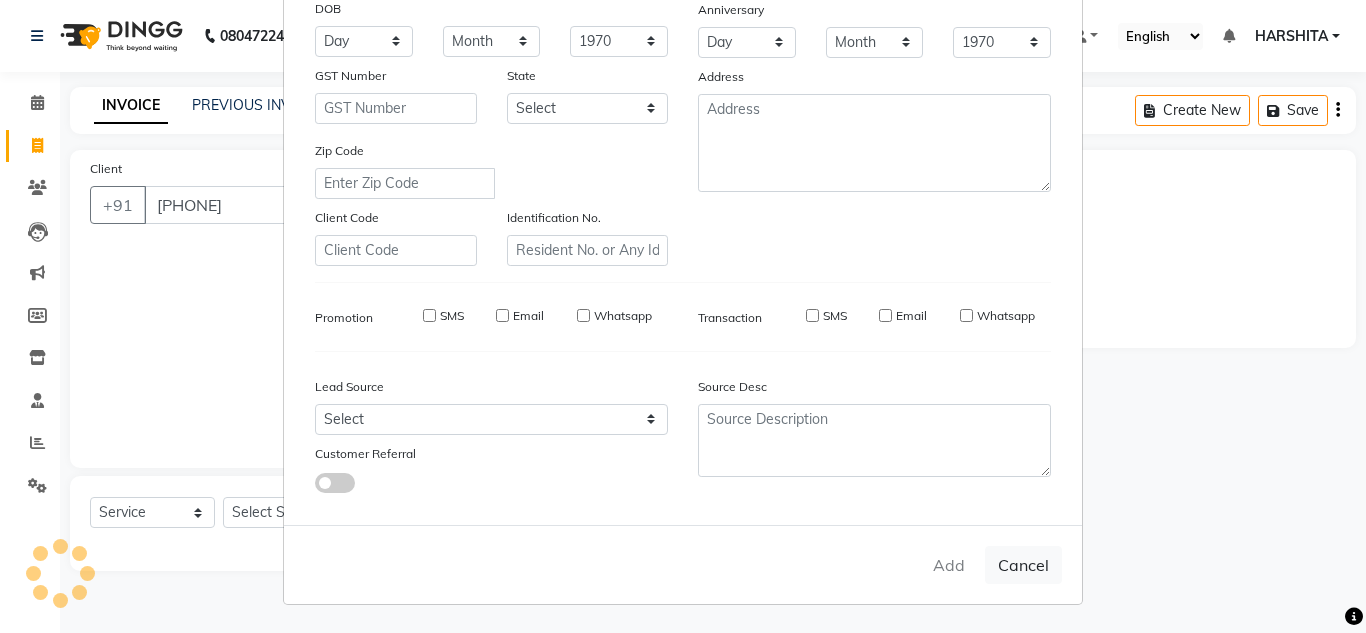 type 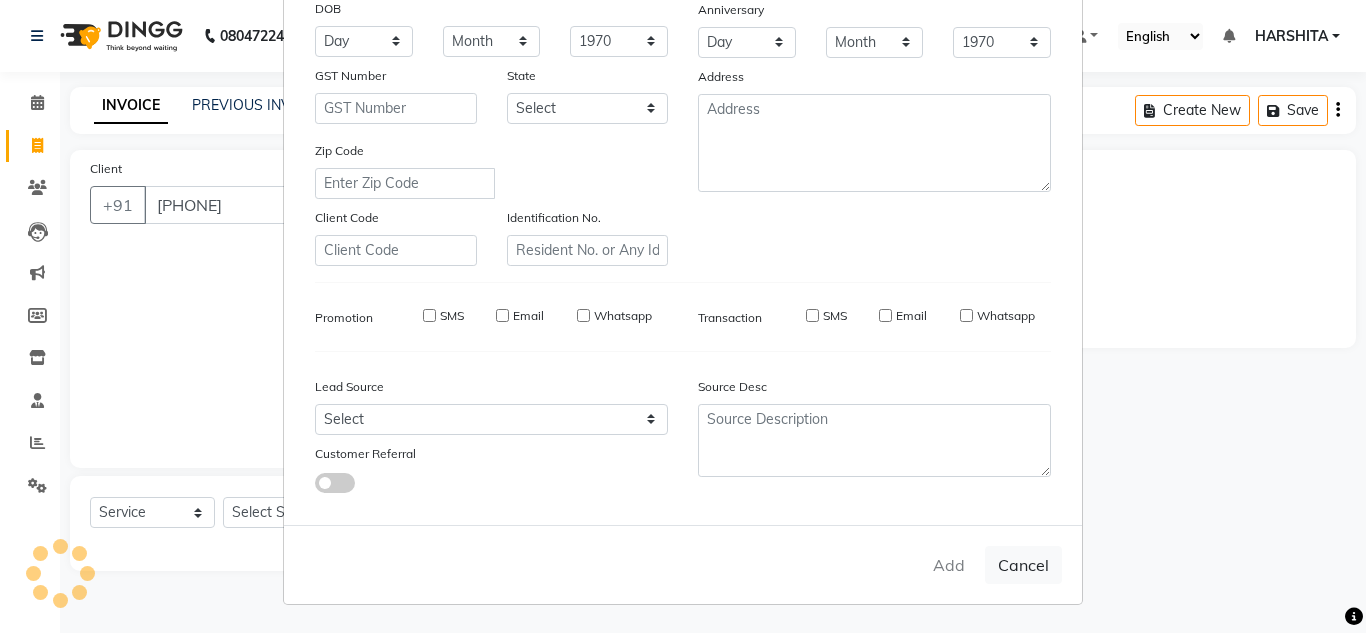 select 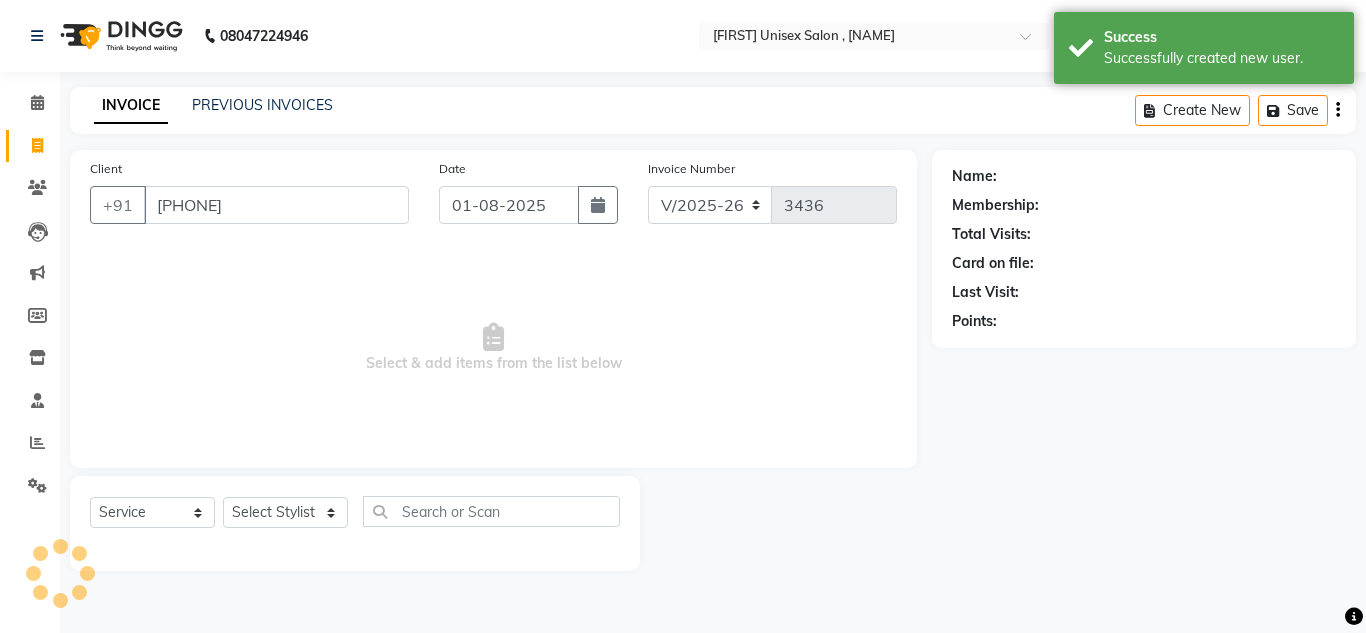 select on "1: Object" 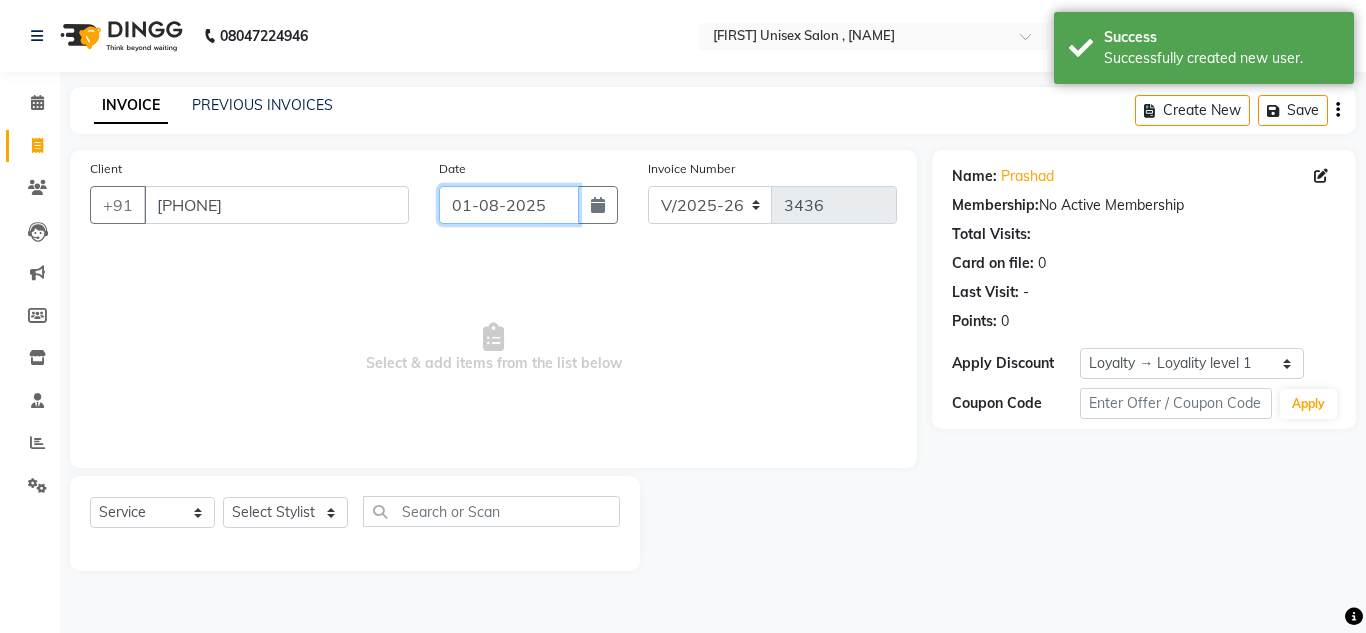 click on "01-08-2025" 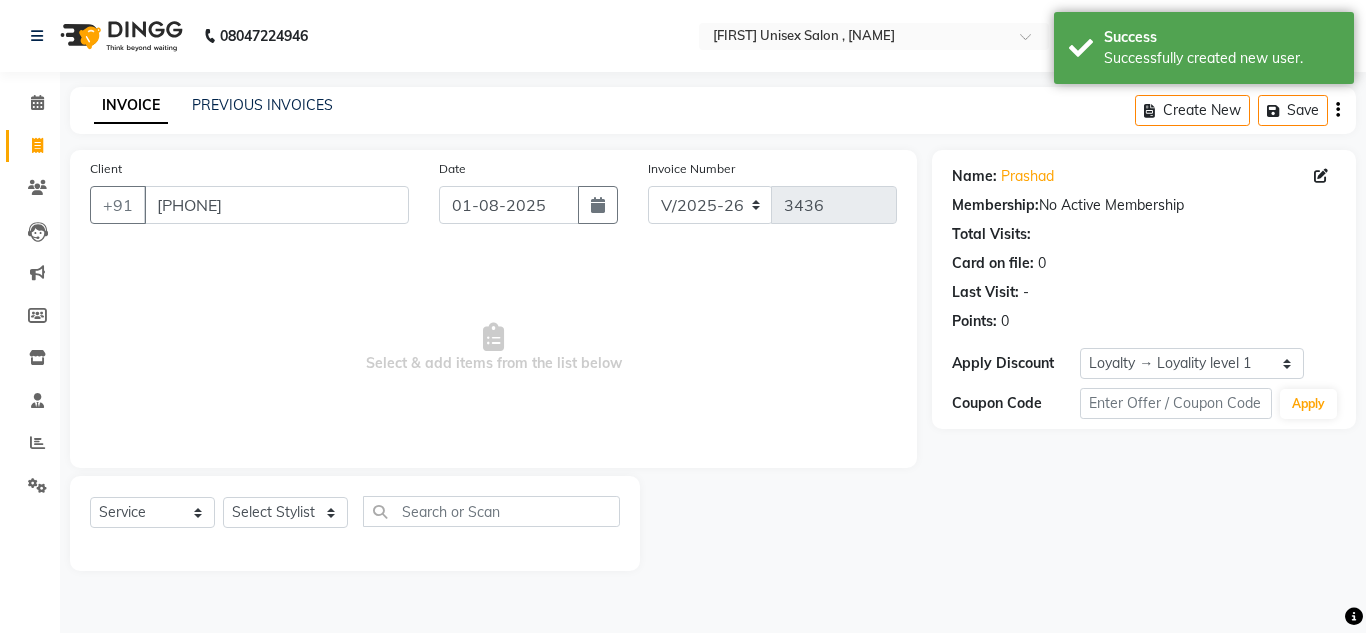 select on "8" 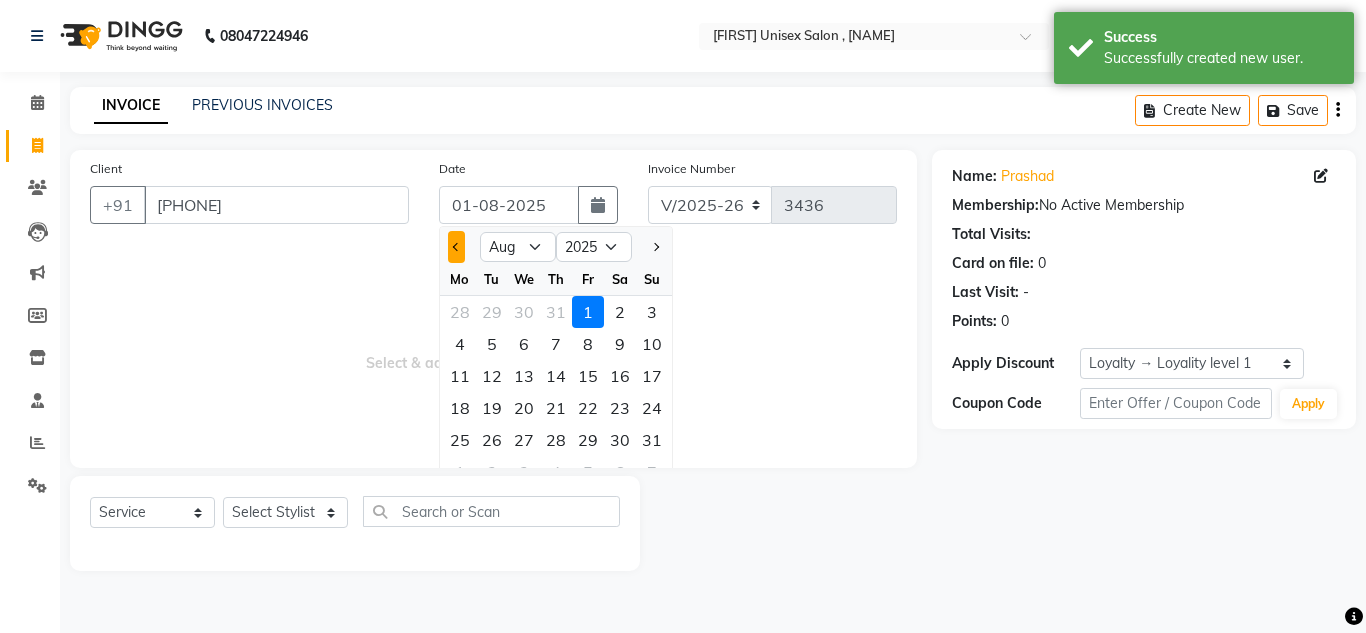 click 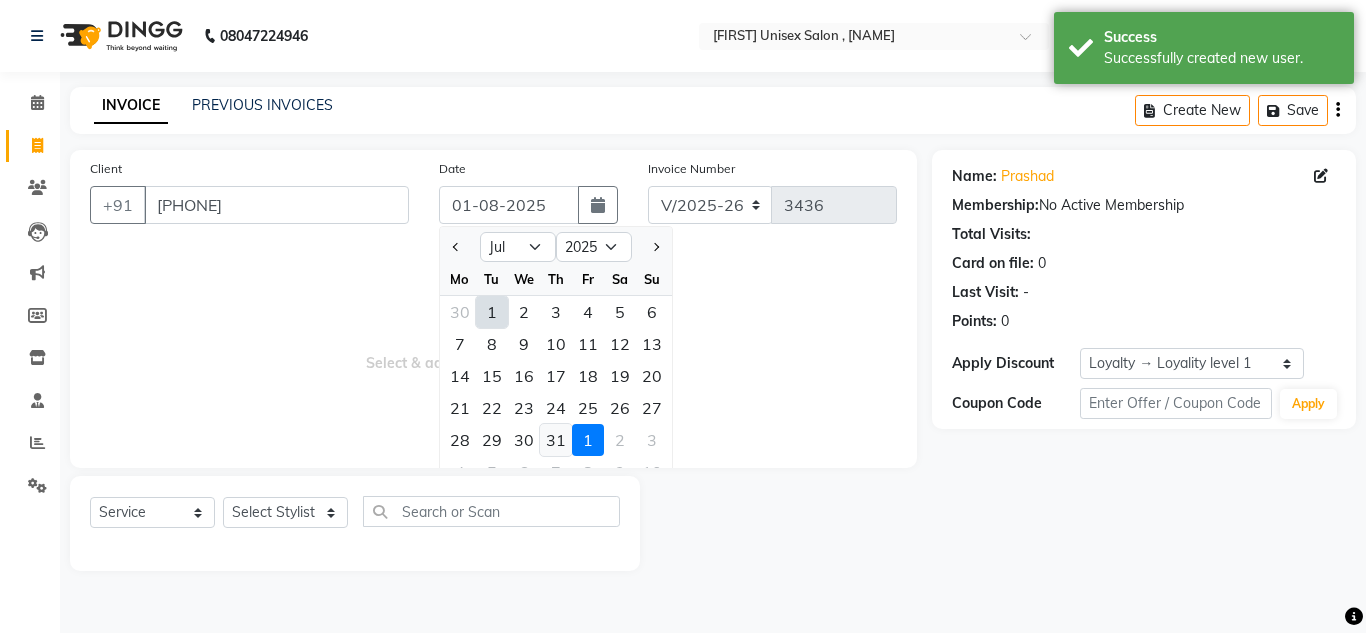 click on "31" 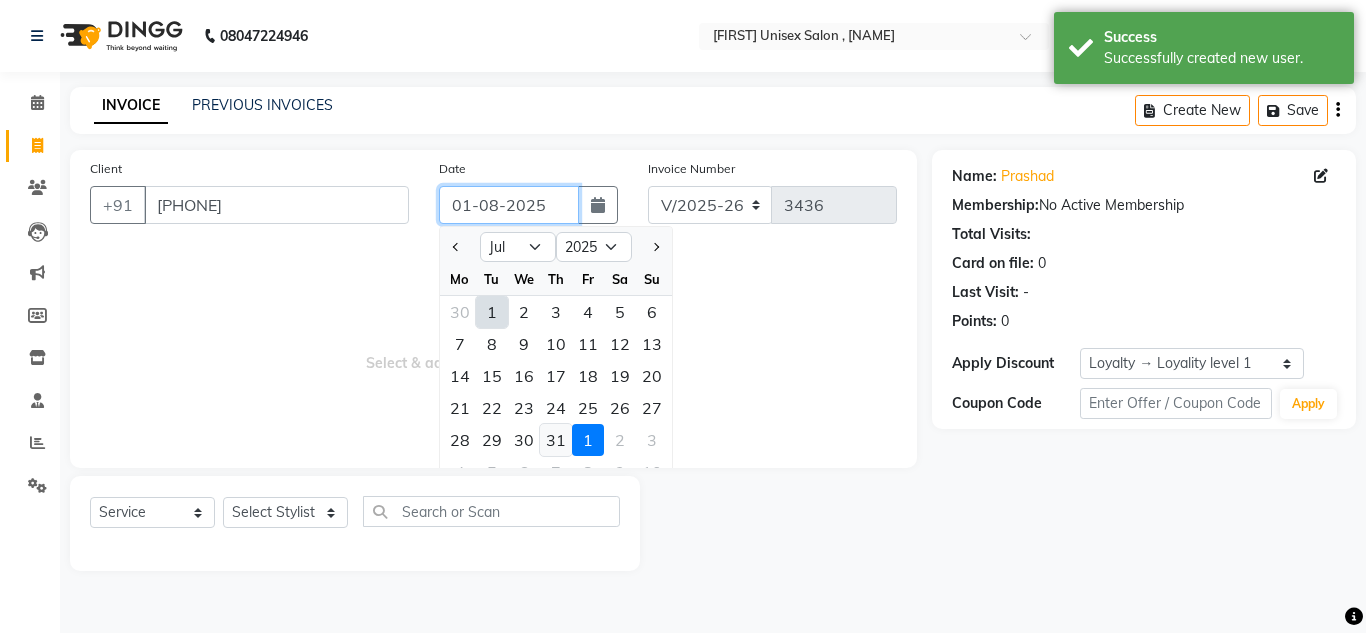 type on "31-07-2025" 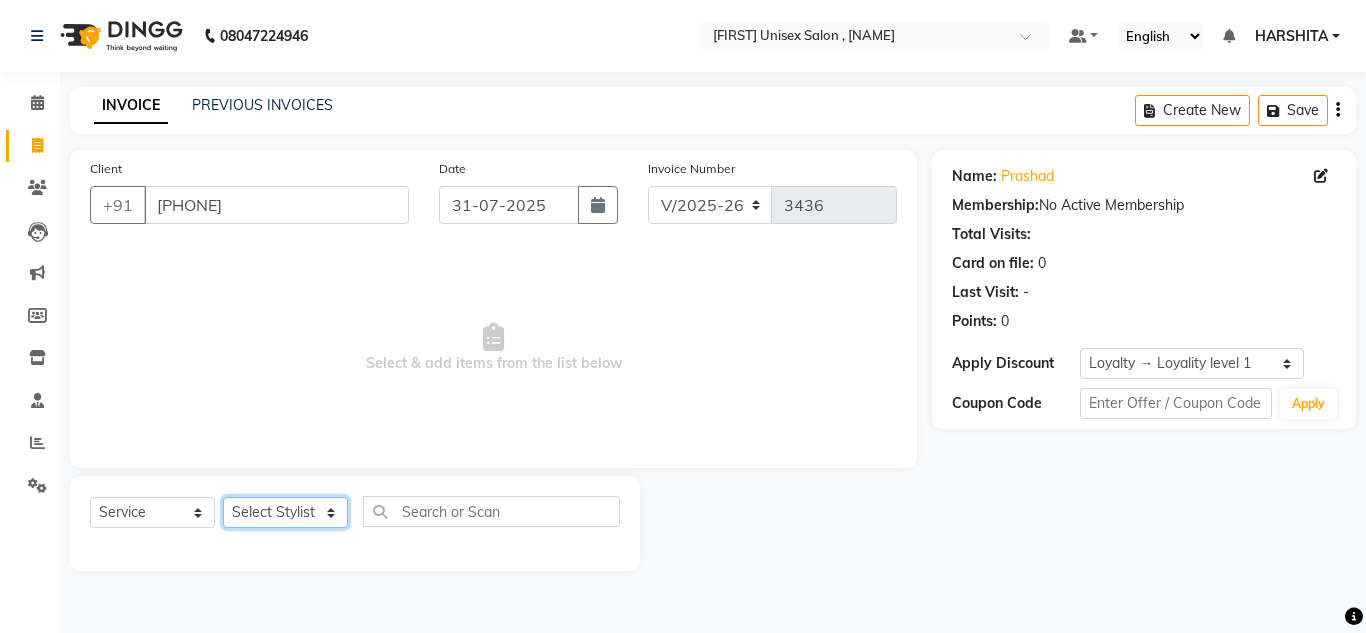 click on "Select Stylist [FIRST] [FIRST] [FIRST] [FIRST] [FIRST] [FIRST] [FIRST] [FIRST] [FIRST] [FIRST] [FIRST]" 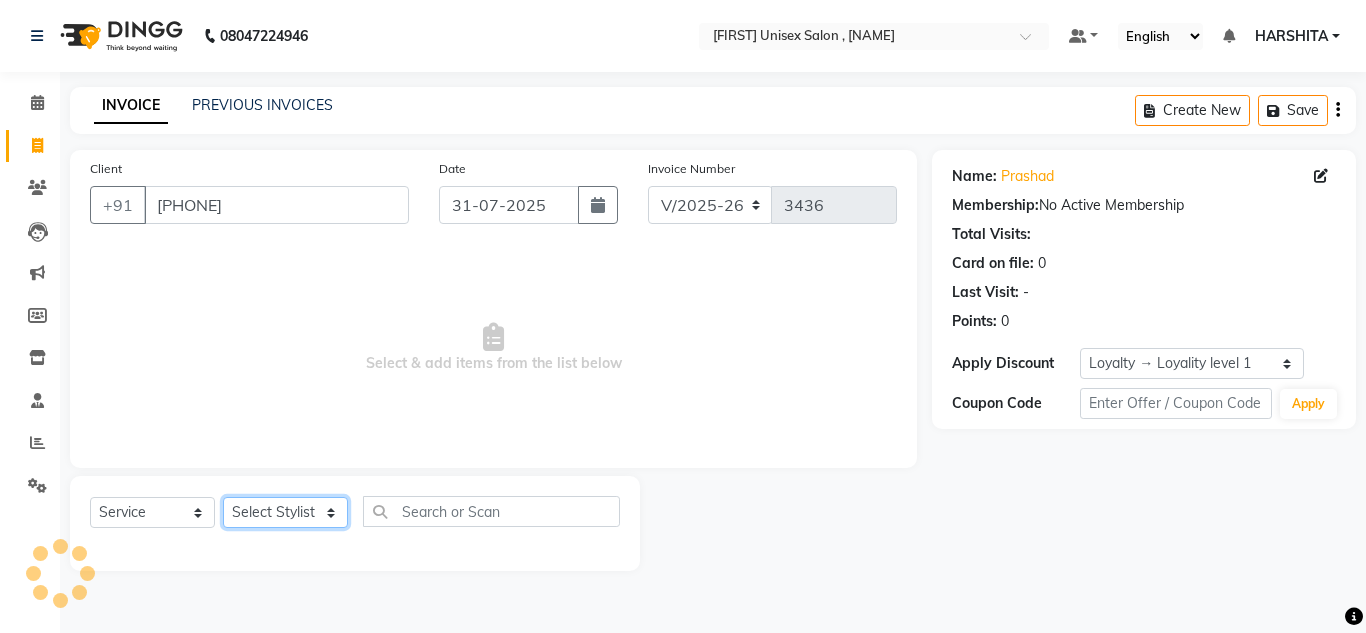 select on "60567" 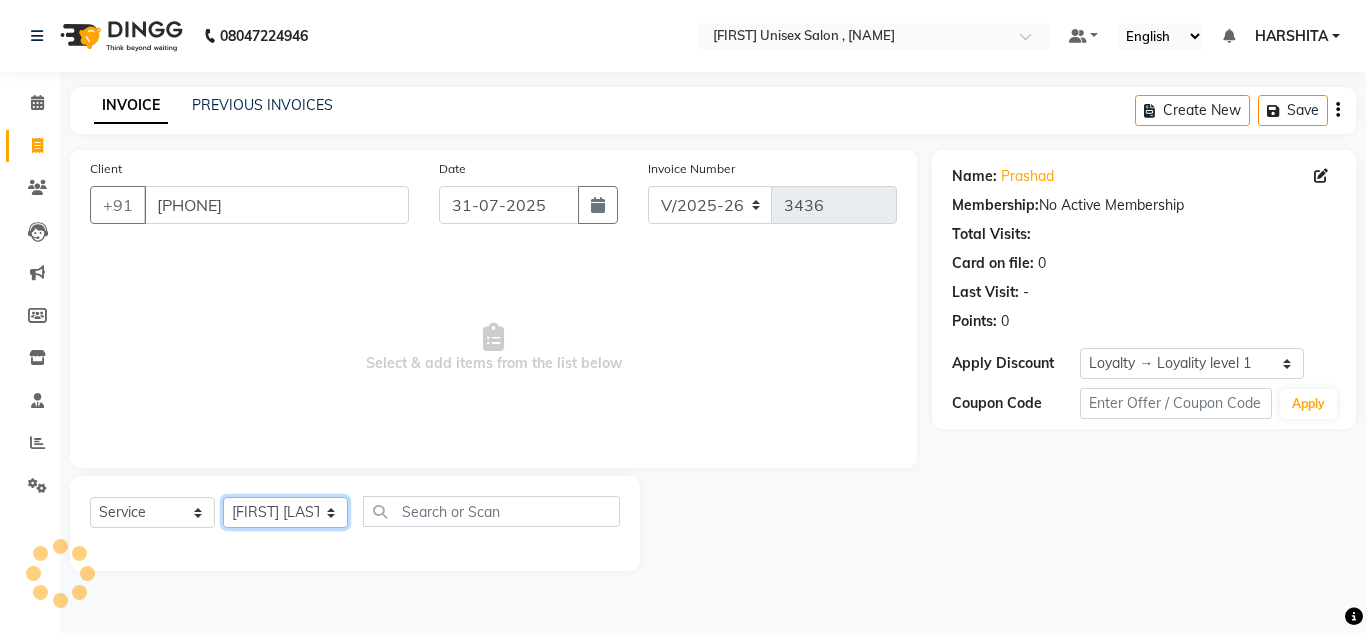 click on "Select Stylist [FIRST] [FIRST] [FIRST] [FIRST] [FIRST] [FIRST] [FIRST] [FIRST] [FIRST] [FIRST] [FIRST]" 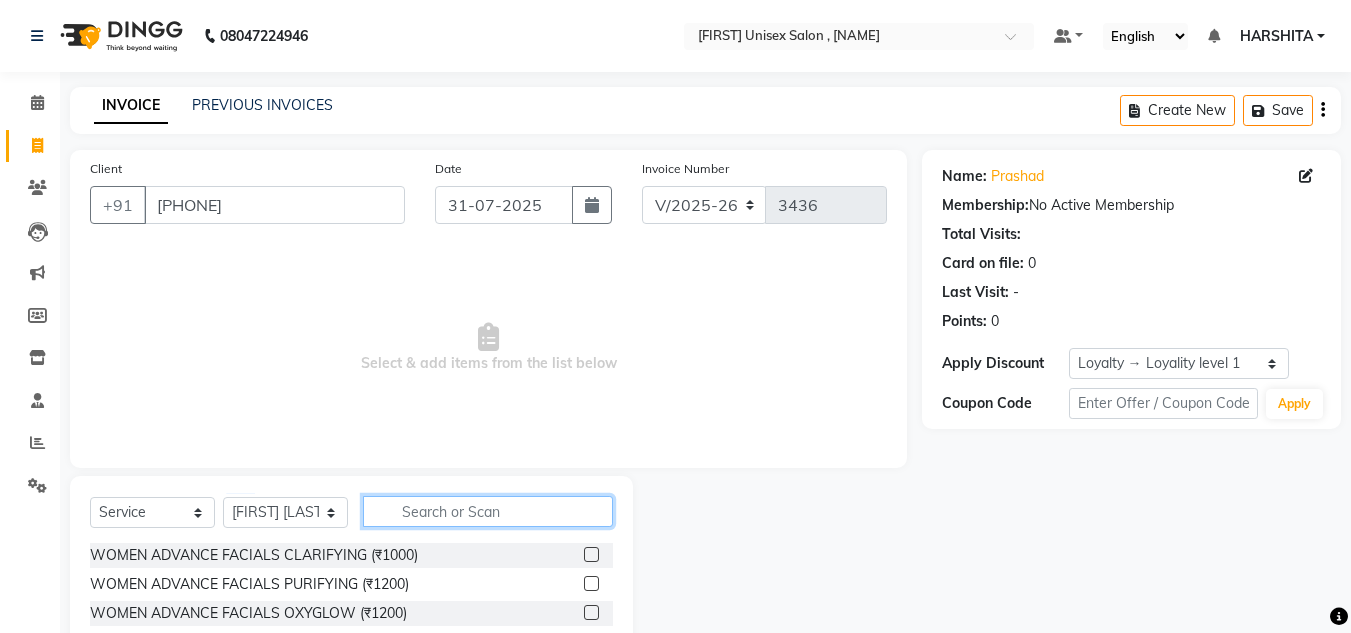 click 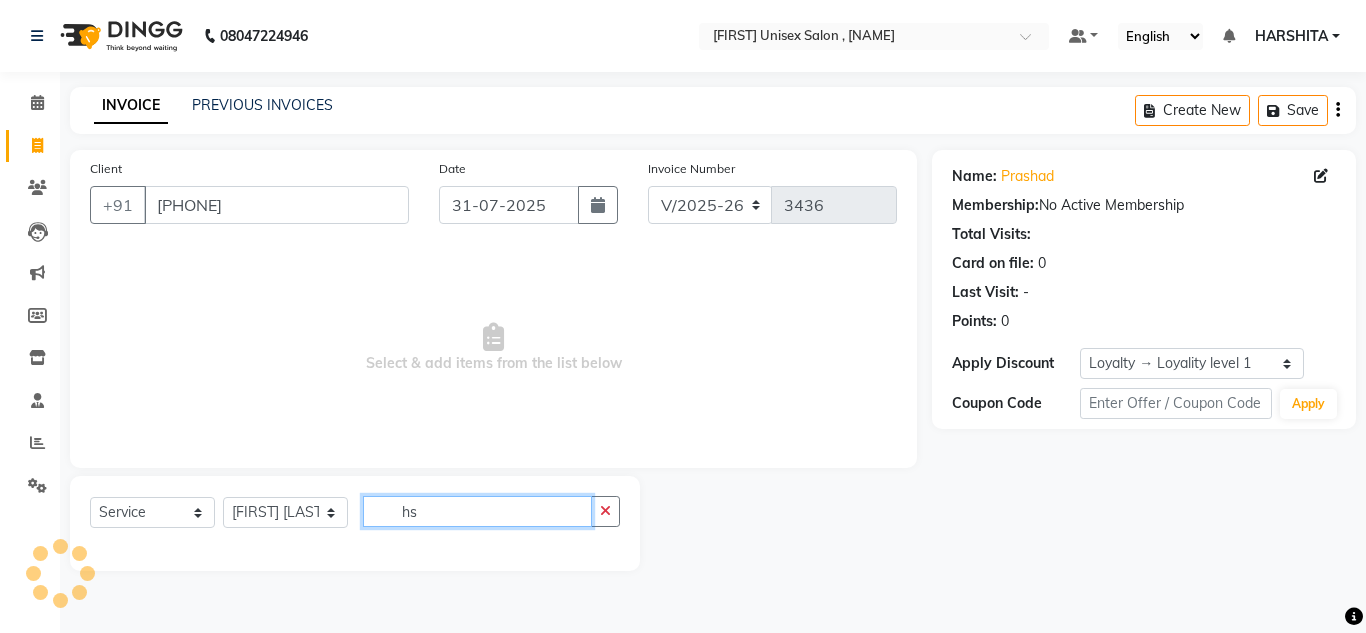 type on "h" 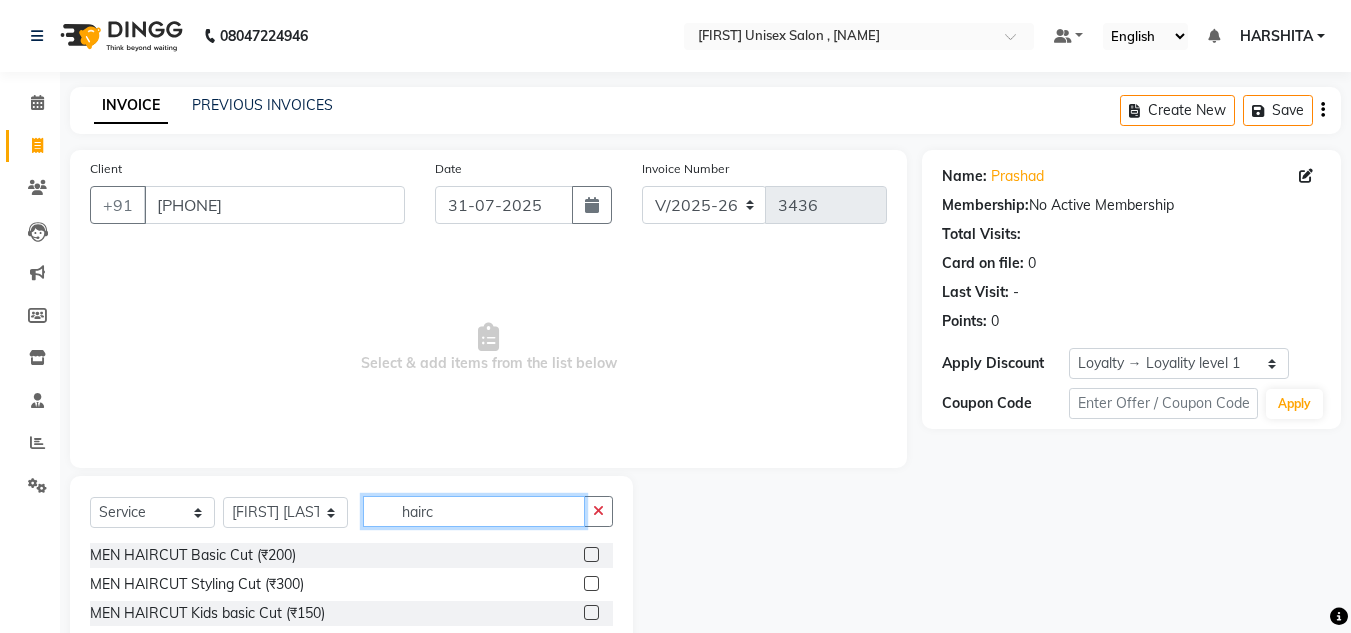 type on "hairc" 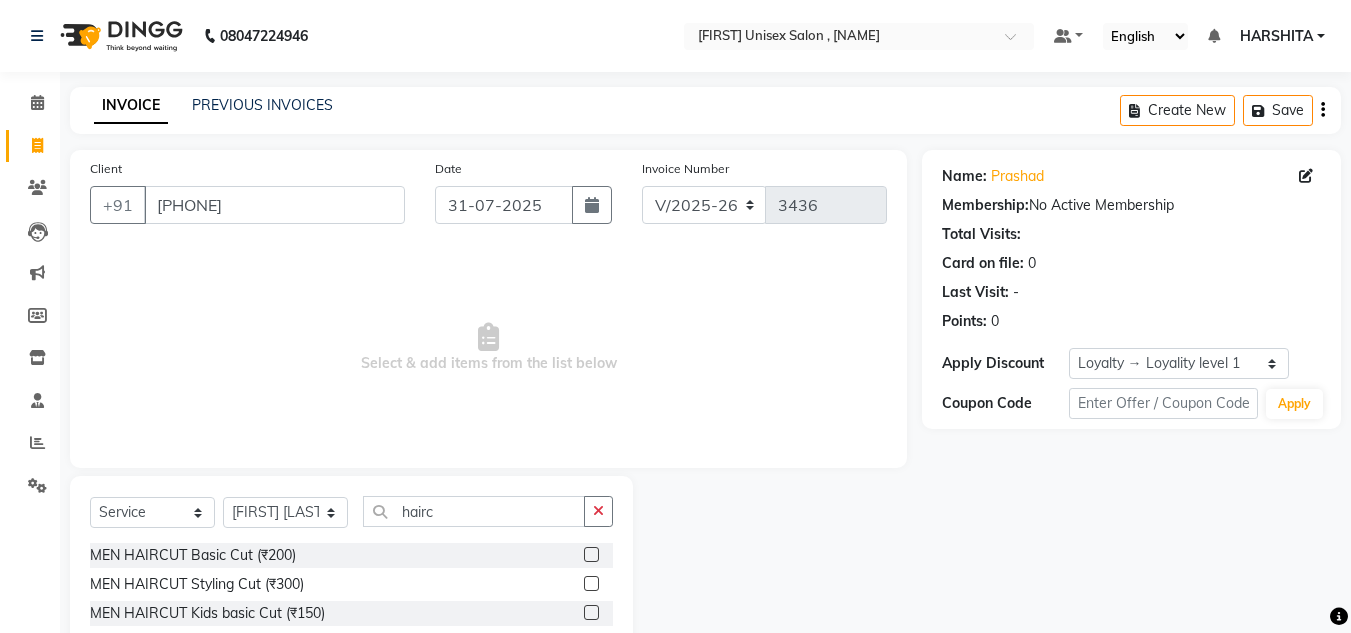 click 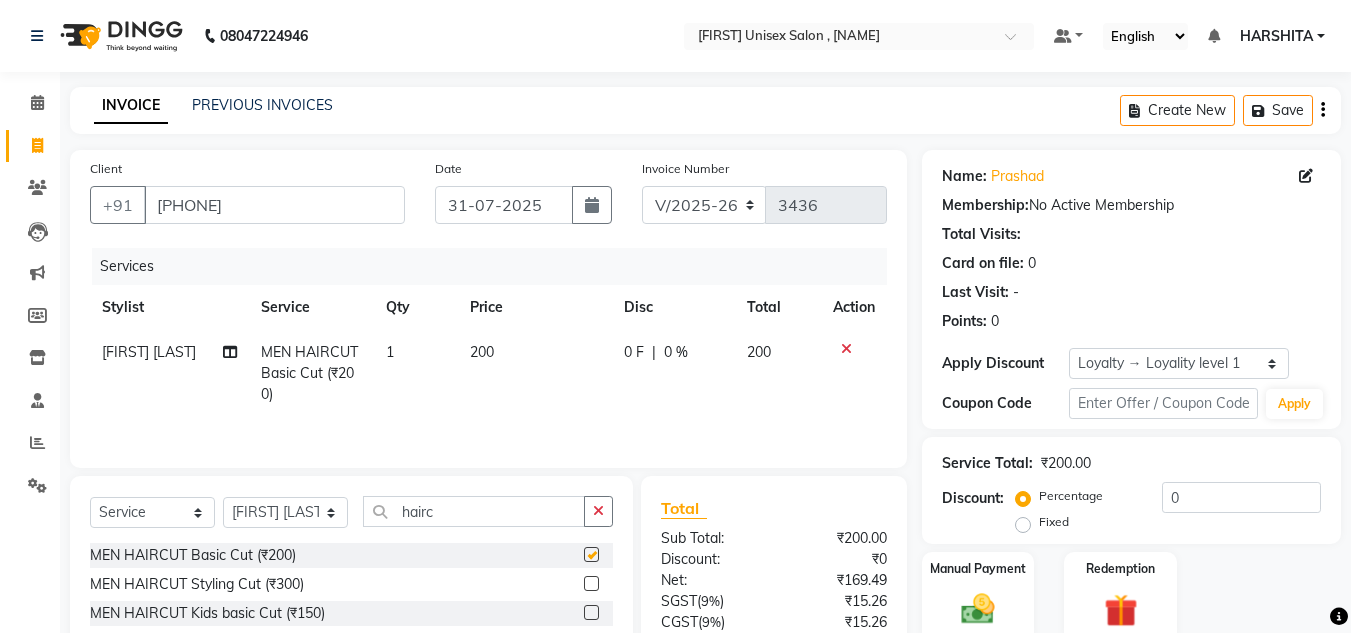 scroll, scrollTop: 167, scrollLeft: 0, axis: vertical 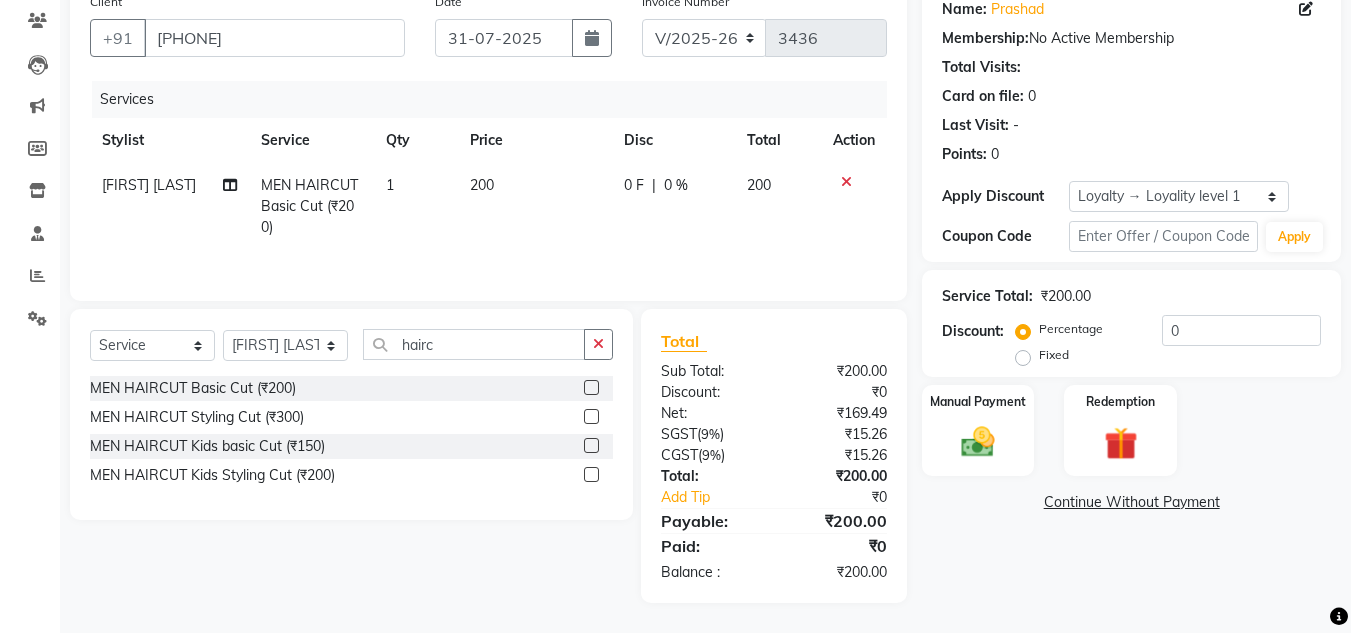 checkbox on "false" 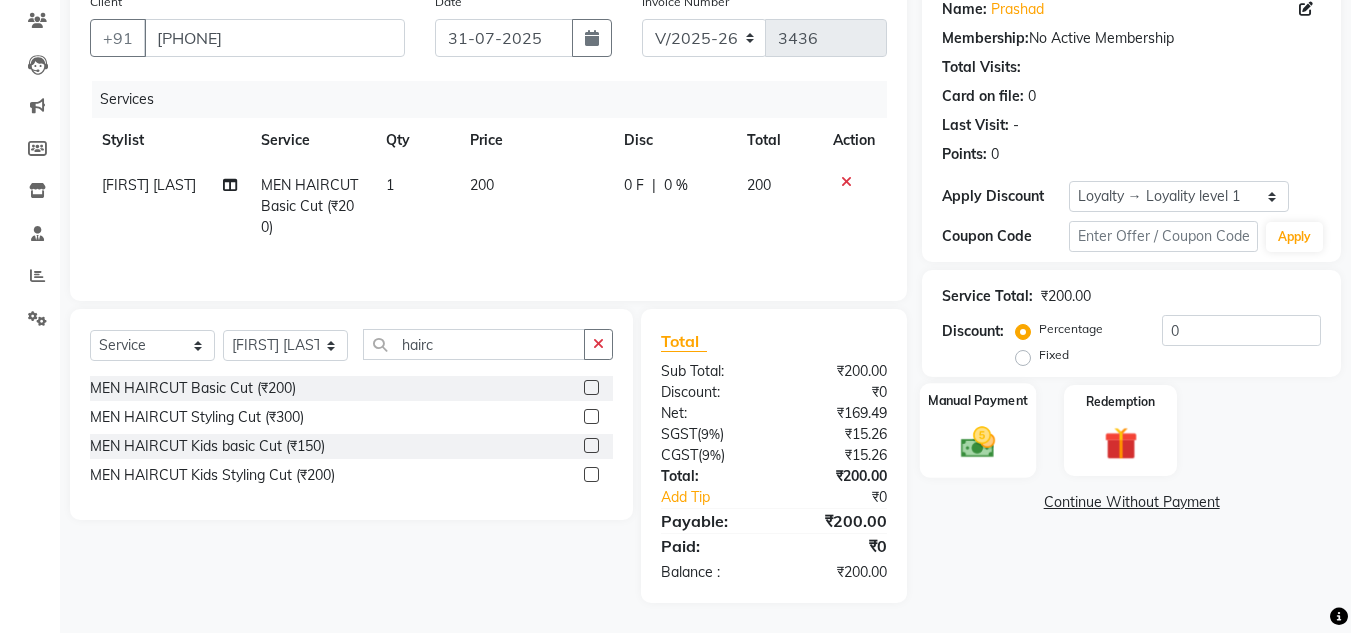 click 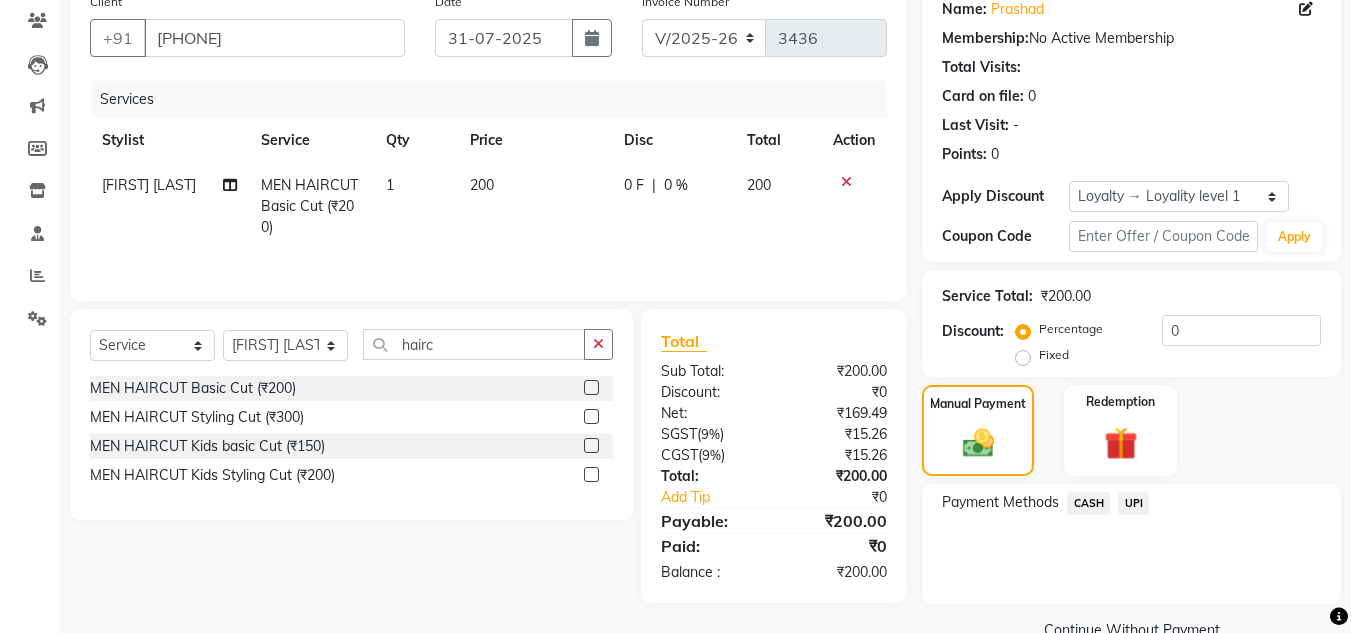 click on "UPI" 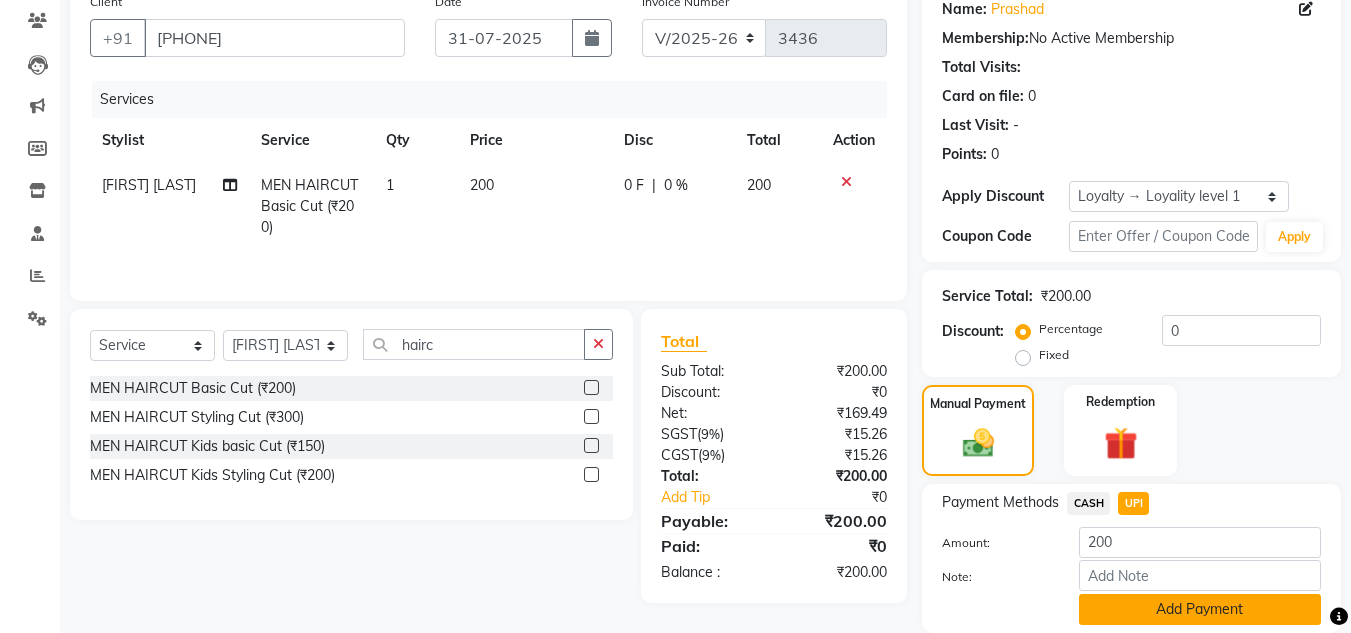 click on "Add Payment" 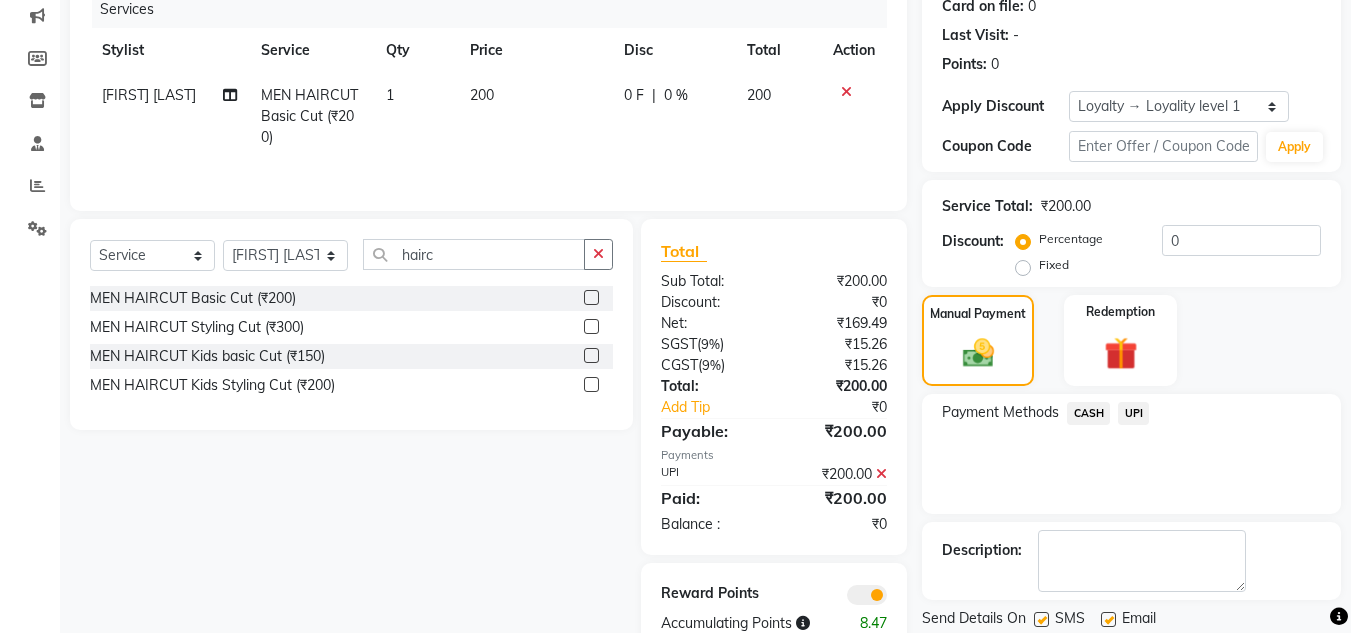scroll, scrollTop: 322, scrollLeft: 0, axis: vertical 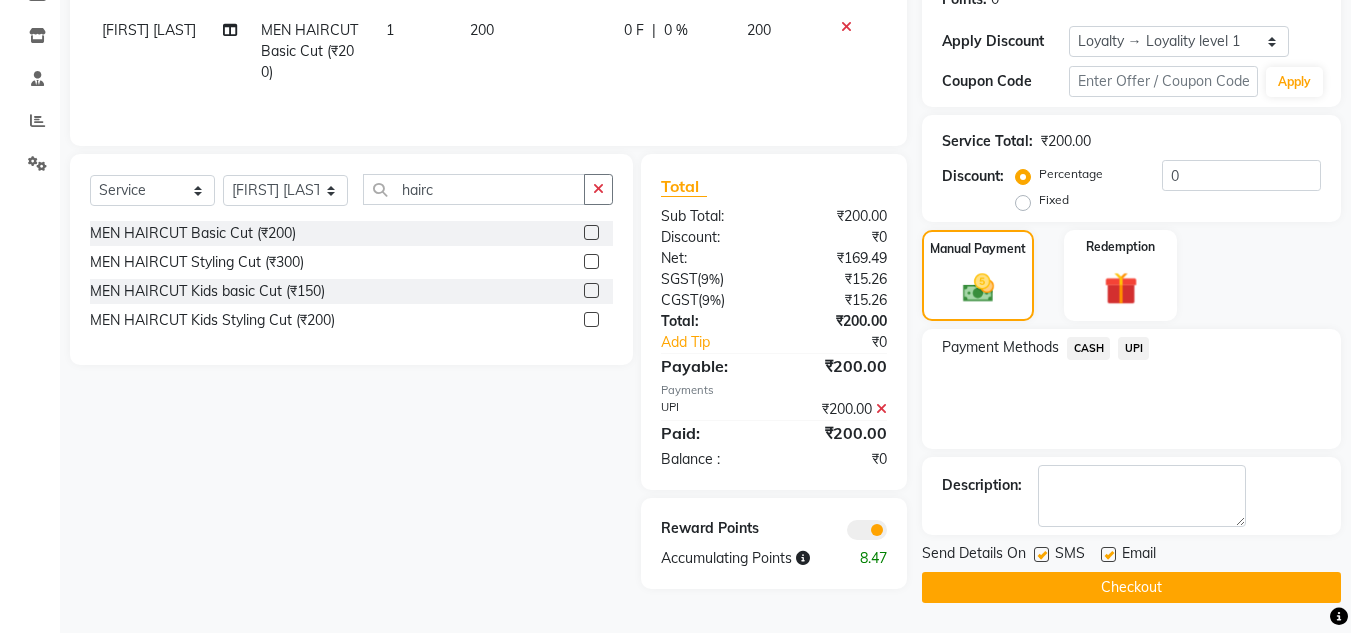click on "Checkout" 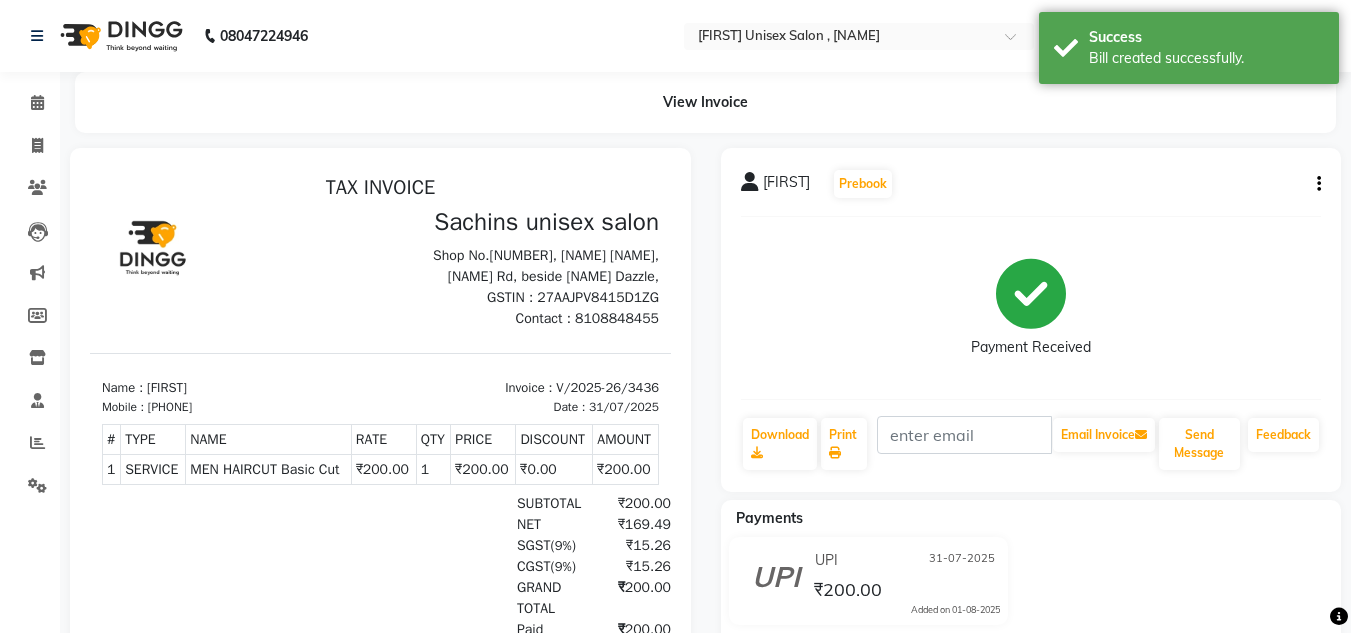 scroll, scrollTop: 0, scrollLeft: 0, axis: both 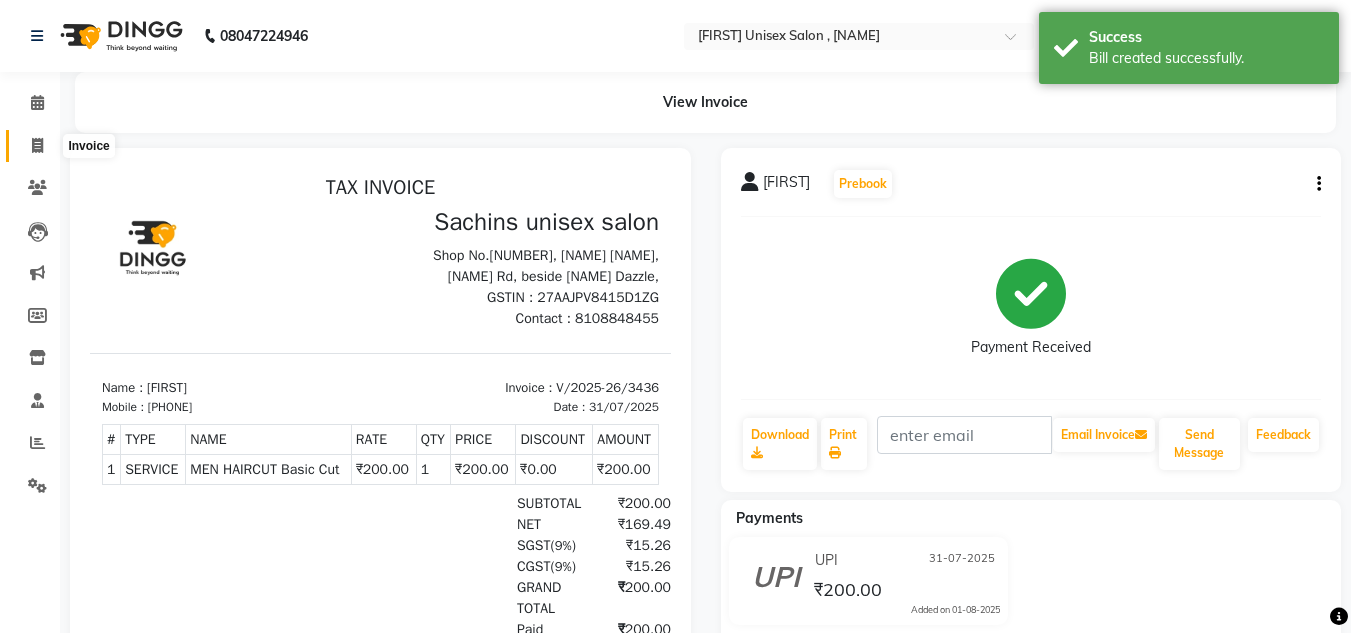 click 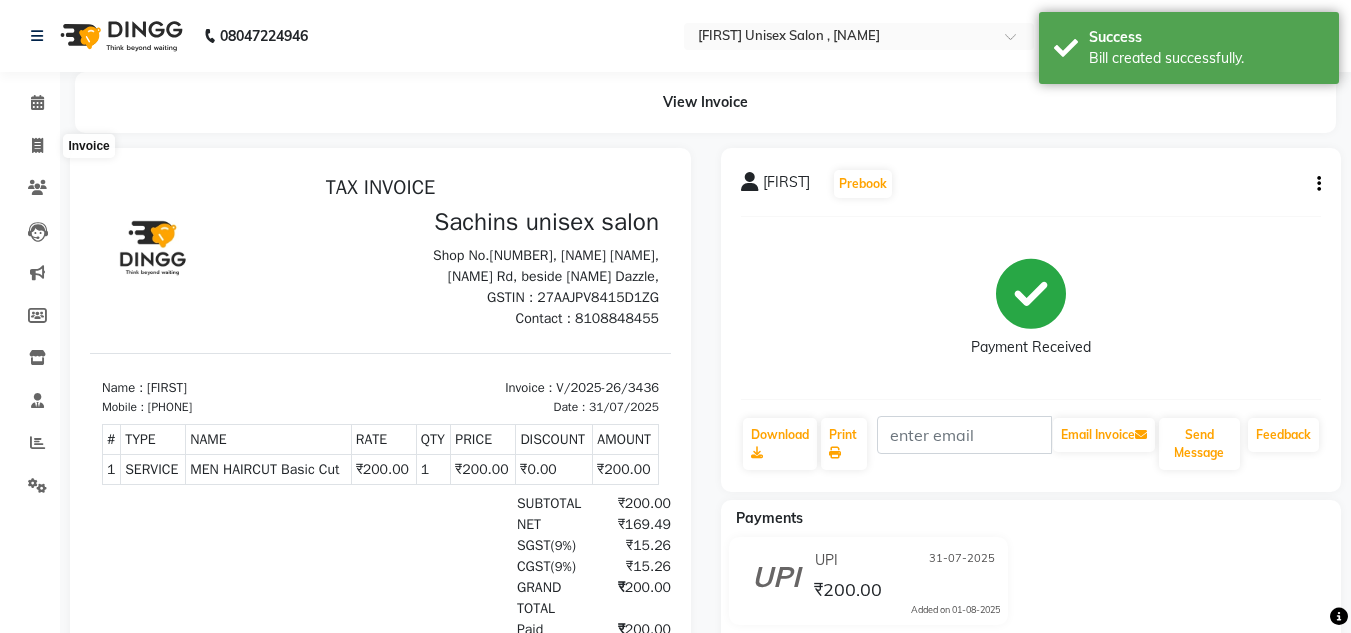 select on "service" 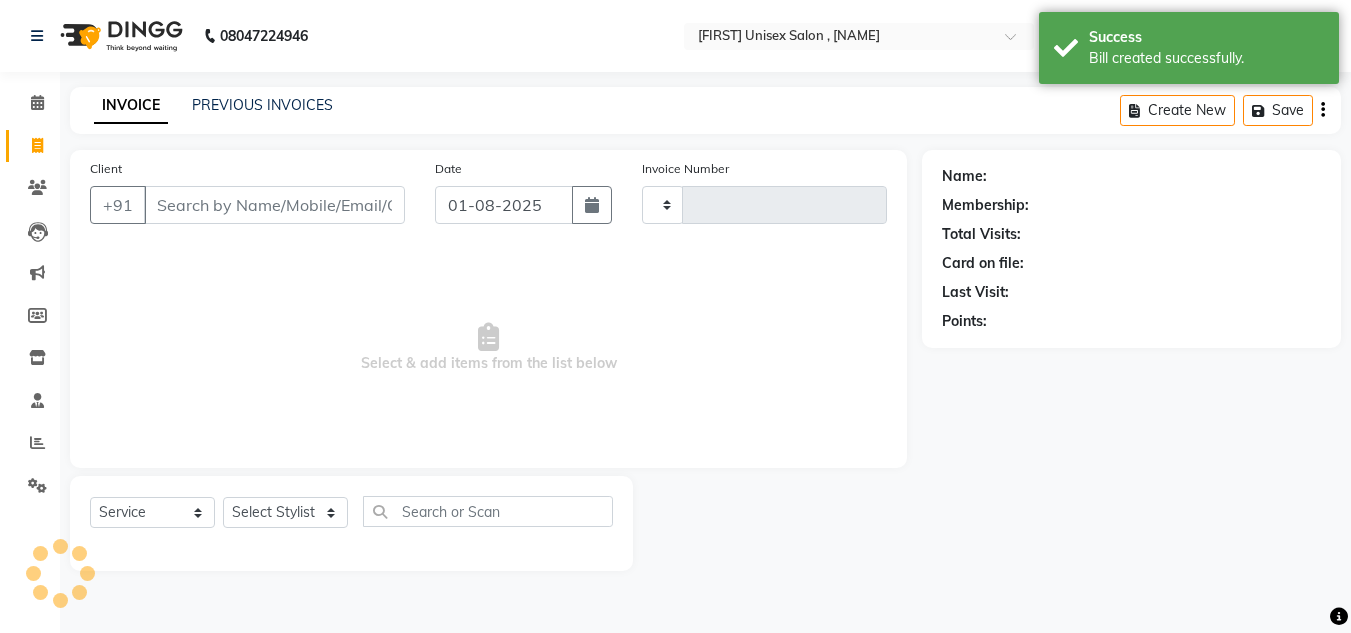 type on "3437" 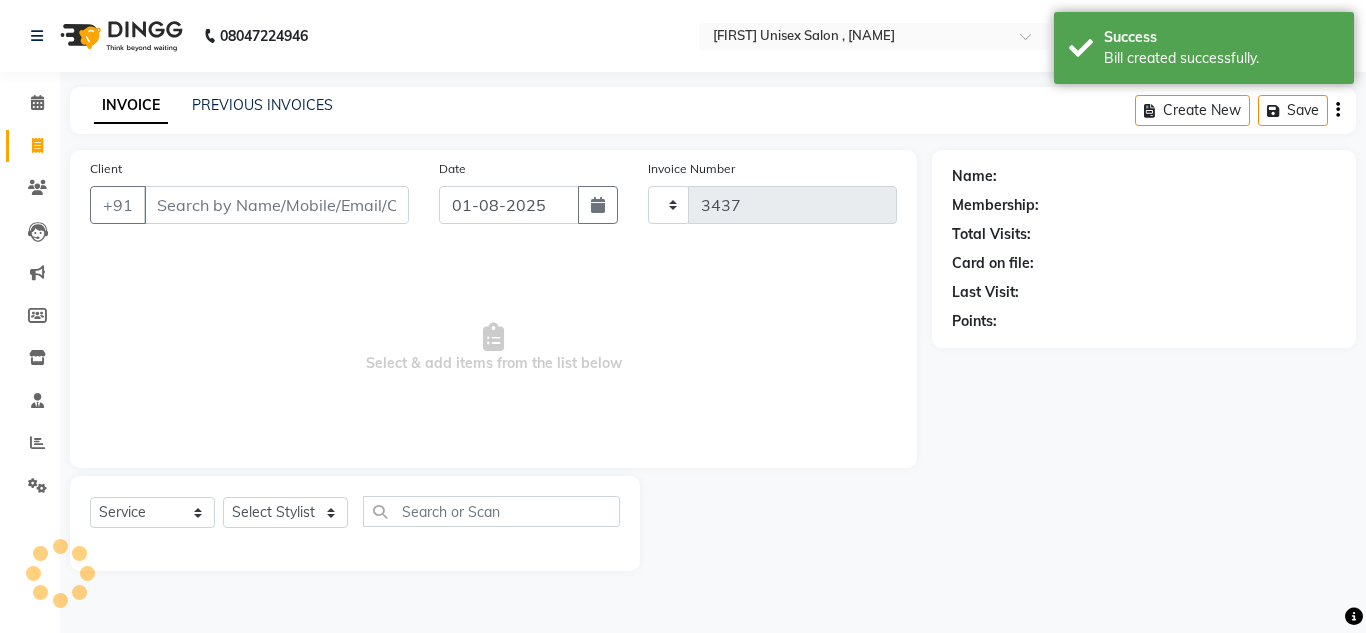 select on "6840" 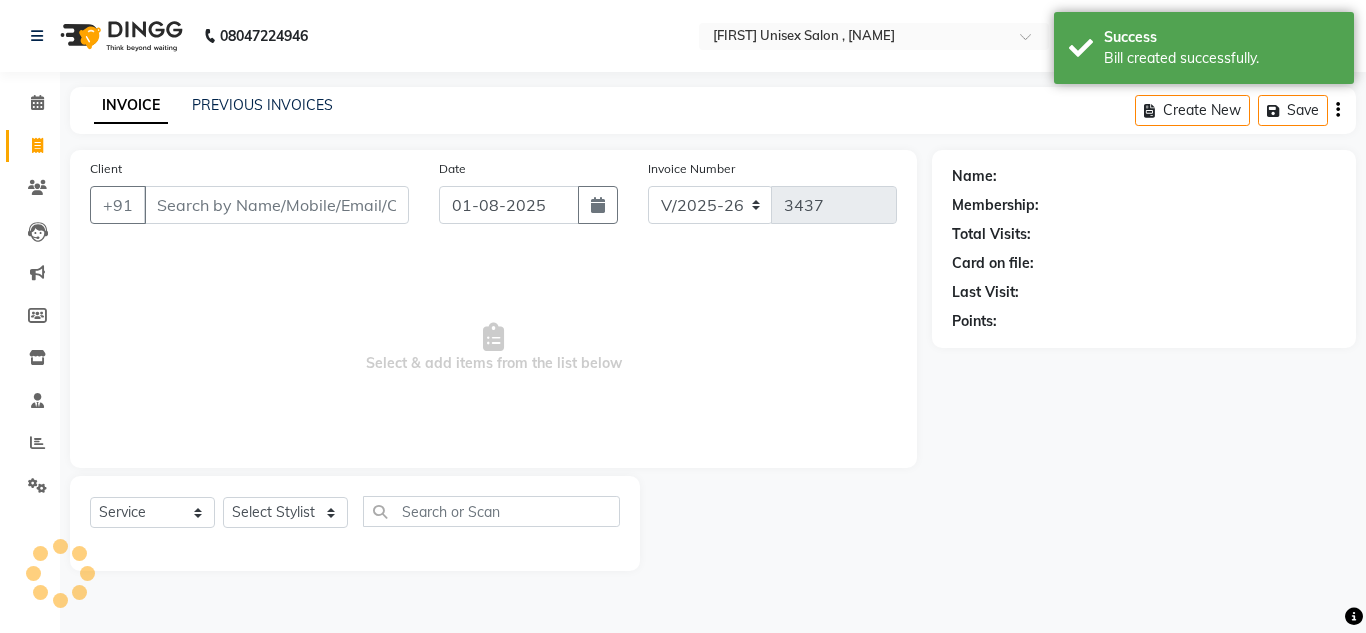 click on "Client" at bounding box center [276, 205] 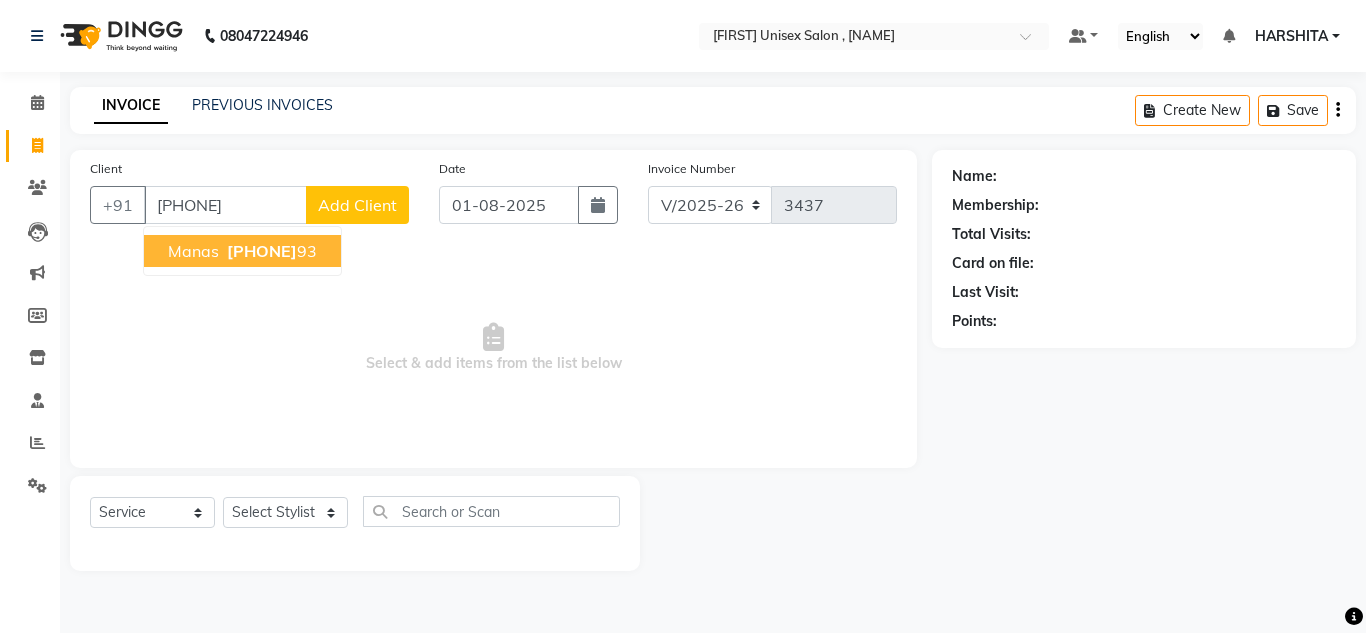 click on "[PHONE]" at bounding box center [262, 251] 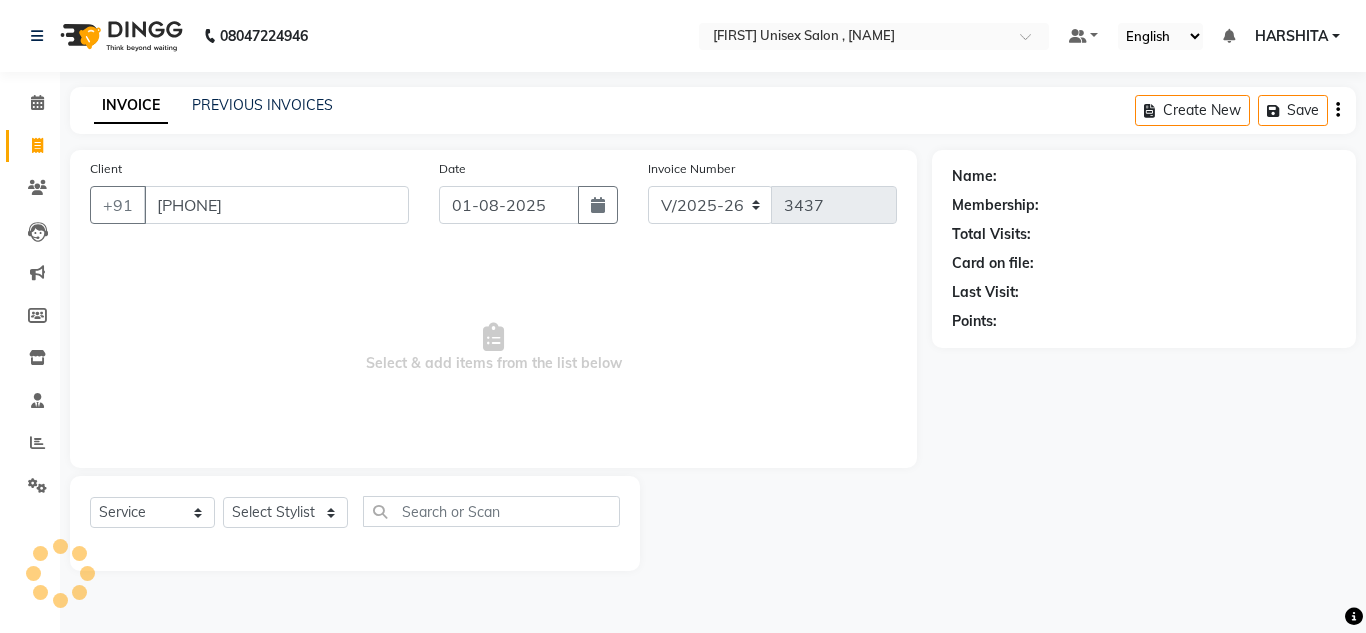 type on "[PHONE]" 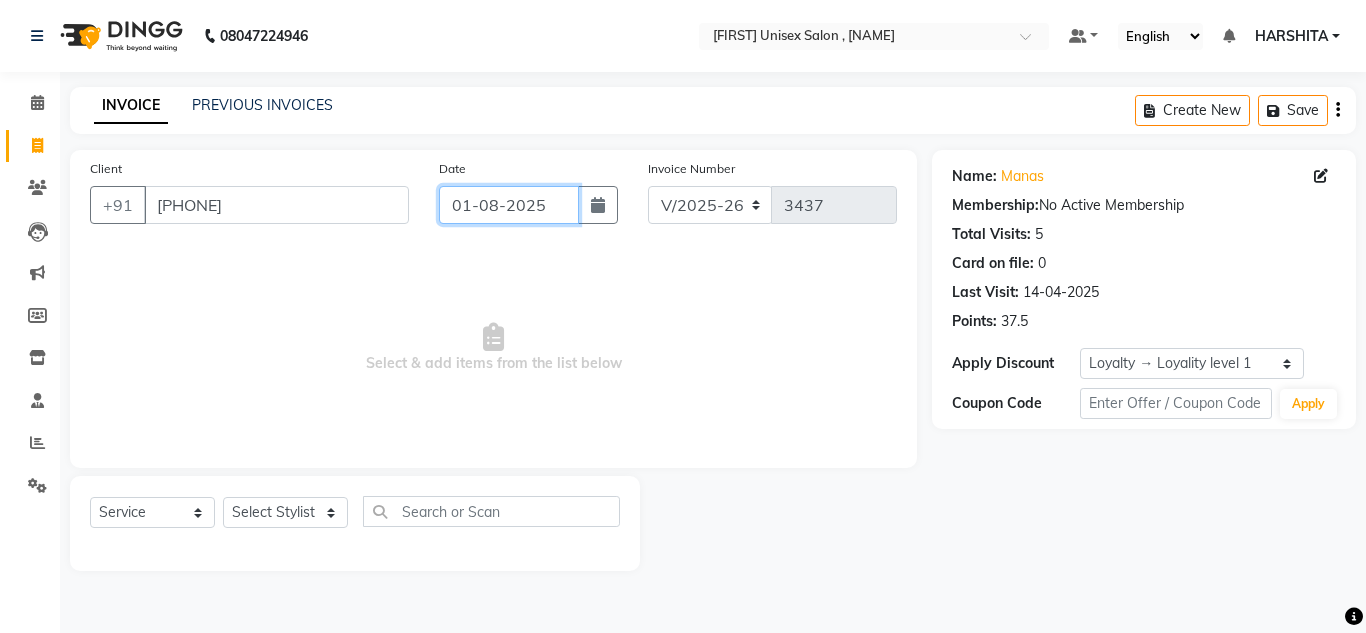 click on "01-08-2025" 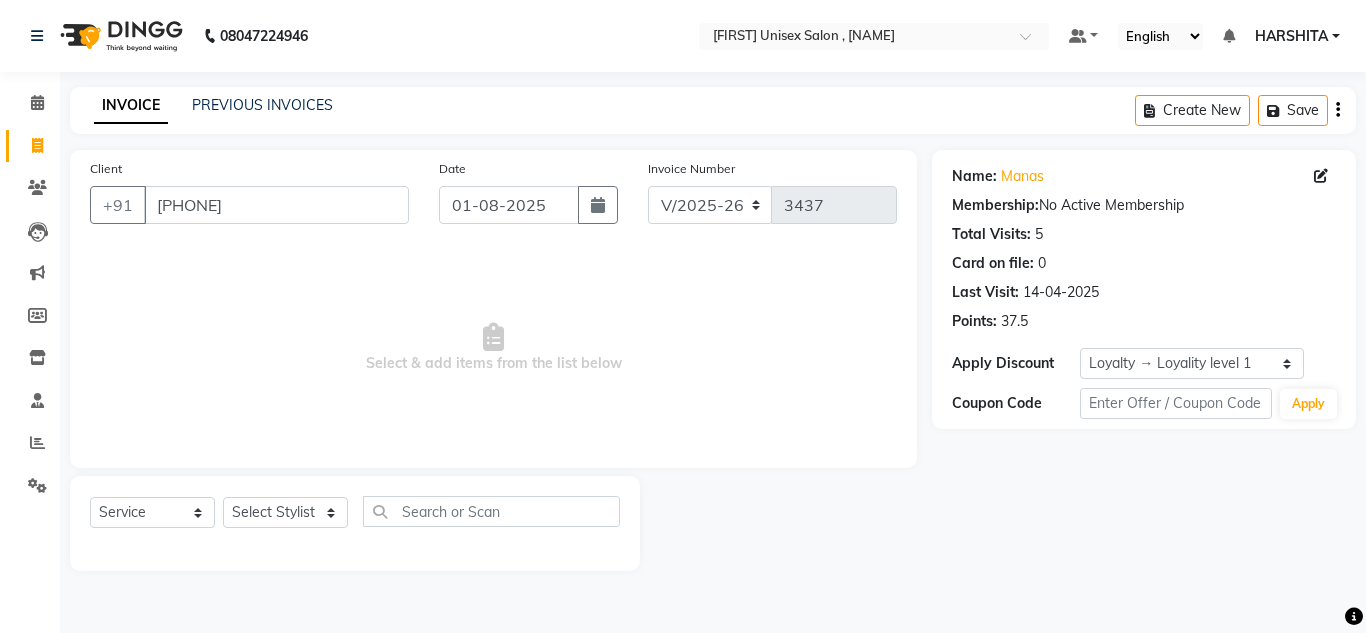 select on "8" 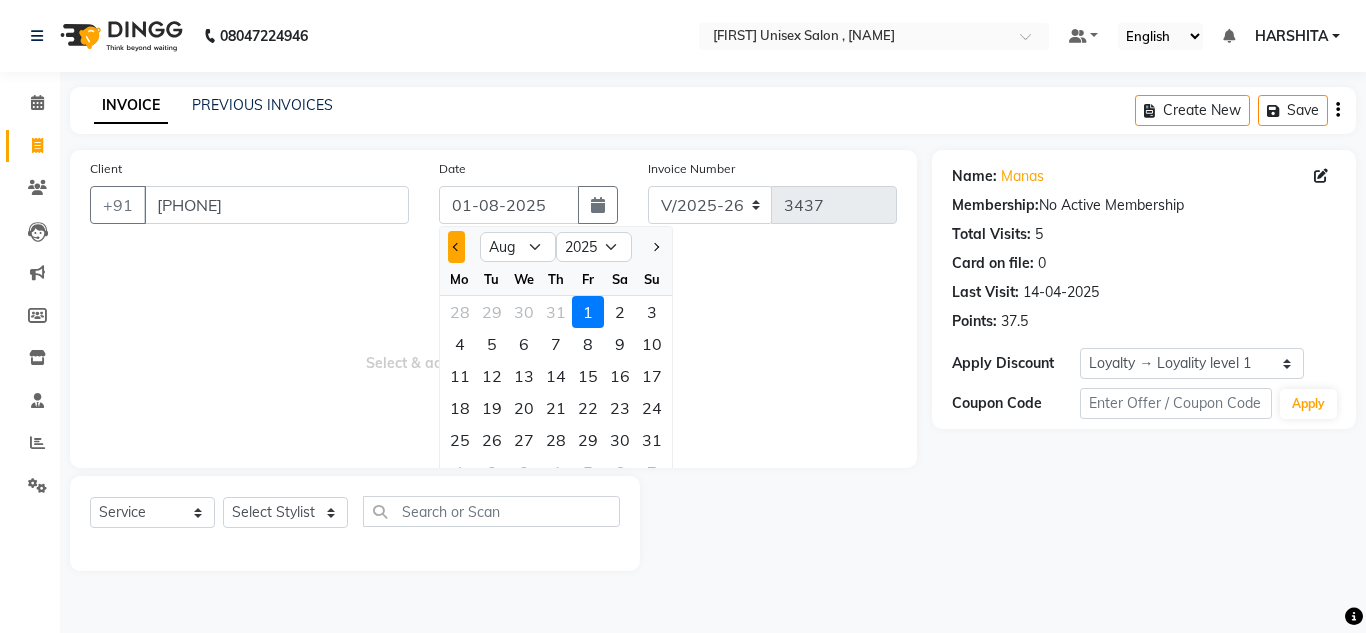 click 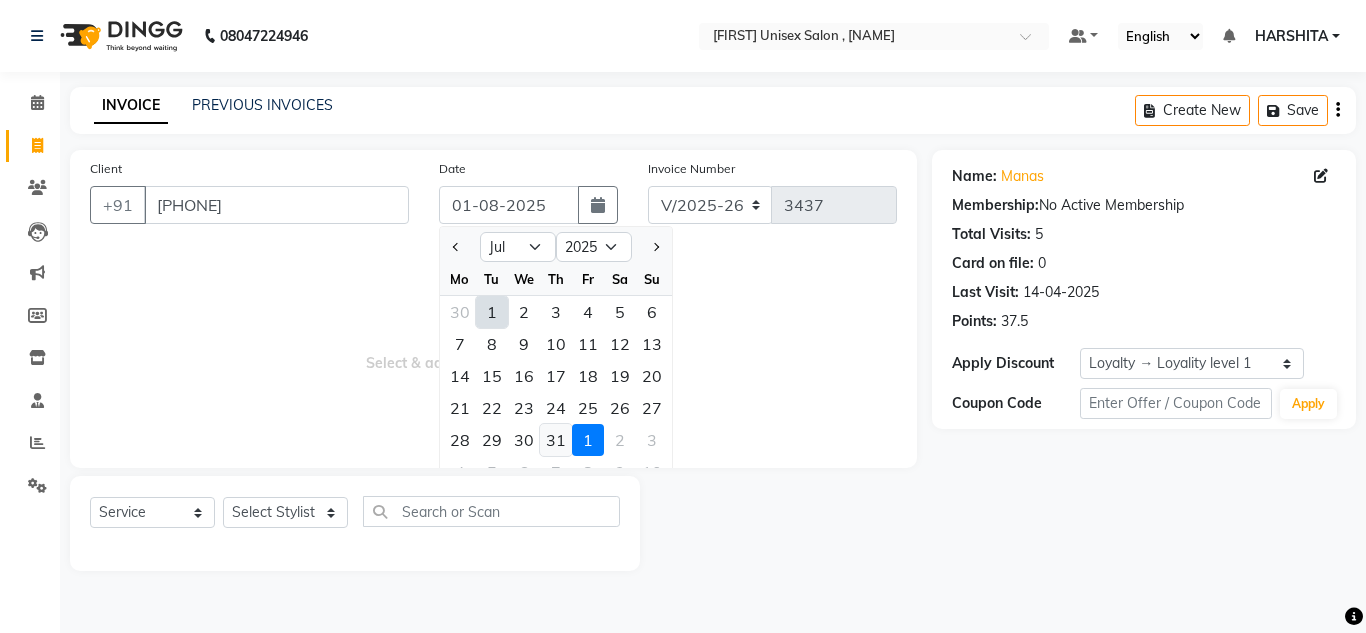 click on "31" 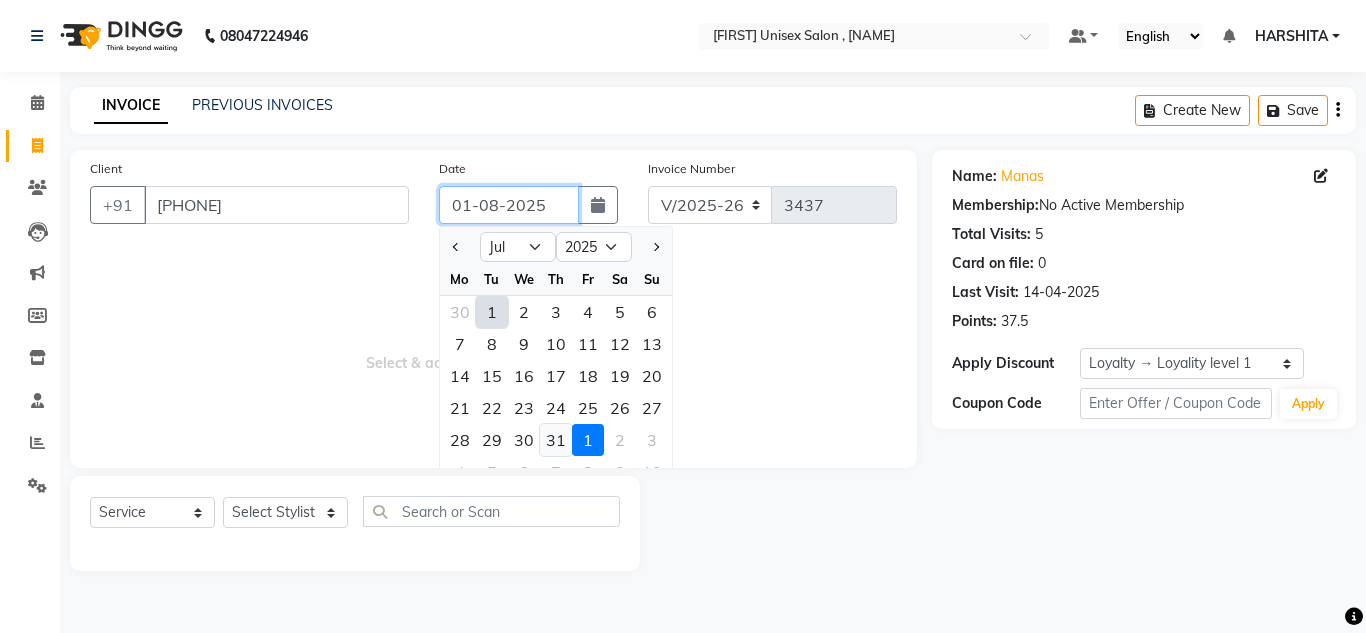 type on "31-07-2025" 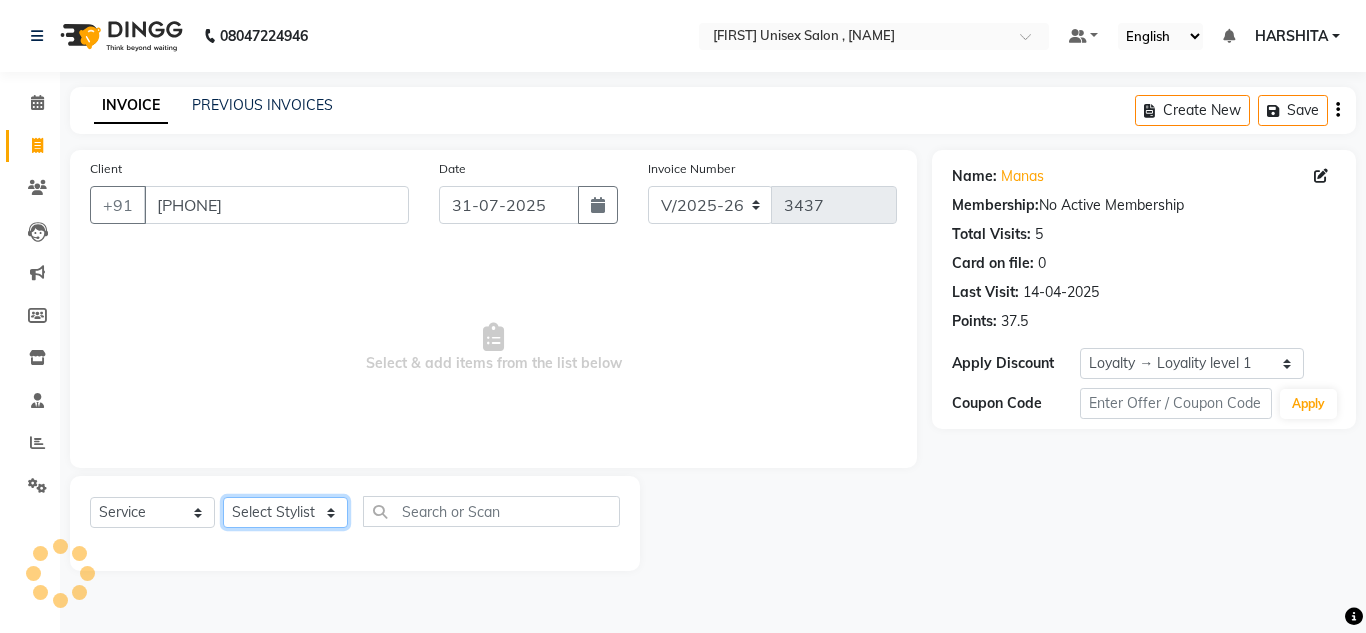 click on "Select Stylist [FIRST] [FIRST] [FIRST] [FIRST] [FIRST] [FIRST] [FIRST] [FIRST] [FIRST] [FIRST] [FIRST]" 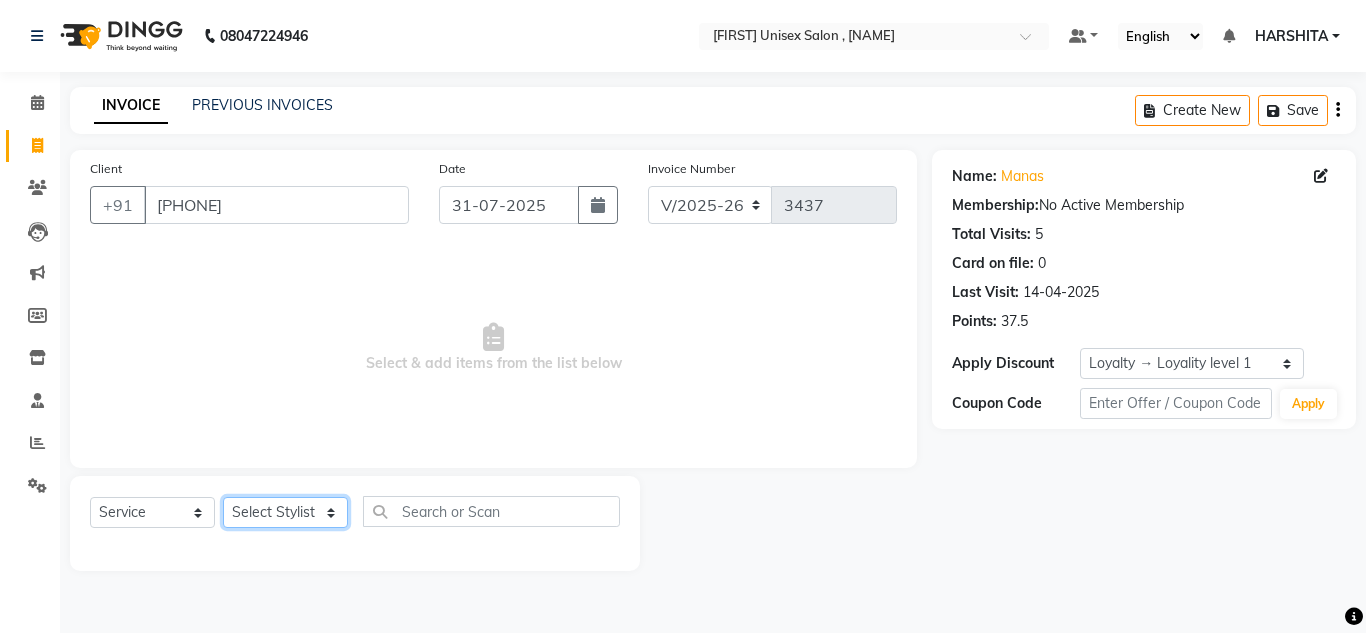 select on "85763" 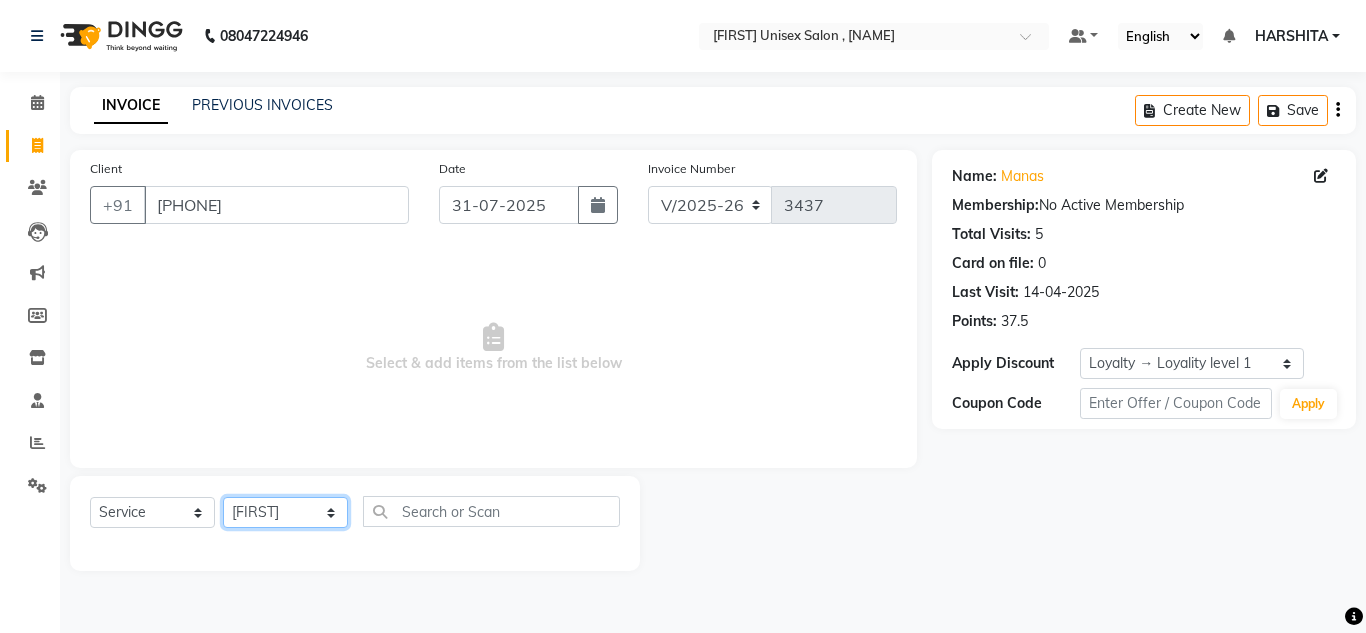 click on "Select Stylist [FIRST] [FIRST] [FIRST] [FIRST] [FIRST] [FIRST] [FIRST] [FIRST] [FIRST] [FIRST] [FIRST]" 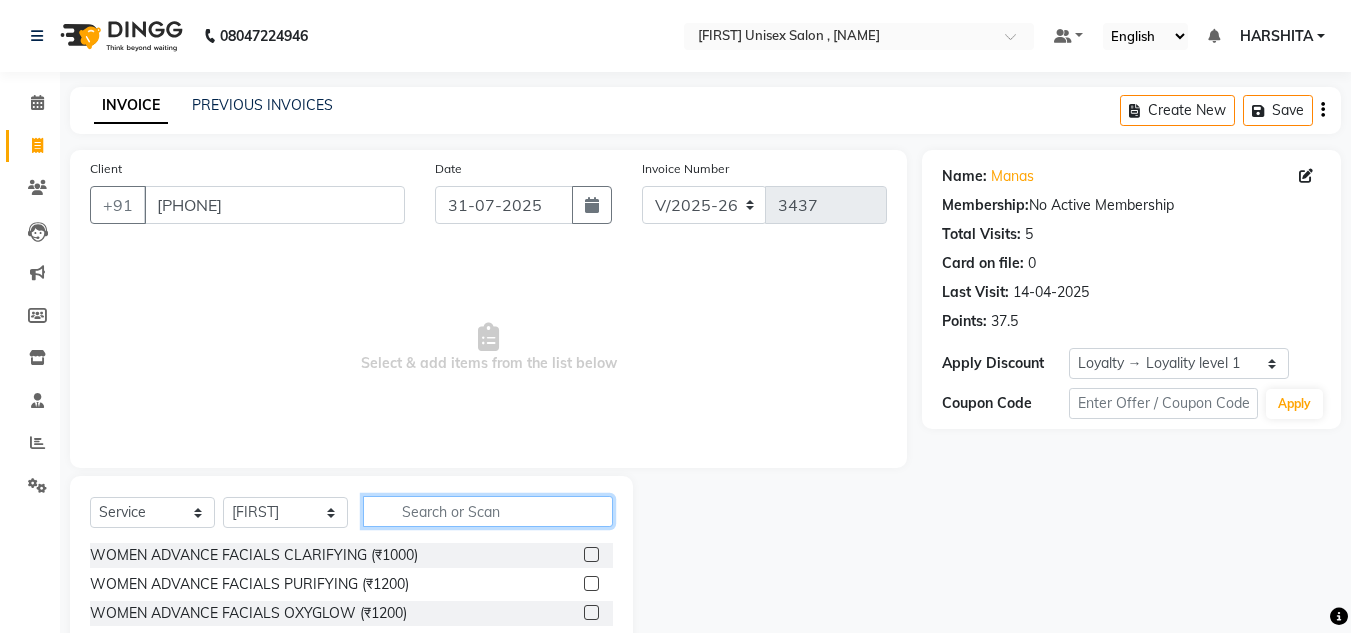click 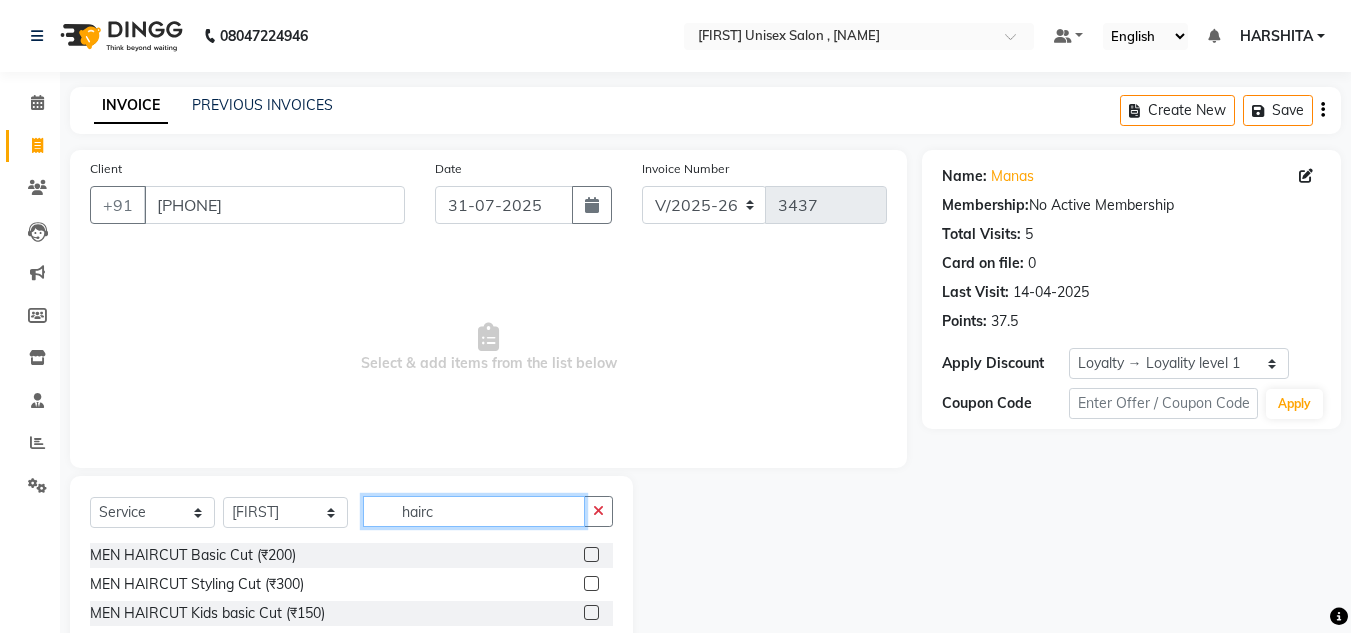 type on "hairc" 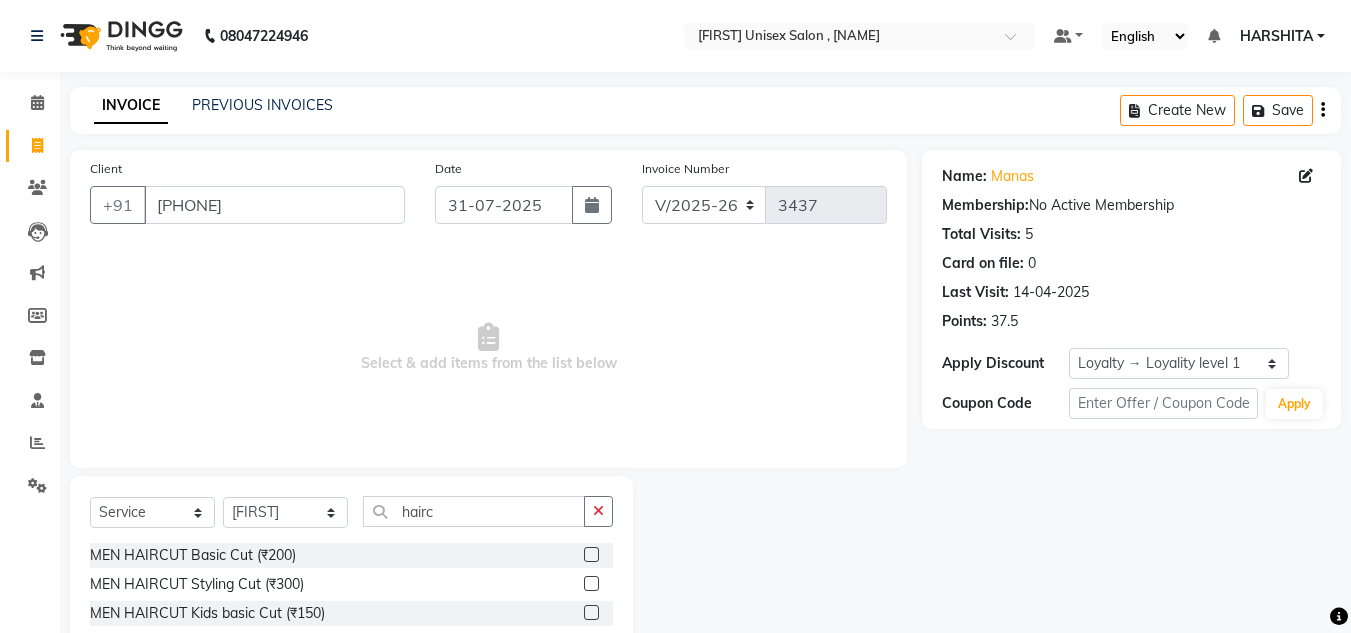 click 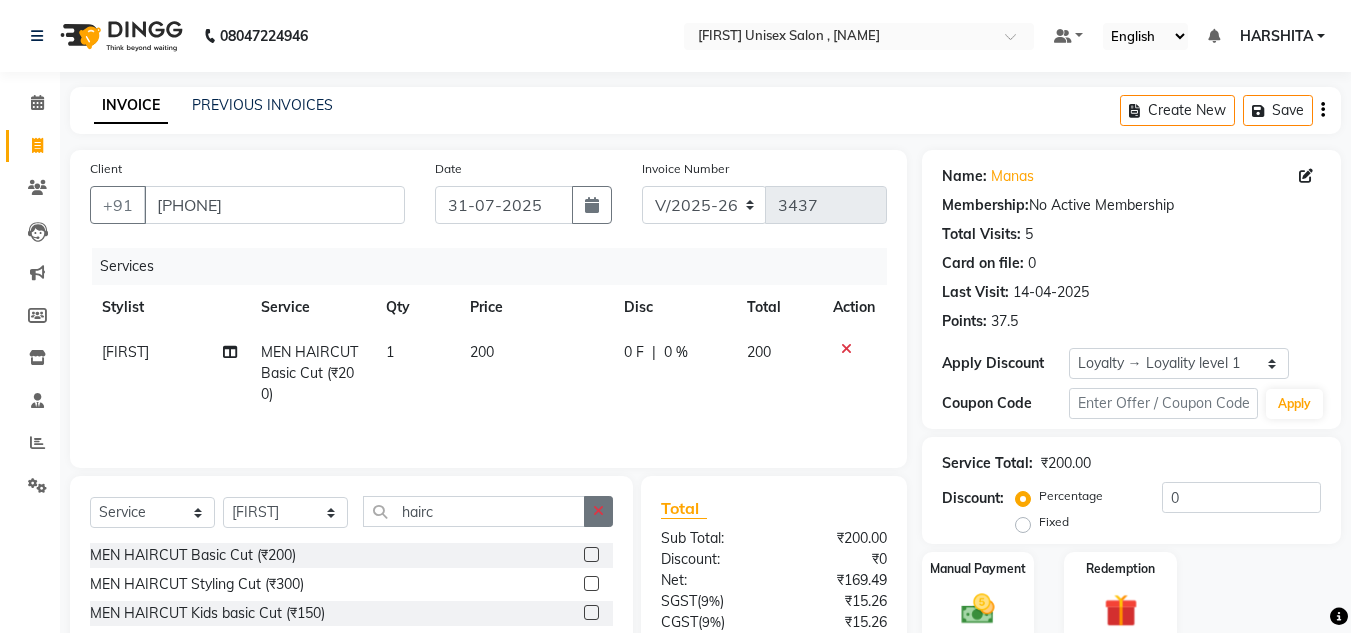 checkbox on "false" 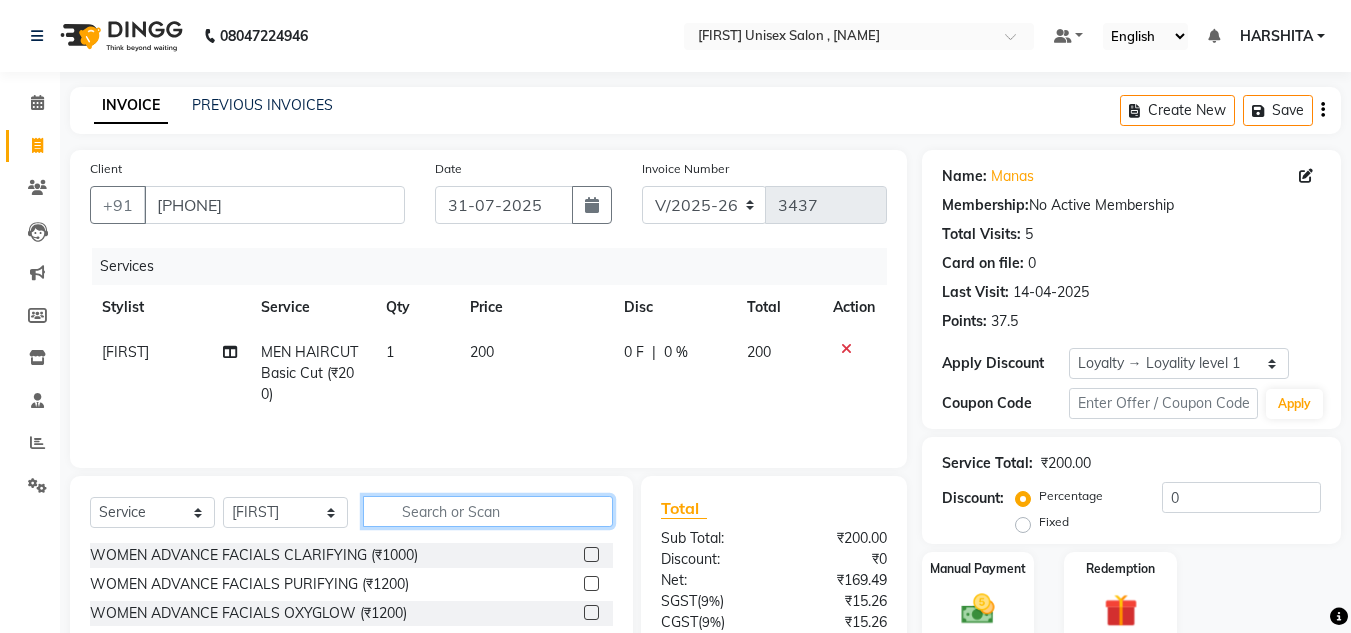 click 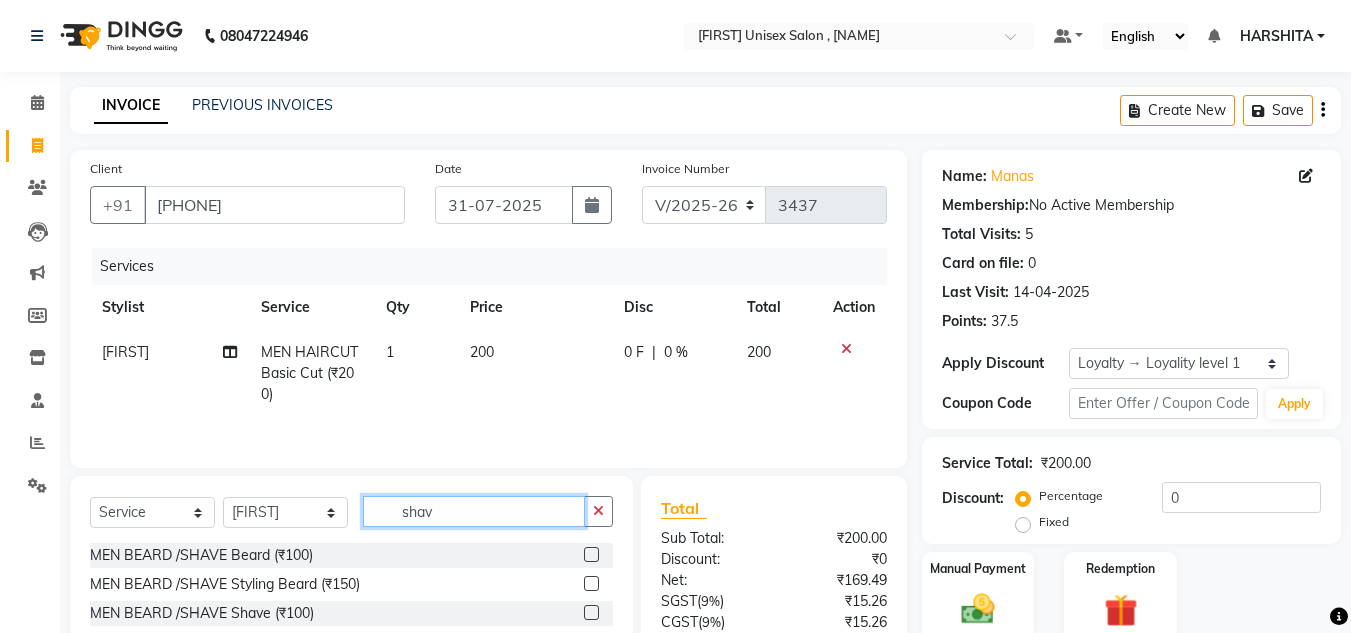 type on "shav" 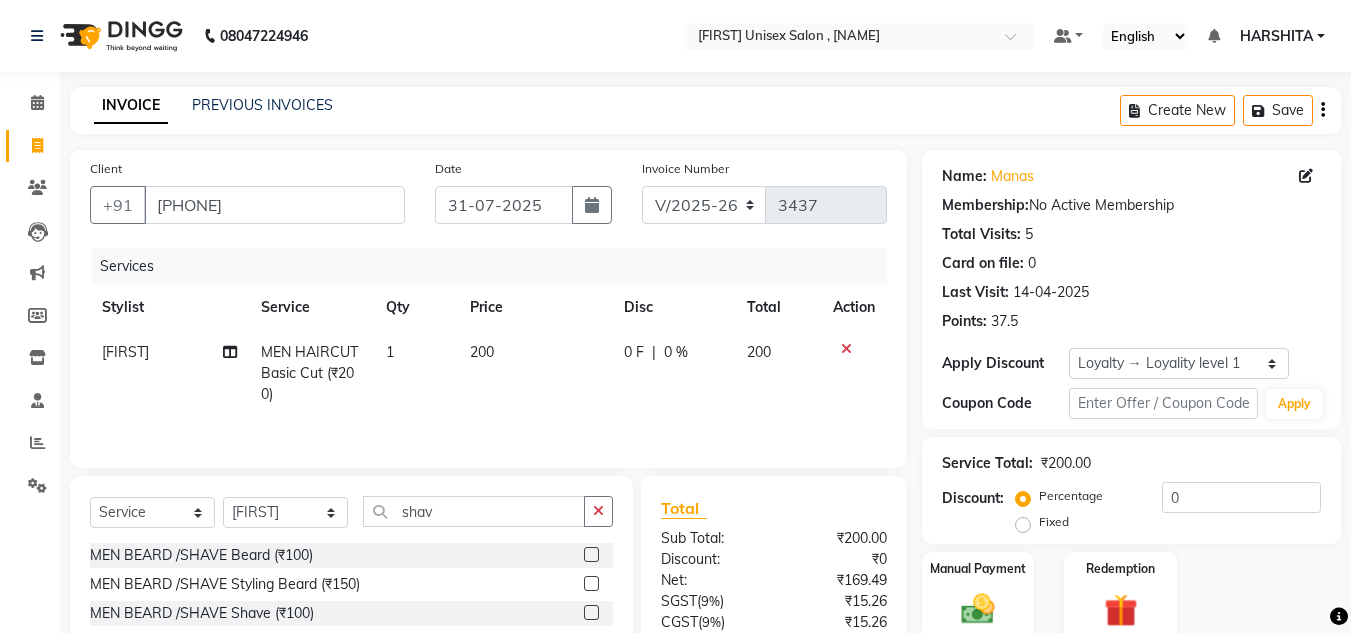 click 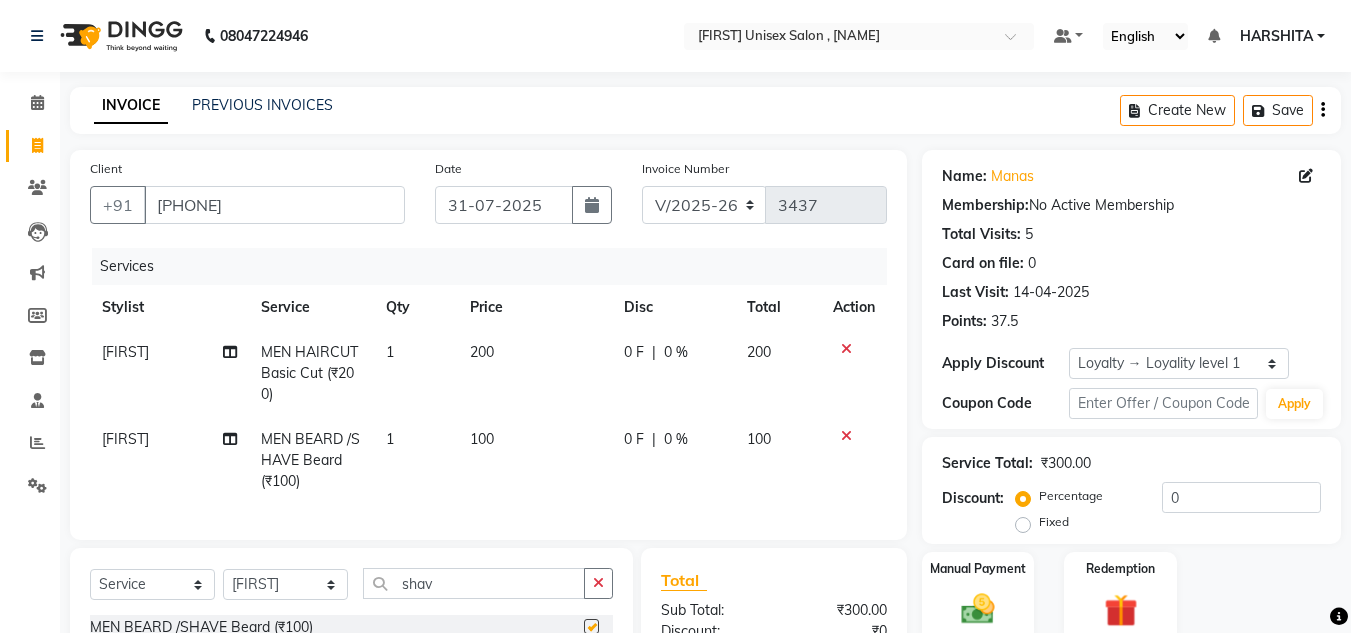 checkbox on "false" 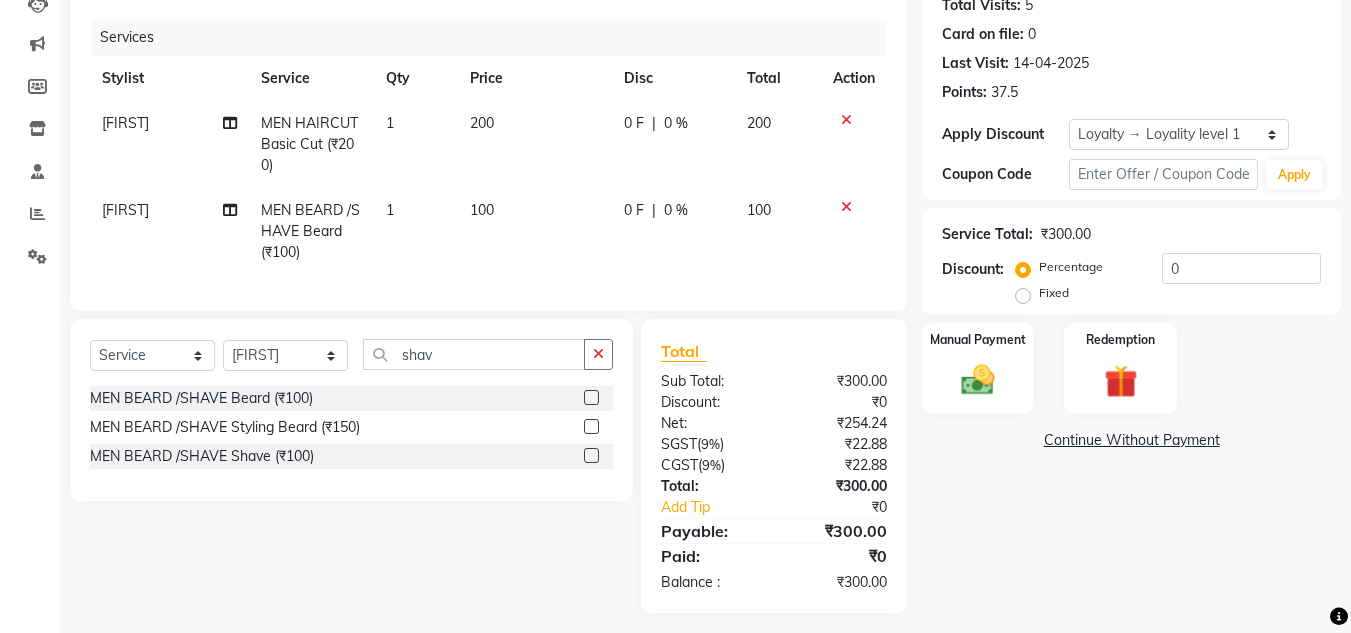 scroll, scrollTop: 254, scrollLeft: 0, axis: vertical 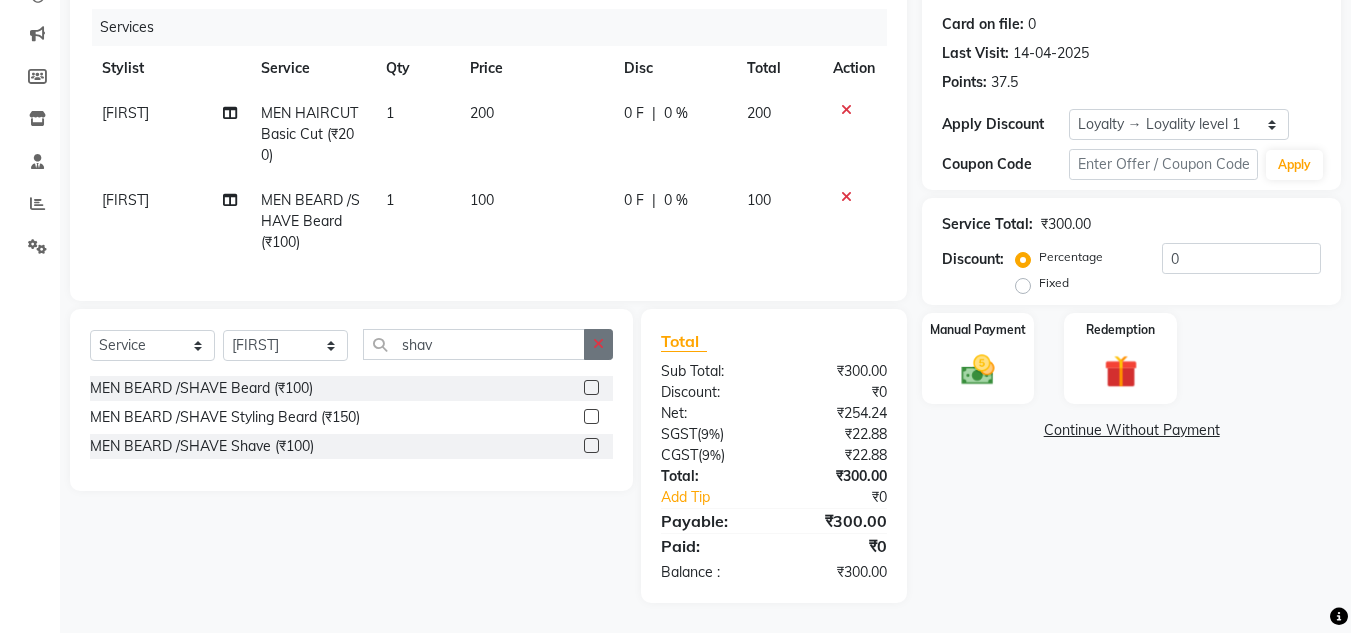click 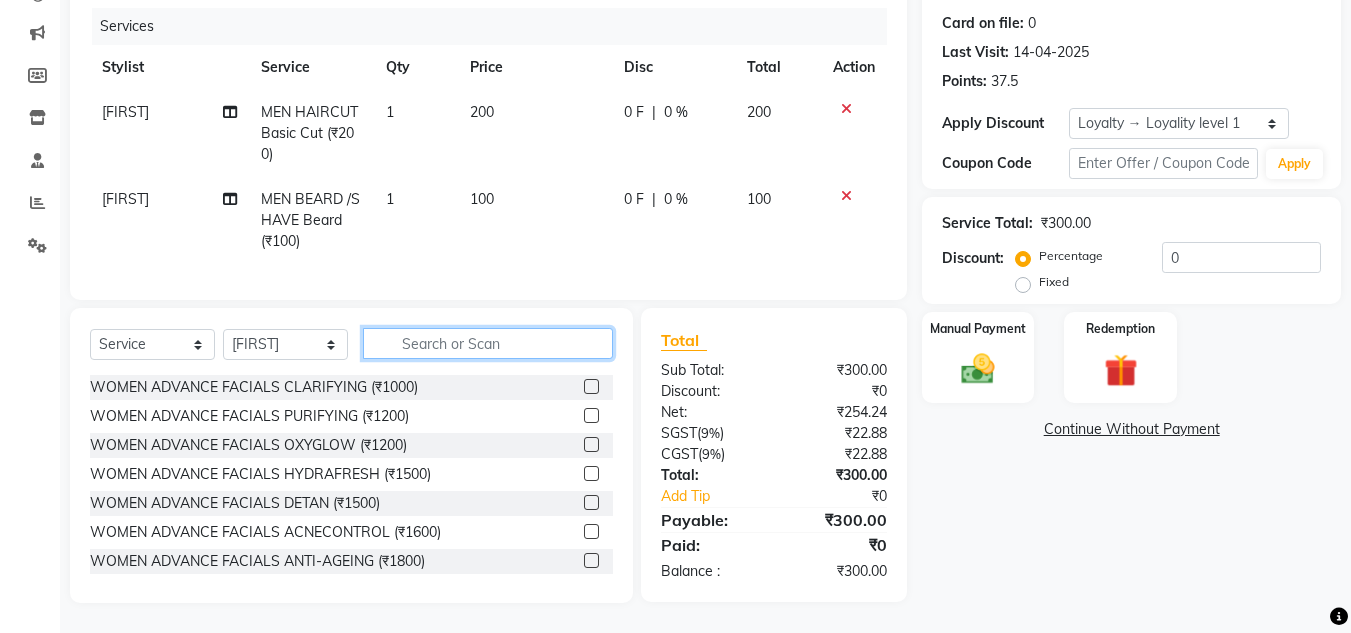 click 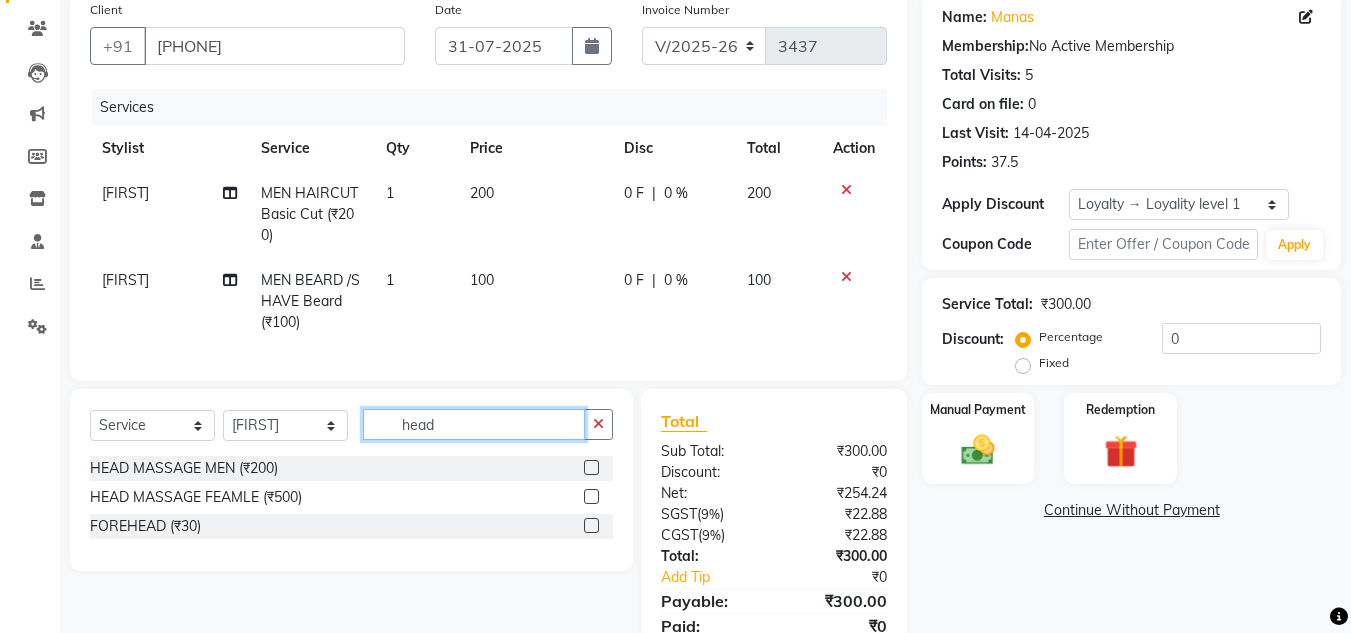 scroll, scrollTop: 154, scrollLeft: 0, axis: vertical 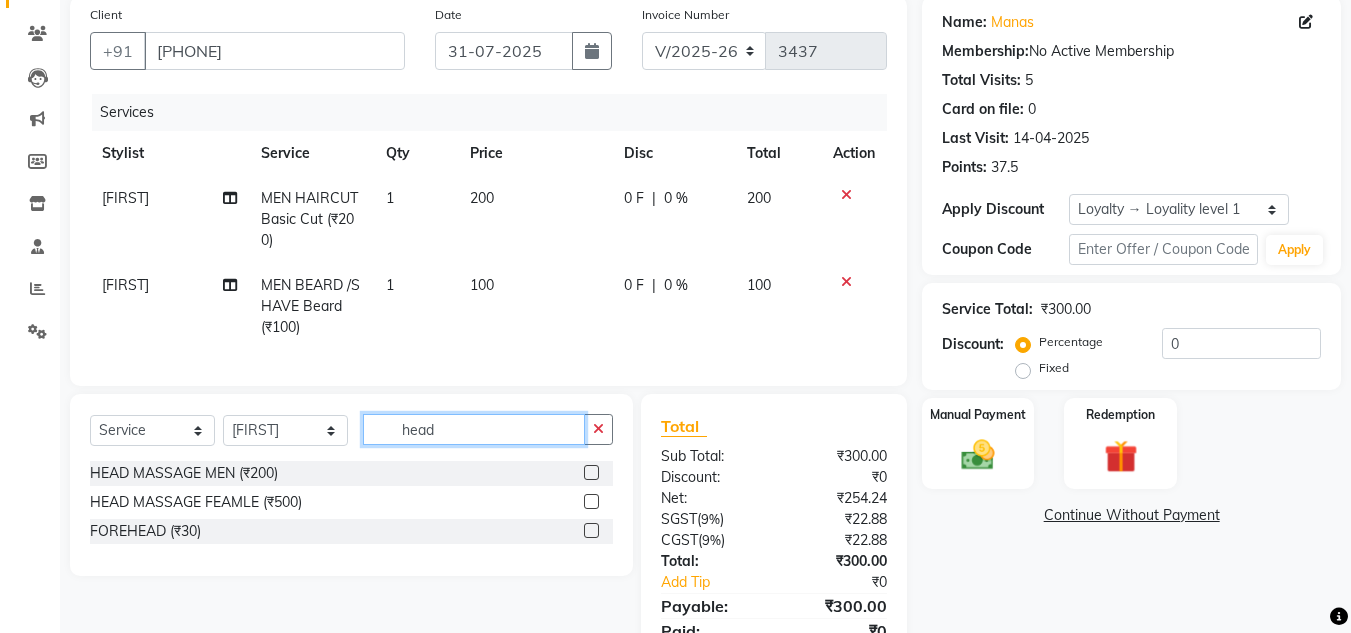 type on "head" 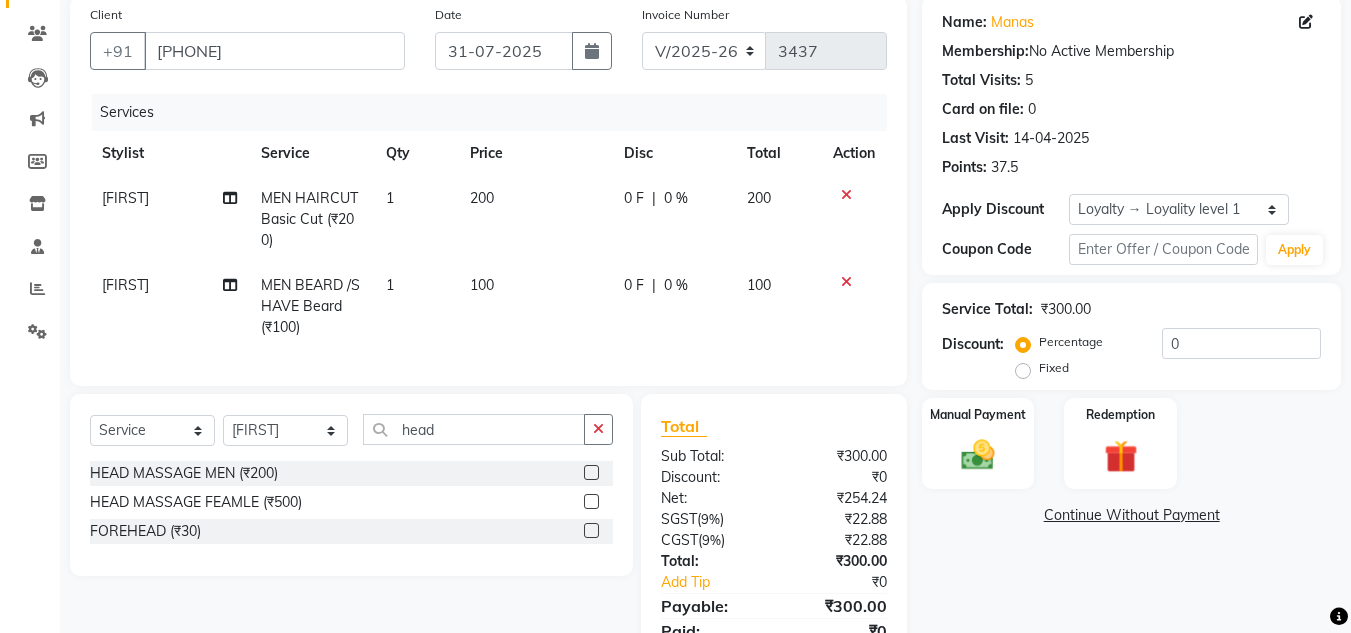 click 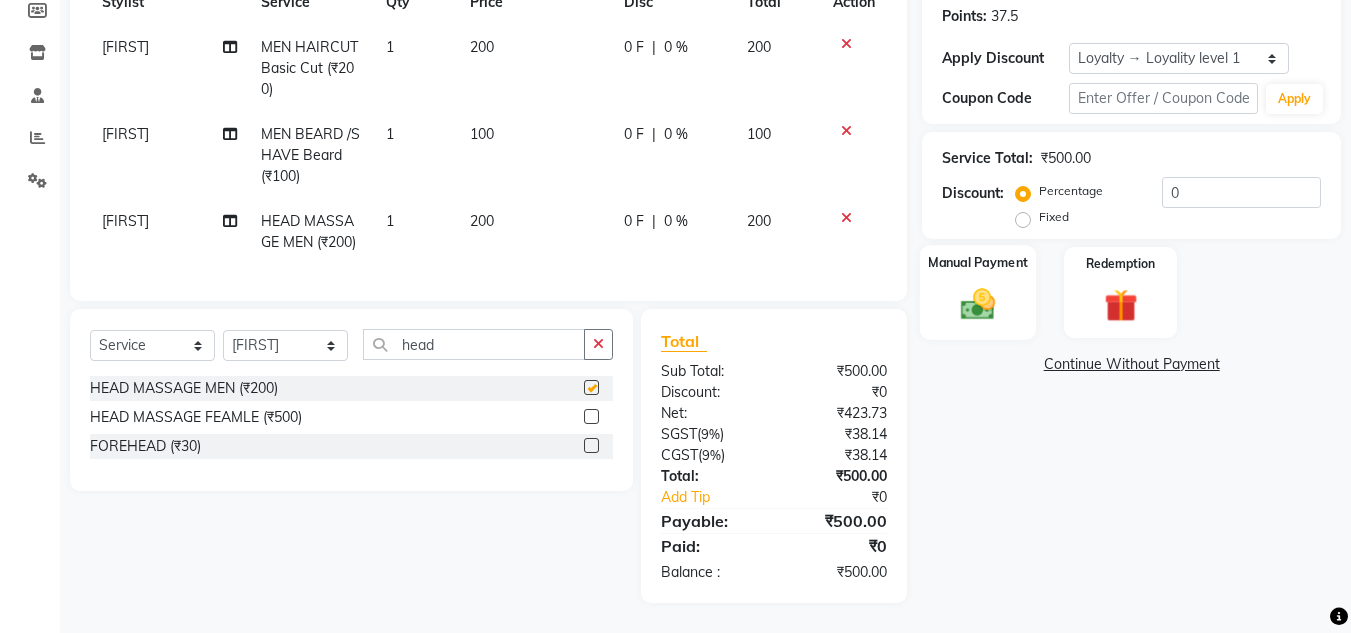 checkbox on "false" 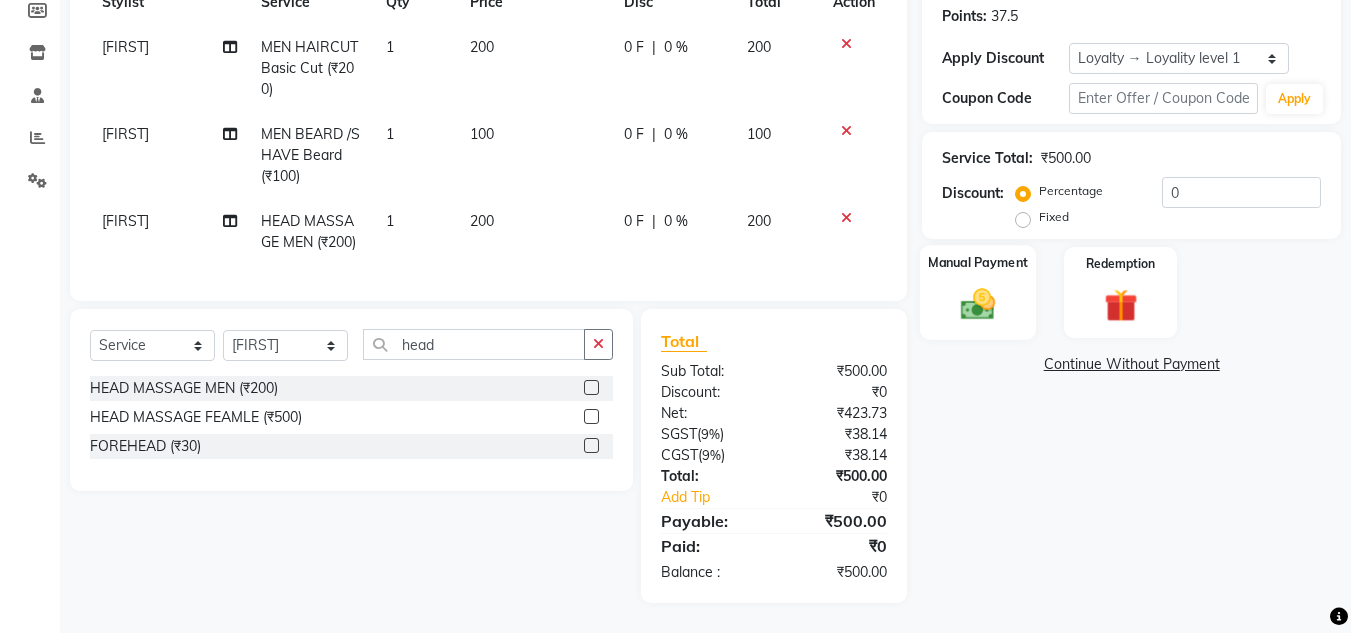 scroll, scrollTop: 320, scrollLeft: 0, axis: vertical 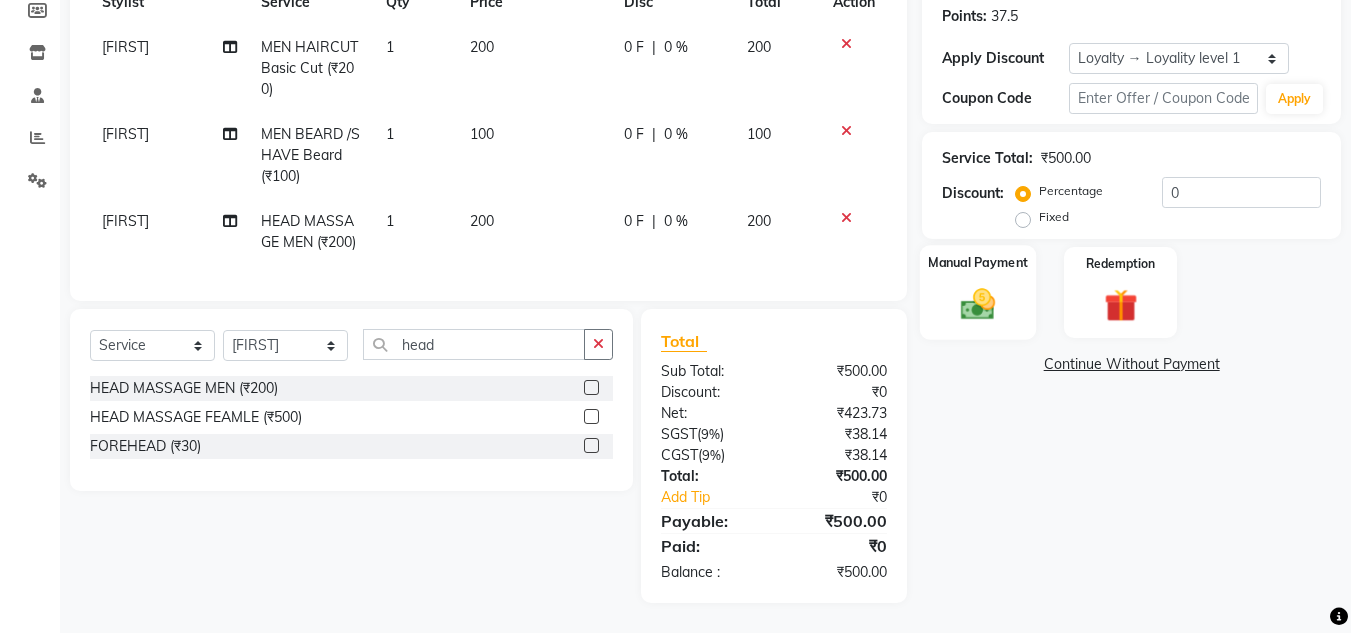 click 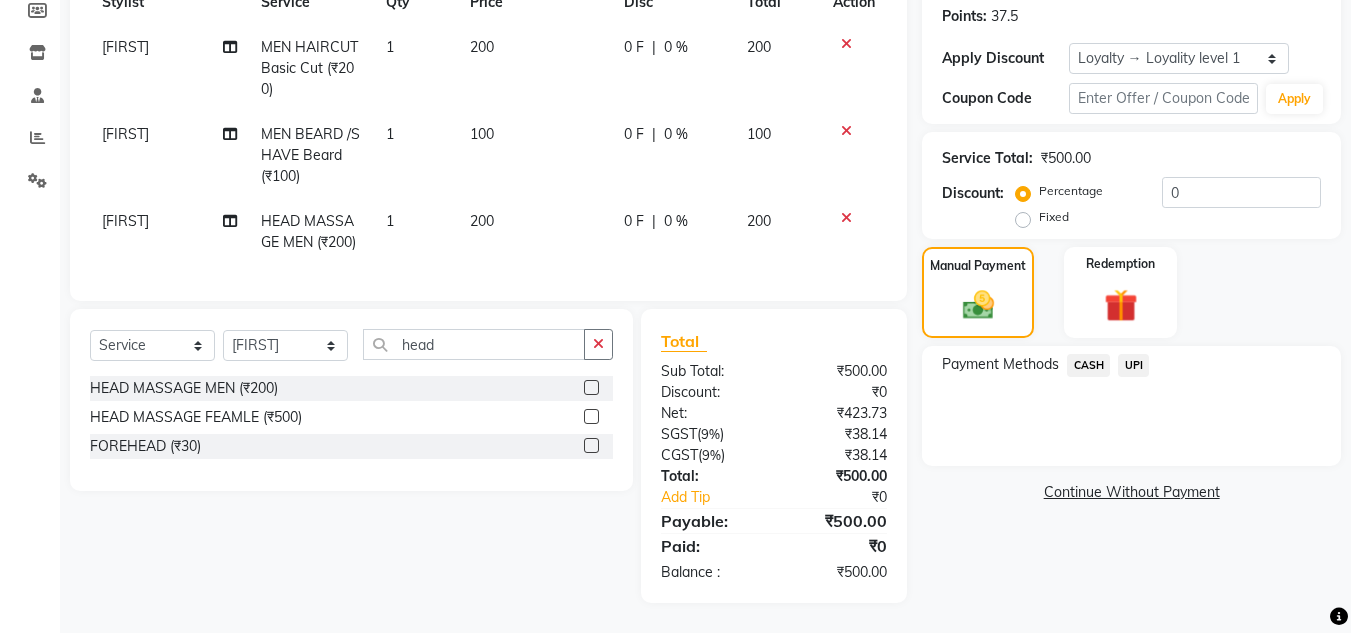 click on "UPI" 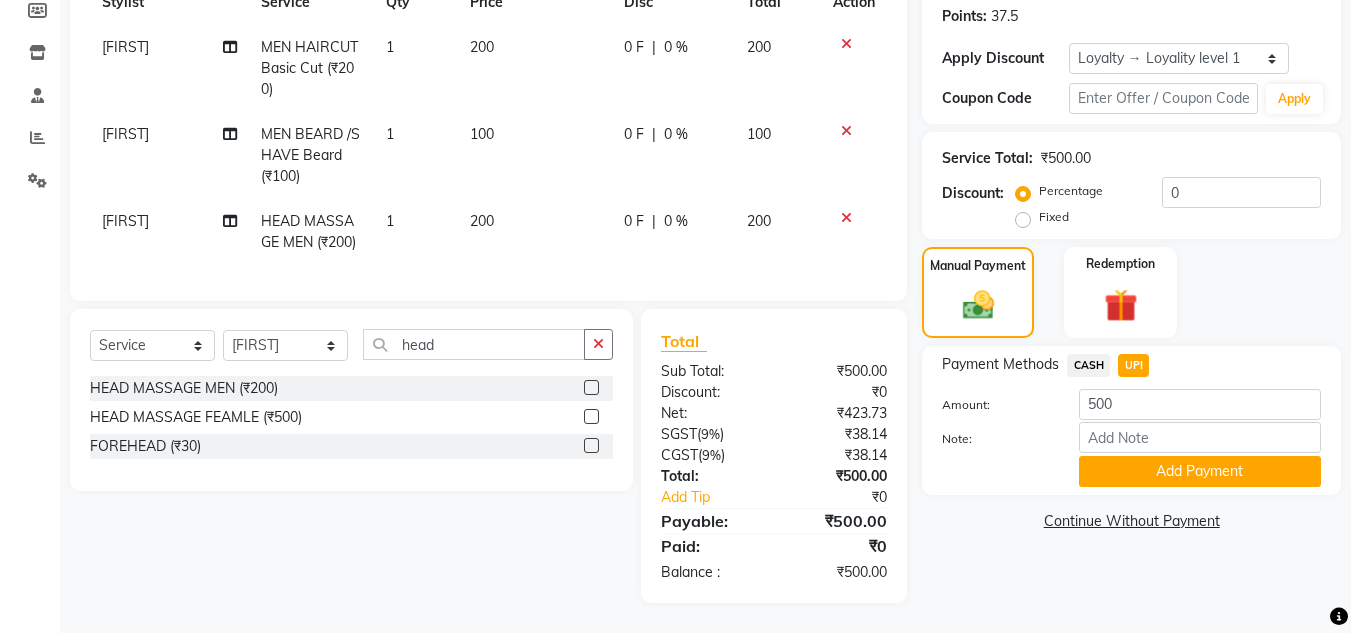 click on "Payment Methods  CASH   UPI  Amount: [NUMBER] Note: Add Payment" 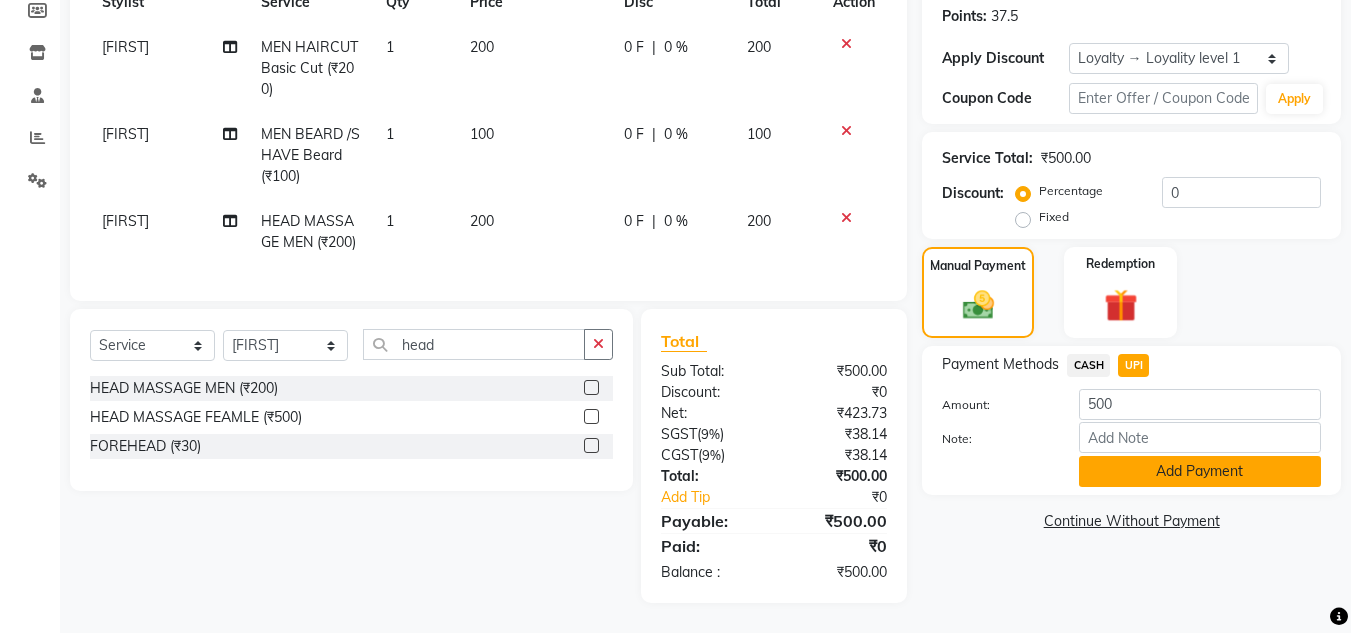 click on "Add Payment" 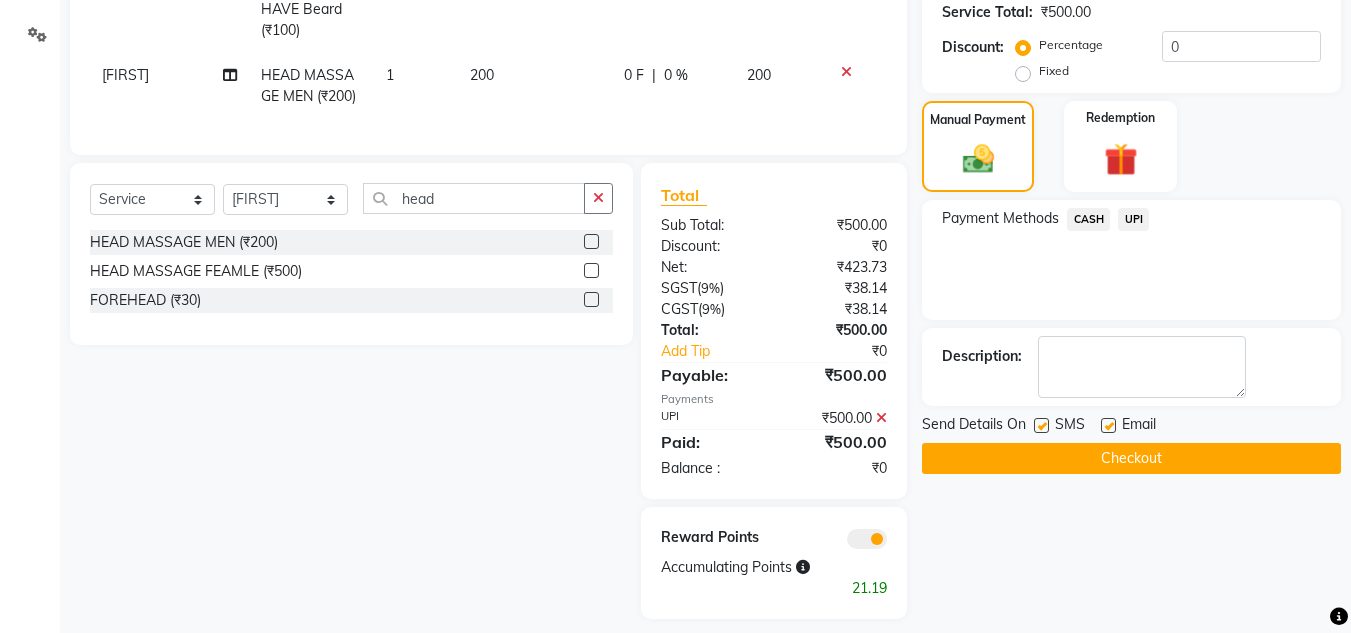 scroll, scrollTop: 482, scrollLeft: 0, axis: vertical 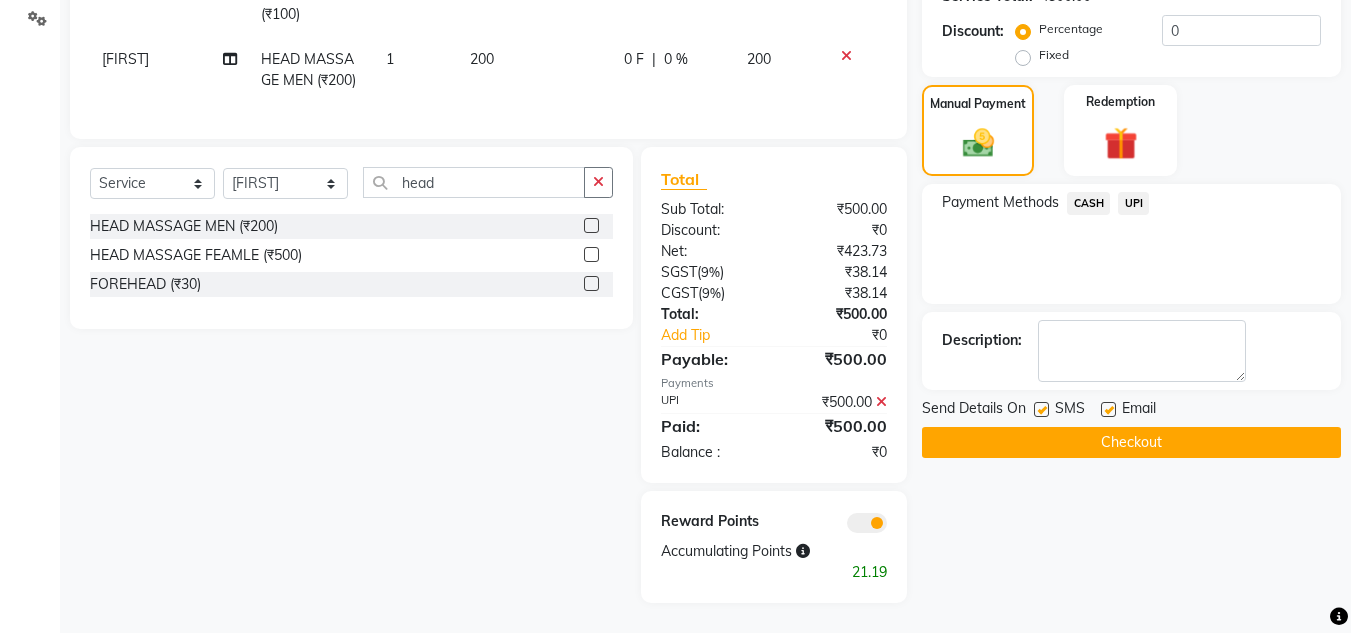 click on "Checkout" 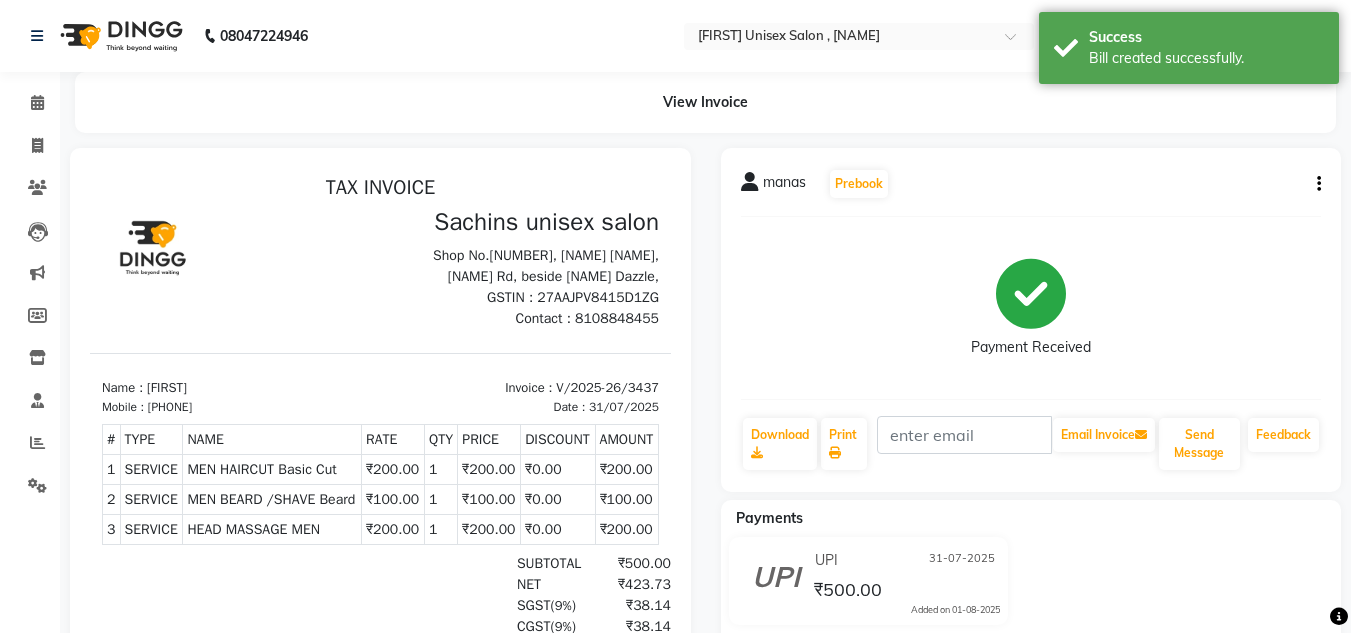 scroll, scrollTop: 0, scrollLeft: 0, axis: both 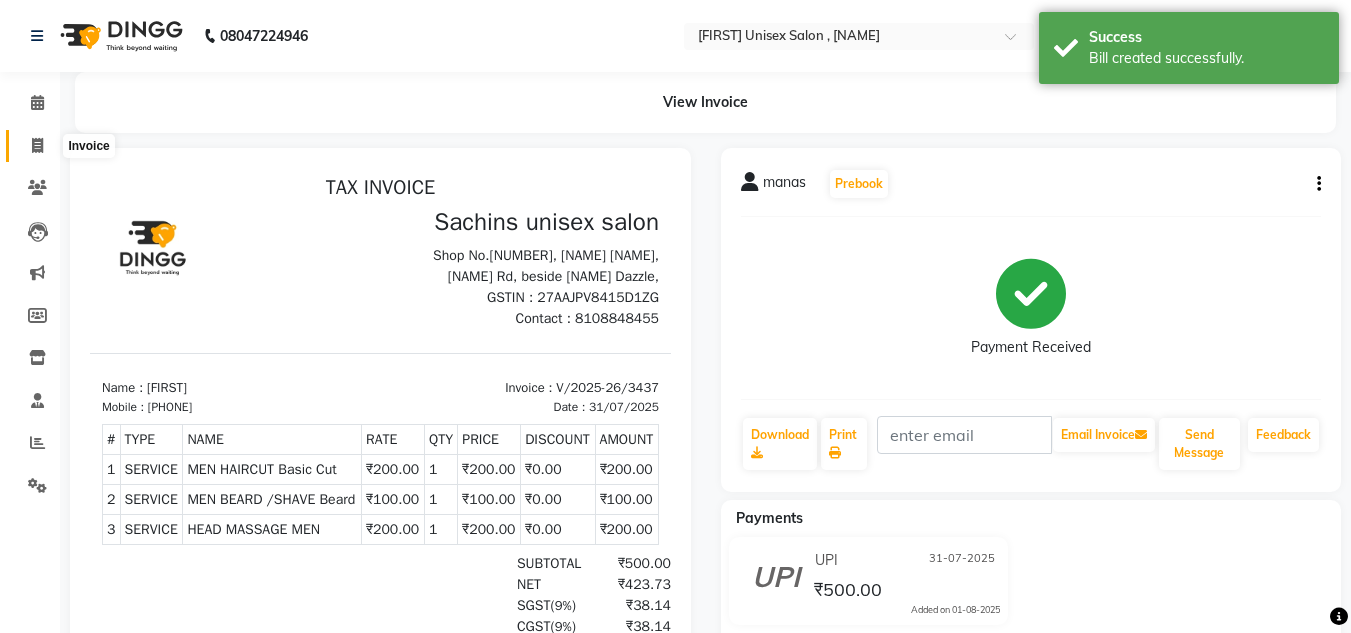 click 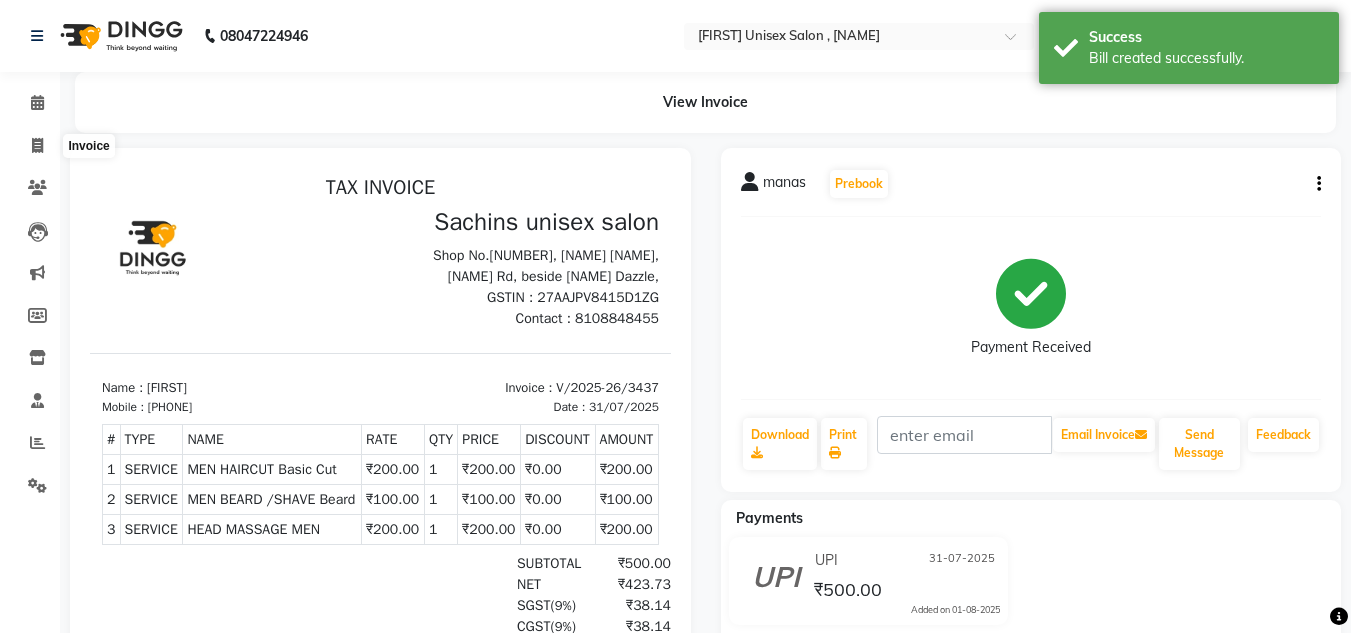 select on "6840" 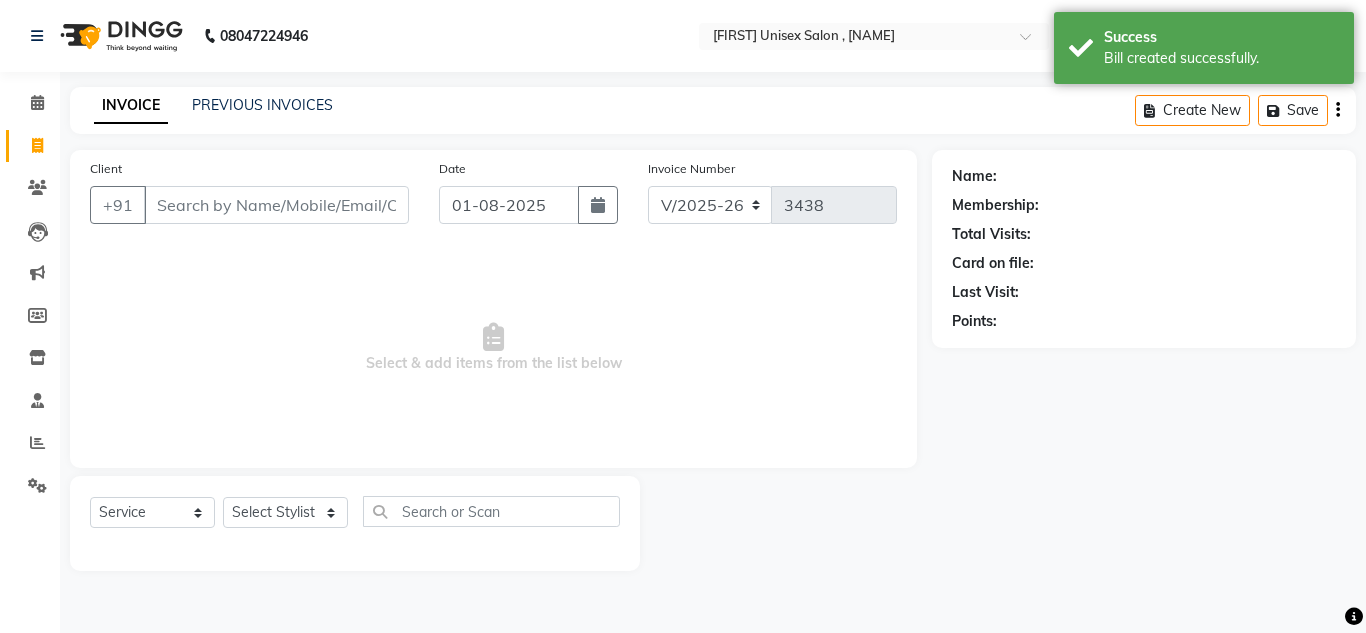 click on "Client" at bounding box center [276, 205] 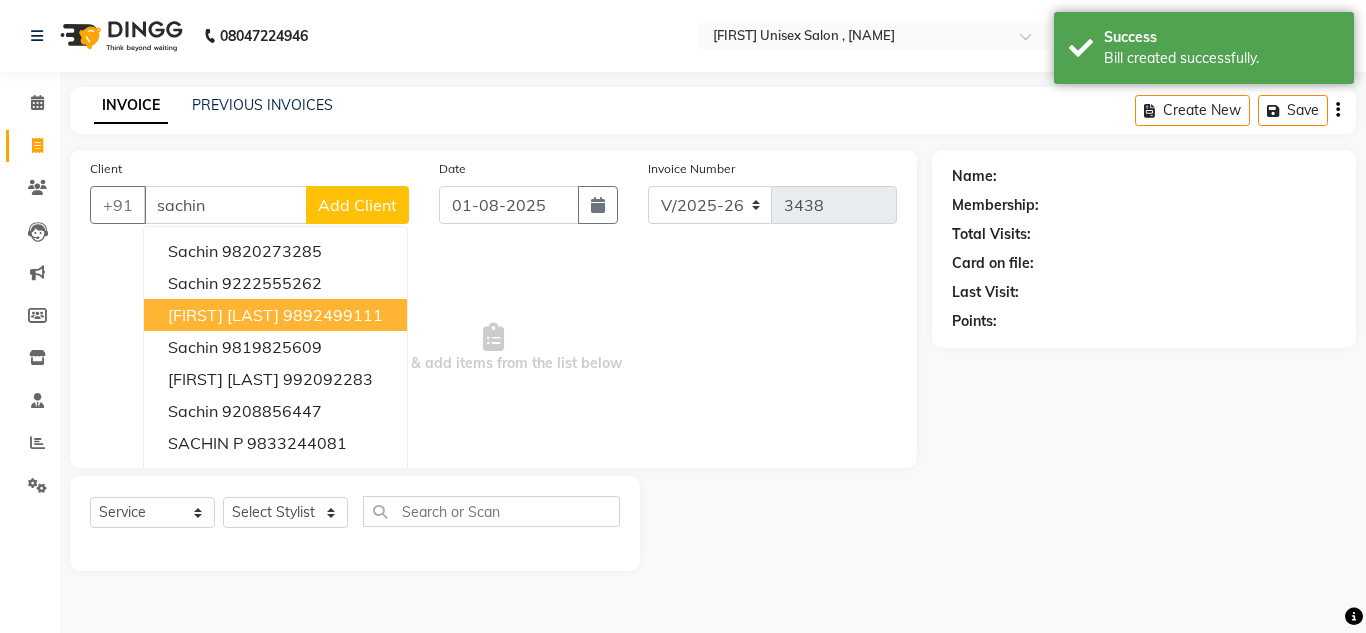click on "[FIRST] [LAST]" at bounding box center [223, 315] 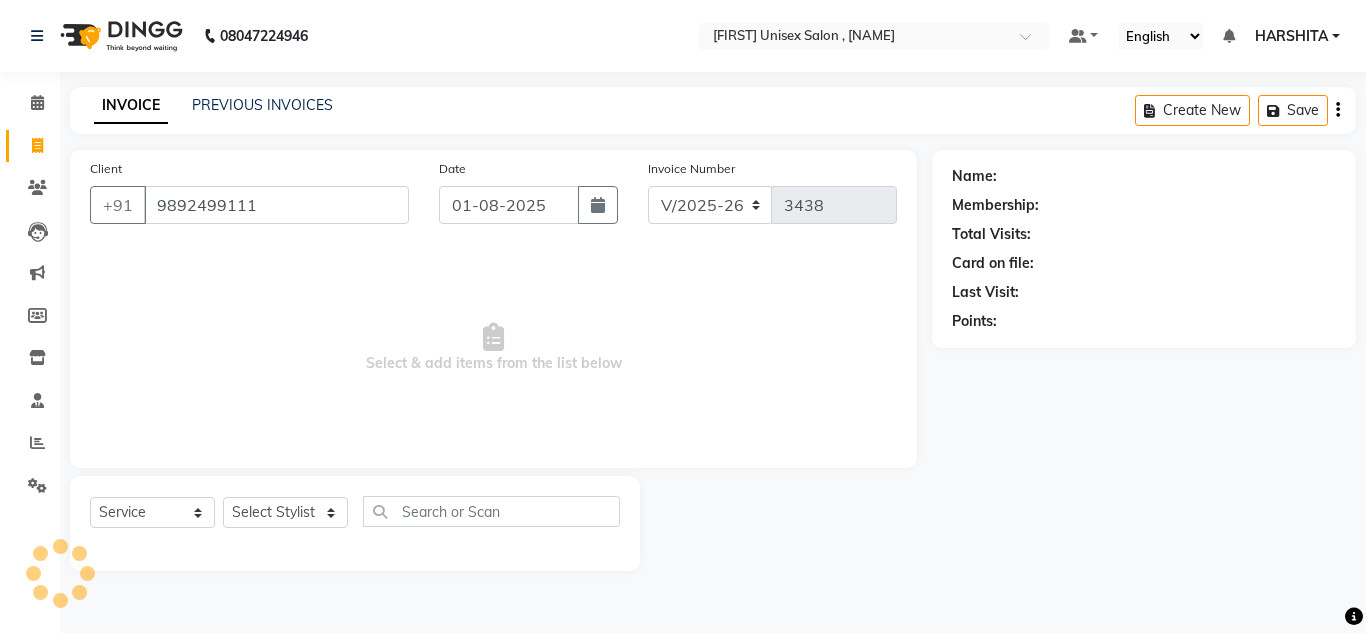 type on "9892499111" 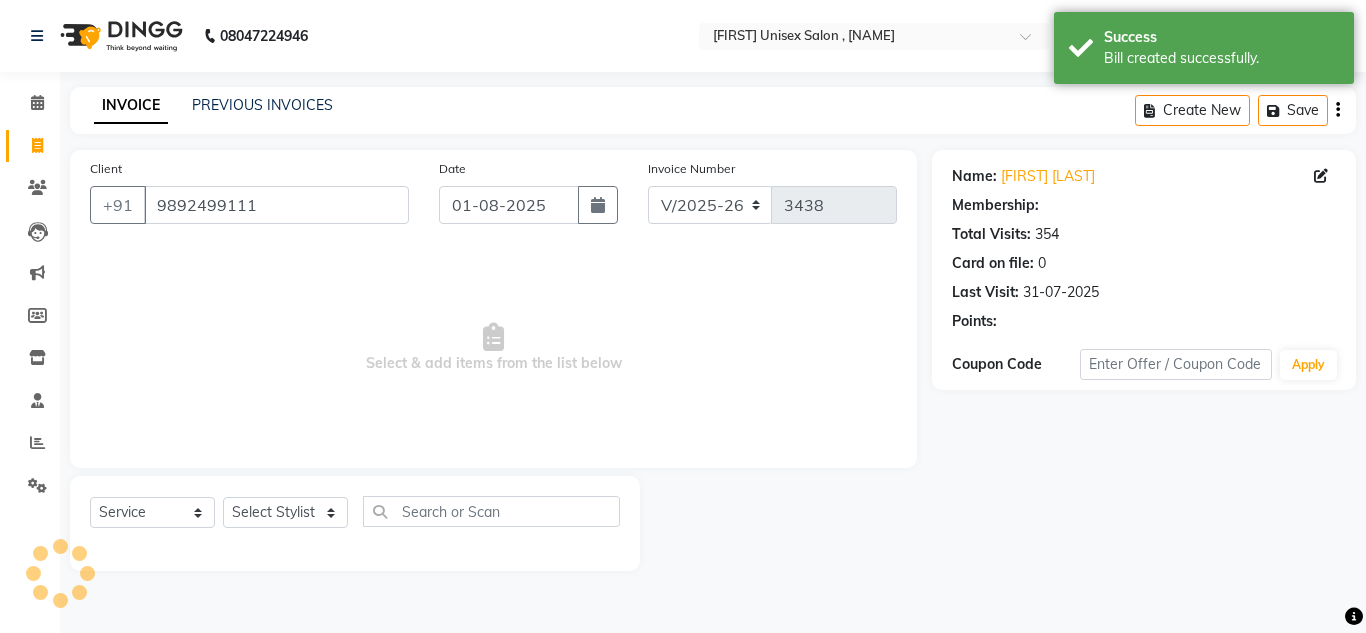 select on "1: Object" 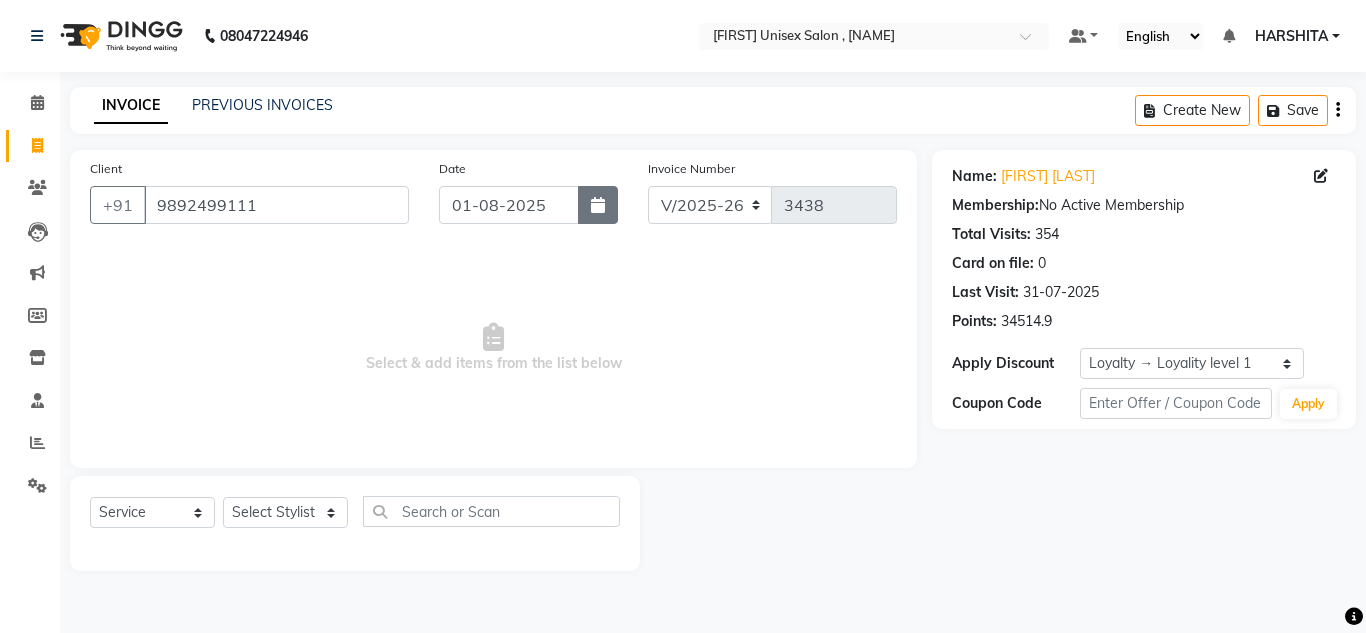 click 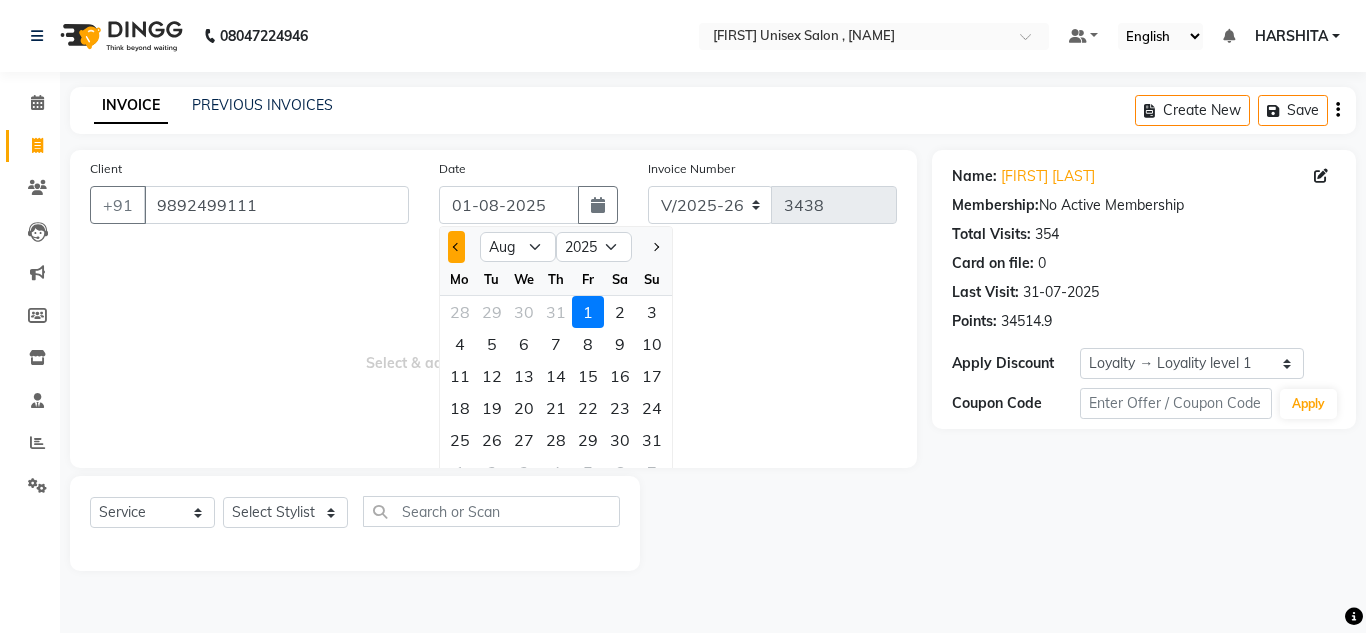 click 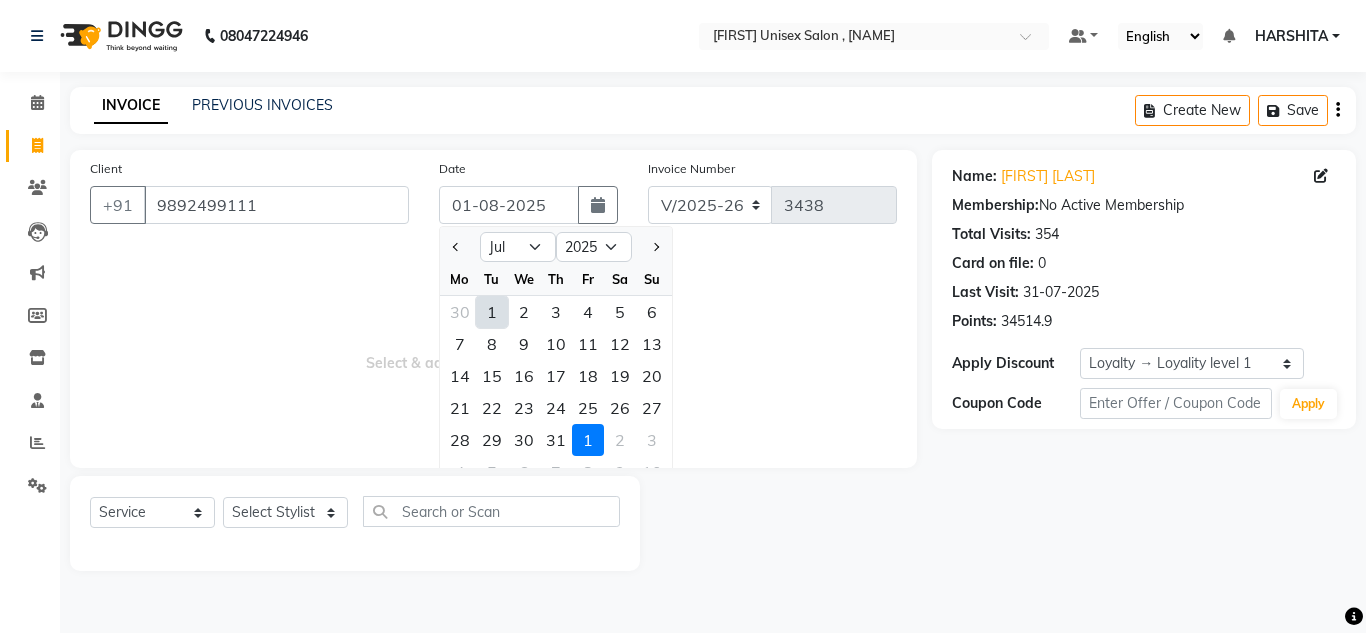 drag, startPoint x: 564, startPoint y: 436, endPoint x: 533, endPoint y: 440, distance: 31.257 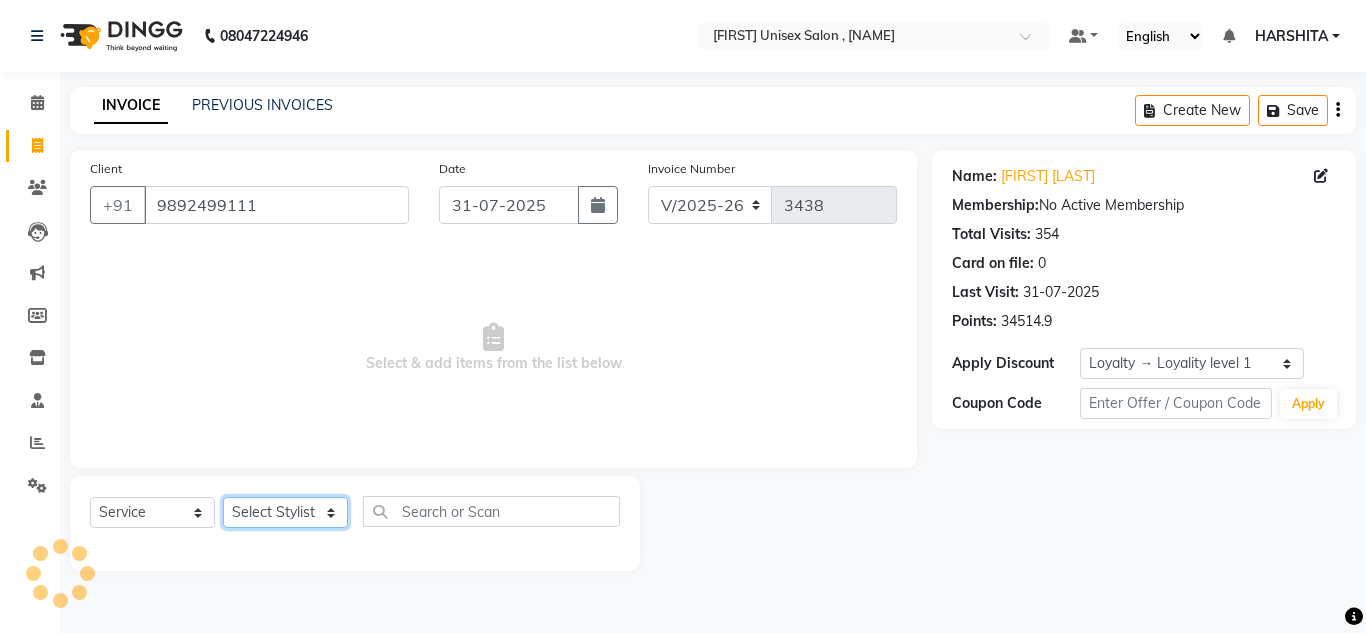 click on "Select Stylist [FIRST] [FIRST] [FIRST] [FIRST] [FIRST] [FIRST] [FIRST] [FIRST] [FIRST] [FIRST] [FIRST]" 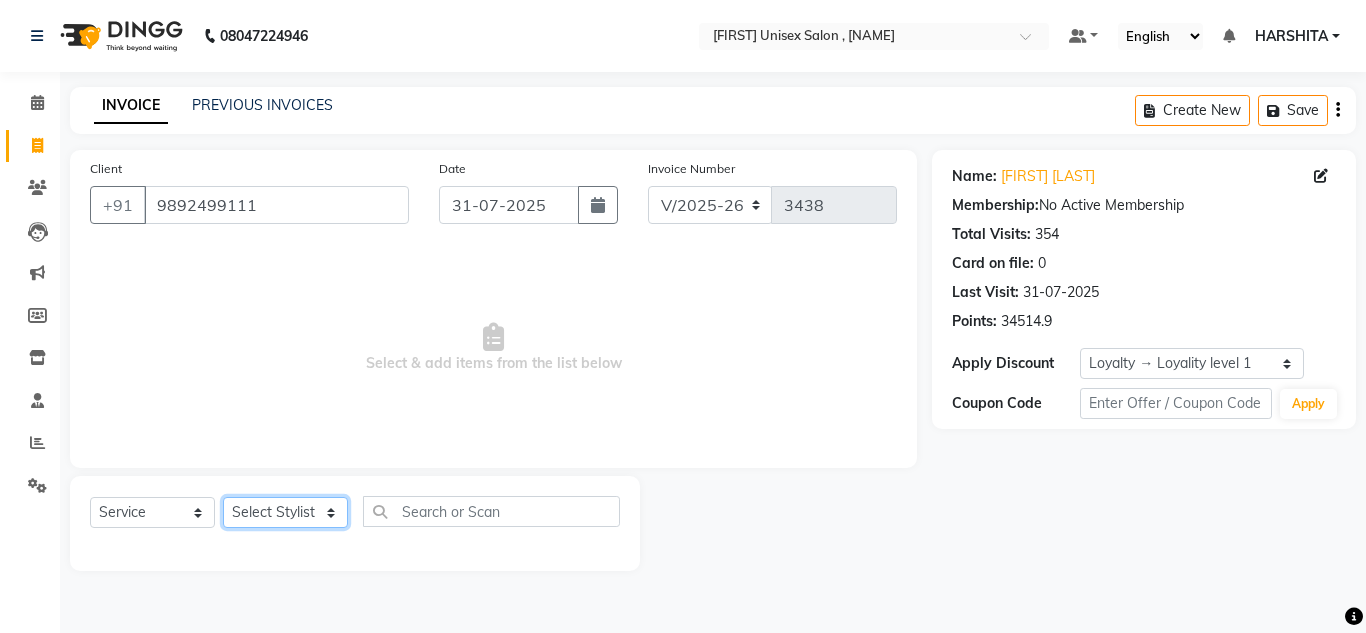 select on "81667" 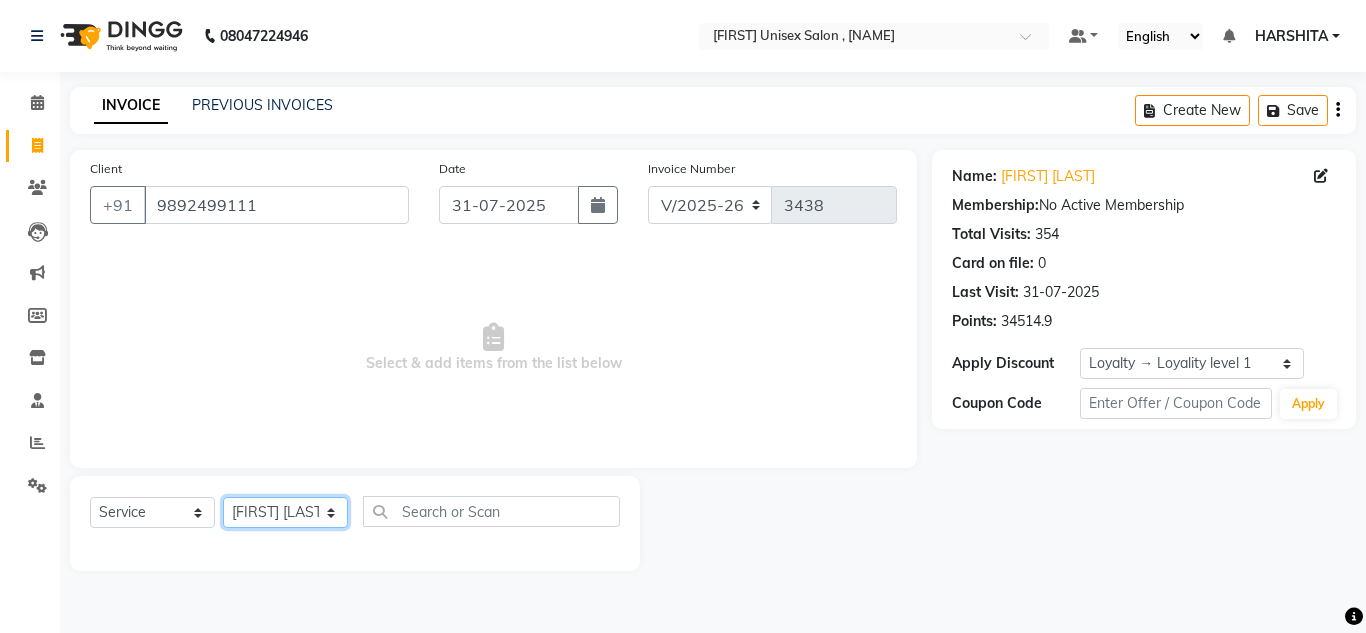 click on "Select Stylist [FIRST] [FIRST] [FIRST] [FIRST] [FIRST] [FIRST] [FIRST] [FIRST] [FIRST] [FIRST] [FIRST]" 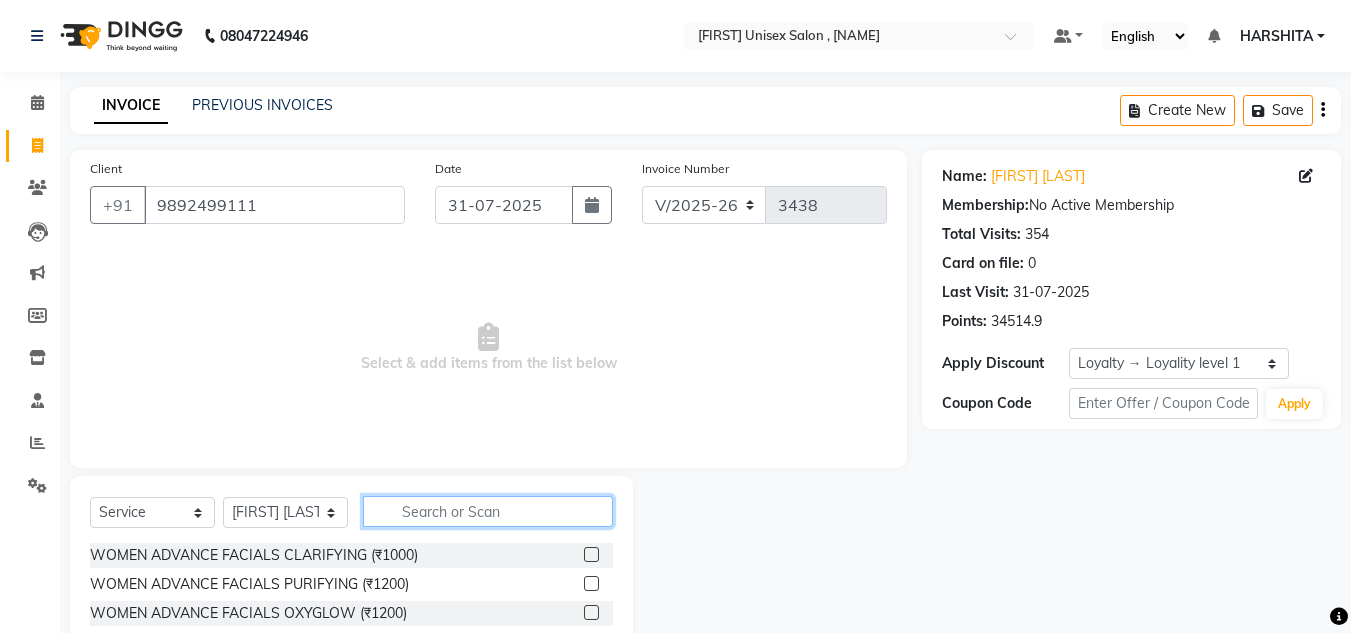 click 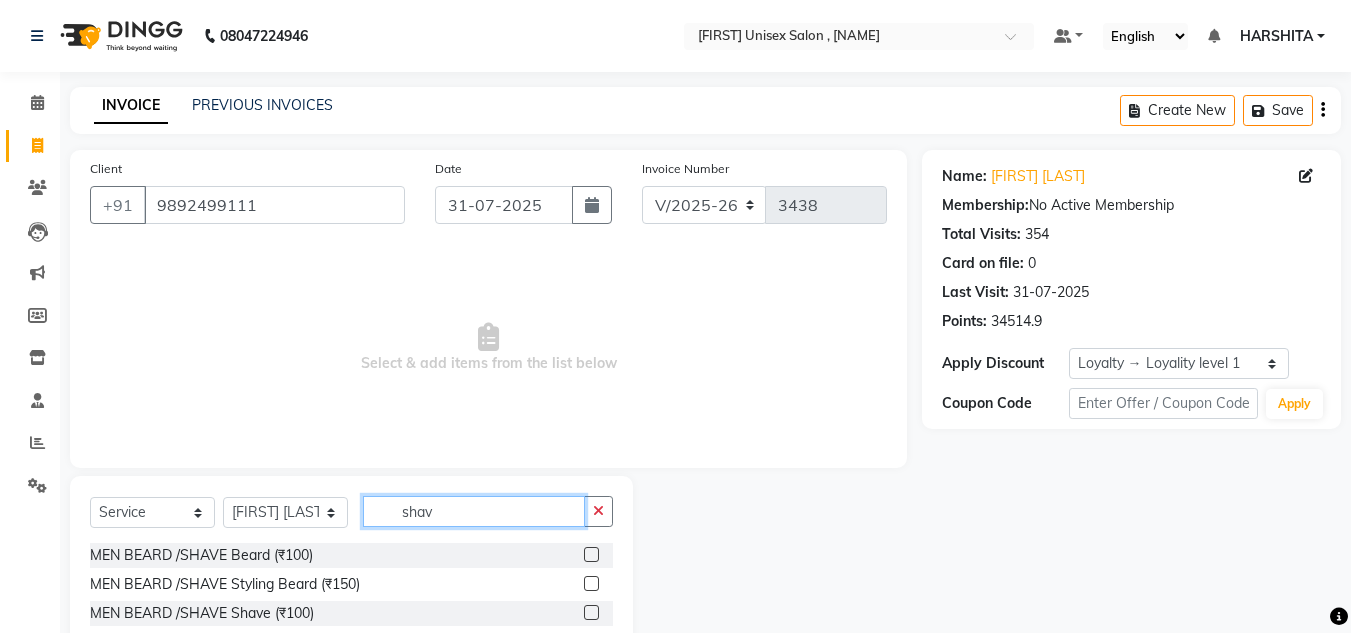 type on "shav" 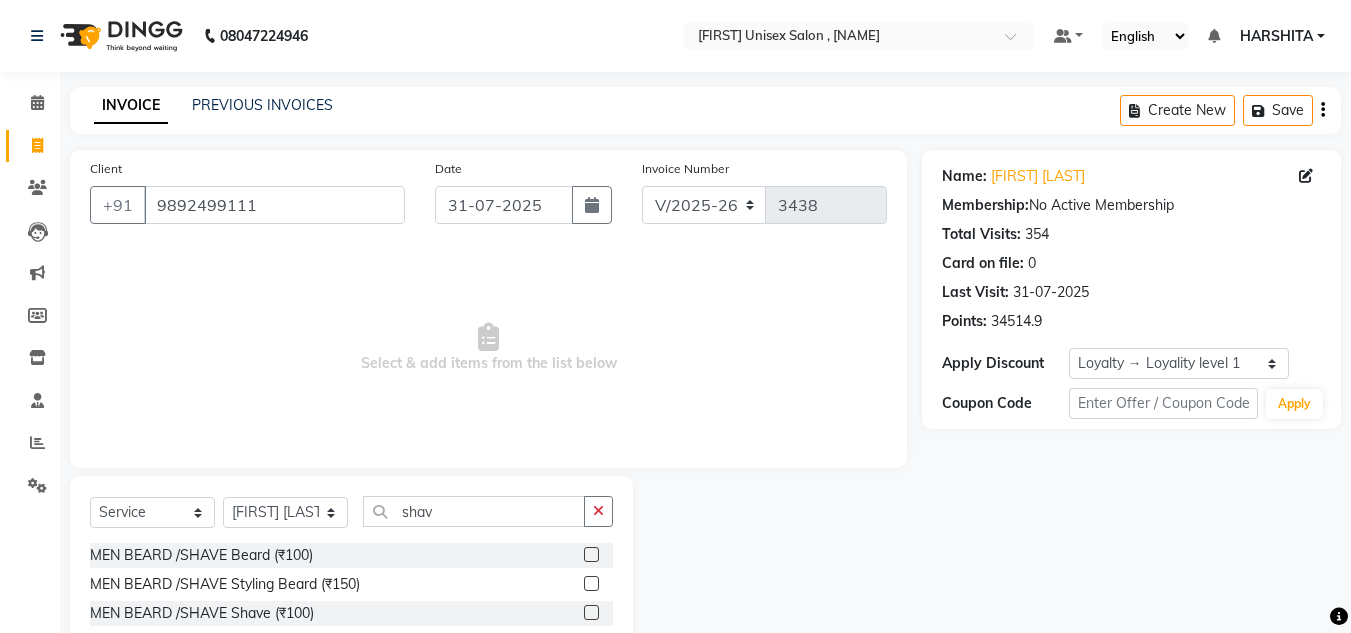 click 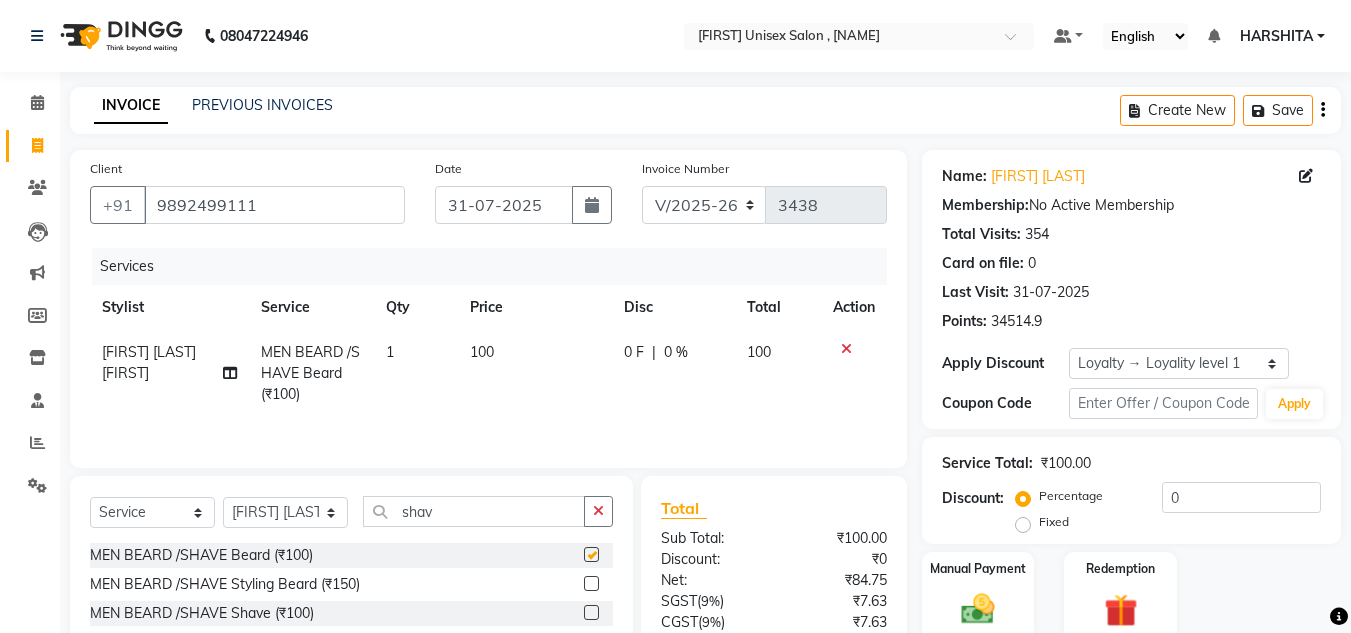 checkbox on "false" 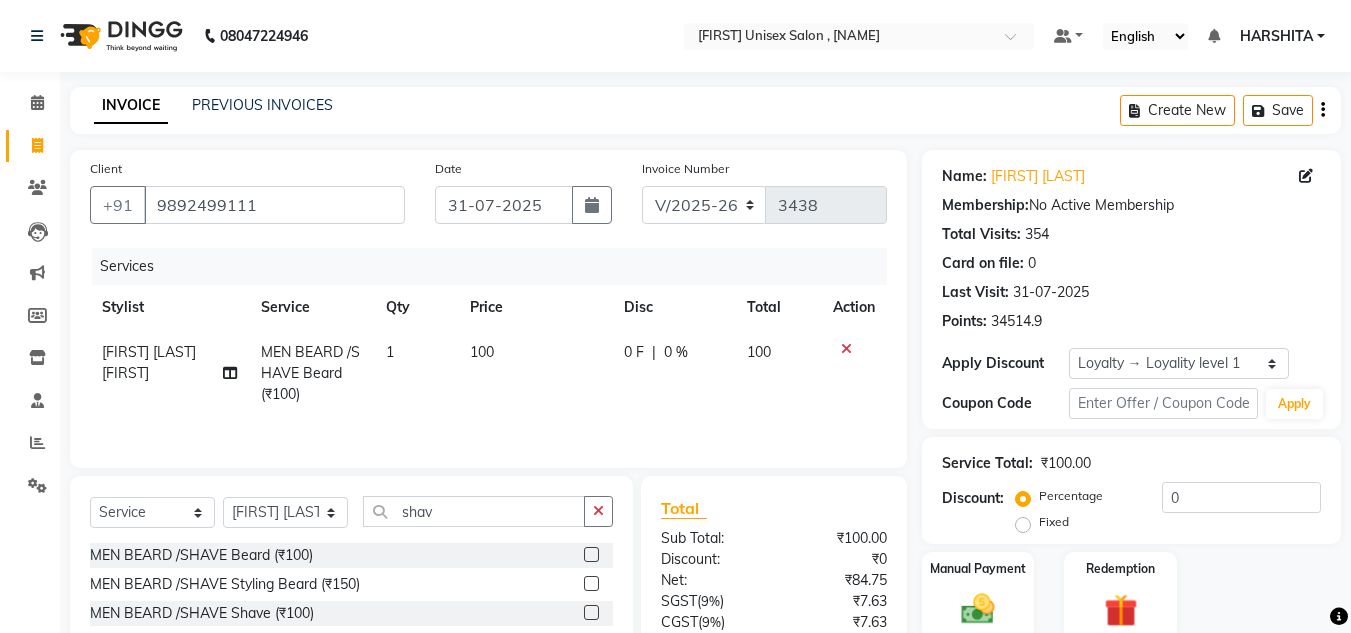 scroll, scrollTop: 167, scrollLeft: 0, axis: vertical 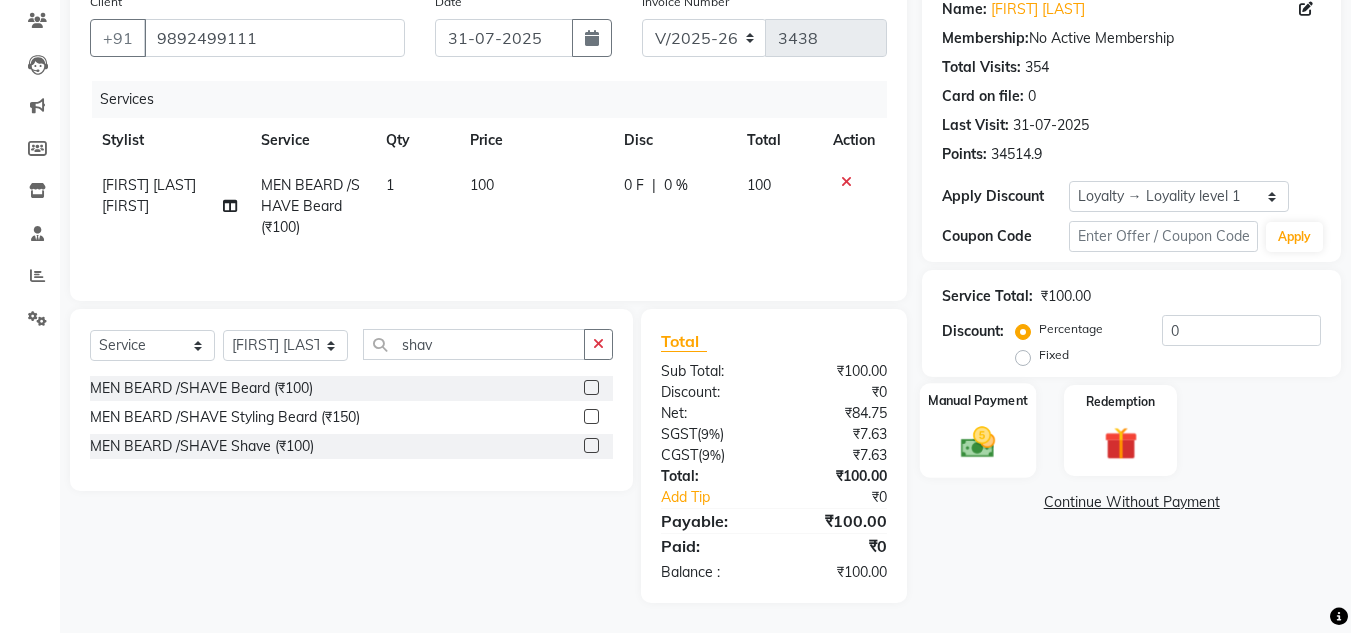 click 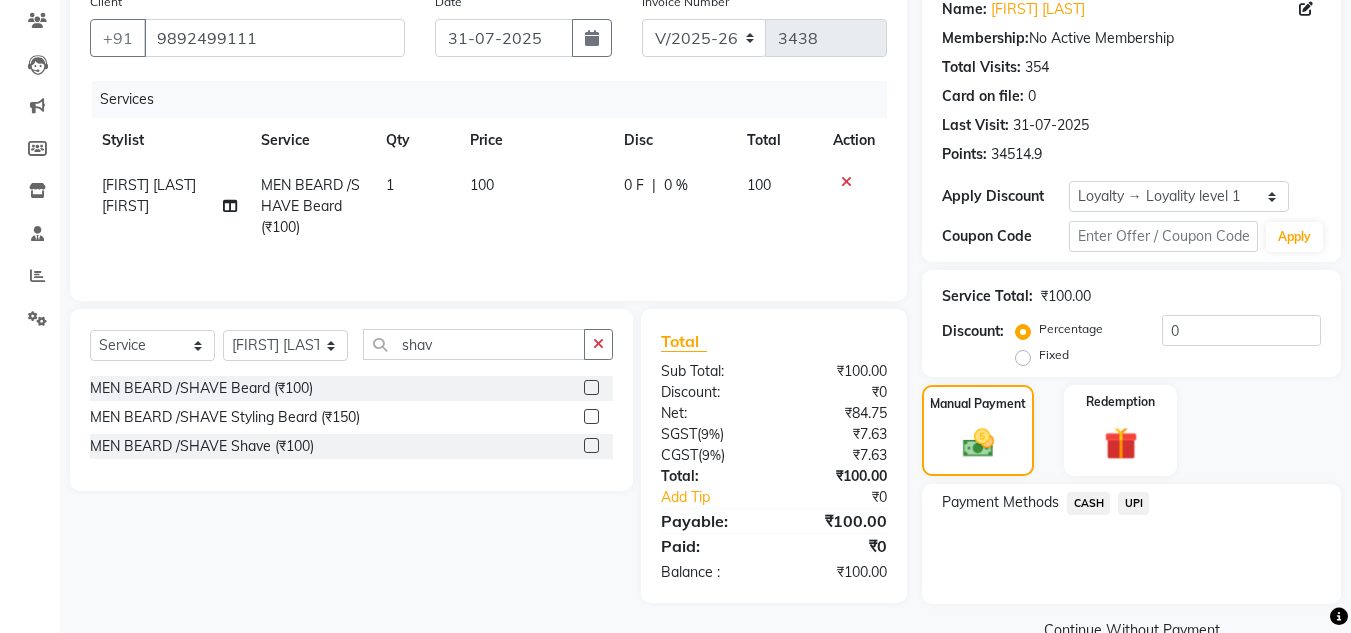 drag, startPoint x: 1132, startPoint y: 497, endPoint x: 1144, endPoint y: 519, distance: 25.059929 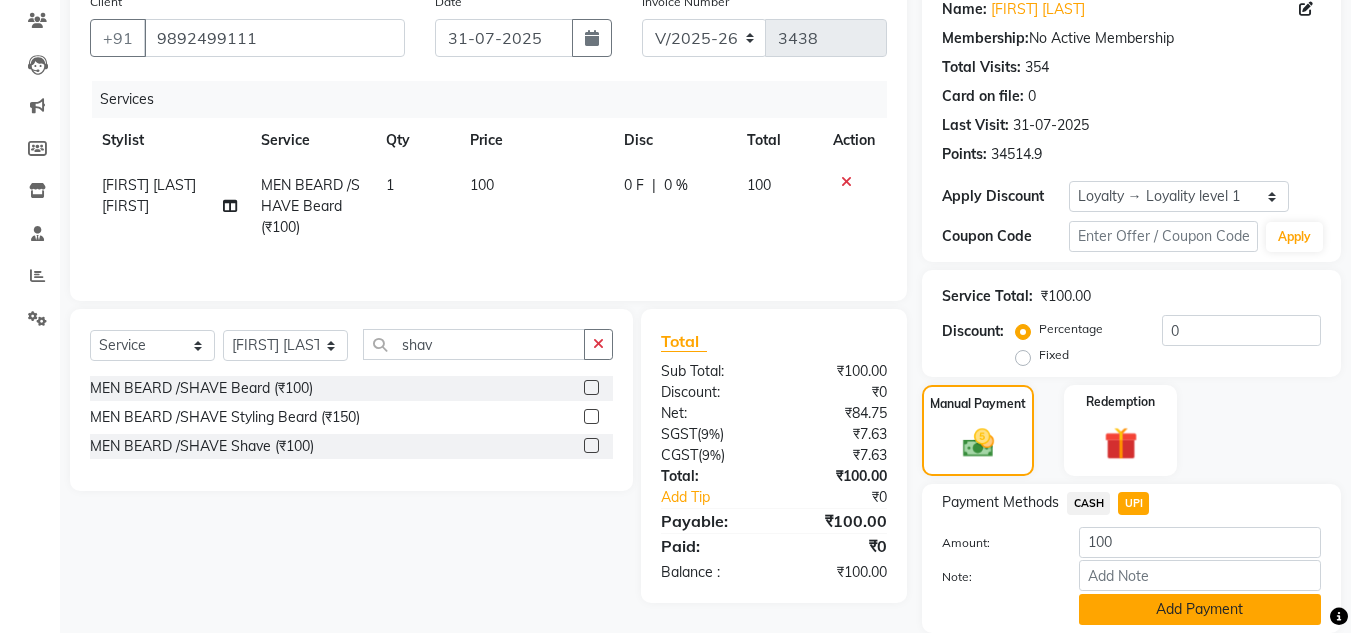 click on "Add Payment" 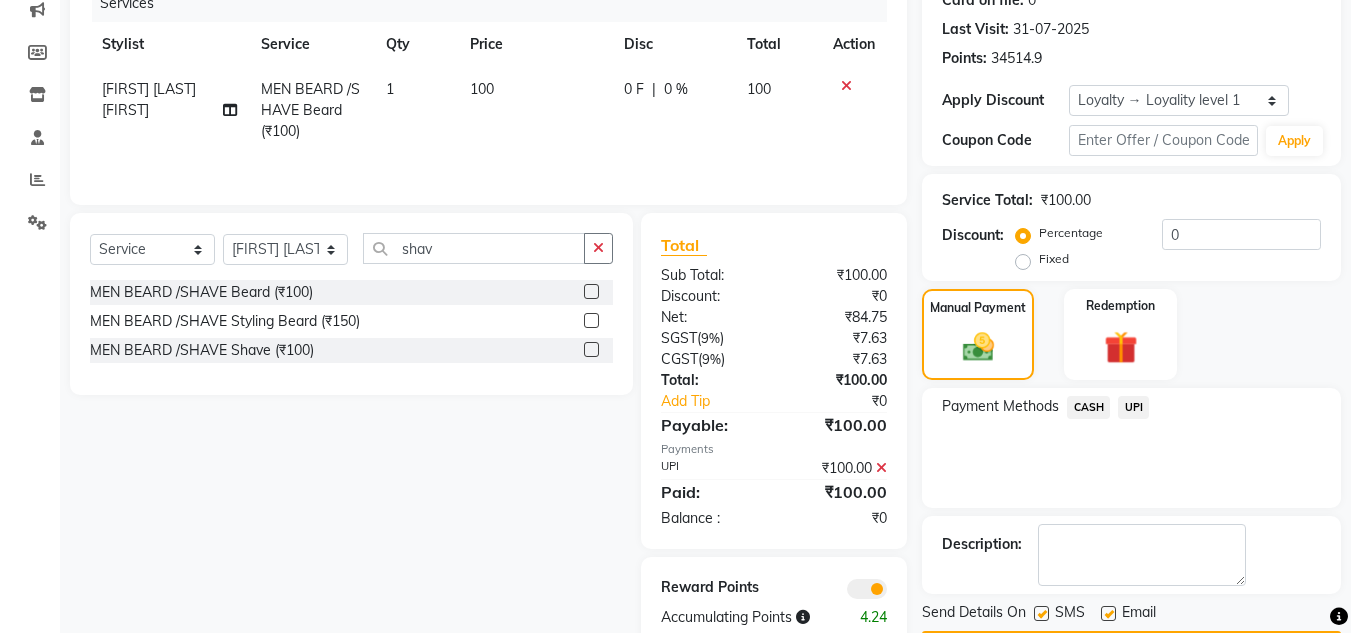 scroll, scrollTop: 322, scrollLeft: 0, axis: vertical 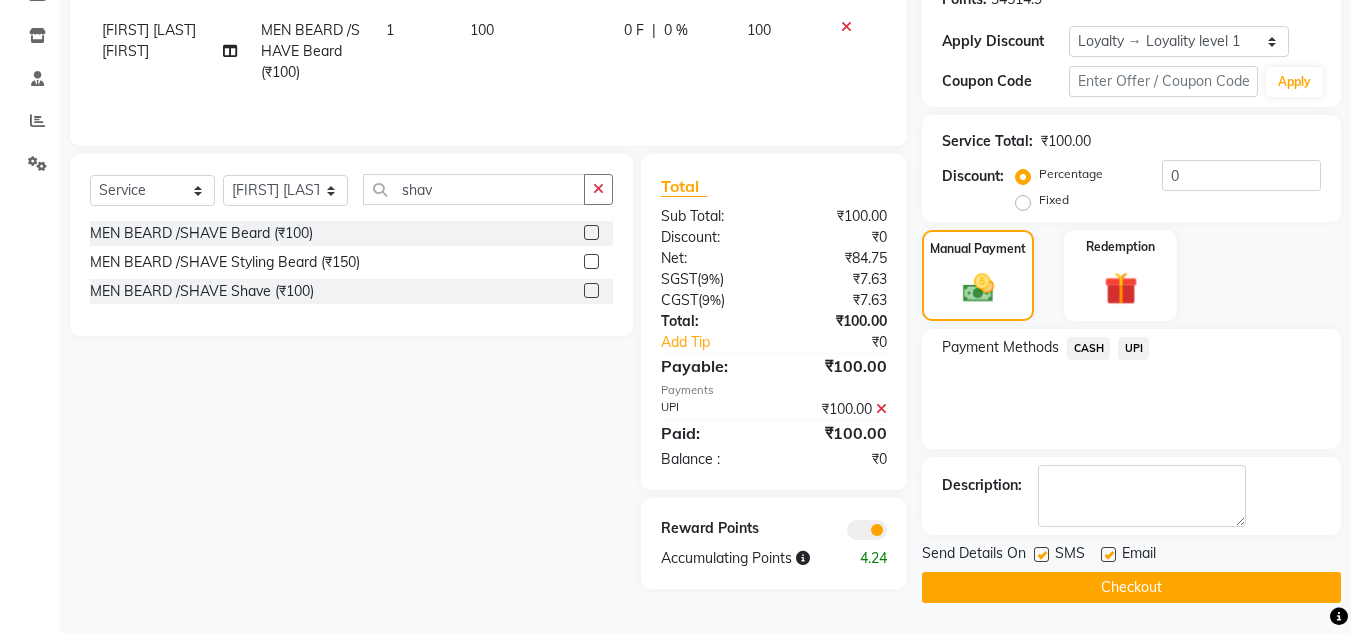 click on "Checkout" 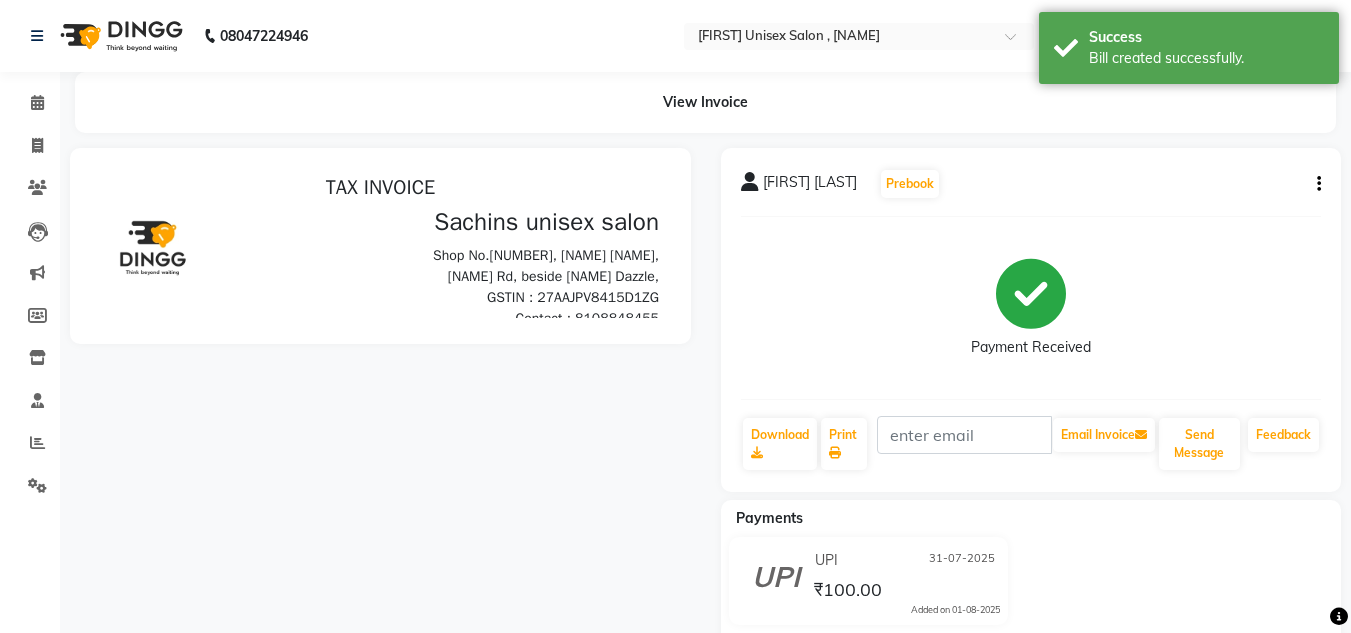 scroll, scrollTop: 0, scrollLeft: 0, axis: both 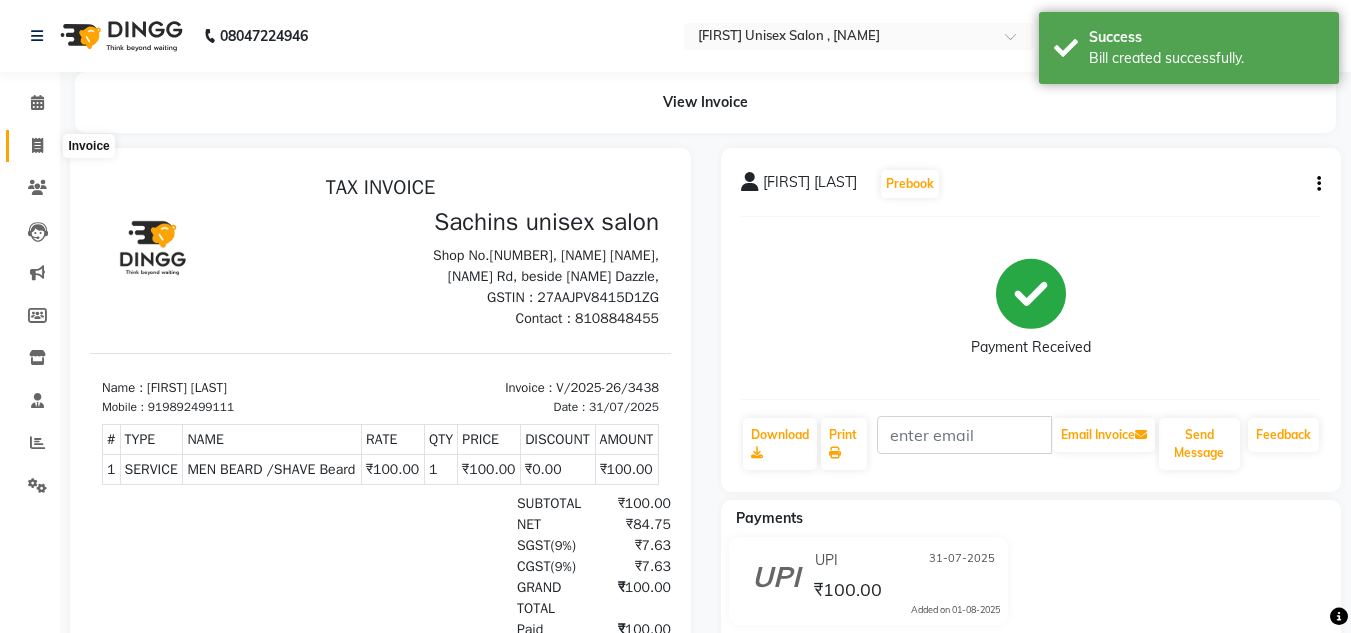 click 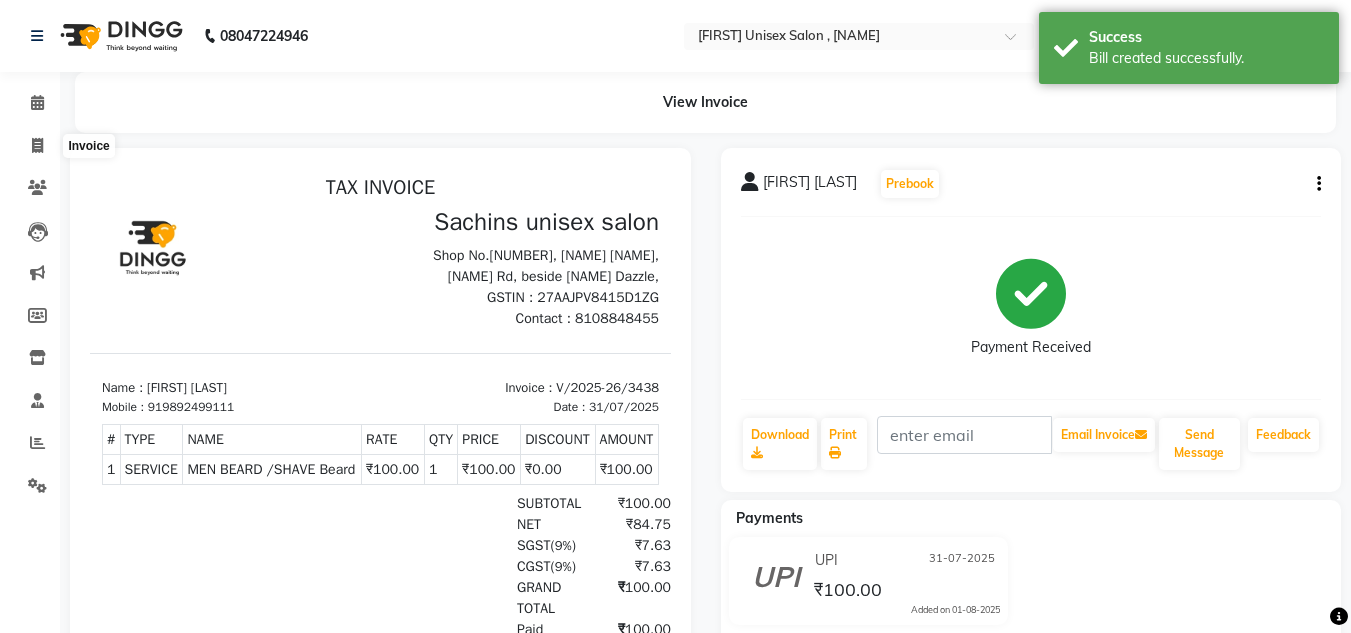 select on "6840" 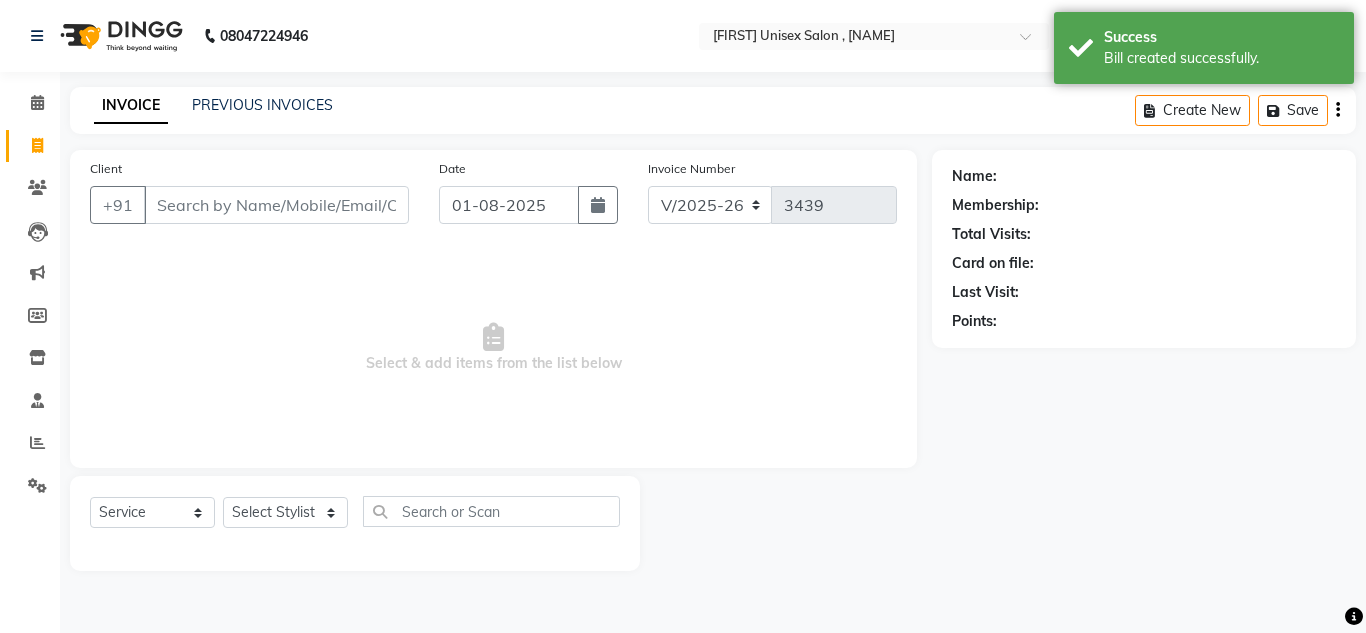 click on "Client" at bounding box center (276, 205) 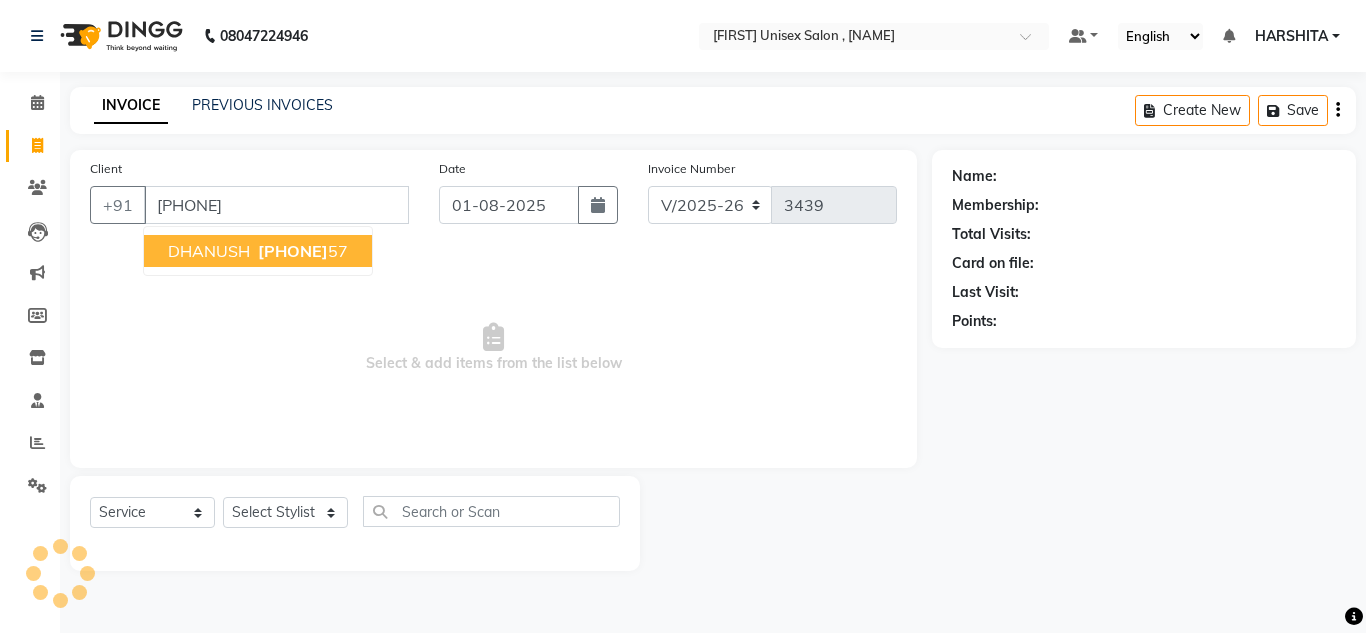 click on "DHANUSH" at bounding box center (209, 251) 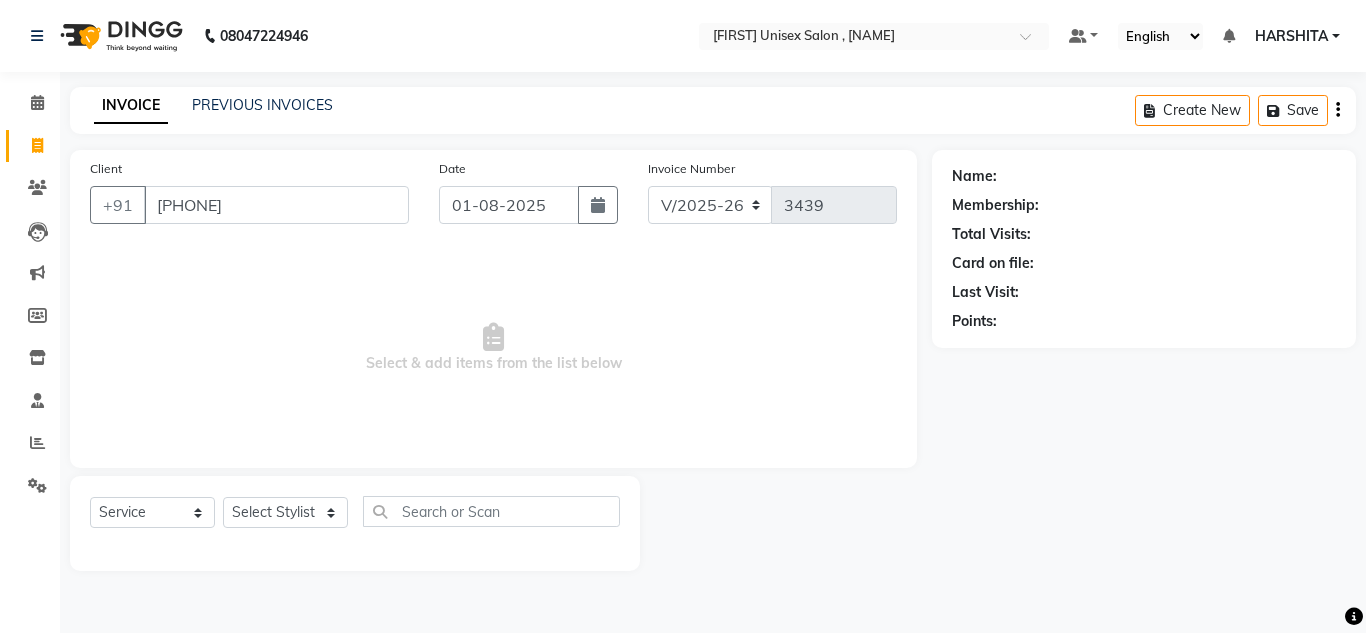 type on "[PHONE]" 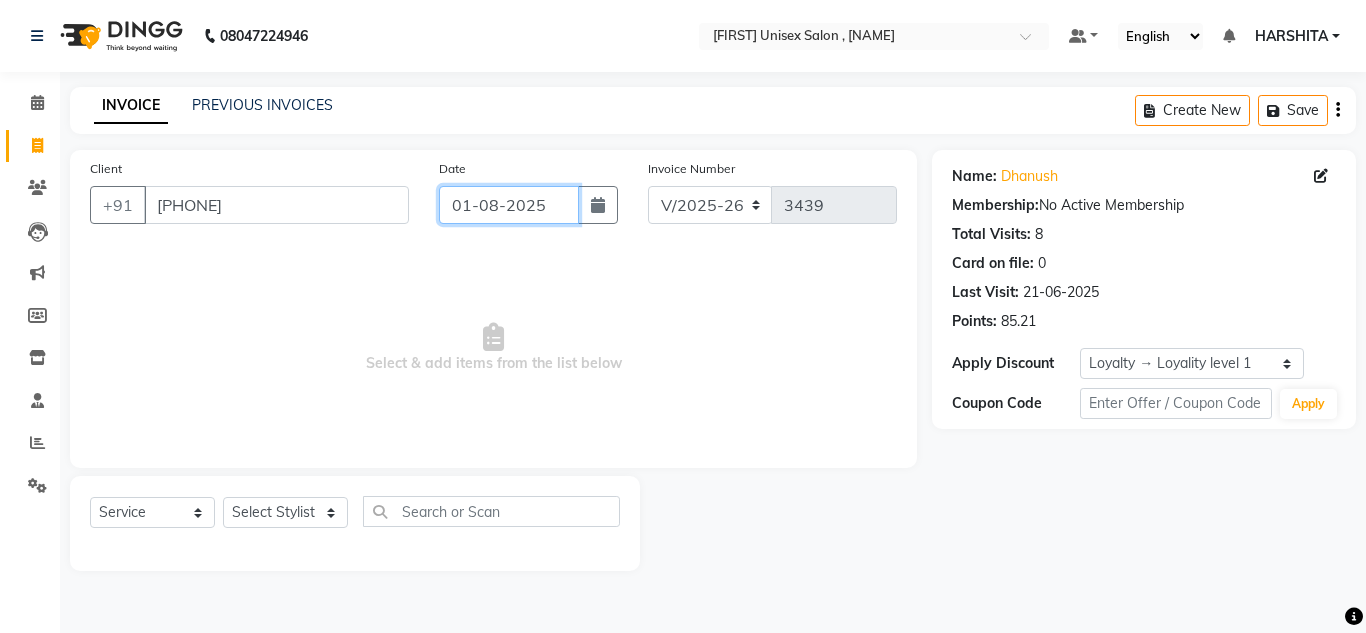 click on "01-08-2025" 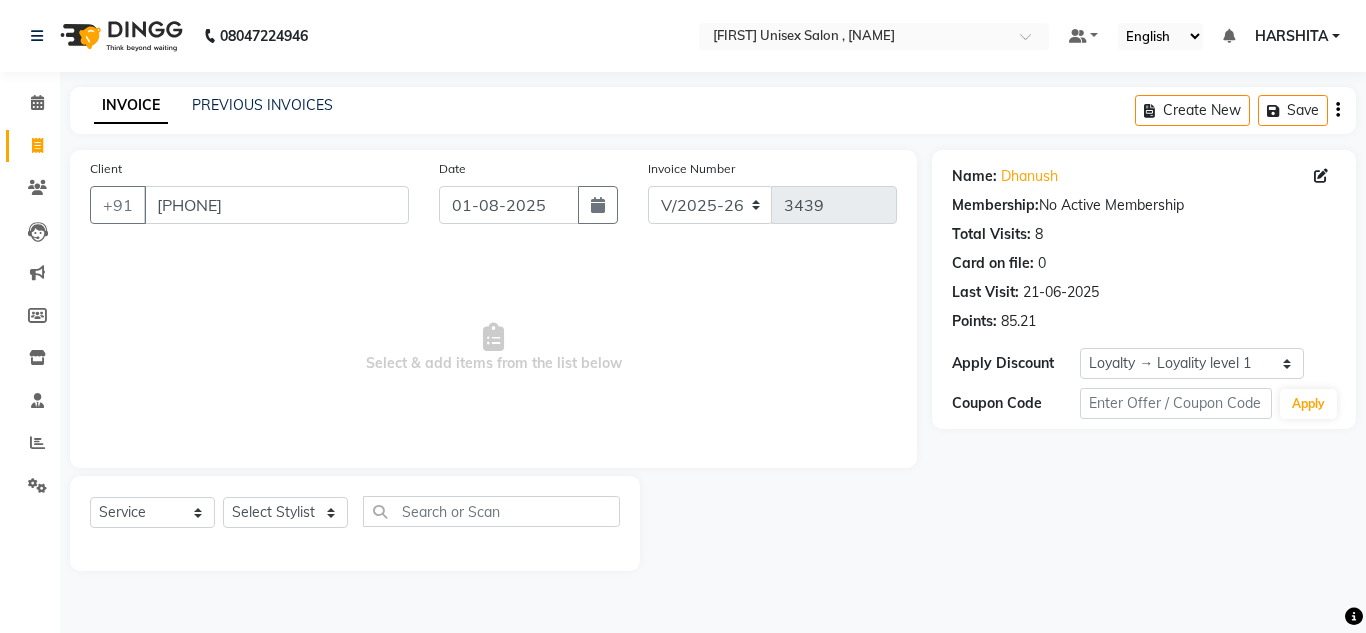 select on "8" 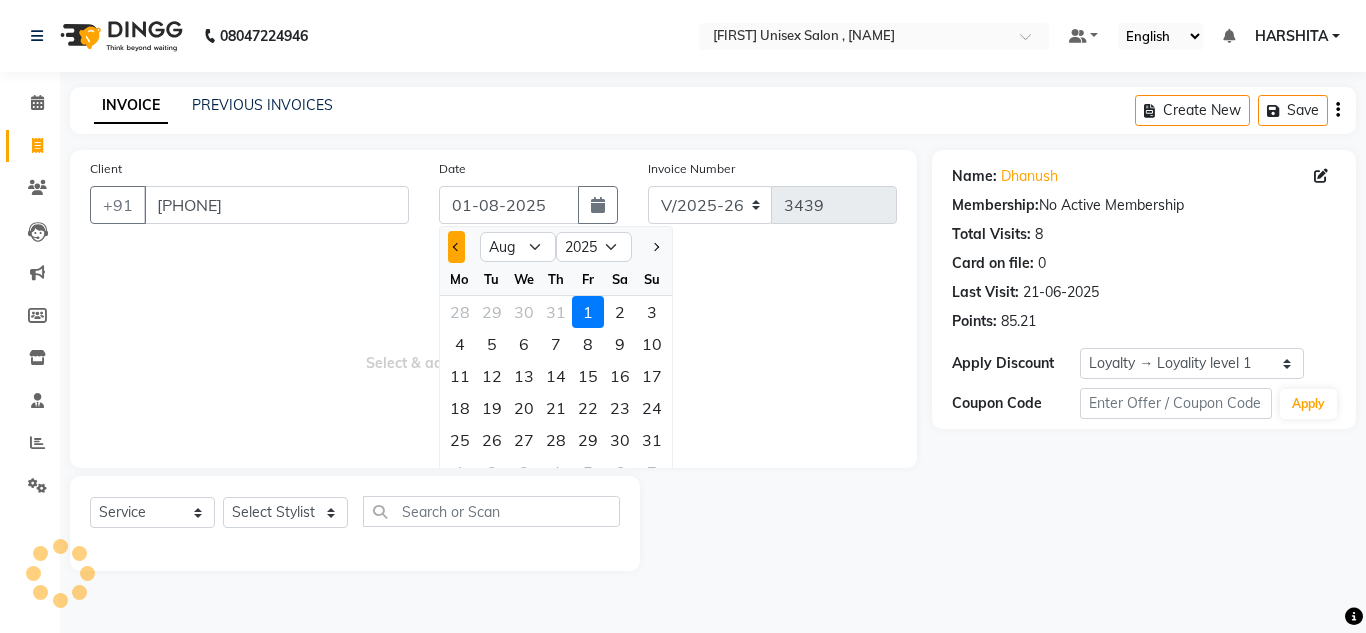 click 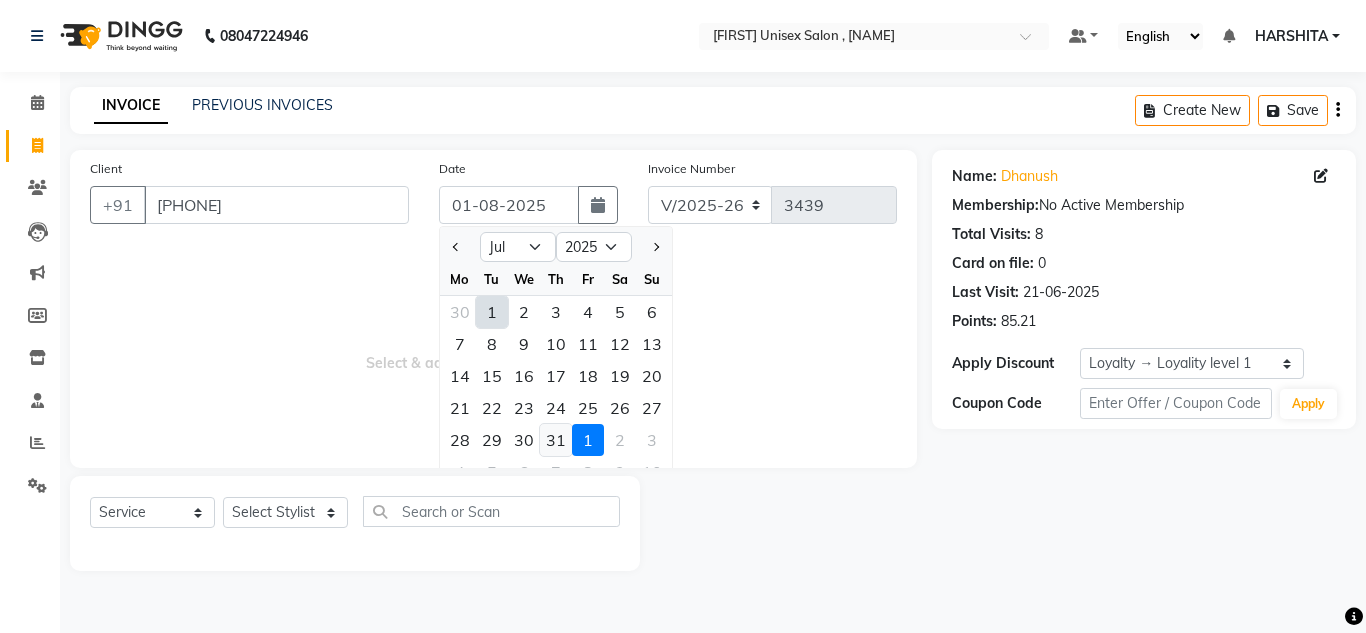 click on "31" 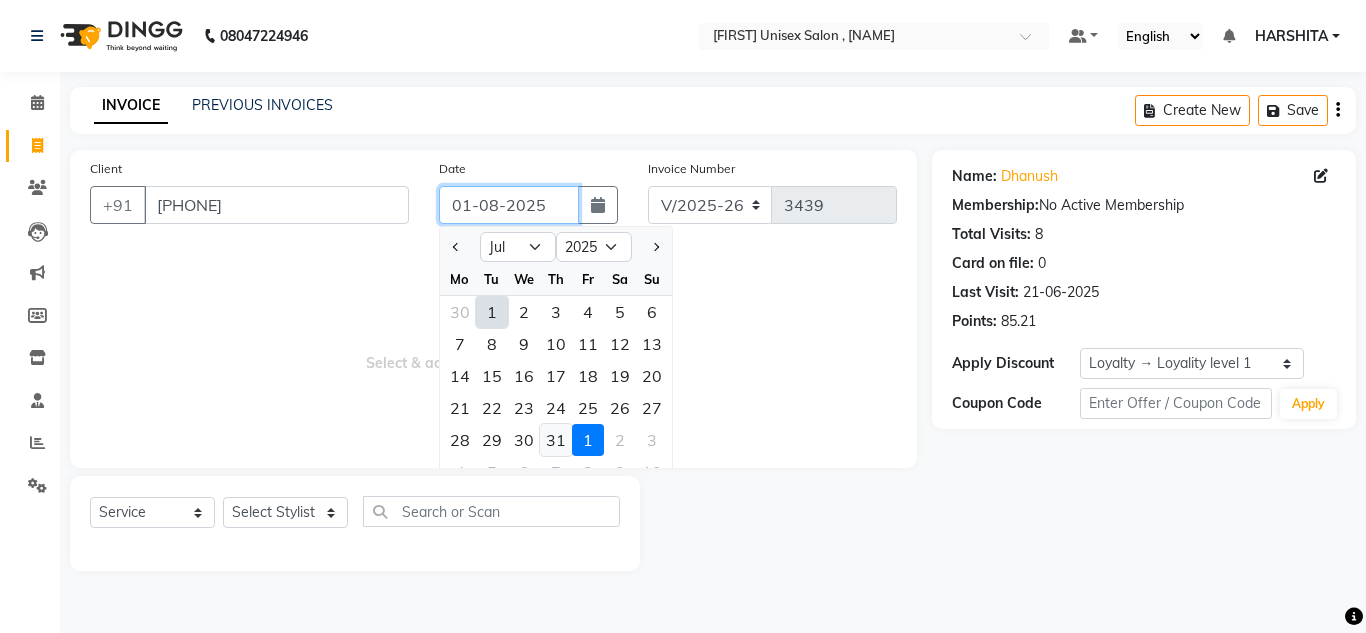 type on "31-07-2025" 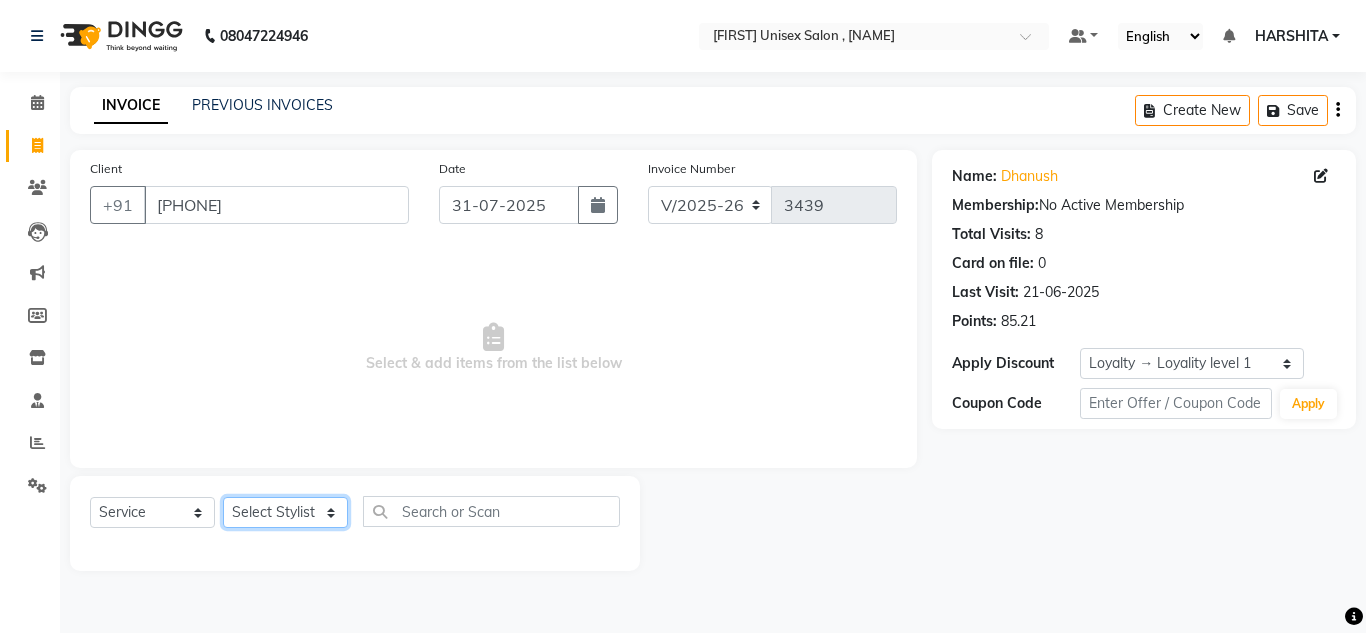 click on "Select Stylist [FIRST] [FIRST] [FIRST] [FIRST] [FIRST] [FIRST] [FIRST] [FIRST] [FIRST] [FIRST] [FIRST]" 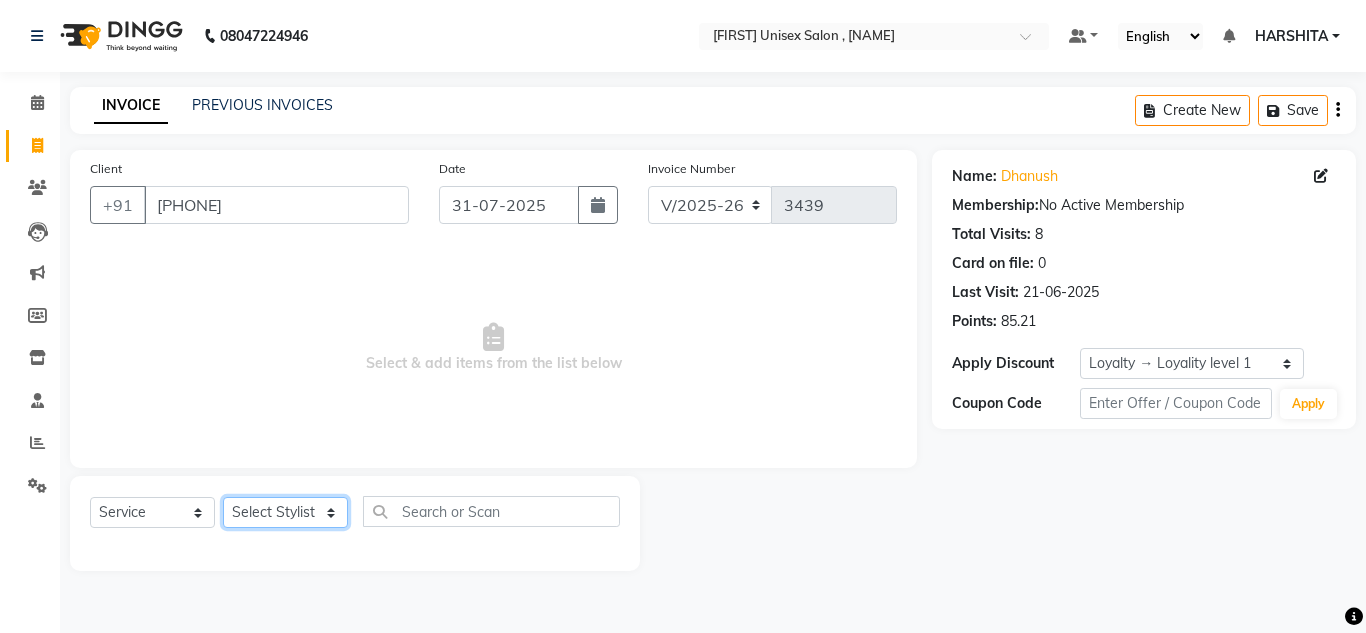 select on "60567" 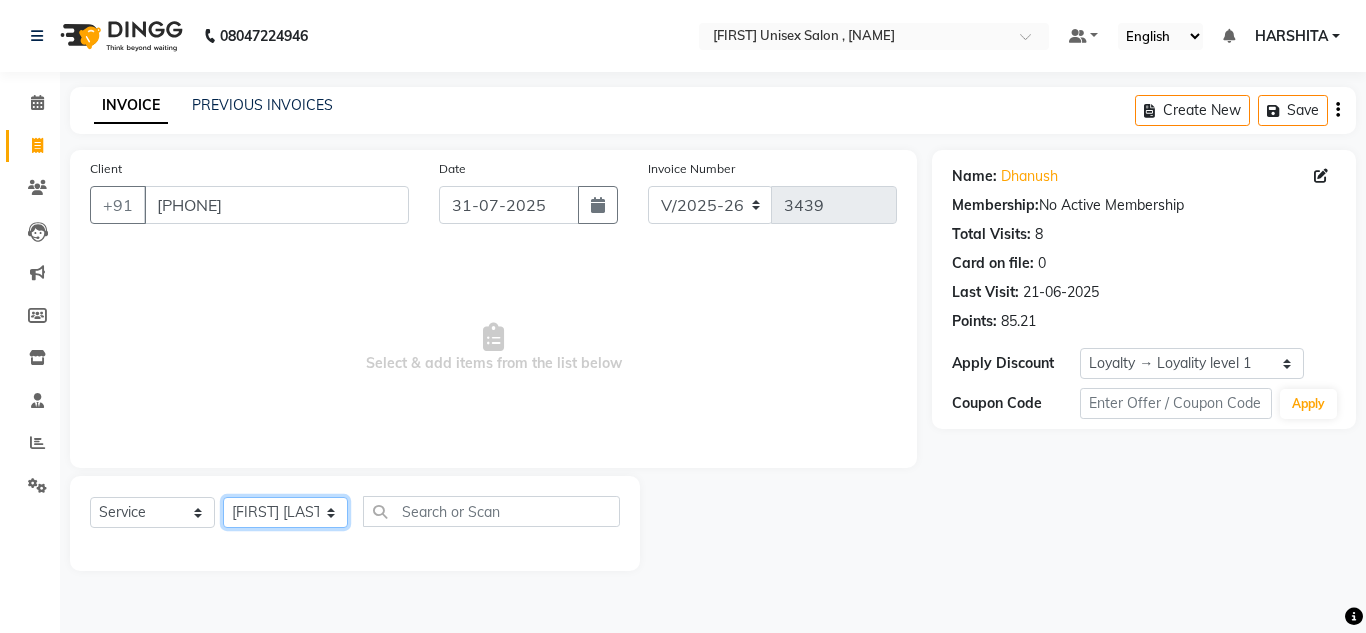 click on "Select Stylist [FIRST] [FIRST] [FIRST] [FIRST] [FIRST] [FIRST] [FIRST] [FIRST] [FIRST] [FIRST] [FIRST]" 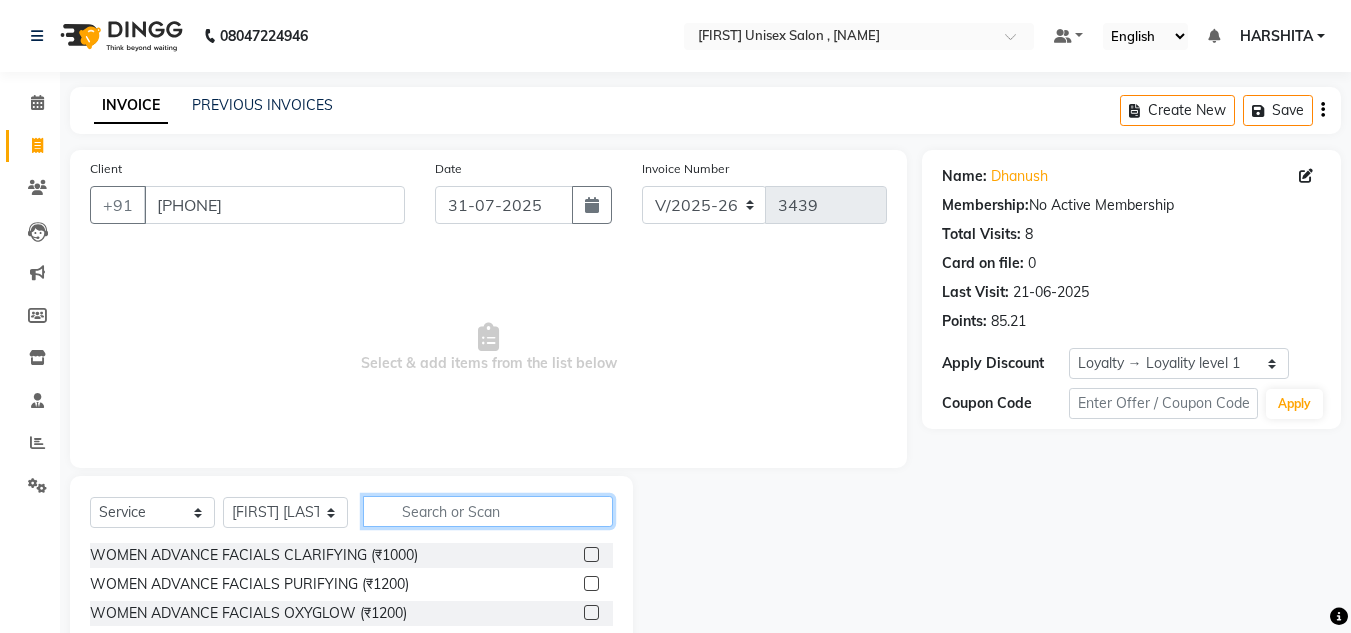 click 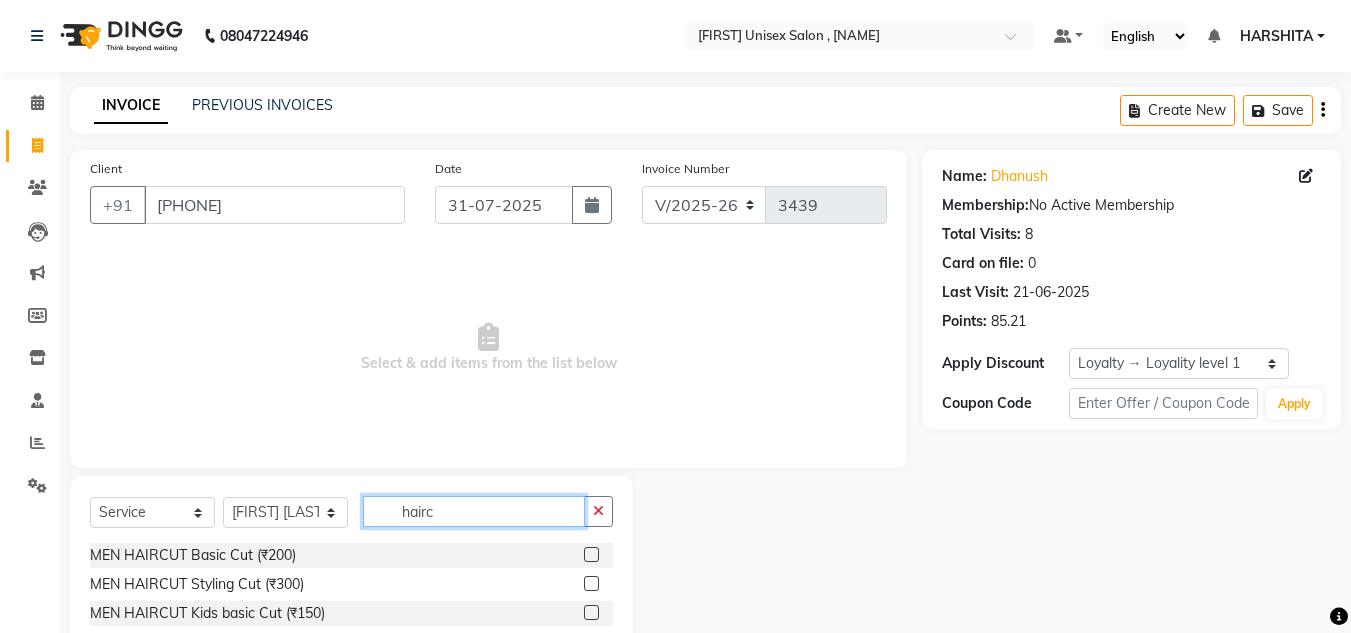 type on "hairc" 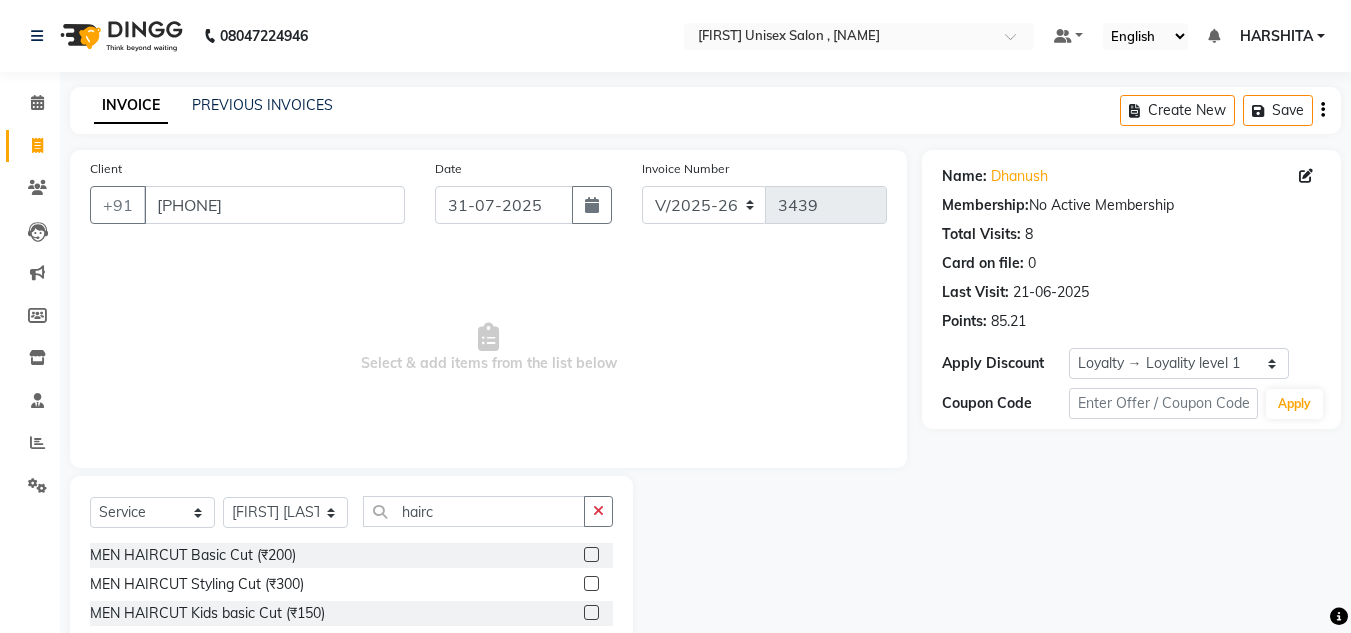 click 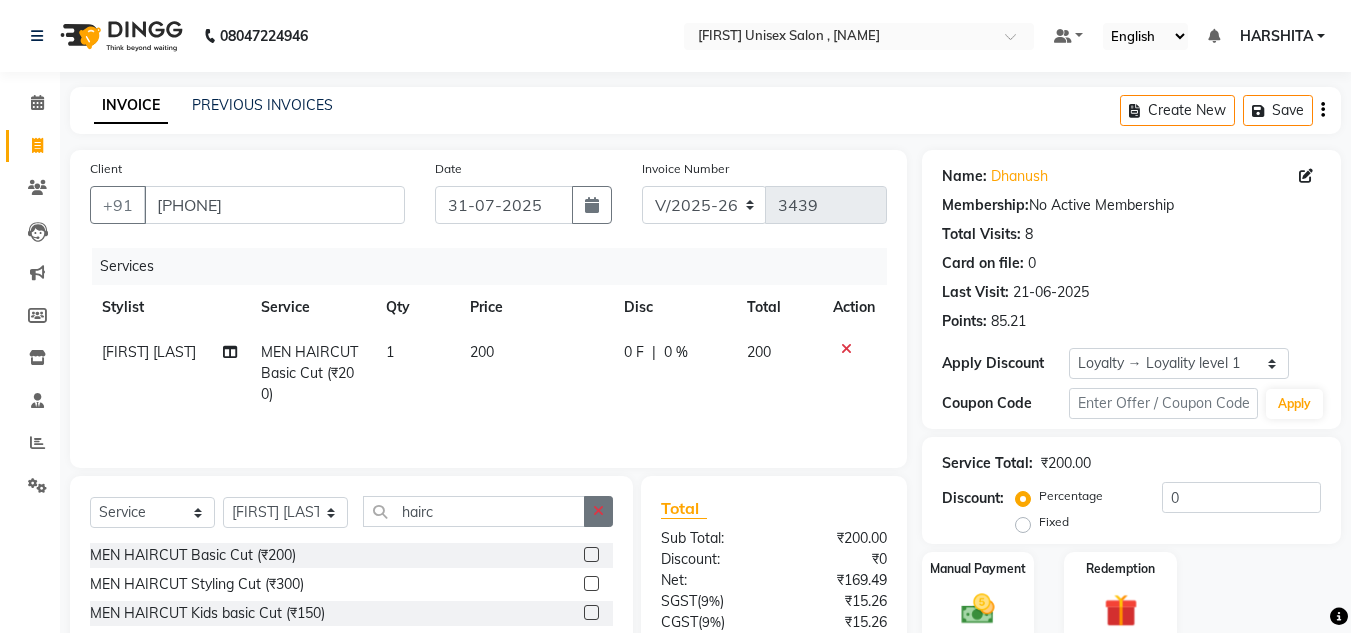 checkbox on "false" 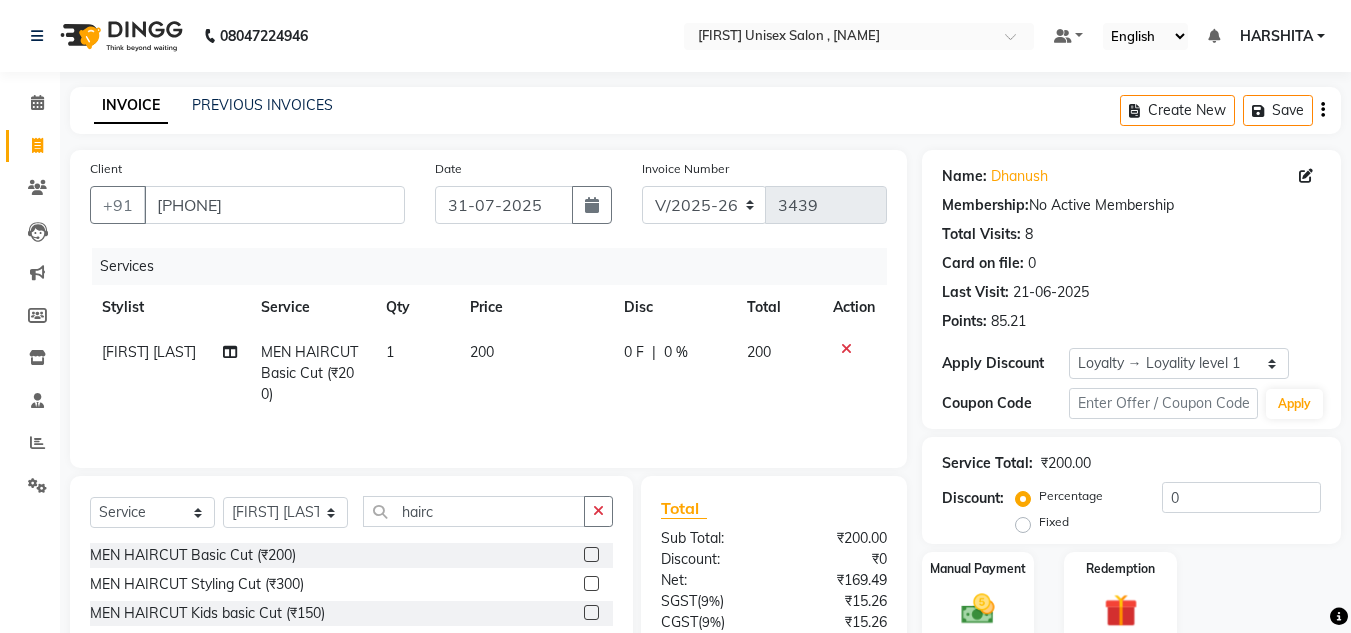 drag, startPoint x: 598, startPoint y: 513, endPoint x: 564, endPoint y: 519, distance: 34.525352 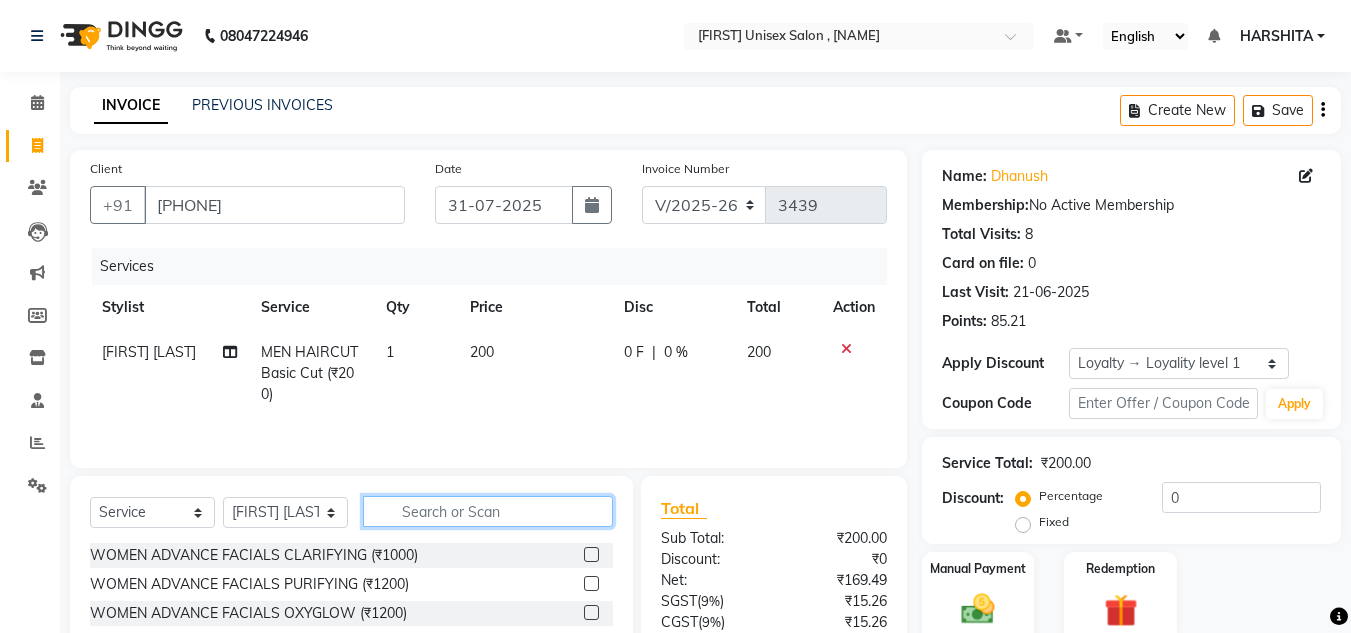 click 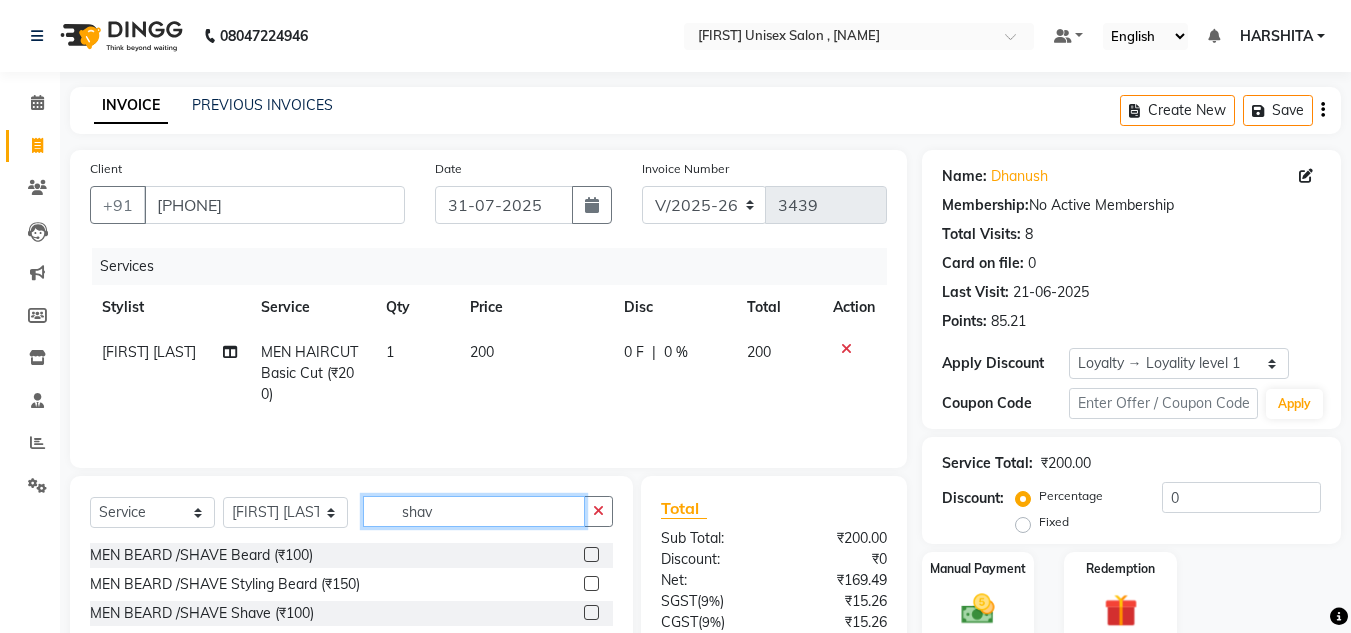 type on "shav" 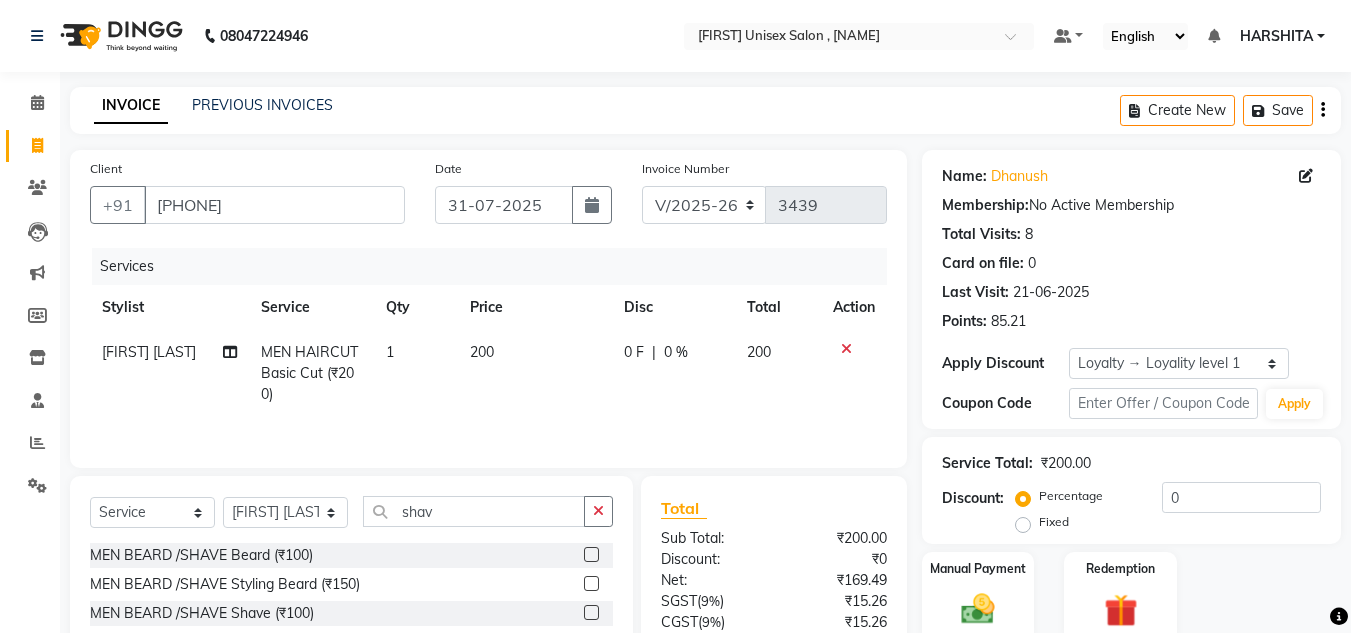click 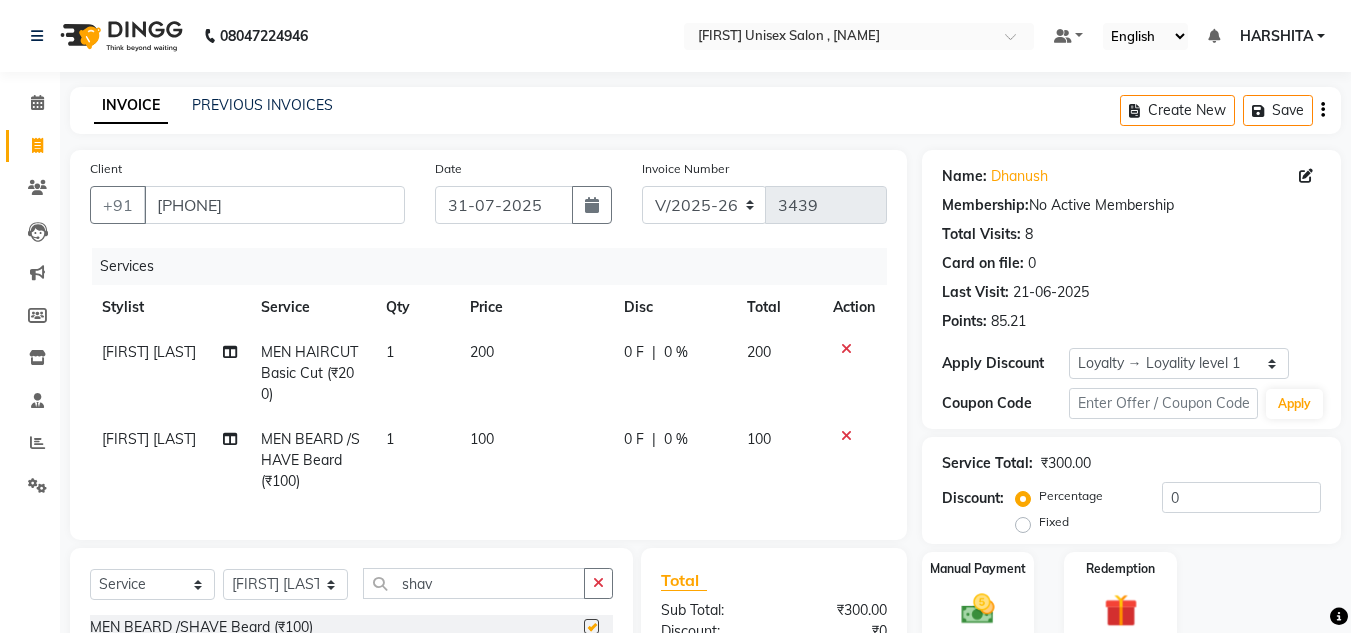 checkbox on "false" 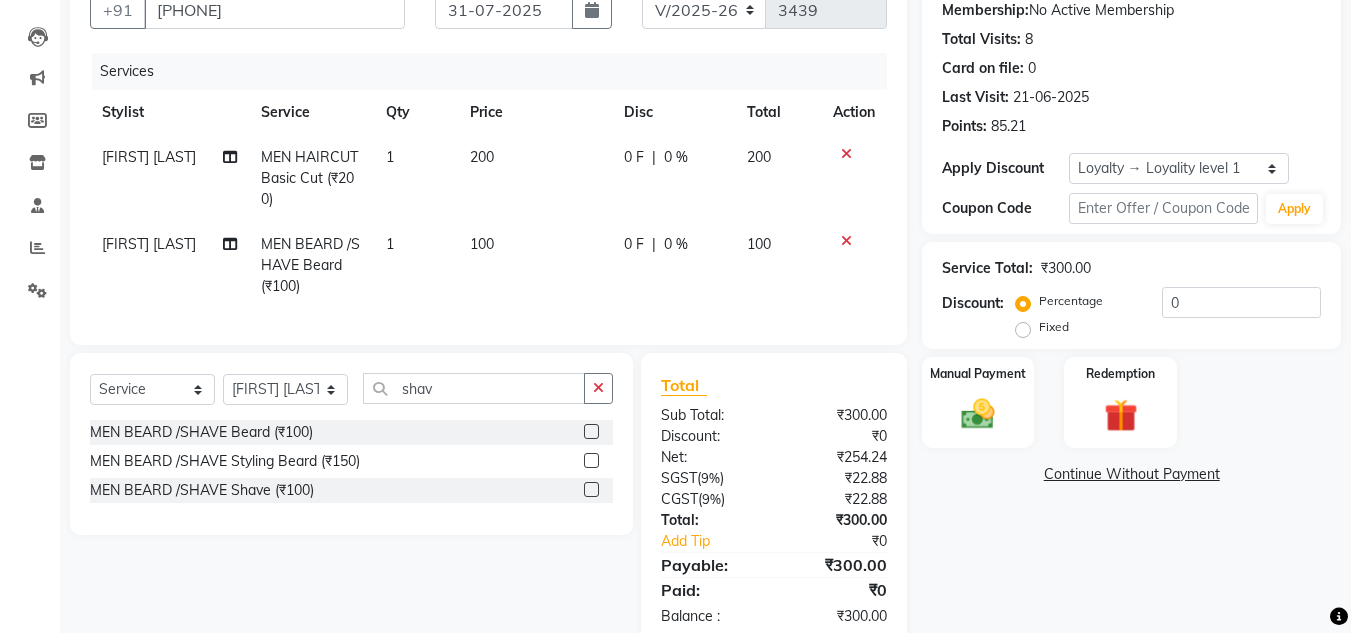 scroll, scrollTop: 200, scrollLeft: 0, axis: vertical 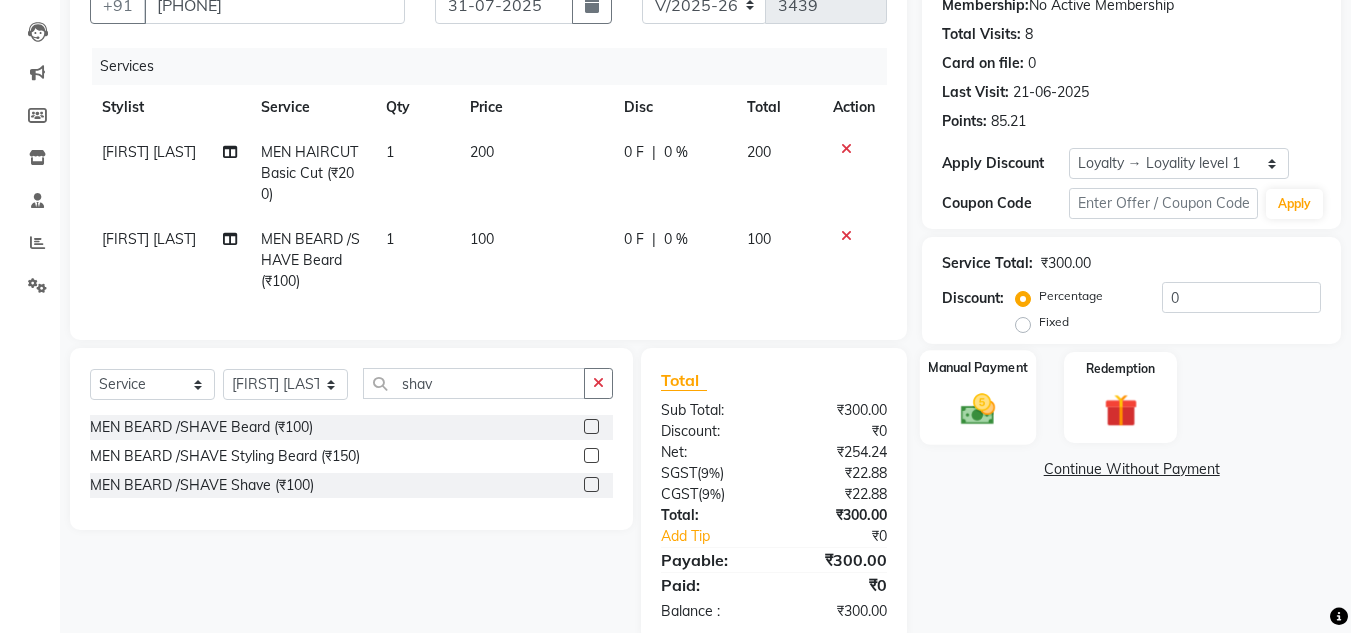 click 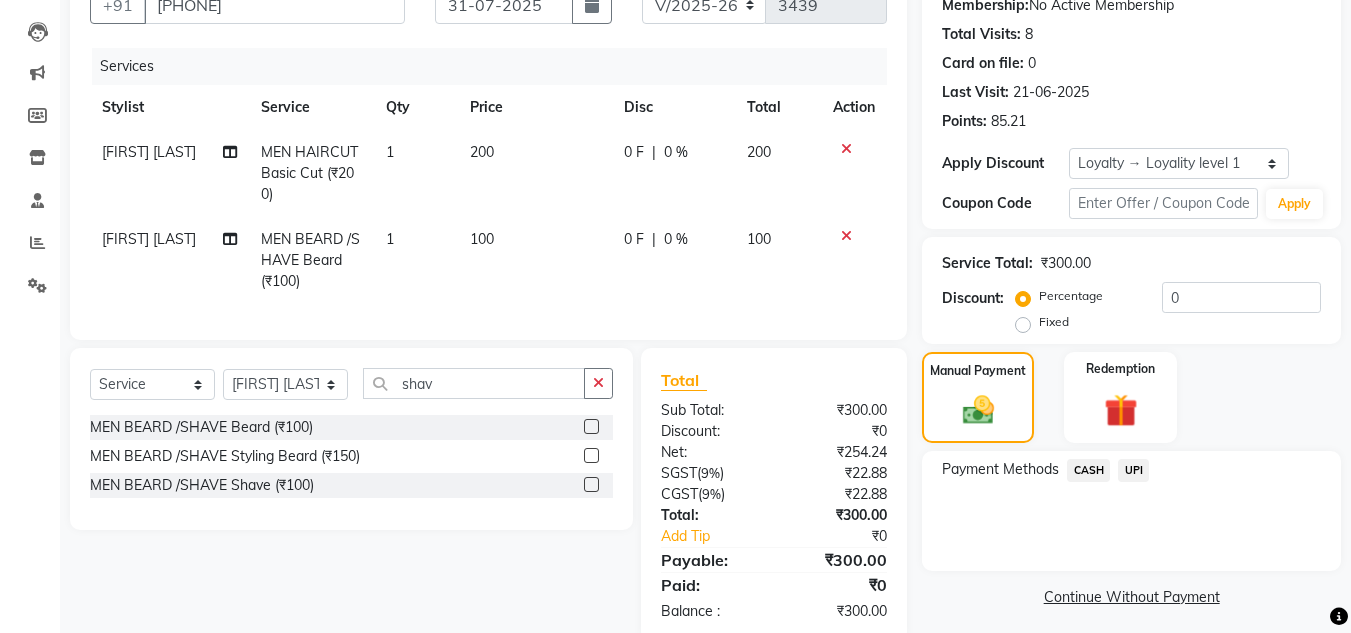 click on "UPI" 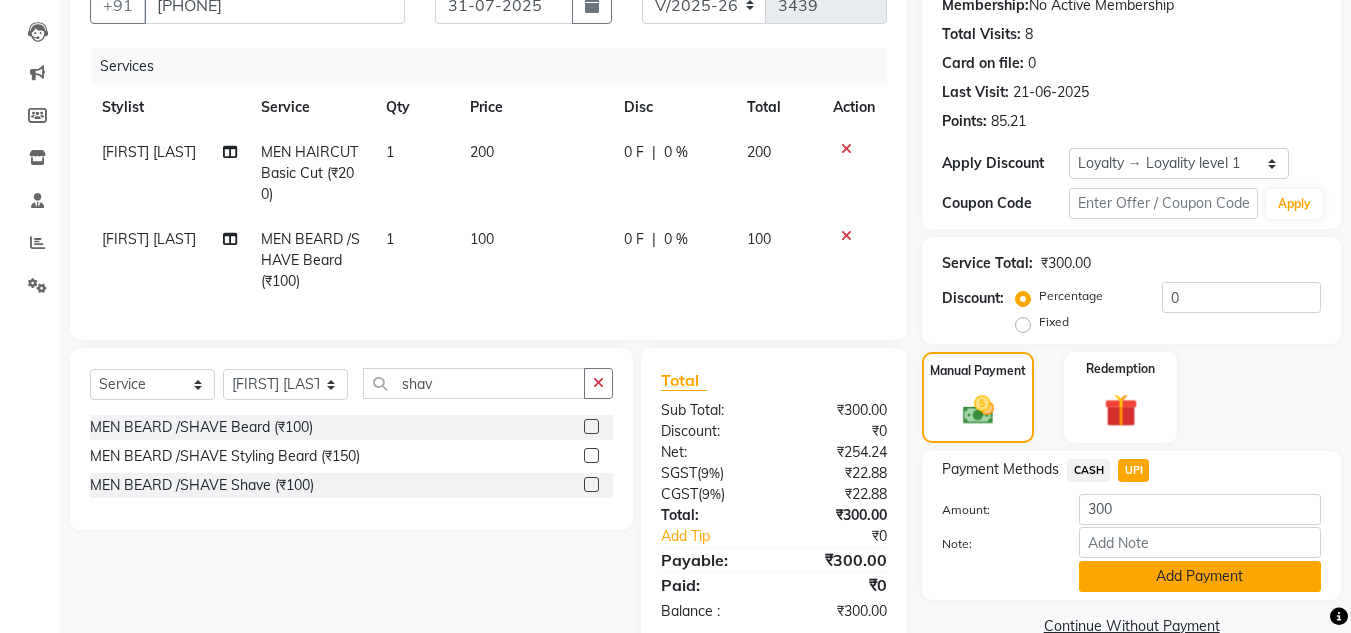 click on "Add Payment" 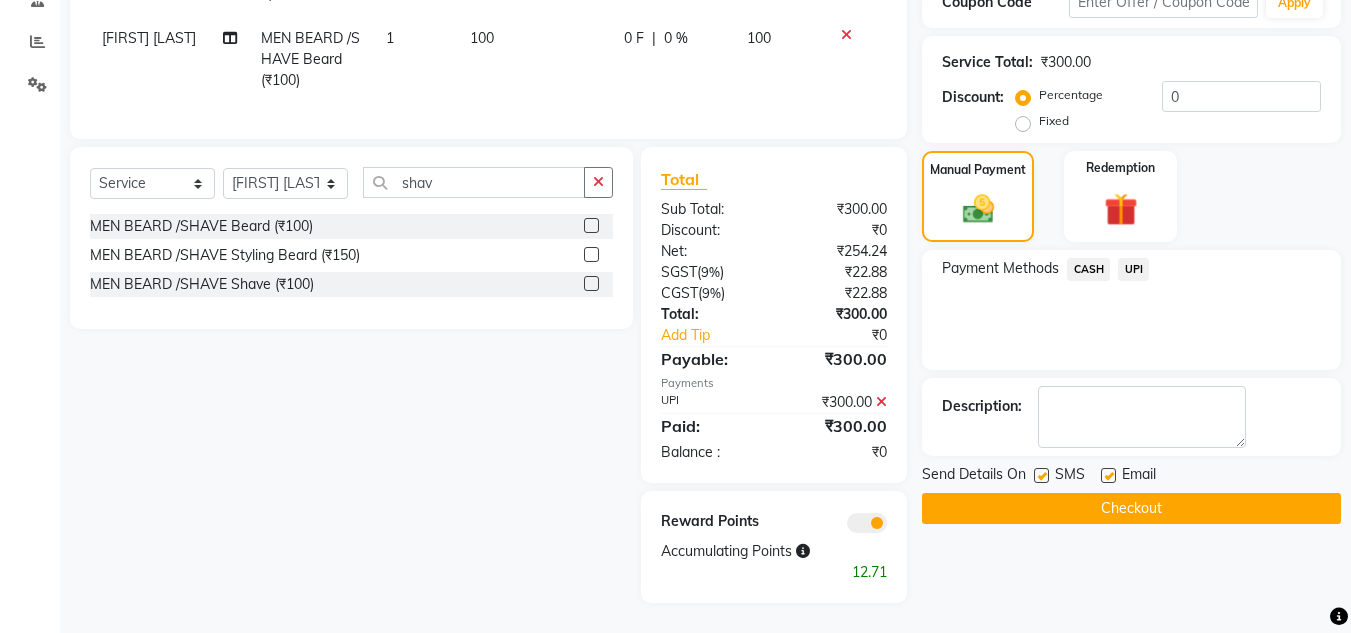 scroll, scrollTop: 416, scrollLeft: 0, axis: vertical 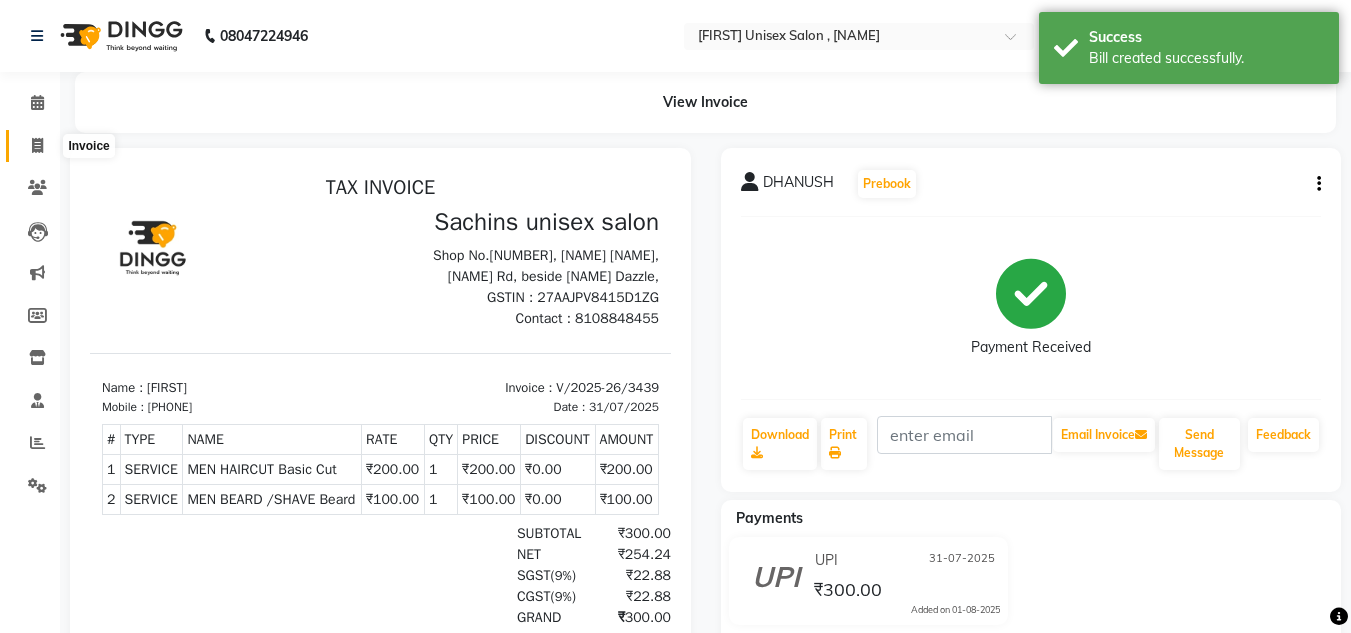click 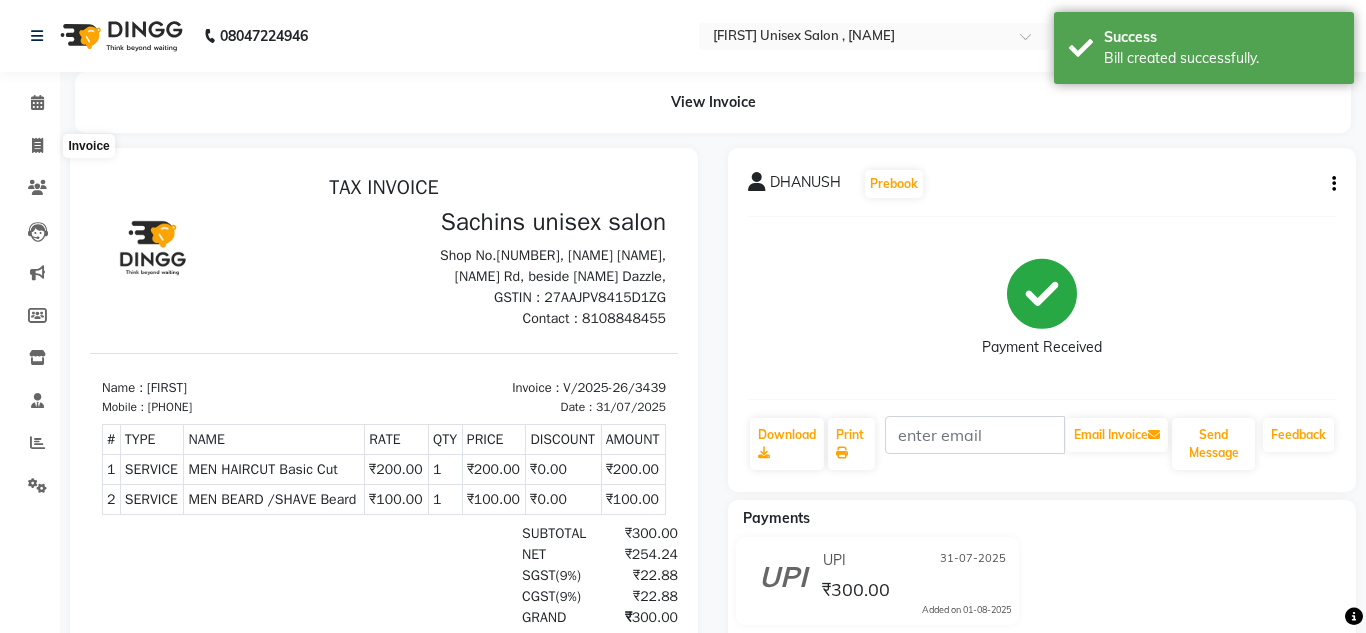 select on "6840" 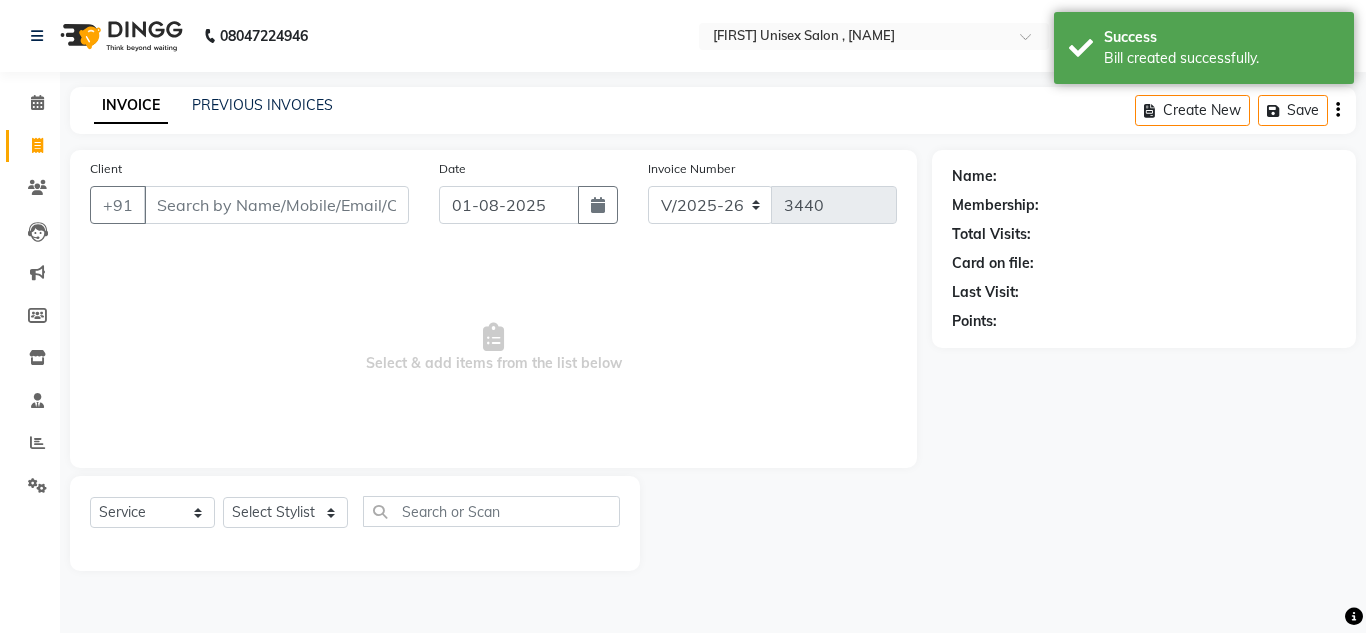 click on "Client" at bounding box center [276, 205] 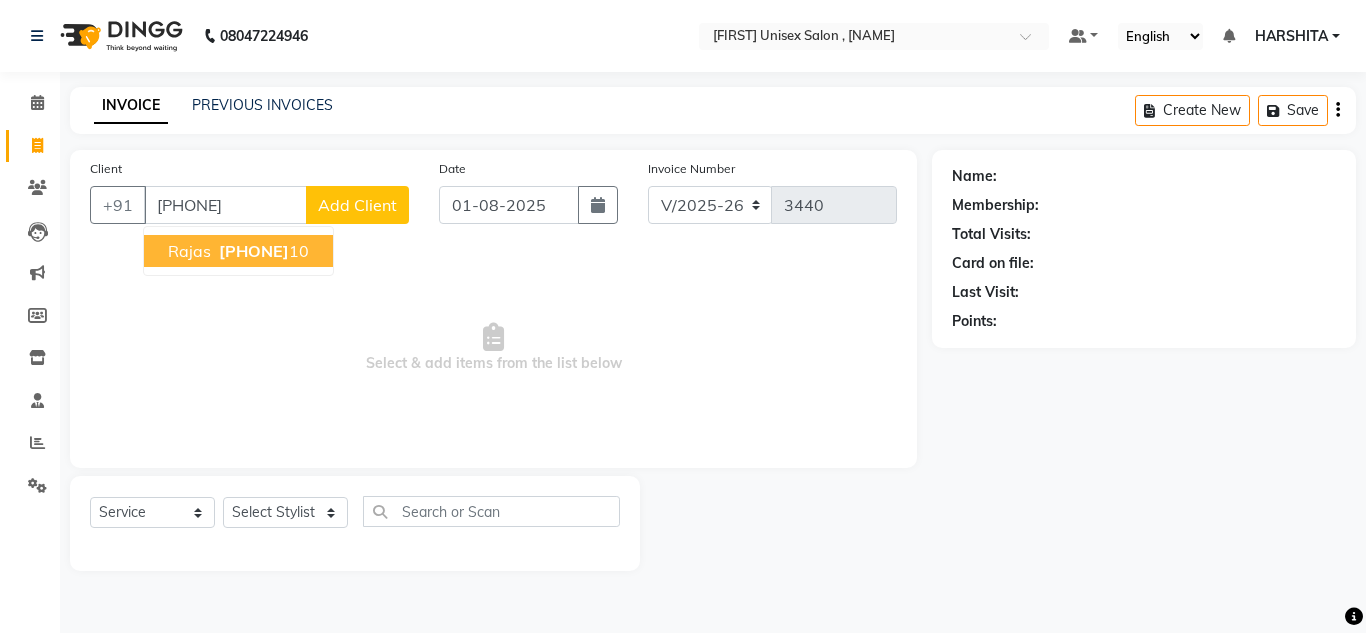 type on "[PHONE]" 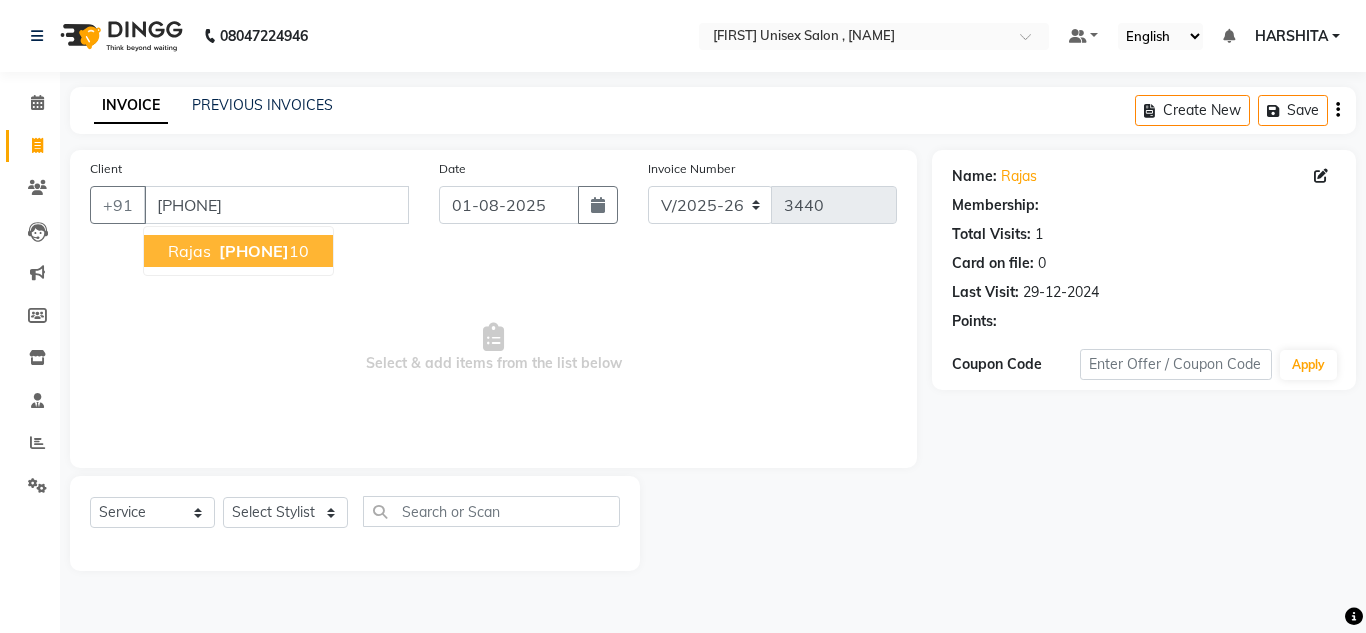 select on "1: Object" 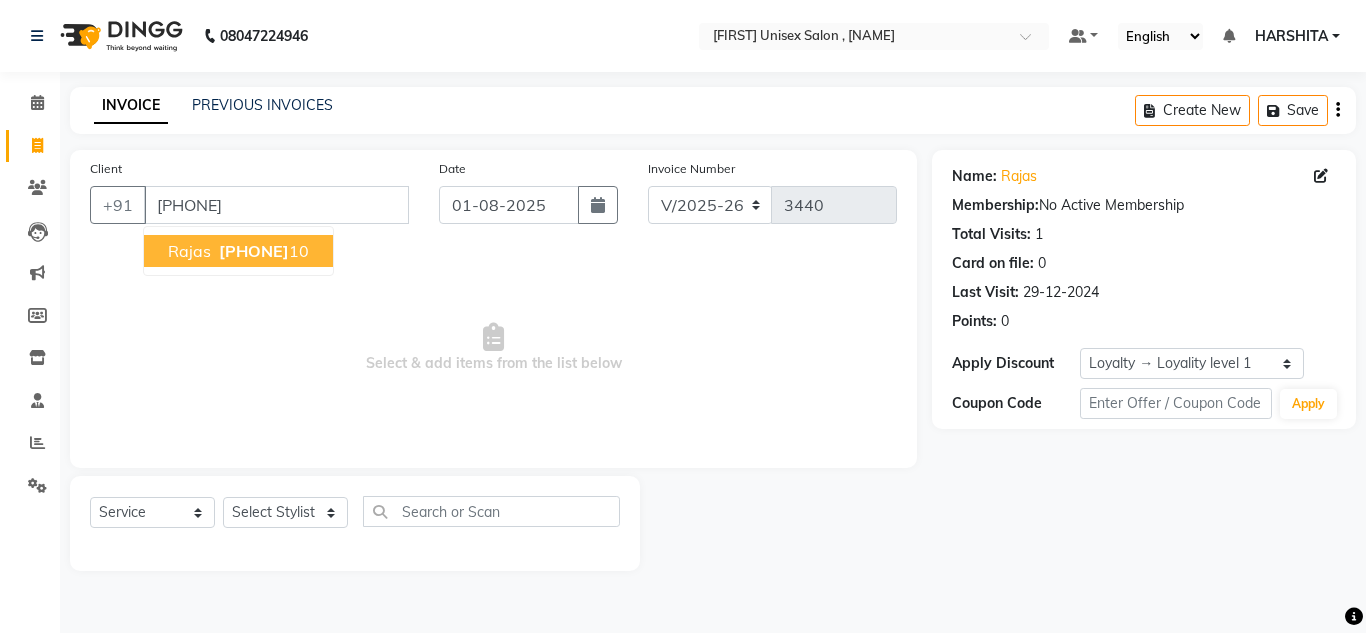 click on "[PHONE]" at bounding box center (254, 251) 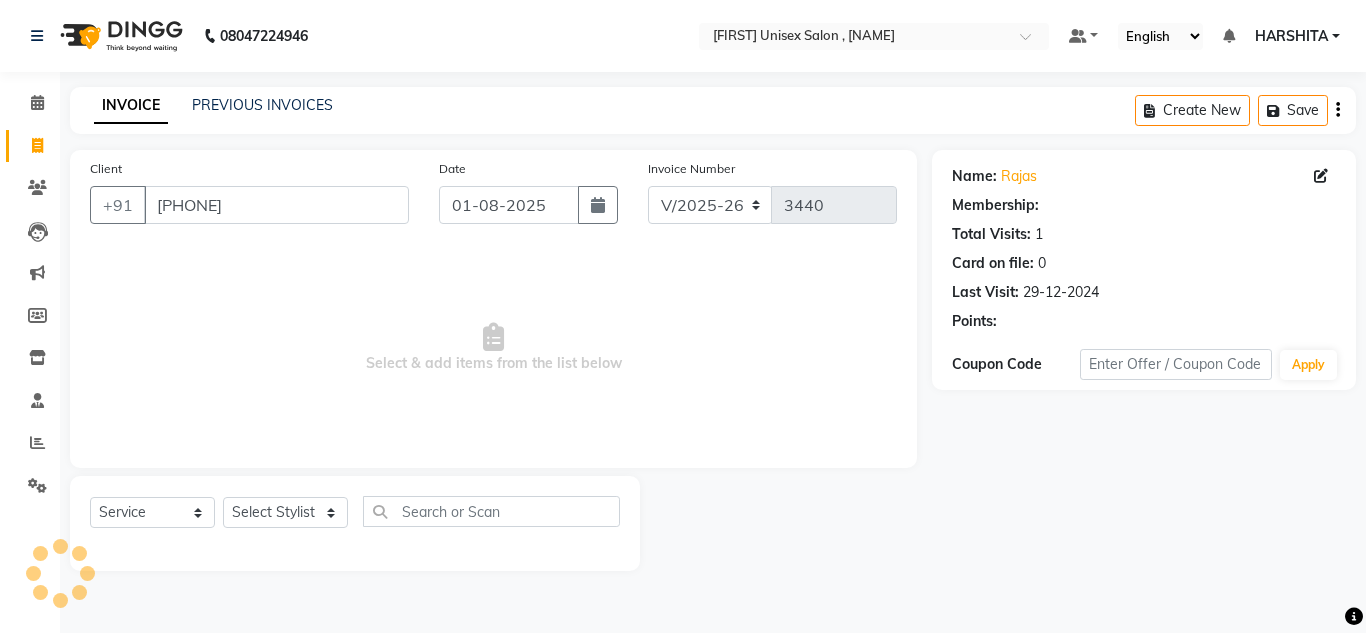 select on "1: Object" 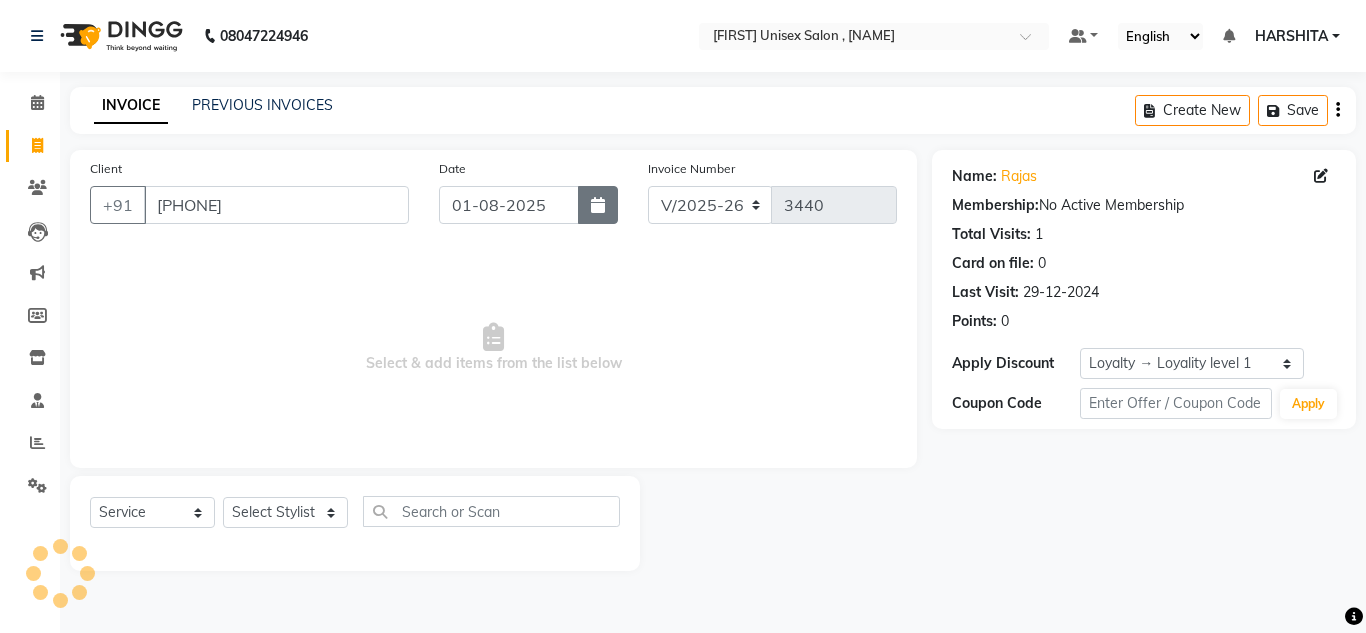 click 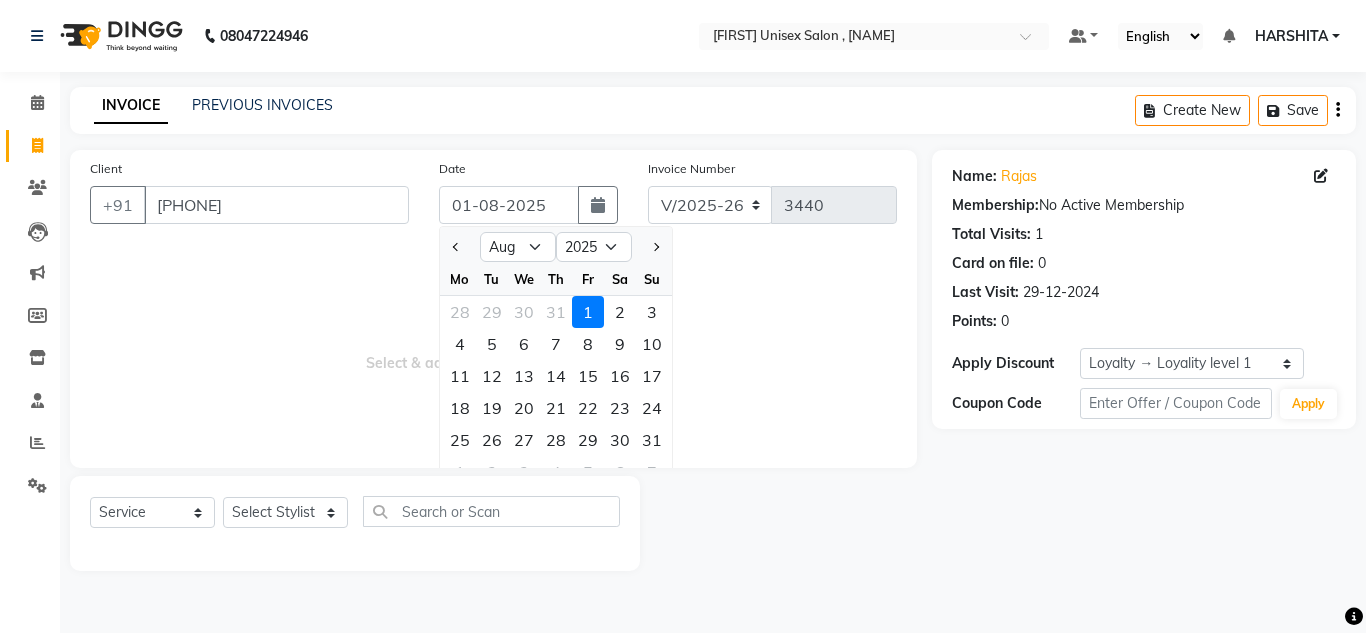 click 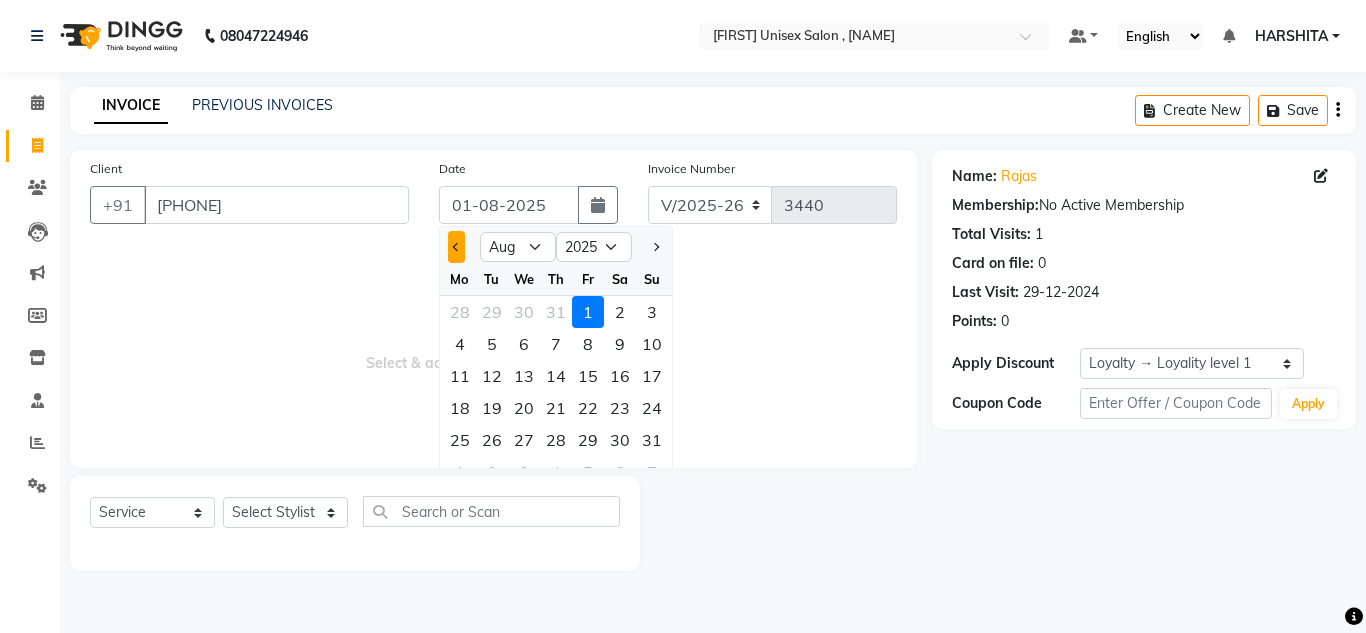 click 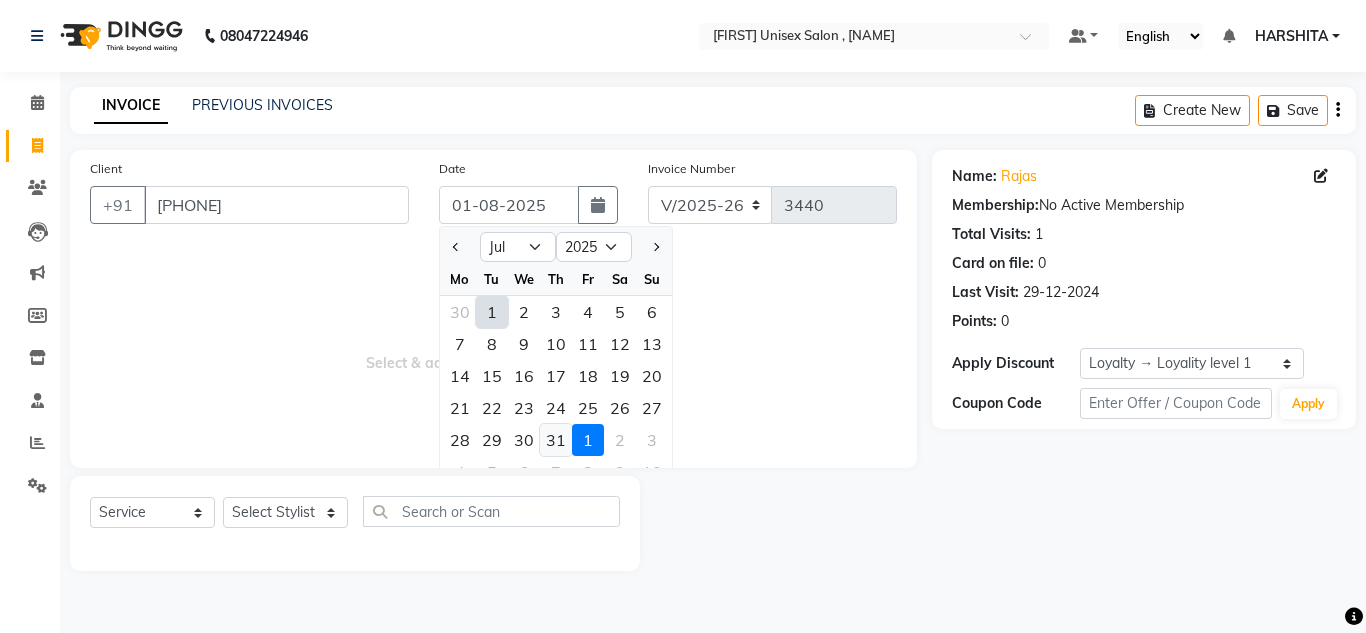 click on "31" 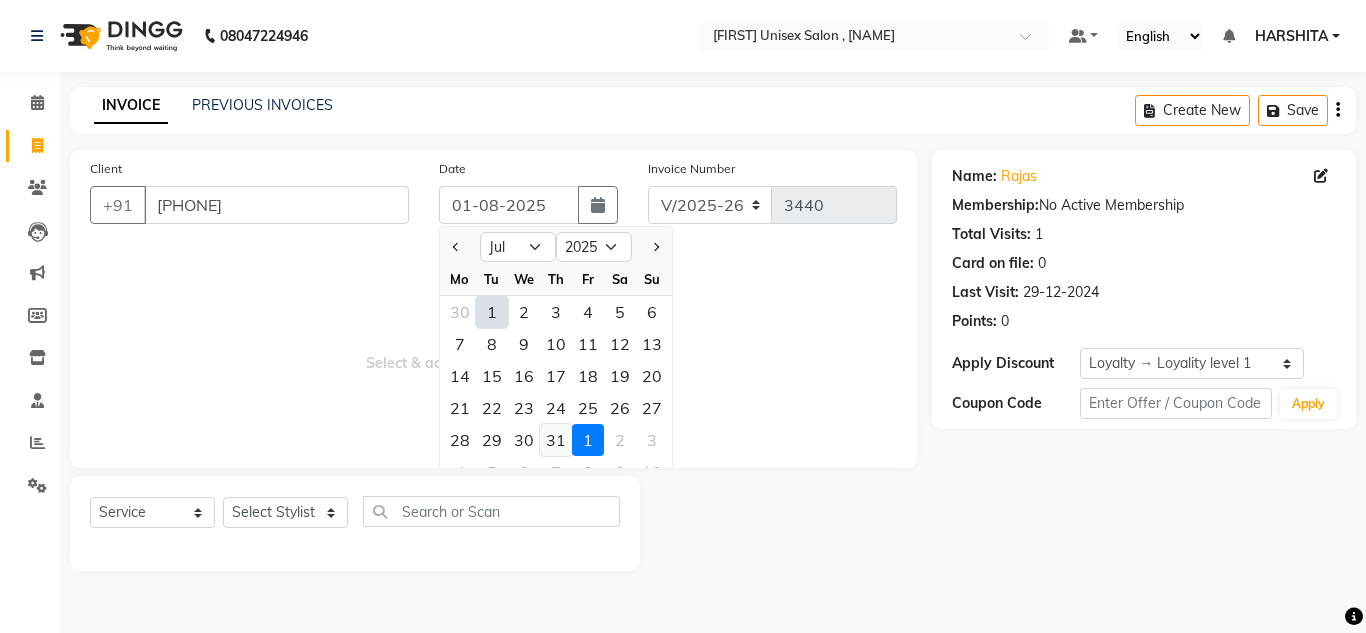 type on "31-07-2025" 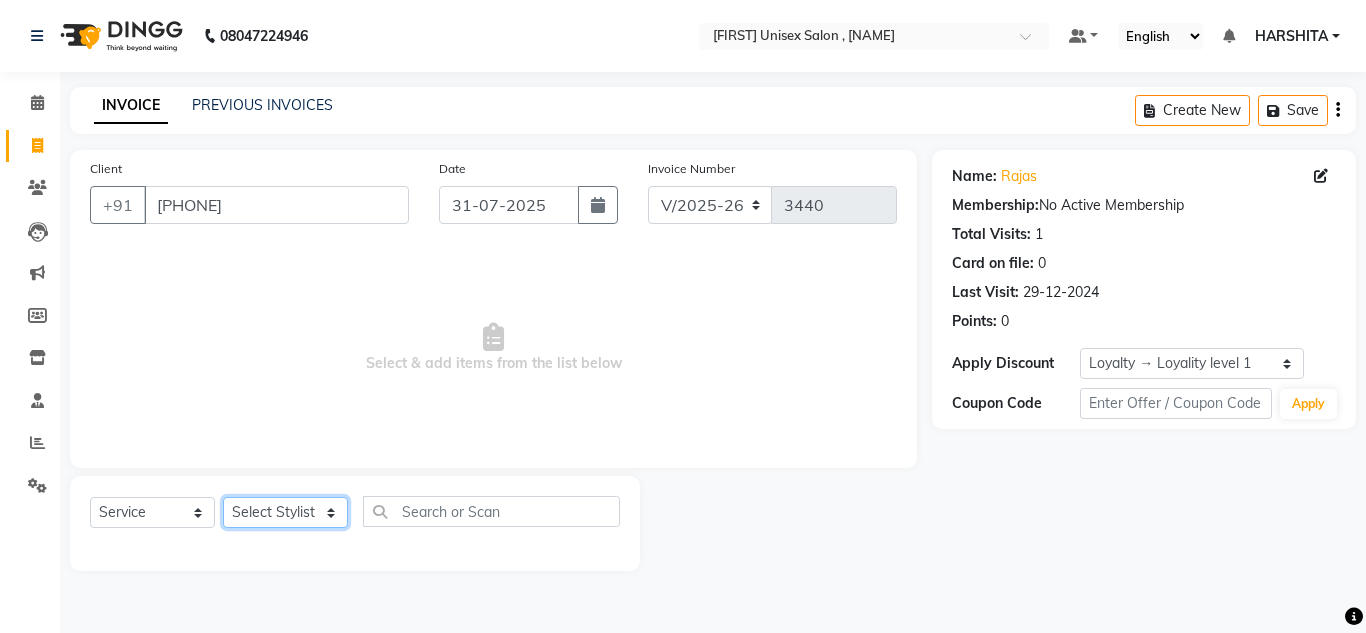 click on "Select Stylist [FIRST] [FIRST] [FIRST] [FIRST] [FIRST] [FIRST] [FIRST] [FIRST] [FIRST] [FIRST] [FIRST]" 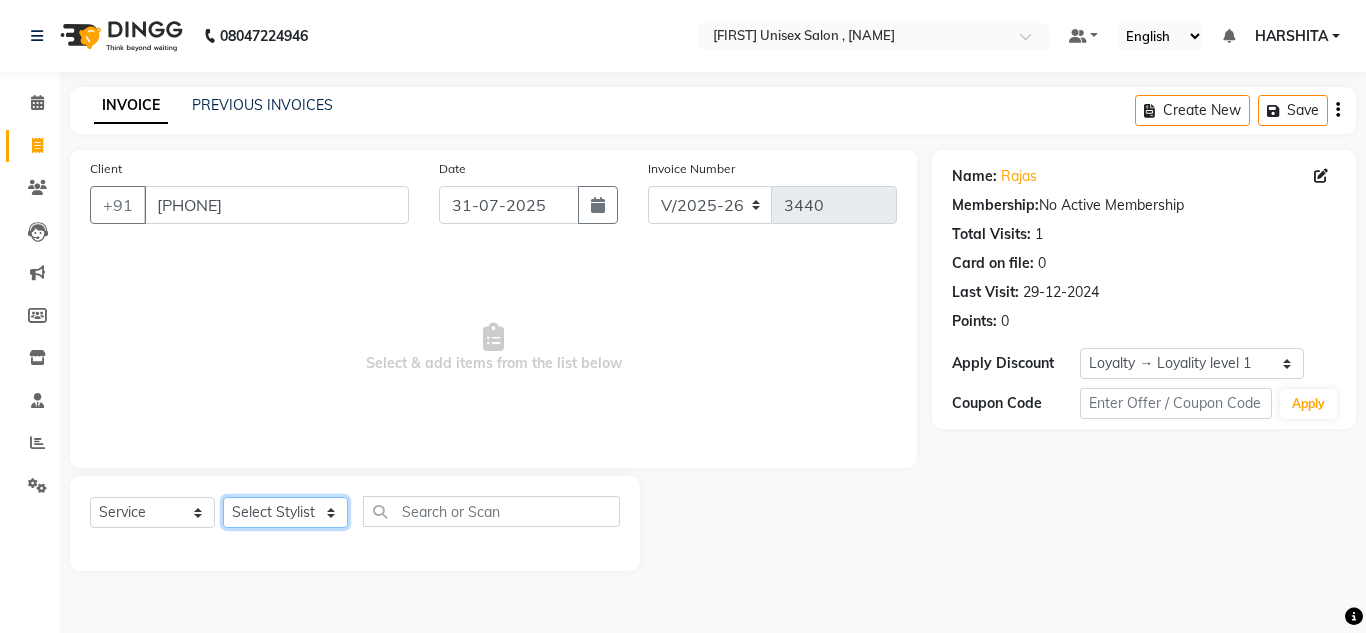 select on "81667" 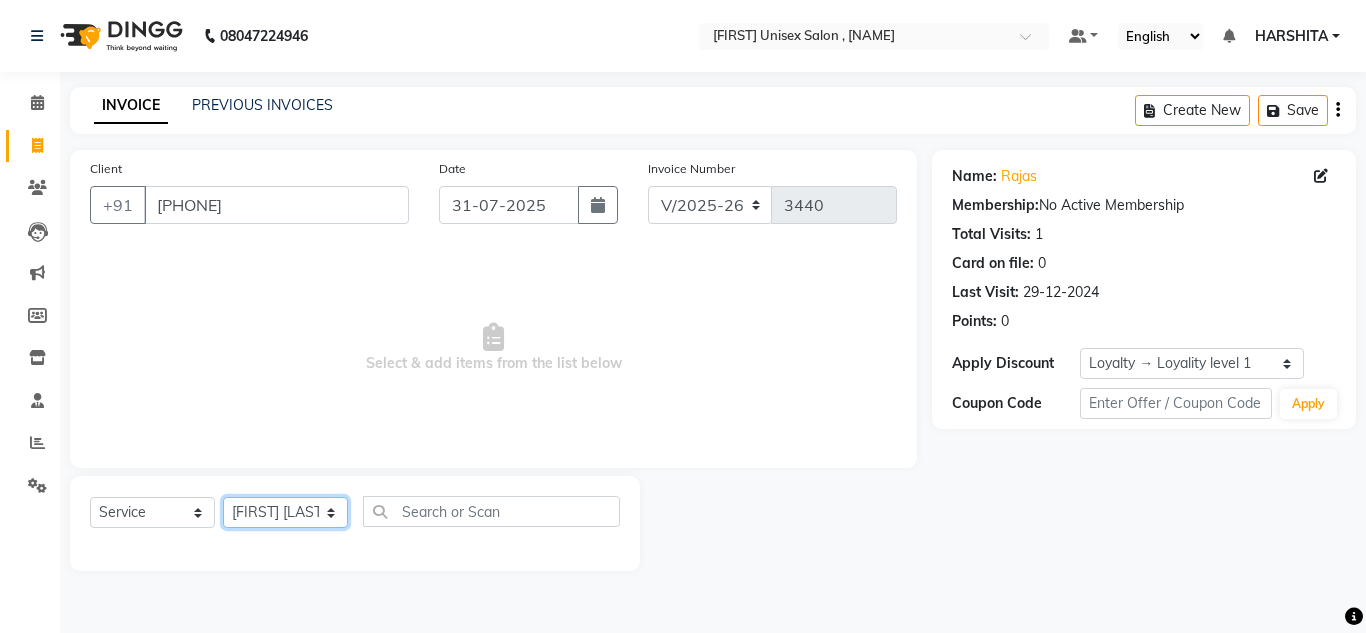 click on "Select Stylist [FIRST] [FIRST] [FIRST] [FIRST] [FIRST] [FIRST] [FIRST] [FIRST] [FIRST] [FIRST] [FIRST]" 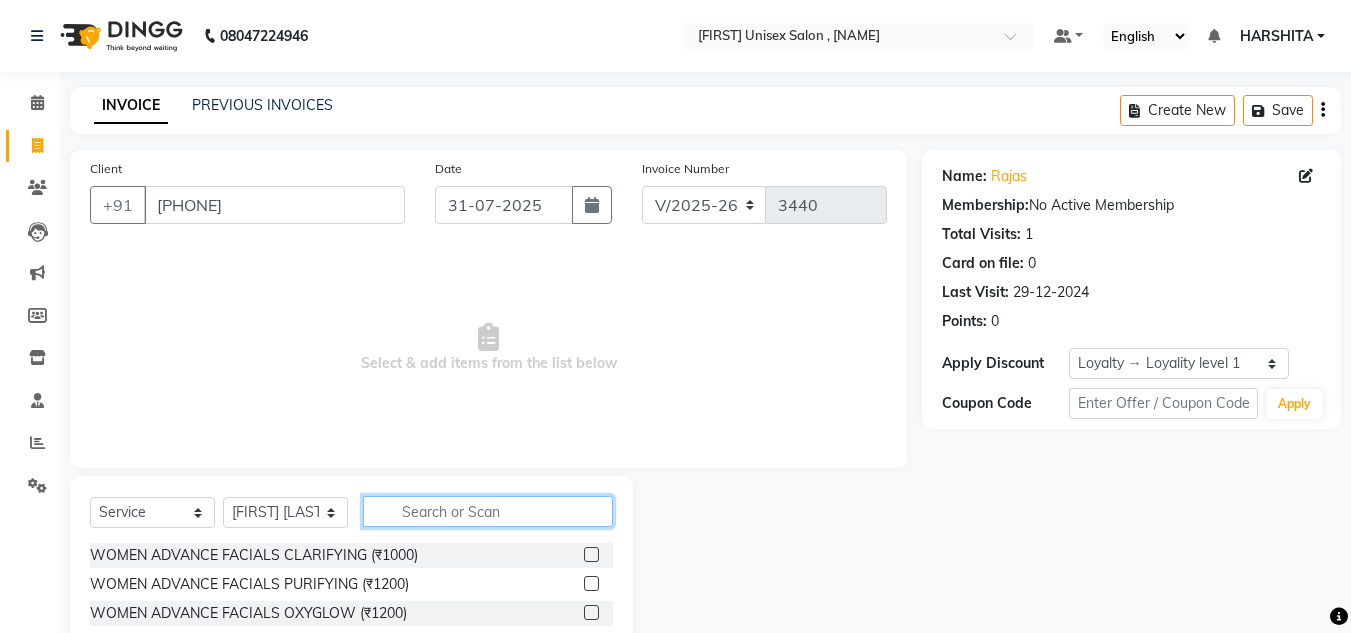 click 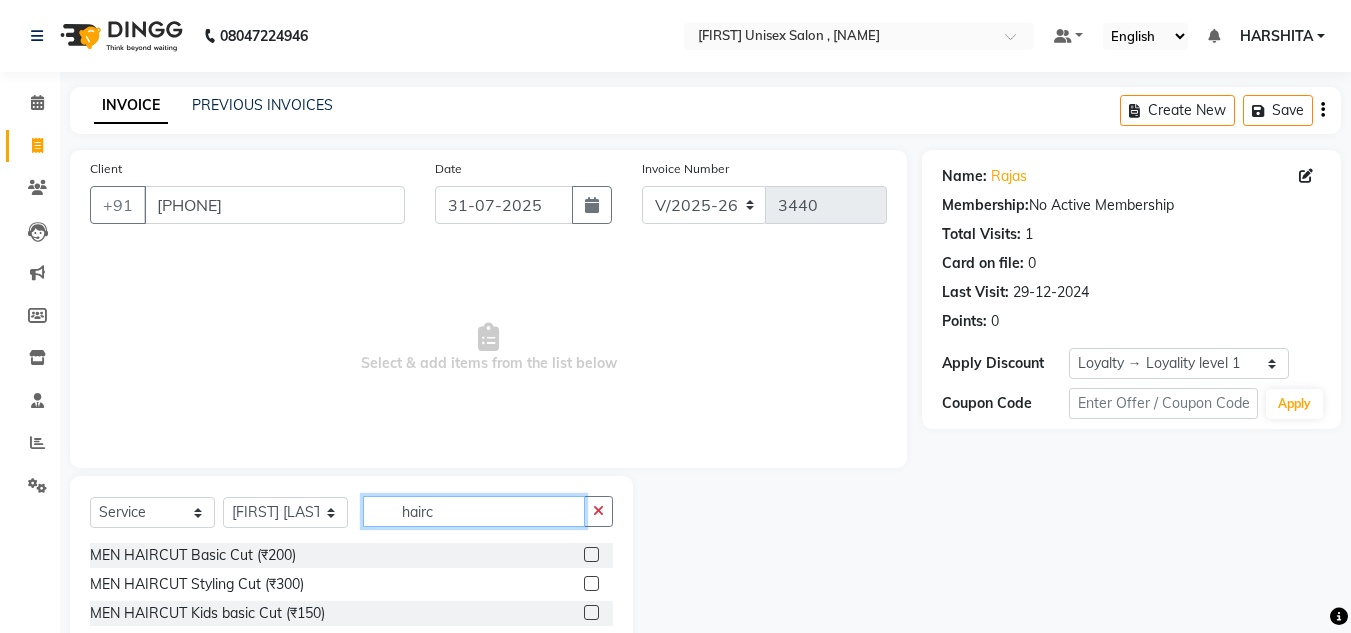 type on "hairc" 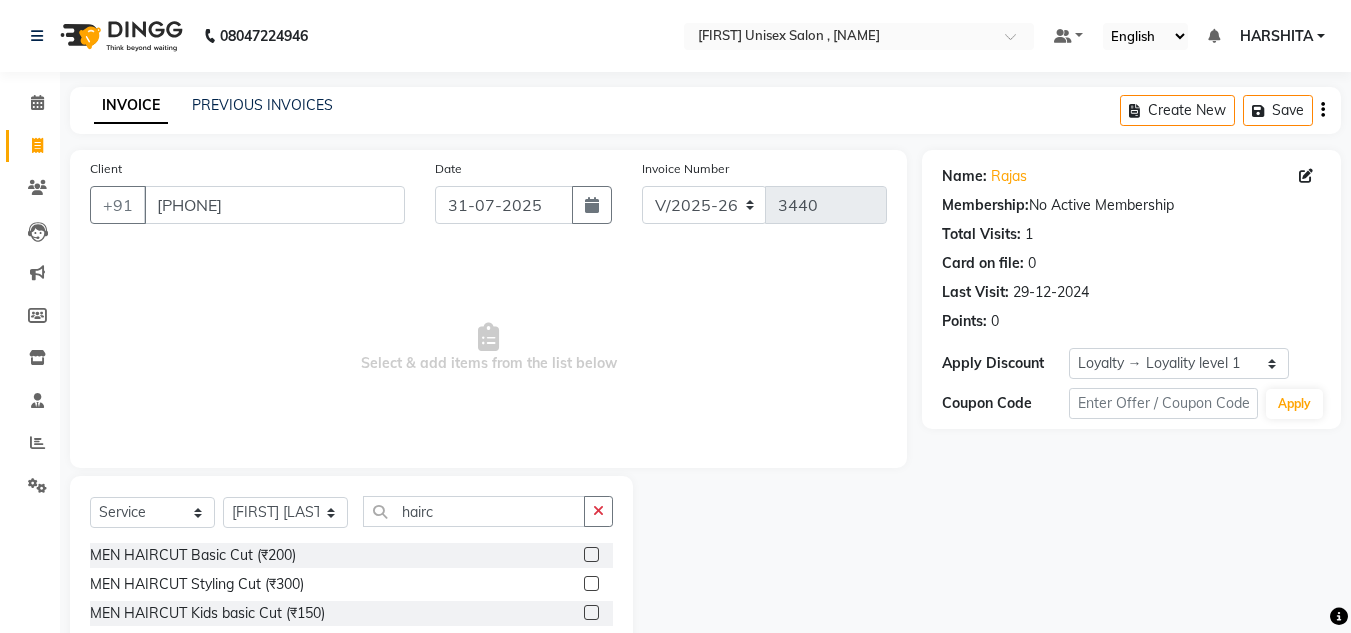 click 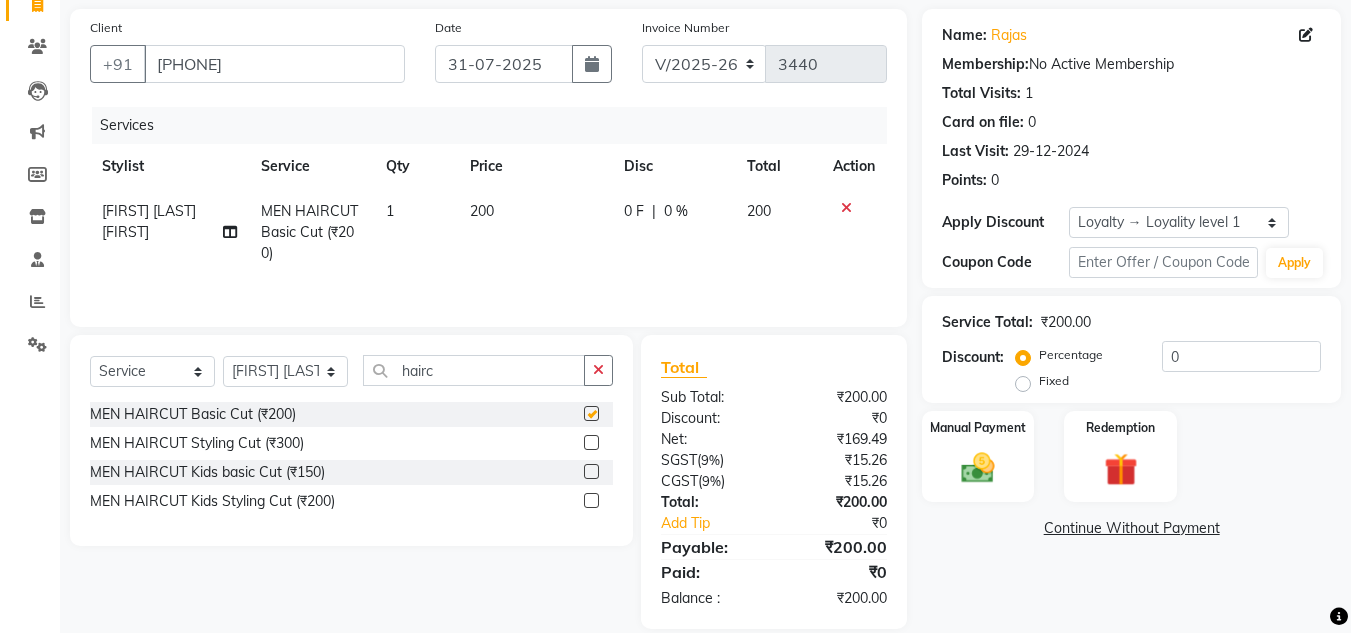 checkbox on "false" 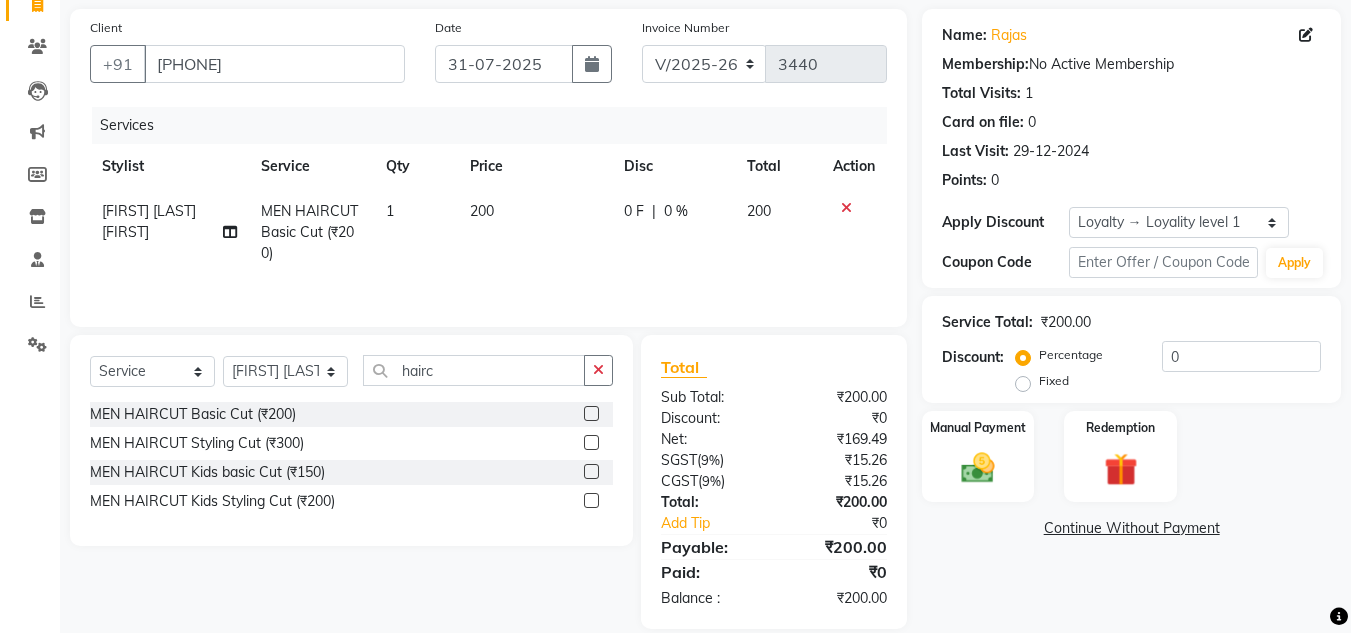 scroll, scrollTop: 167, scrollLeft: 0, axis: vertical 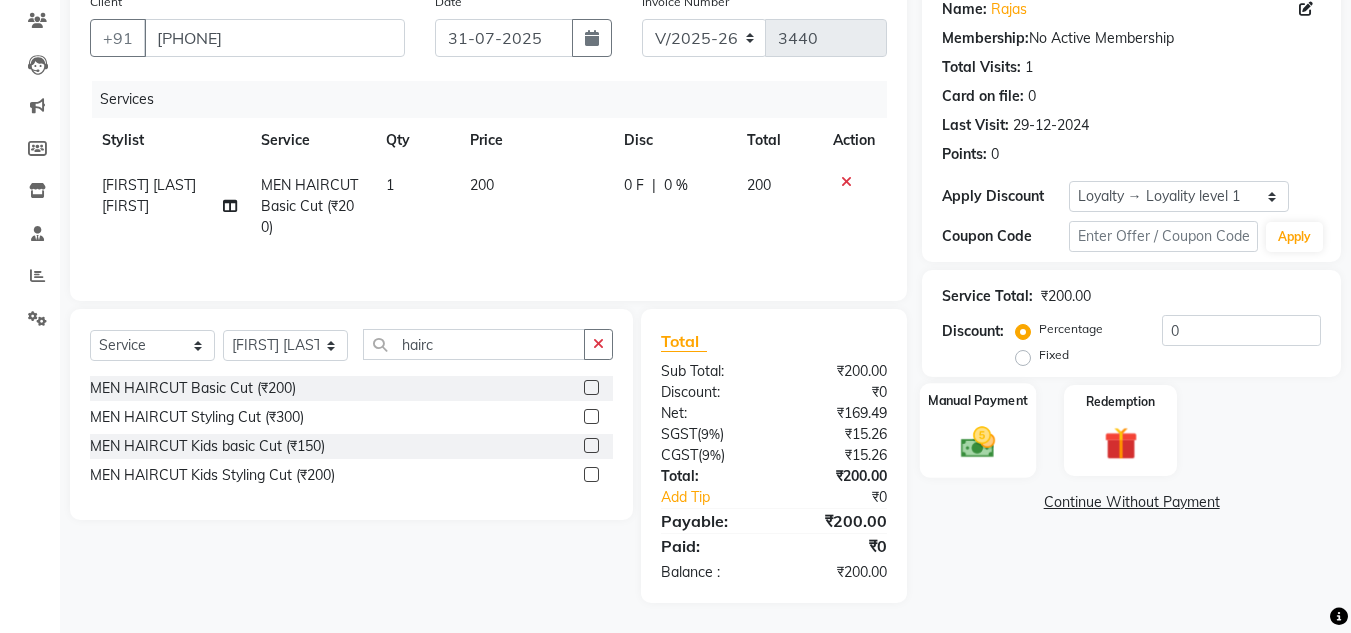 click 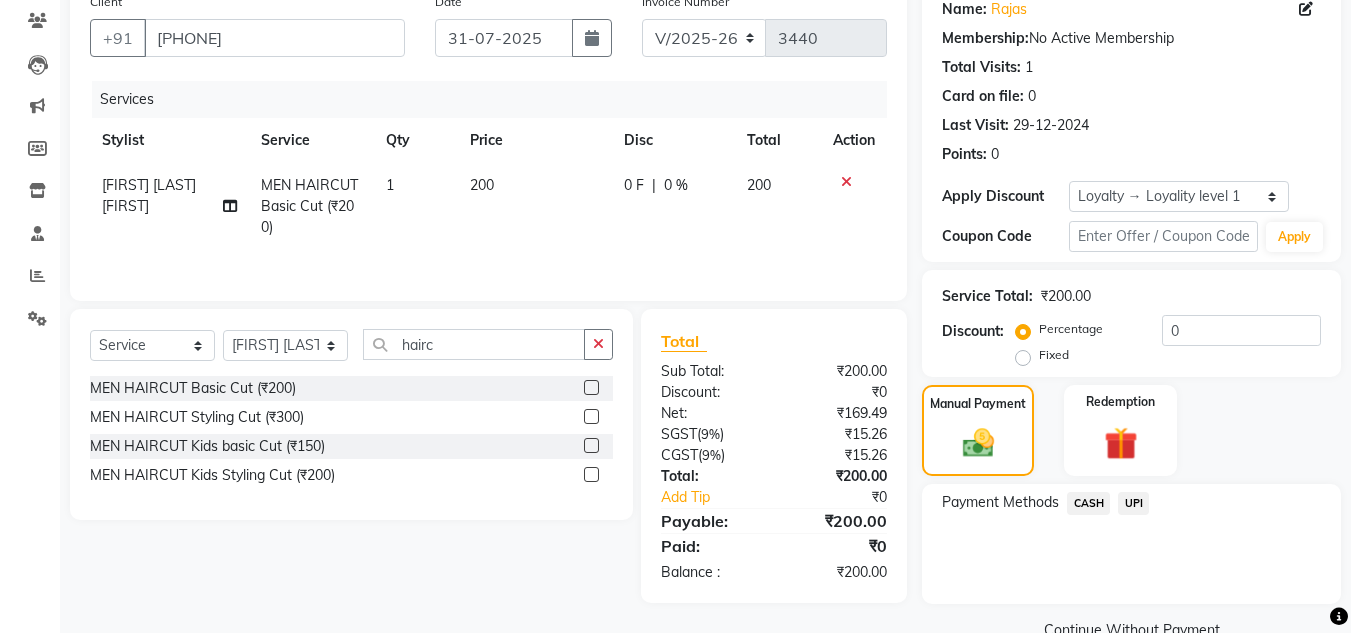 drag, startPoint x: 1080, startPoint y: 498, endPoint x: 1081, endPoint y: 511, distance: 13.038404 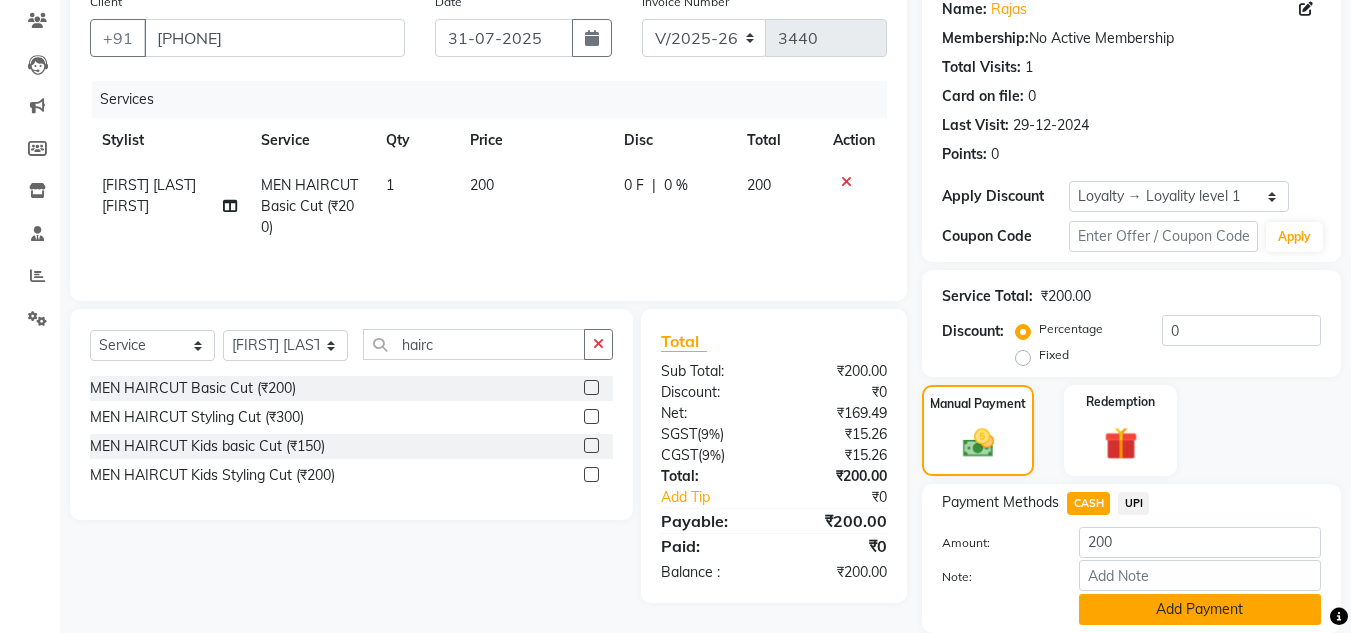 click on "Add Payment" 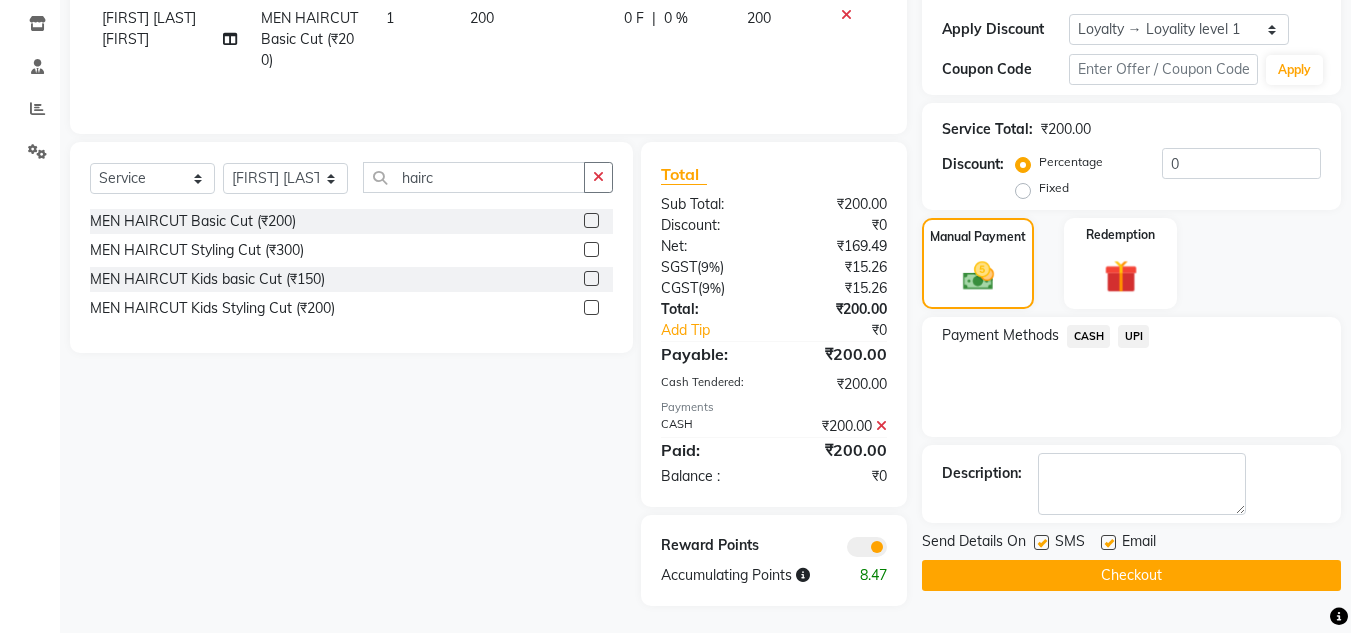scroll, scrollTop: 337, scrollLeft: 0, axis: vertical 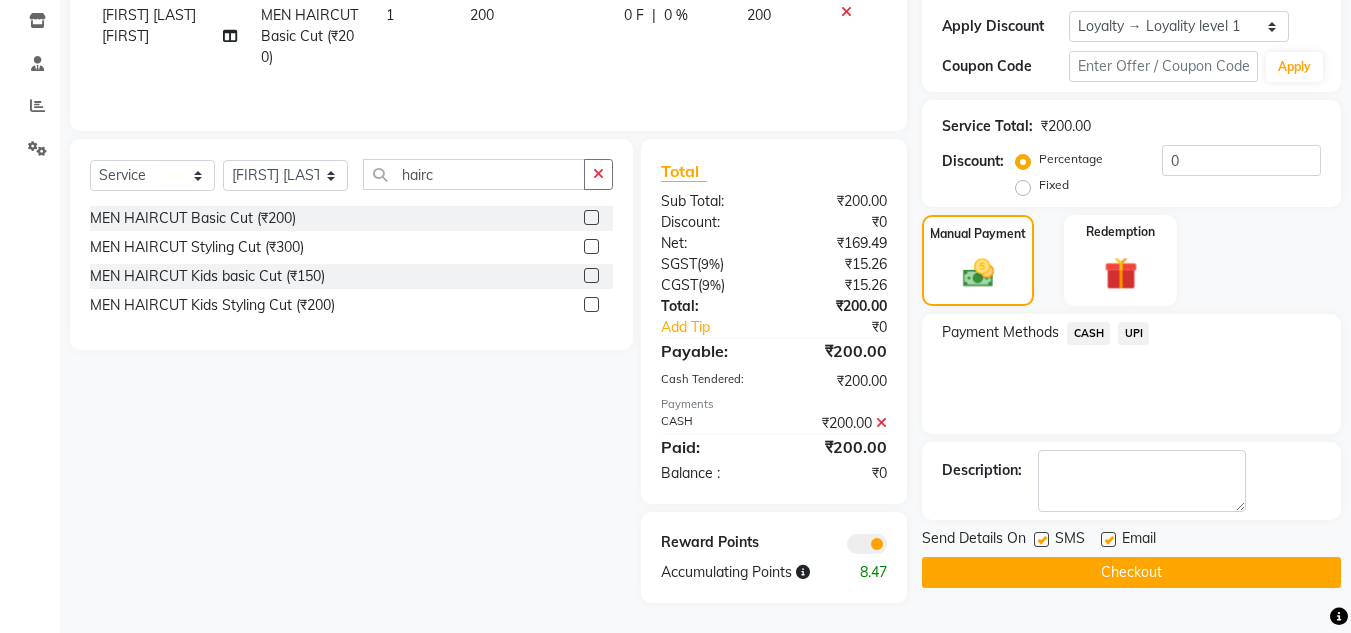 click on "Checkout" 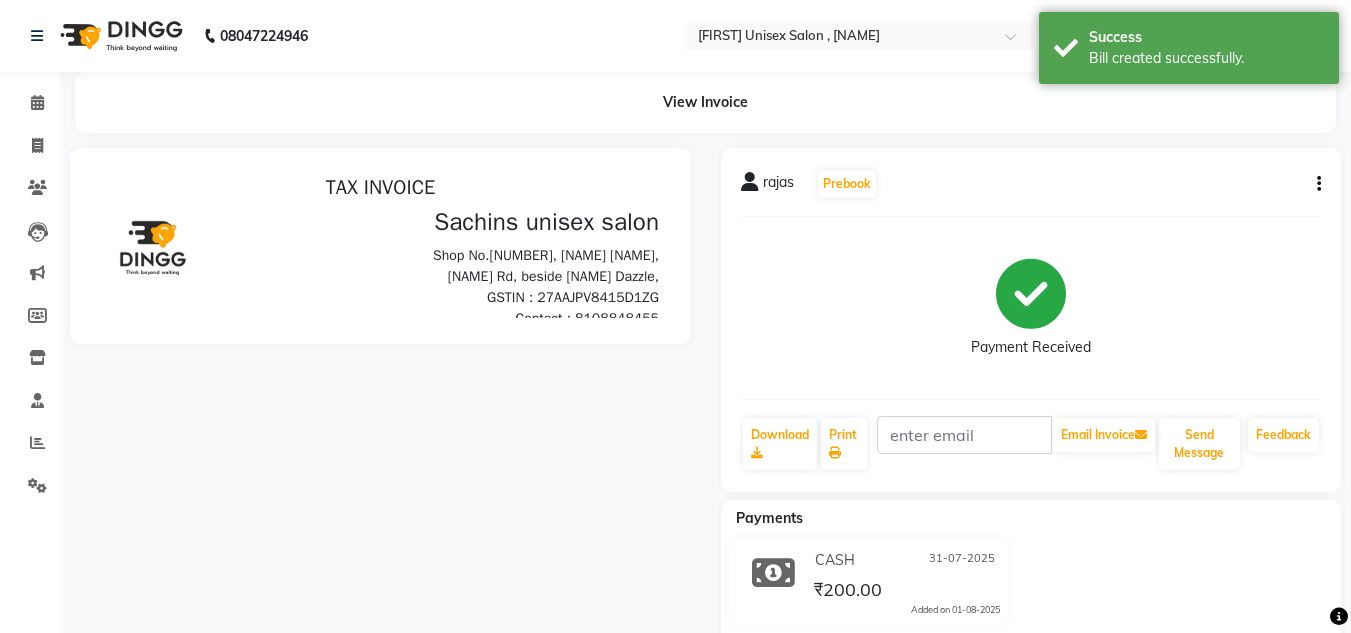scroll, scrollTop: 0, scrollLeft: 0, axis: both 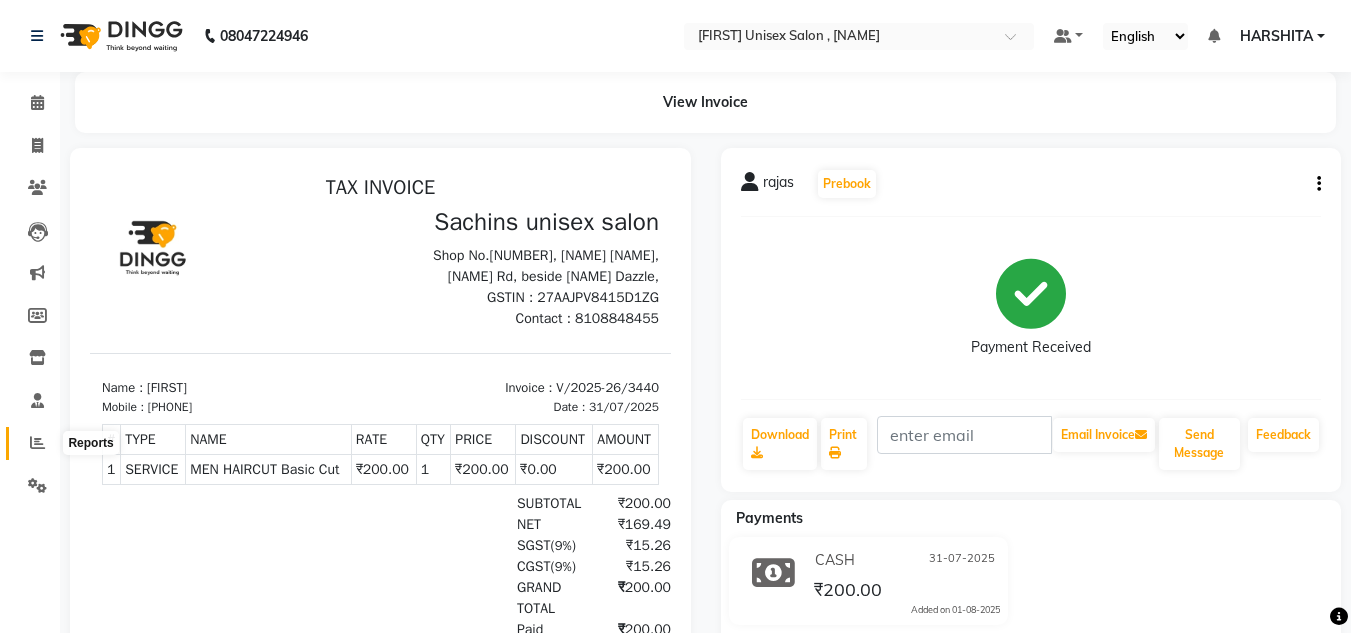 click 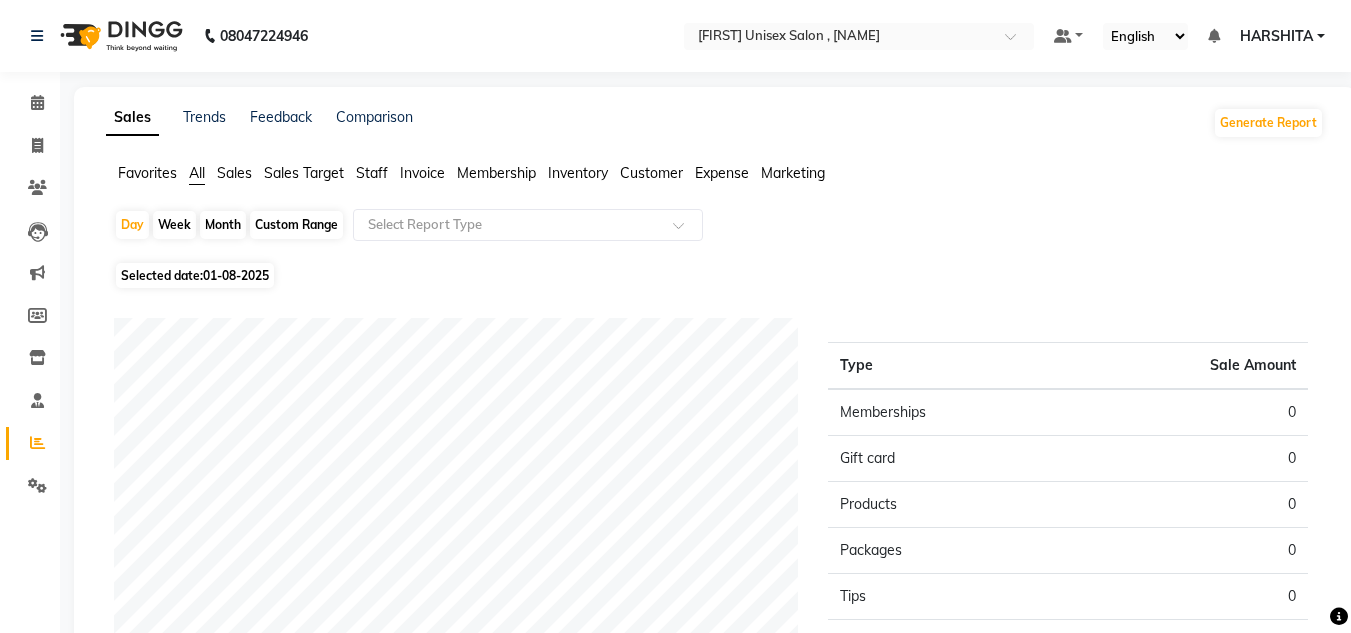 click on "01-08-2025" 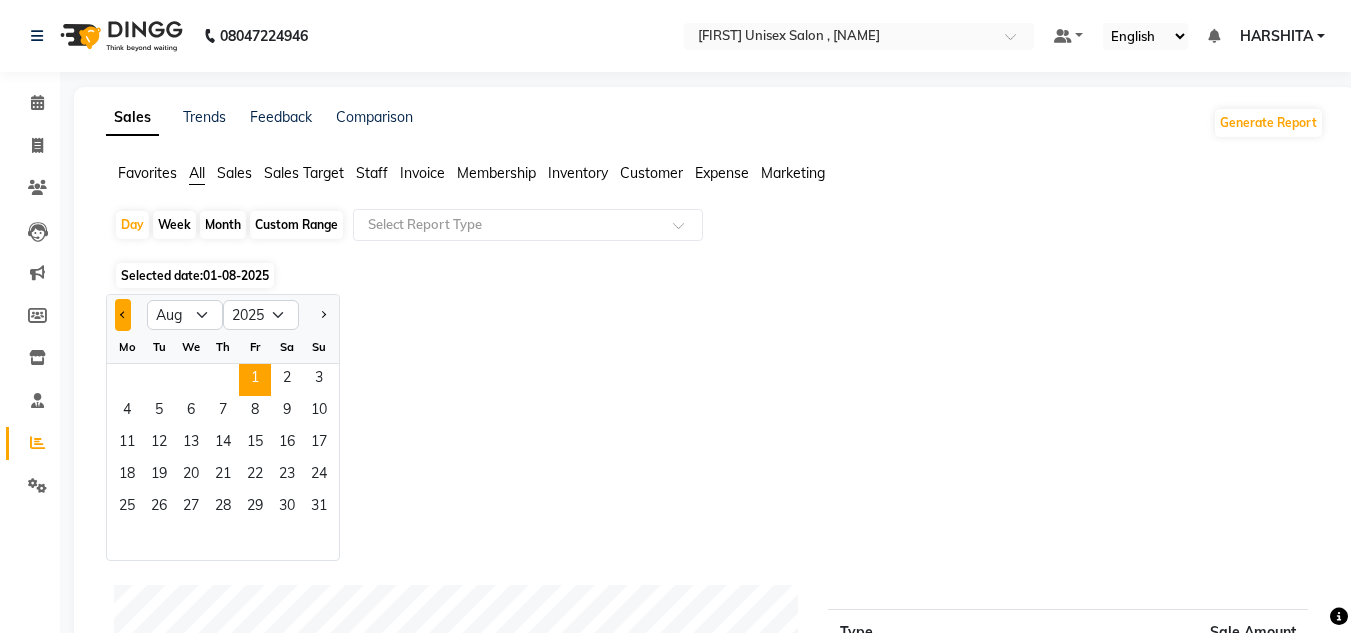 click 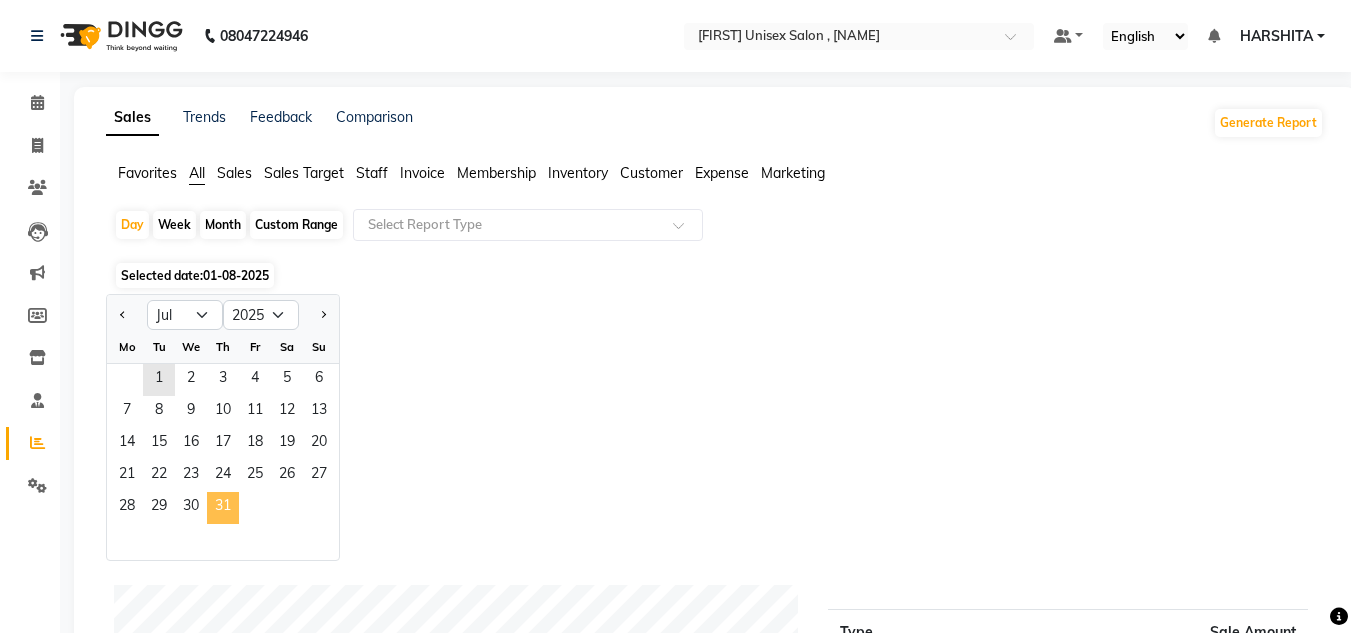 click on "31" 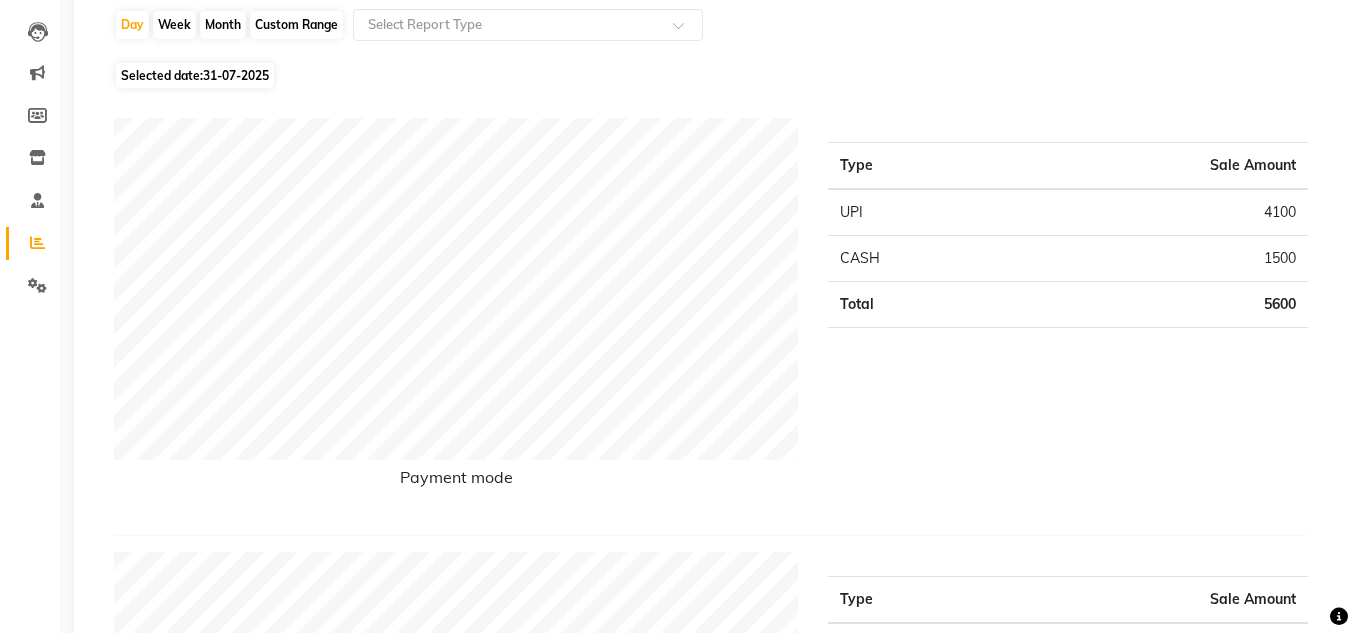 scroll, scrollTop: 0, scrollLeft: 0, axis: both 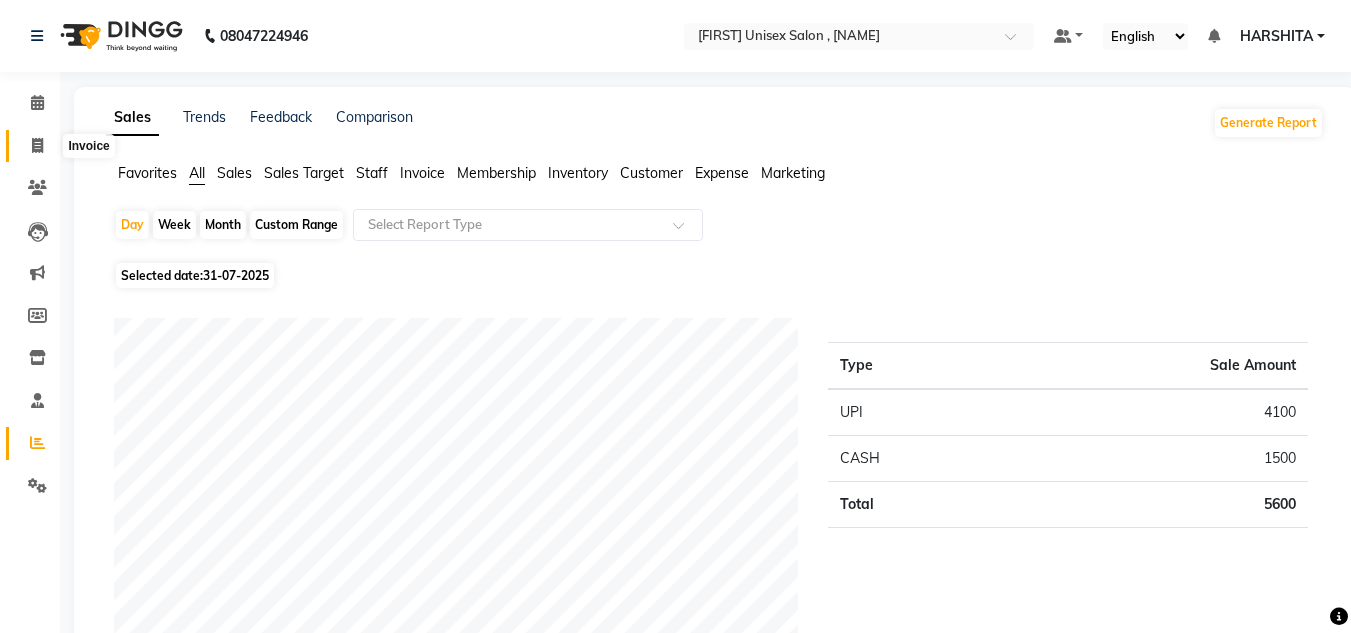 click 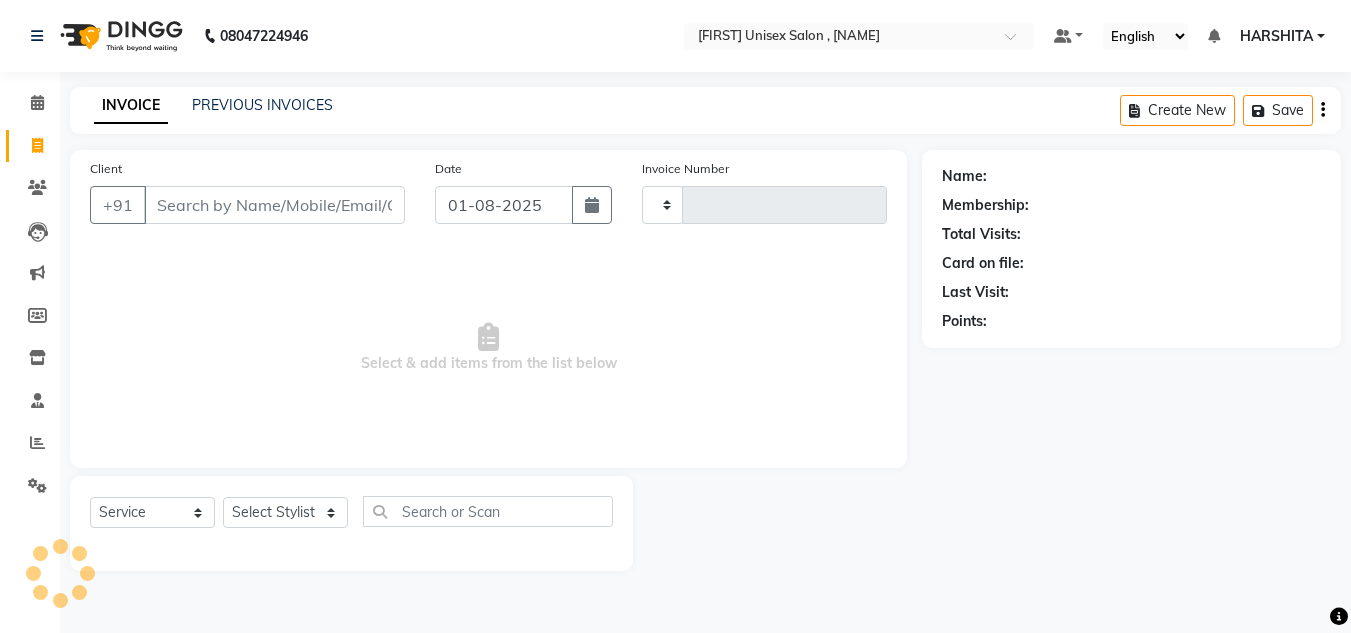 type on "3441" 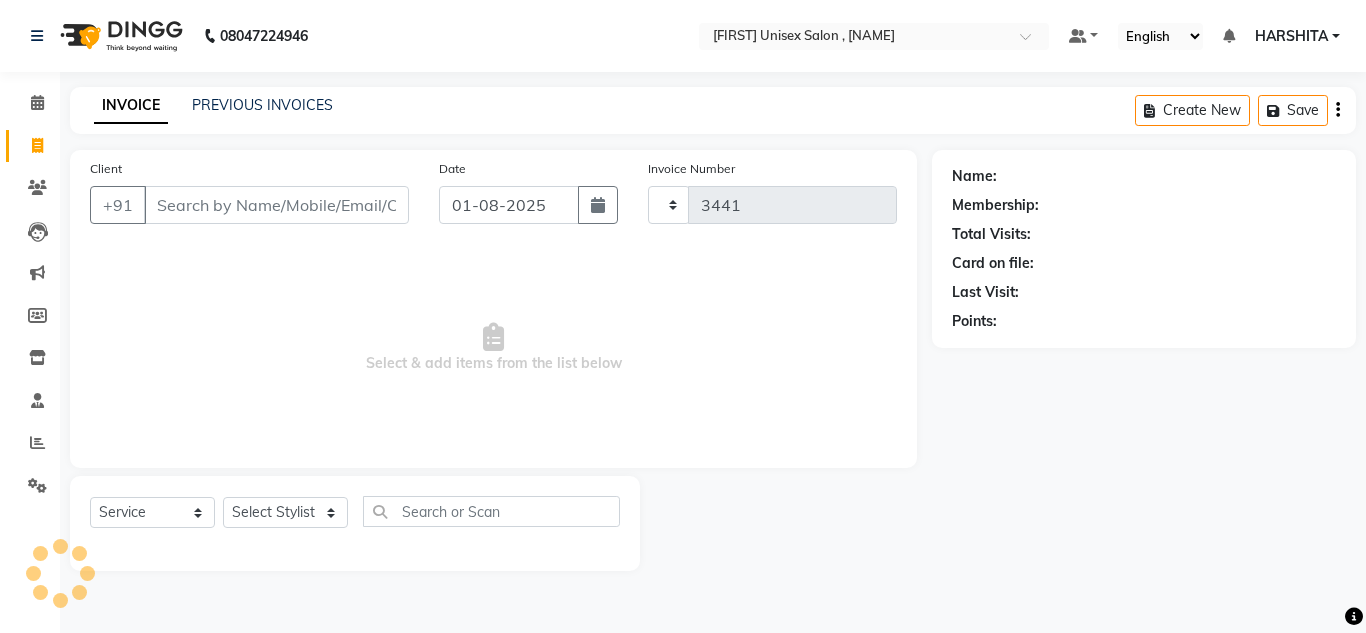 select on "6840" 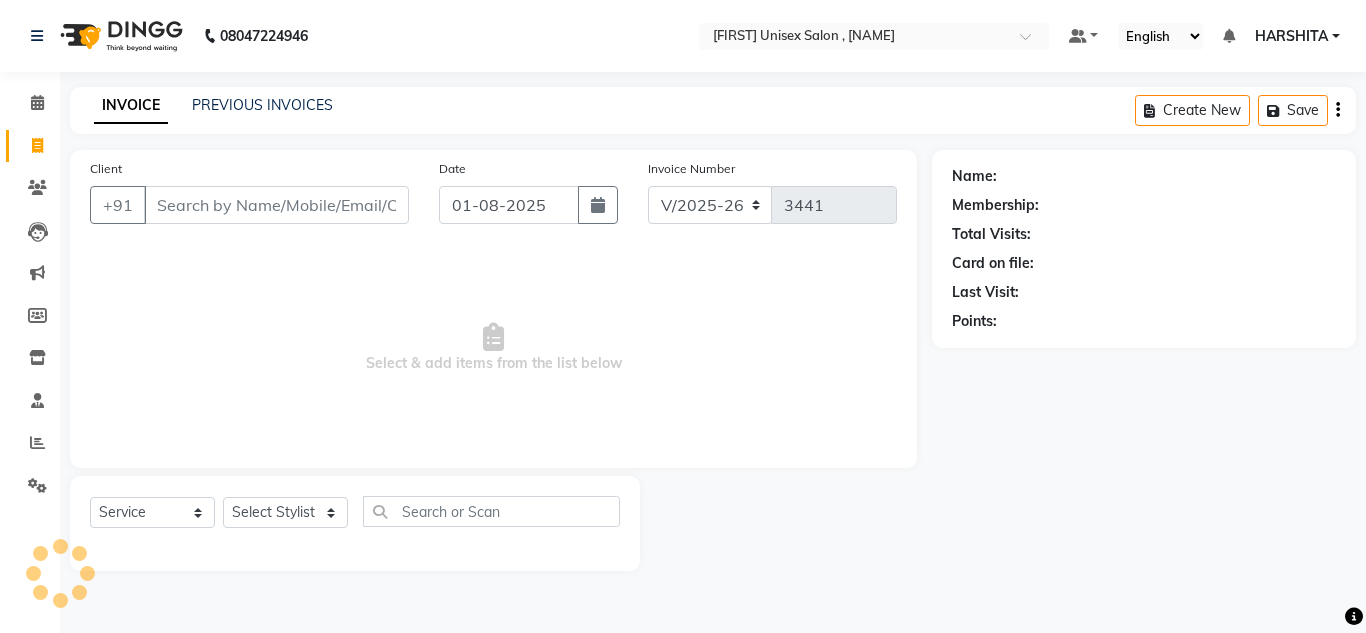 click on "Client" at bounding box center (276, 205) 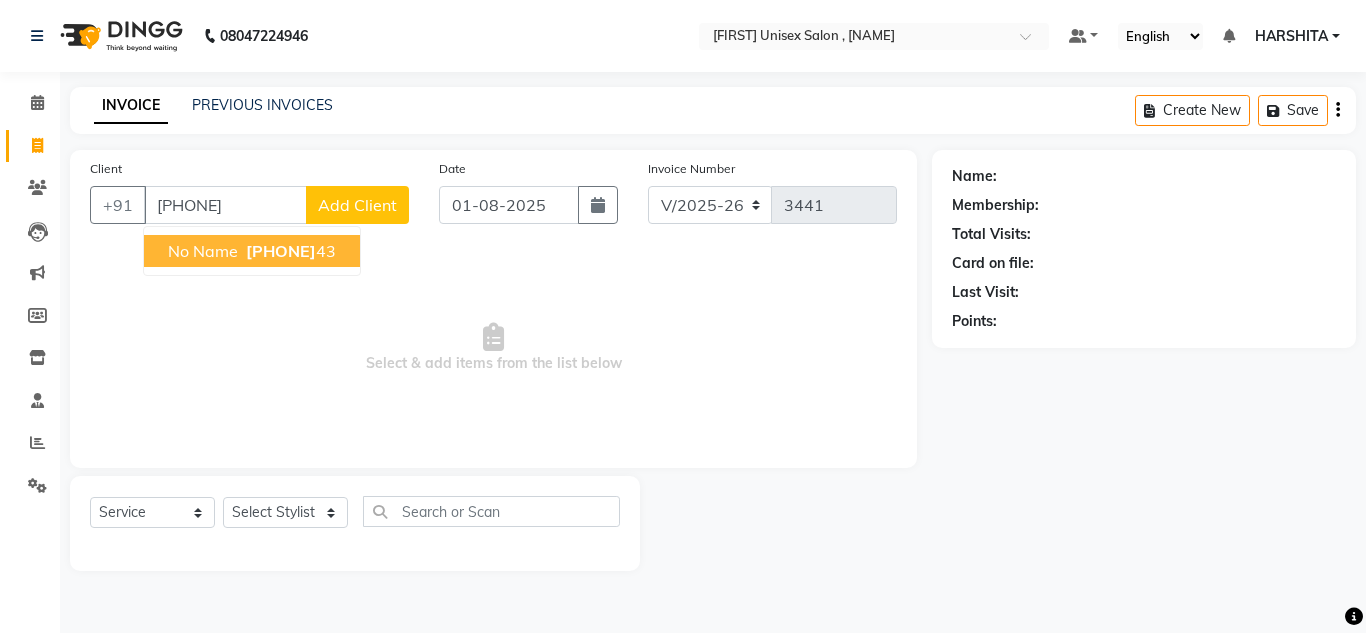 click on "no name [PHONE]" at bounding box center (252, 251) 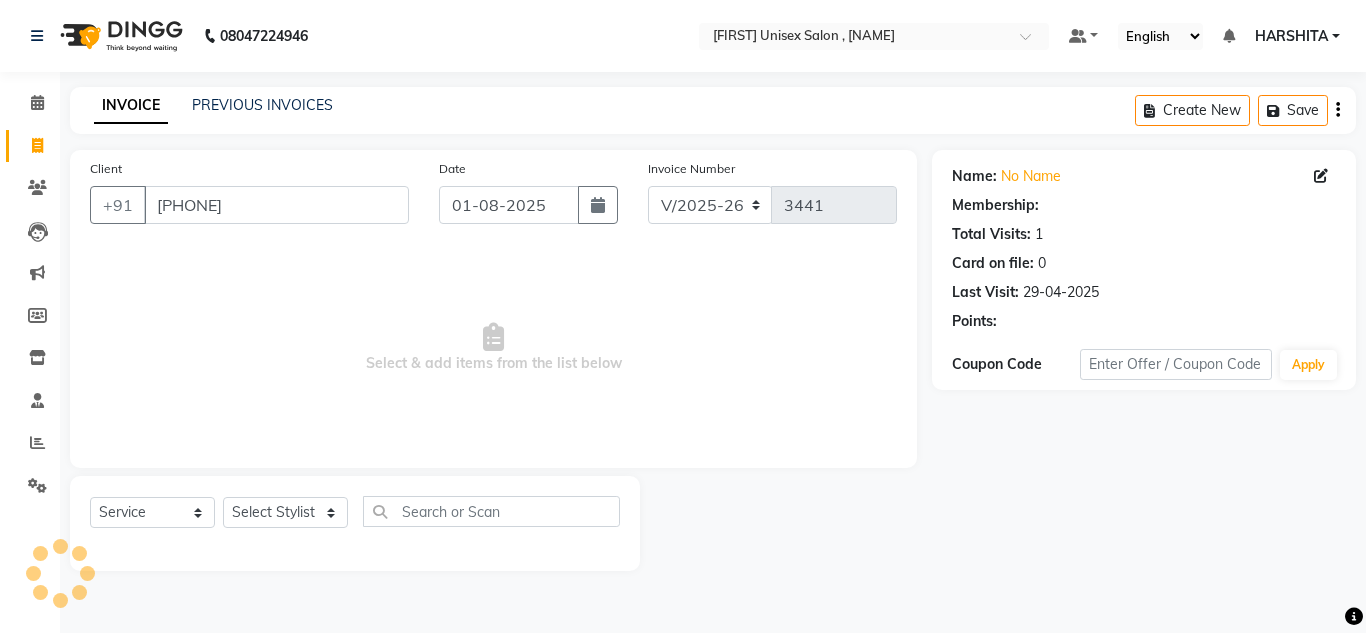 select on "1: Object" 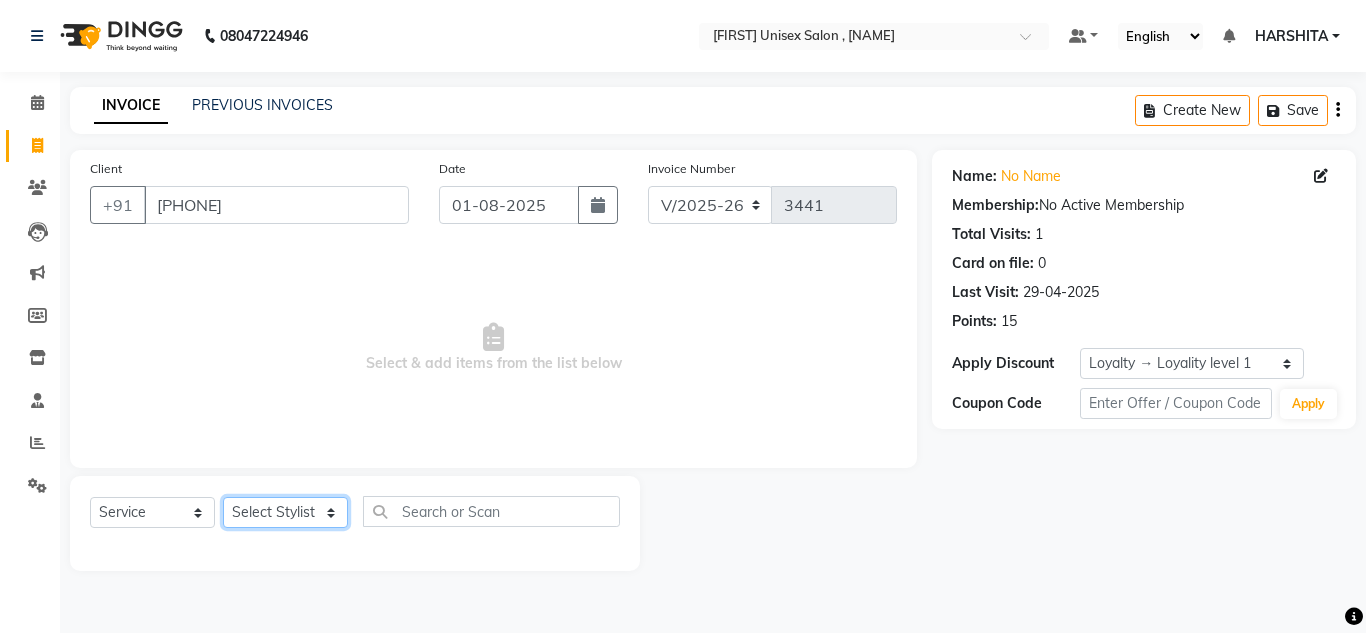 click on "Select Stylist [FIRST] [FIRST] [FIRST] [FIRST] [FIRST] [FIRST] [FIRST] [FIRST] [FIRST] [FIRST] [FIRST]" 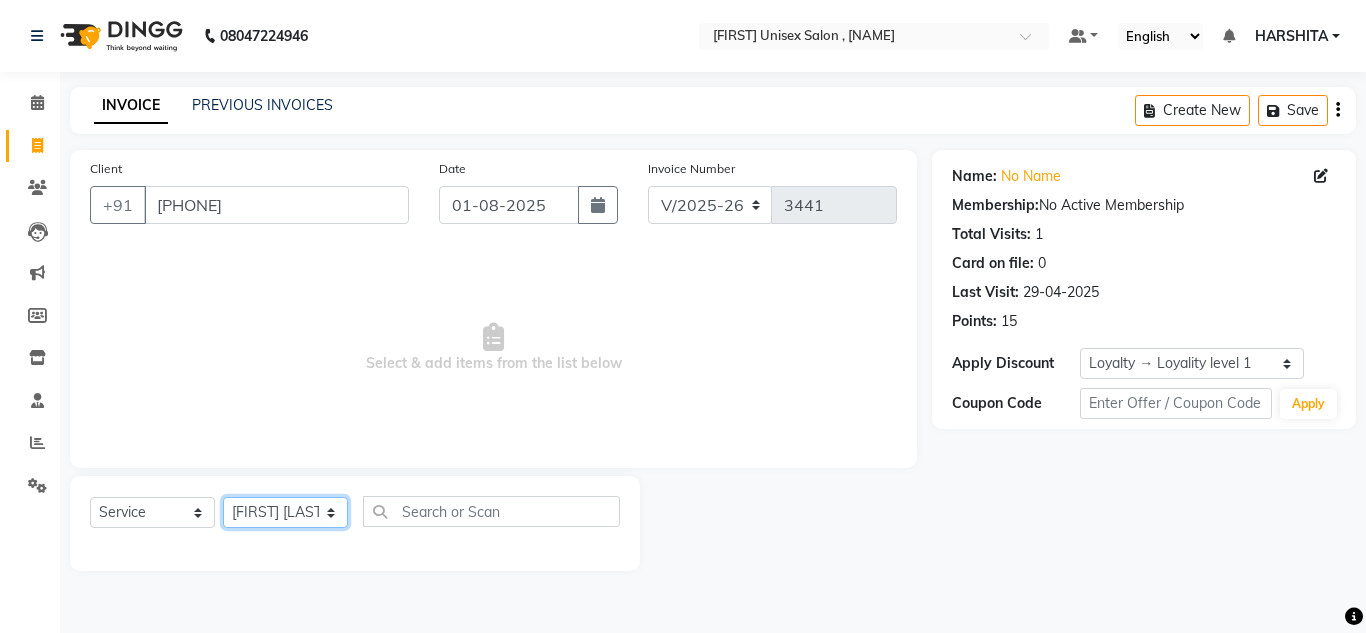 click on "Select Stylist [FIRST] [FIRST] [FIRST] [FIRST] [FIRST] [FIRST] [FIRST] [FIRST] [FIRST] [FIRST] [FIRST]" 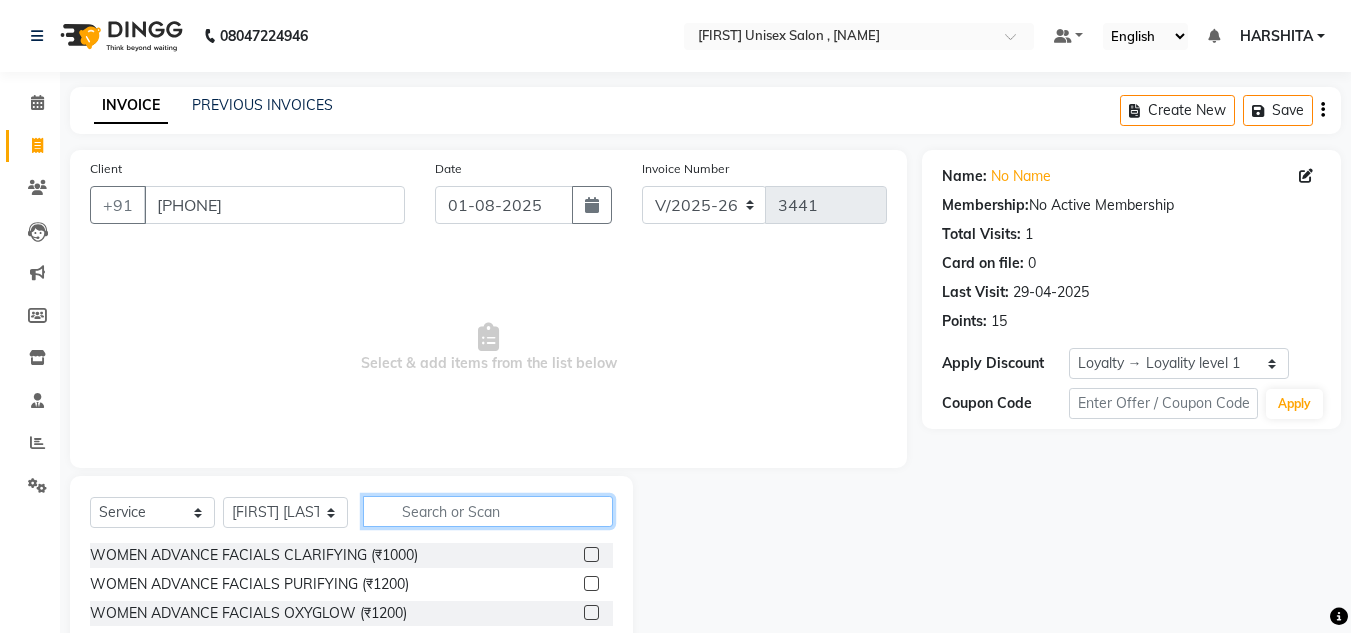 click 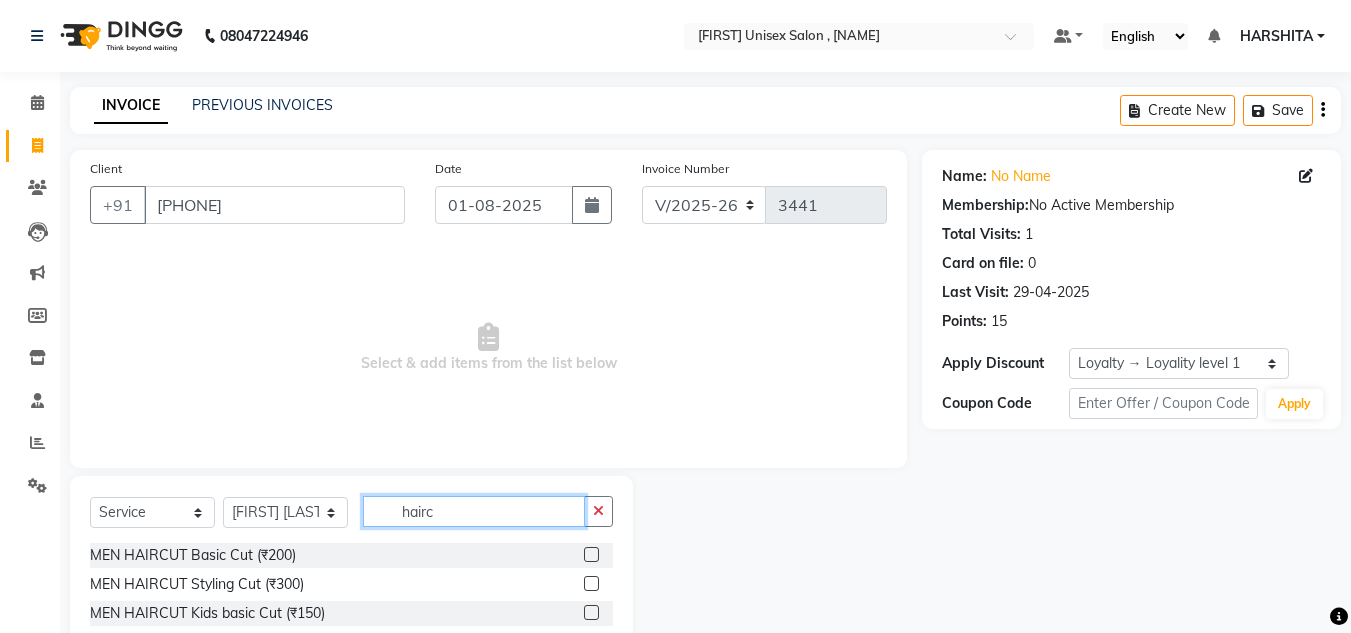 type on "hairc" 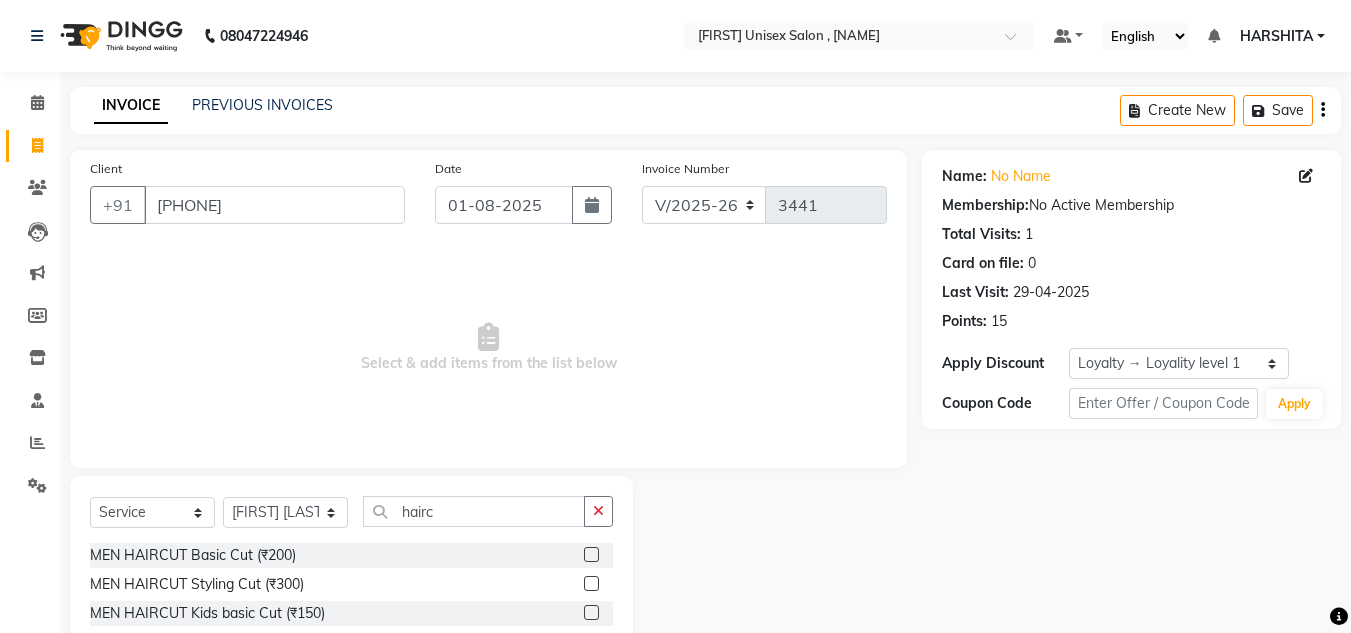 click 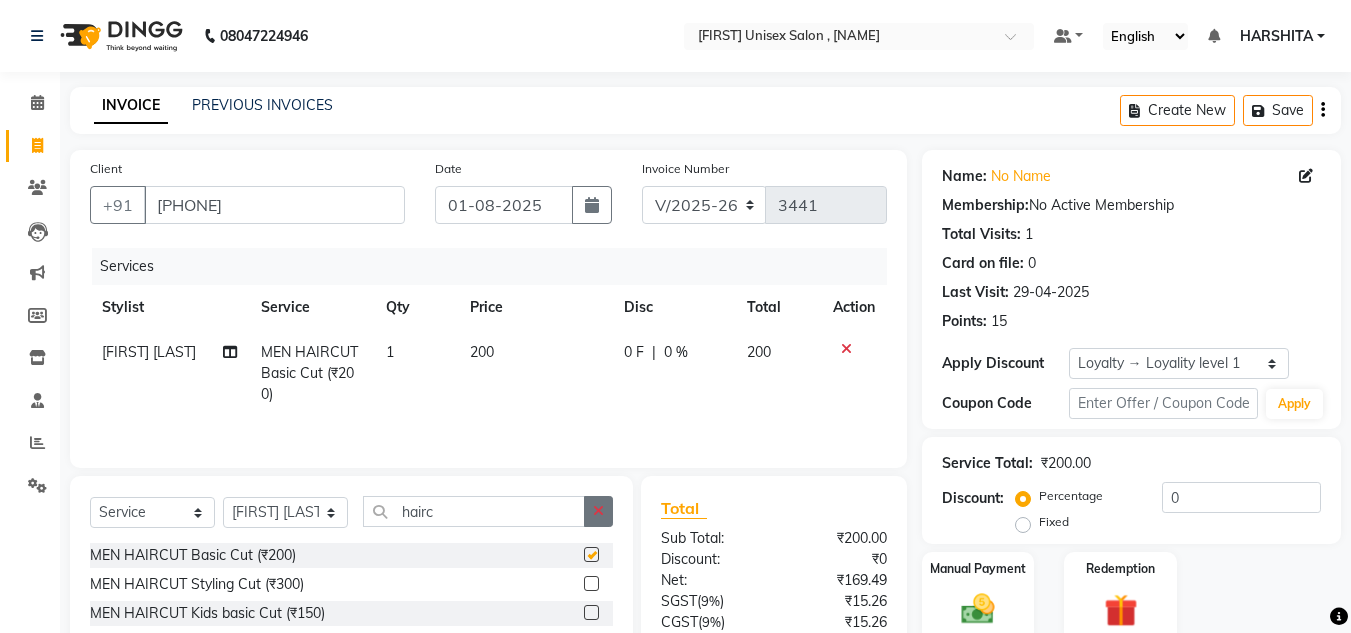 checkbox on "false" 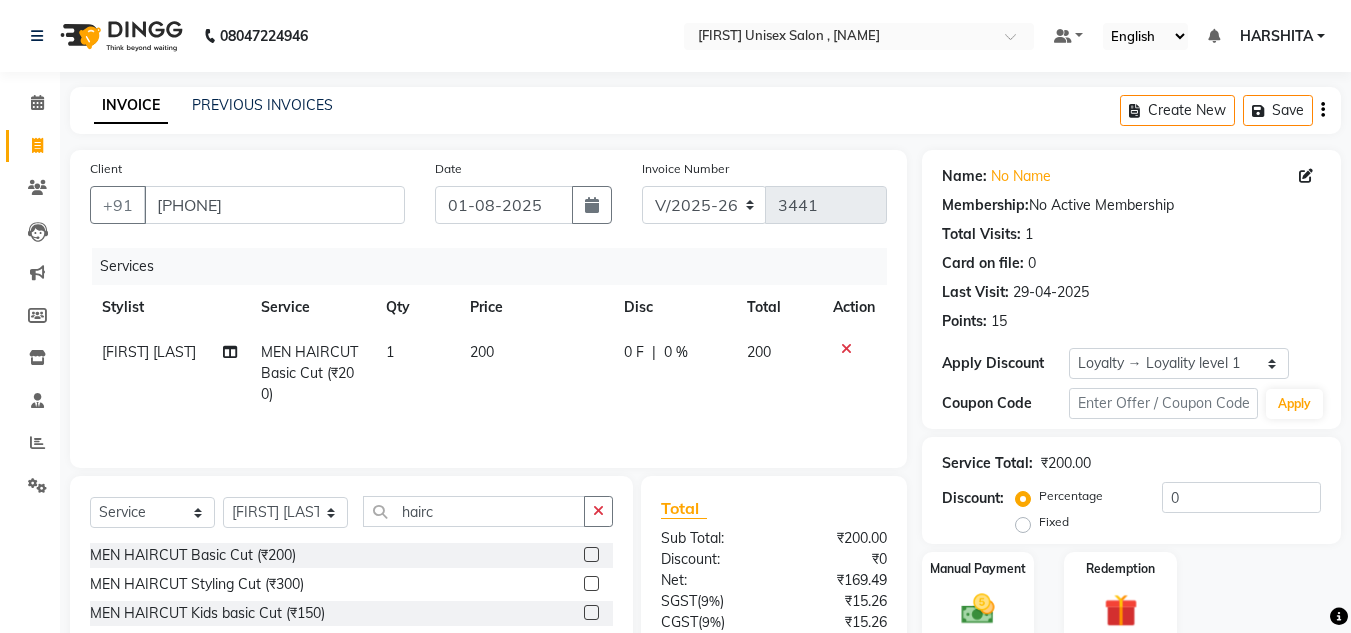 drag, startPoint x: 604, startPoint y: 517, endPoint x: 559, endPoint y: 516, distance: 45.01111 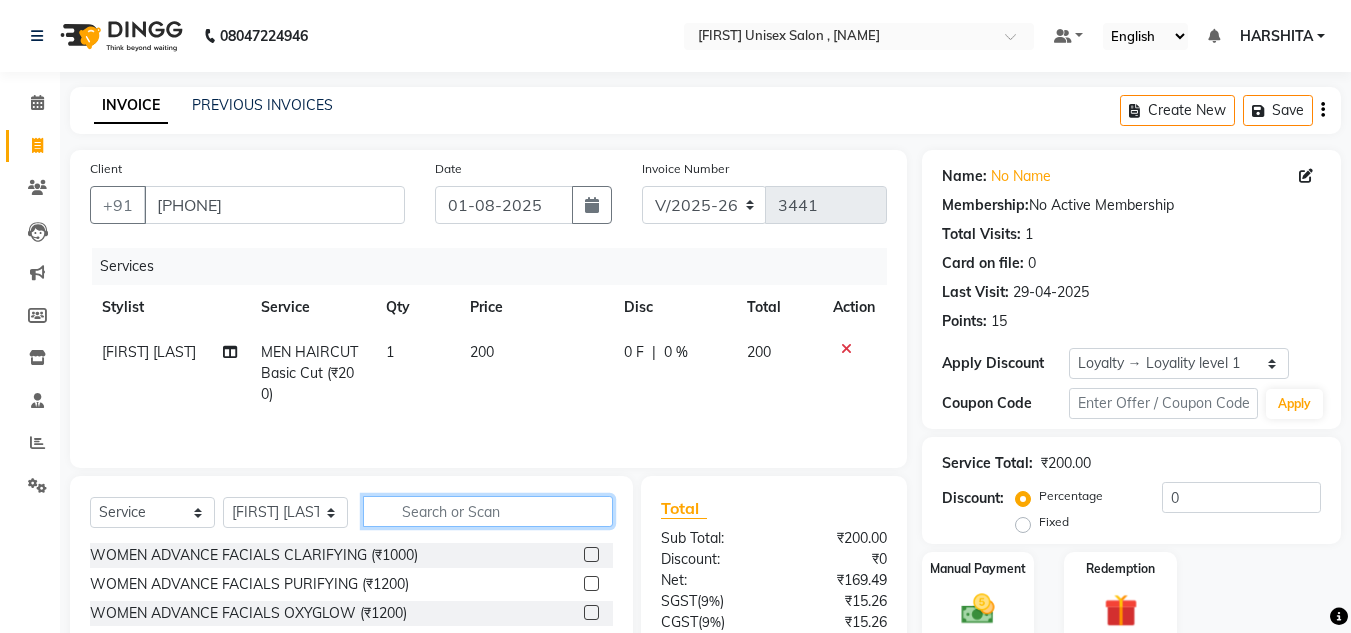 click 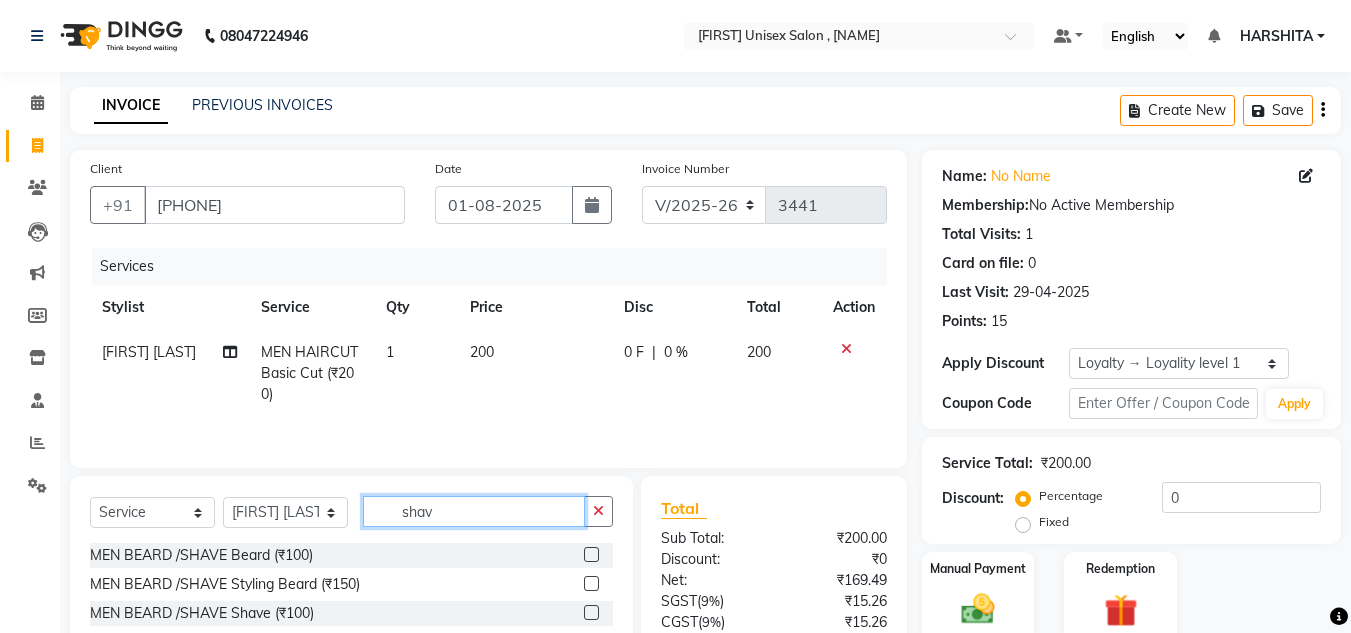 type on "shav" 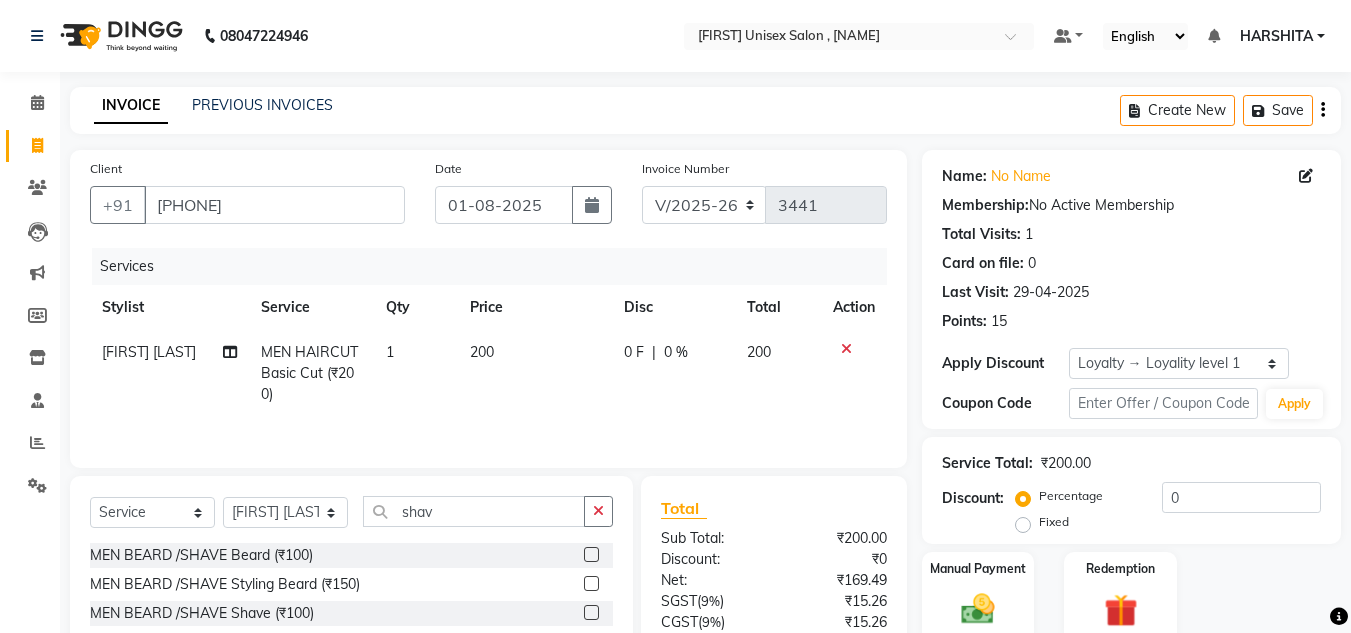 click 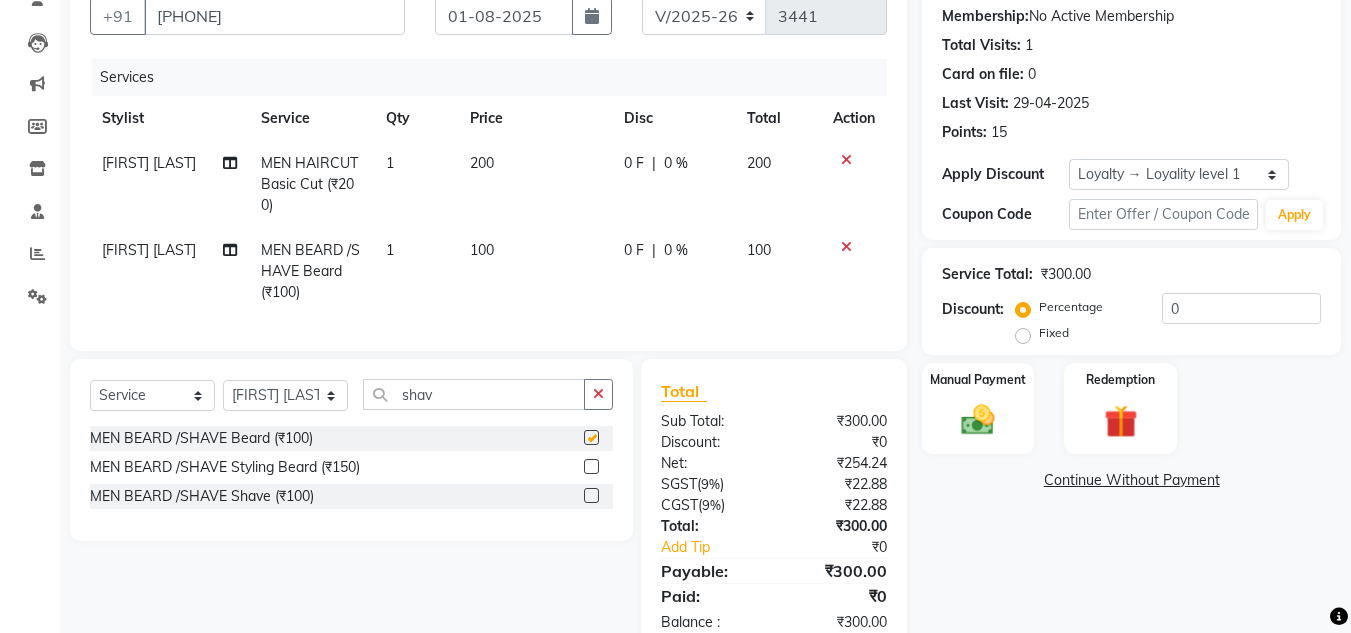checkbox on "false" 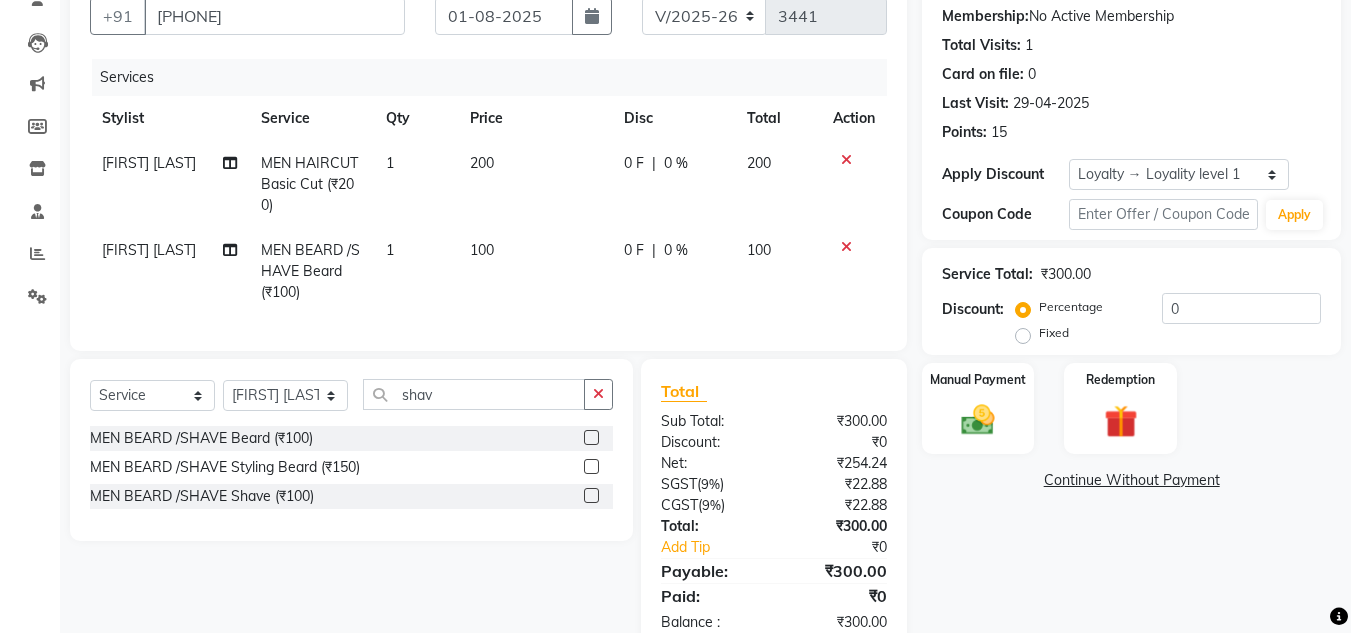 scroll, scrollTop: 254, scrollLeft: 0, axis: vertical 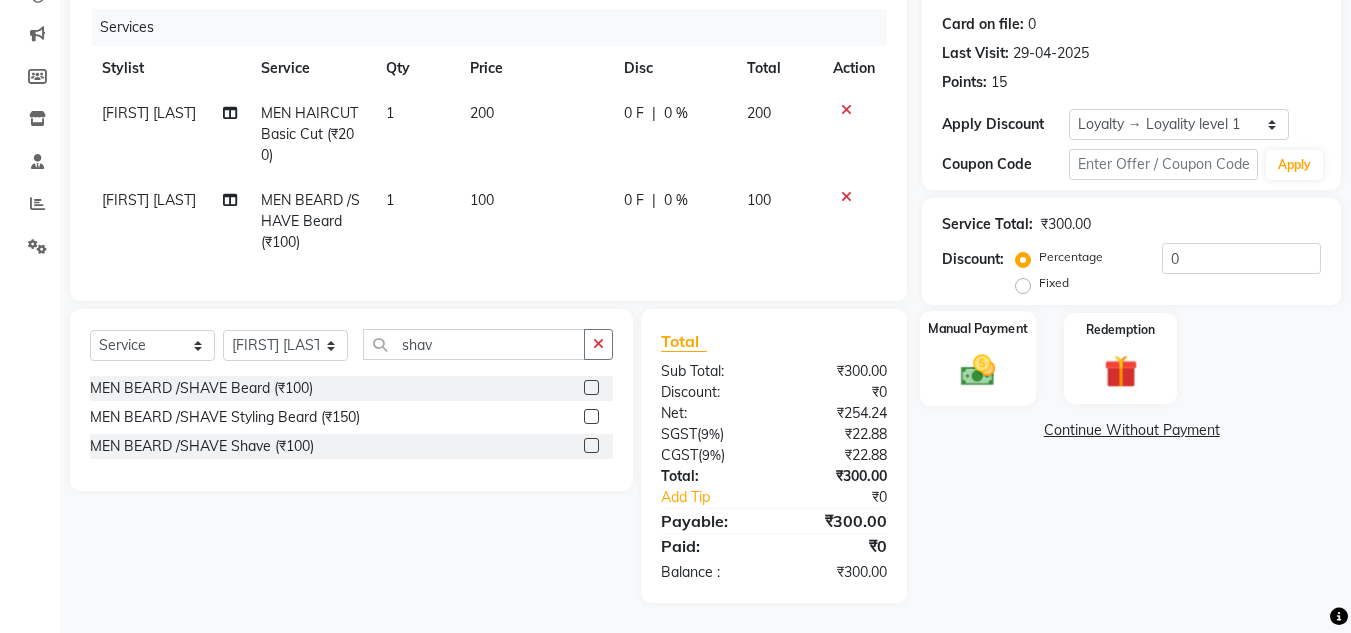 click 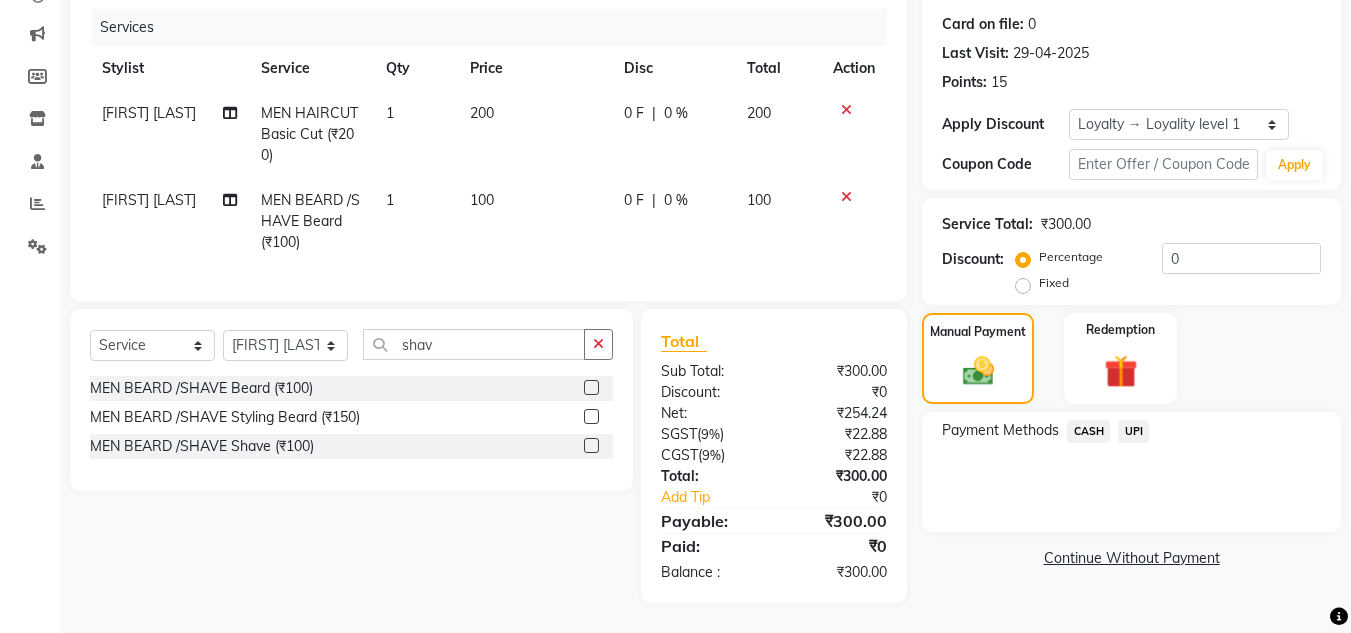 click on "UPI" 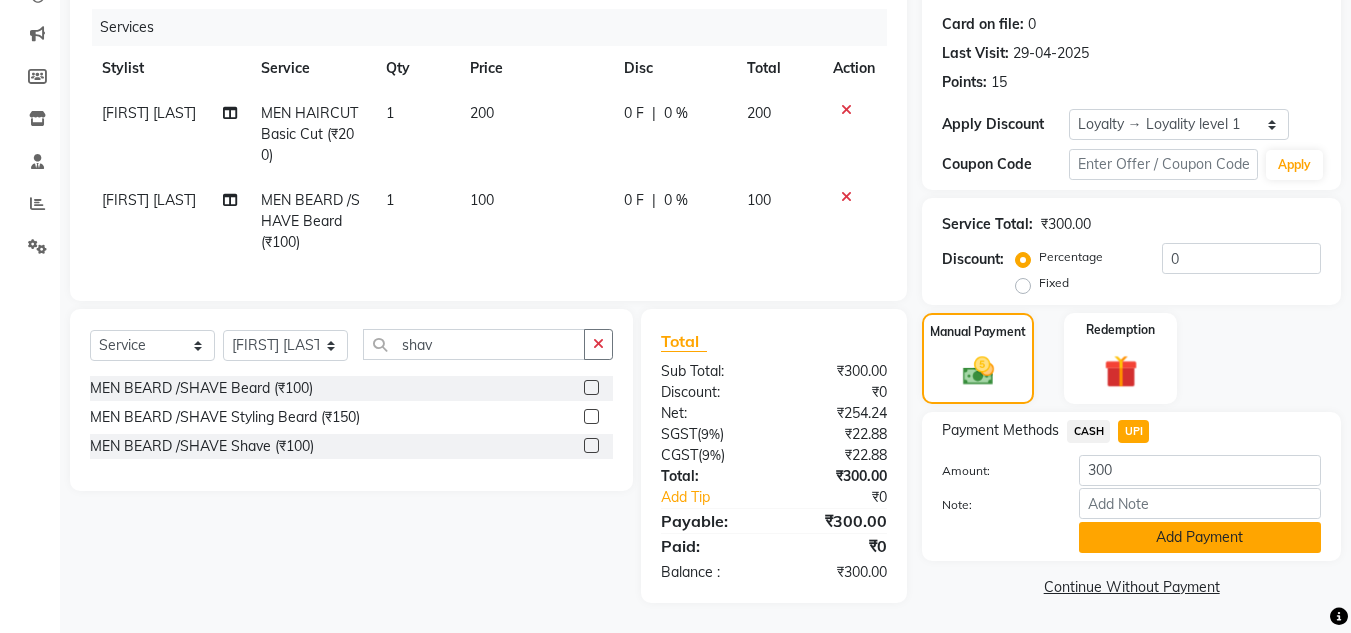 click on "Add Payment" 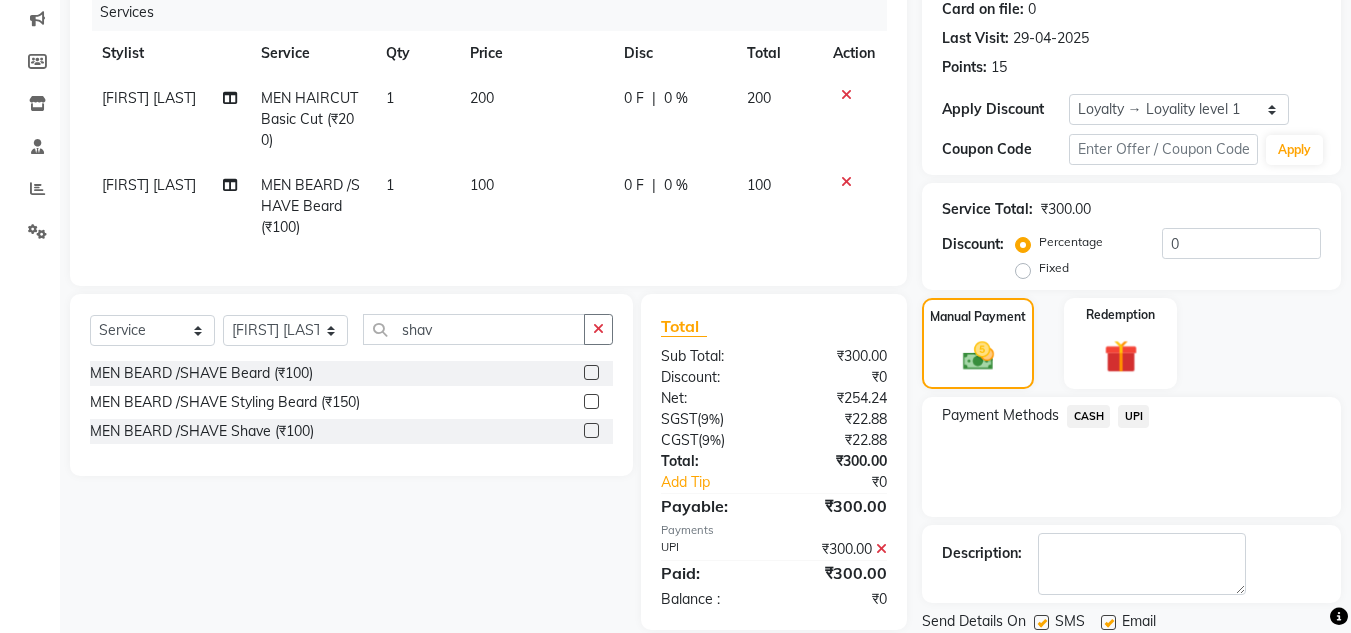 scroll, scrollTop: 416, scrollLeft: 0, axis: vertical 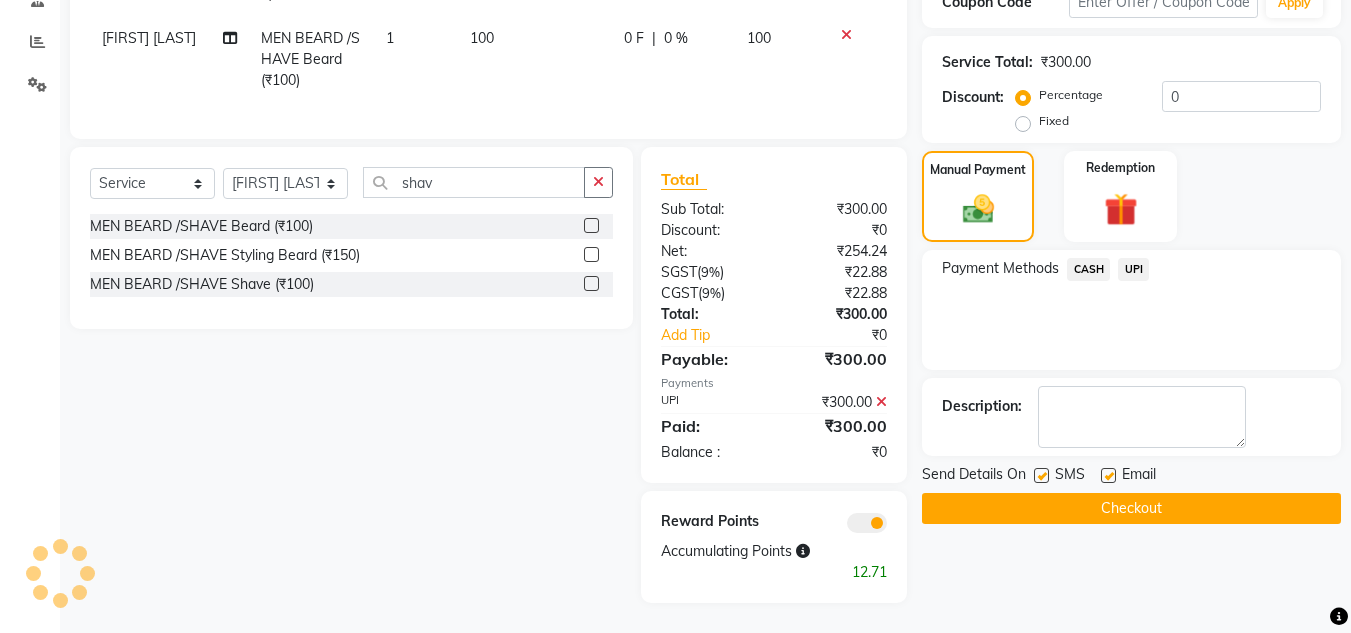 click on "Checkout" 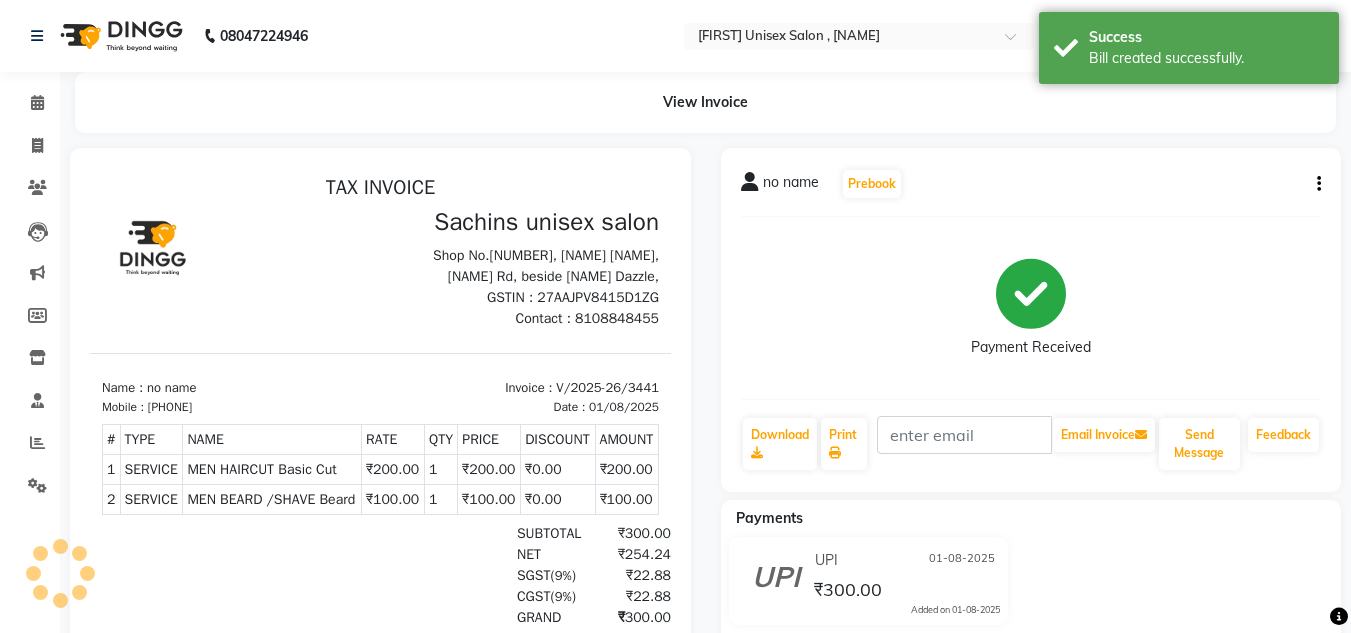scroll, scrollTop: 0, scrollLeft: 0, axis: both 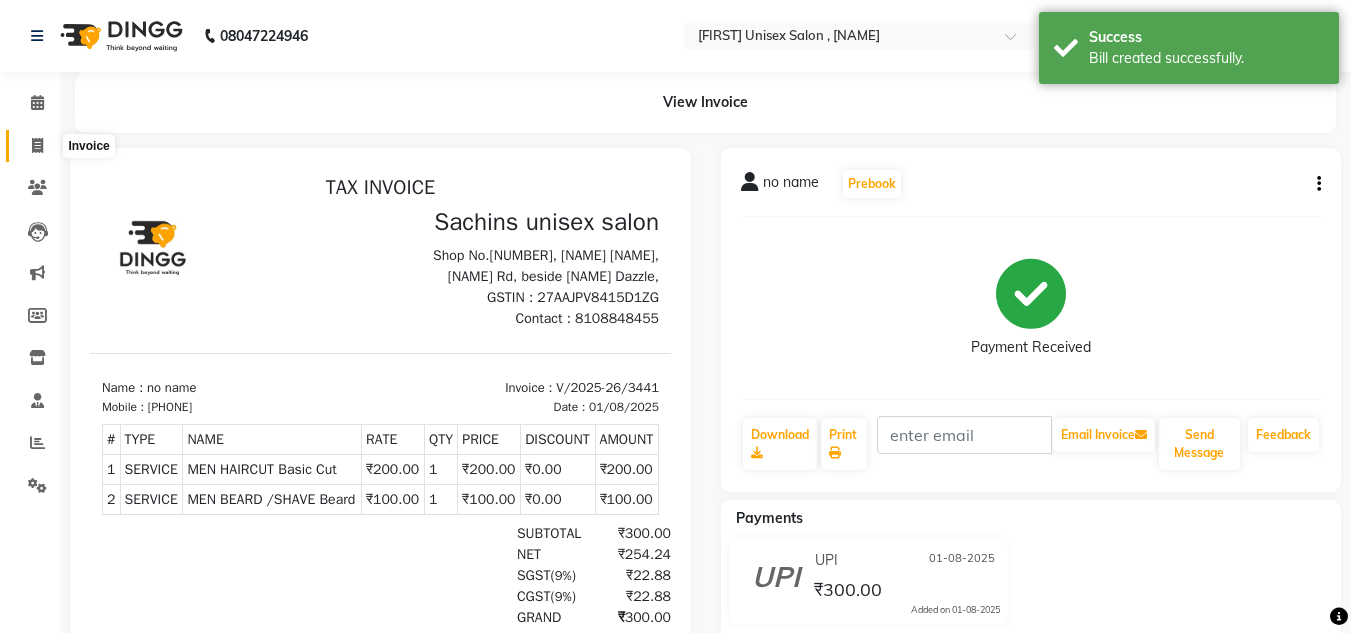 click 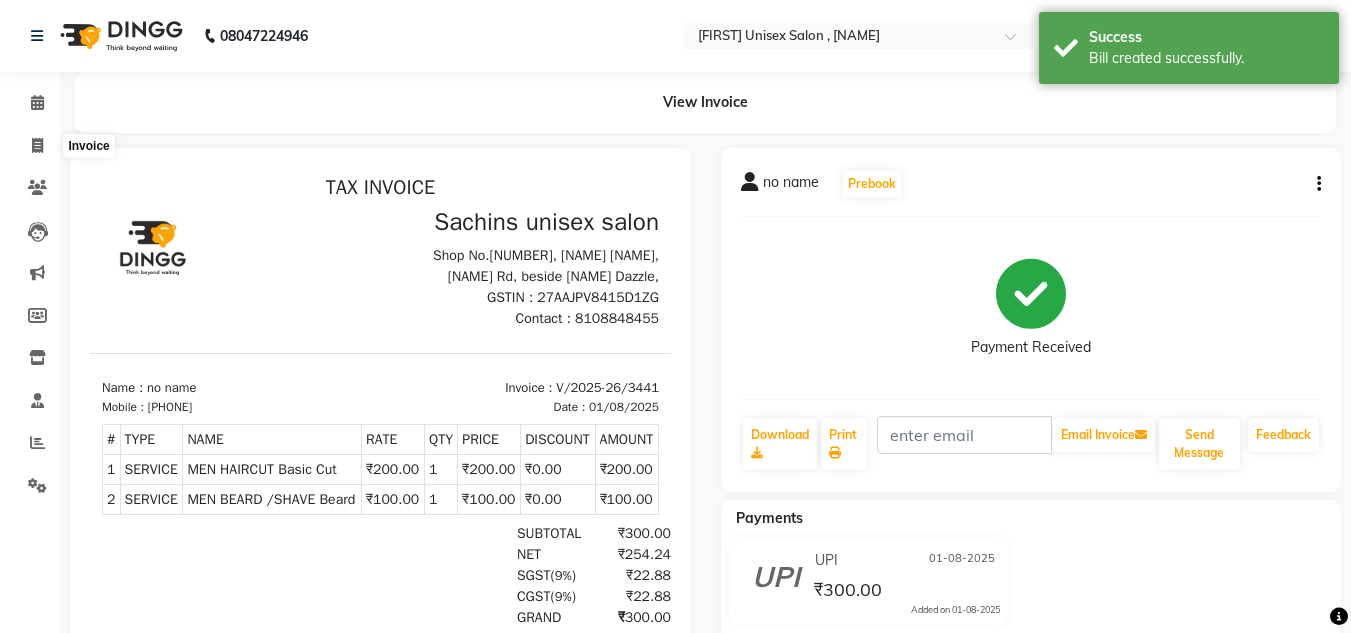 select on "6840" 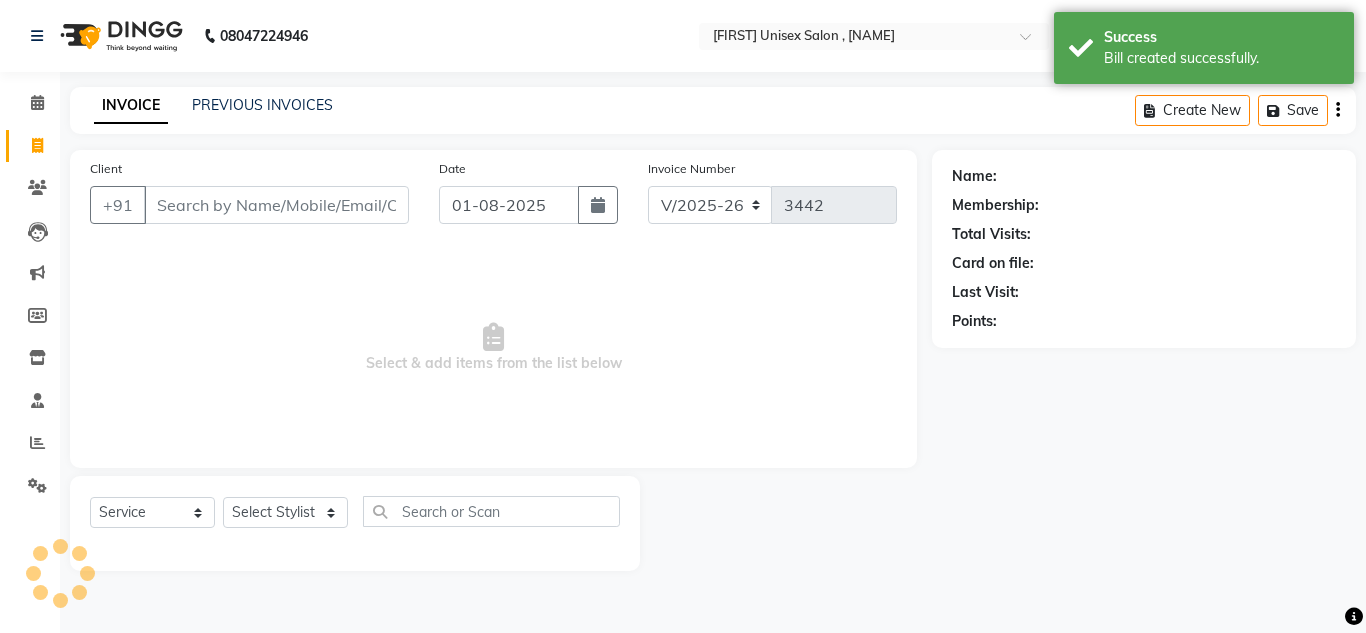 click on "Client" at bounding box center [276, 205] 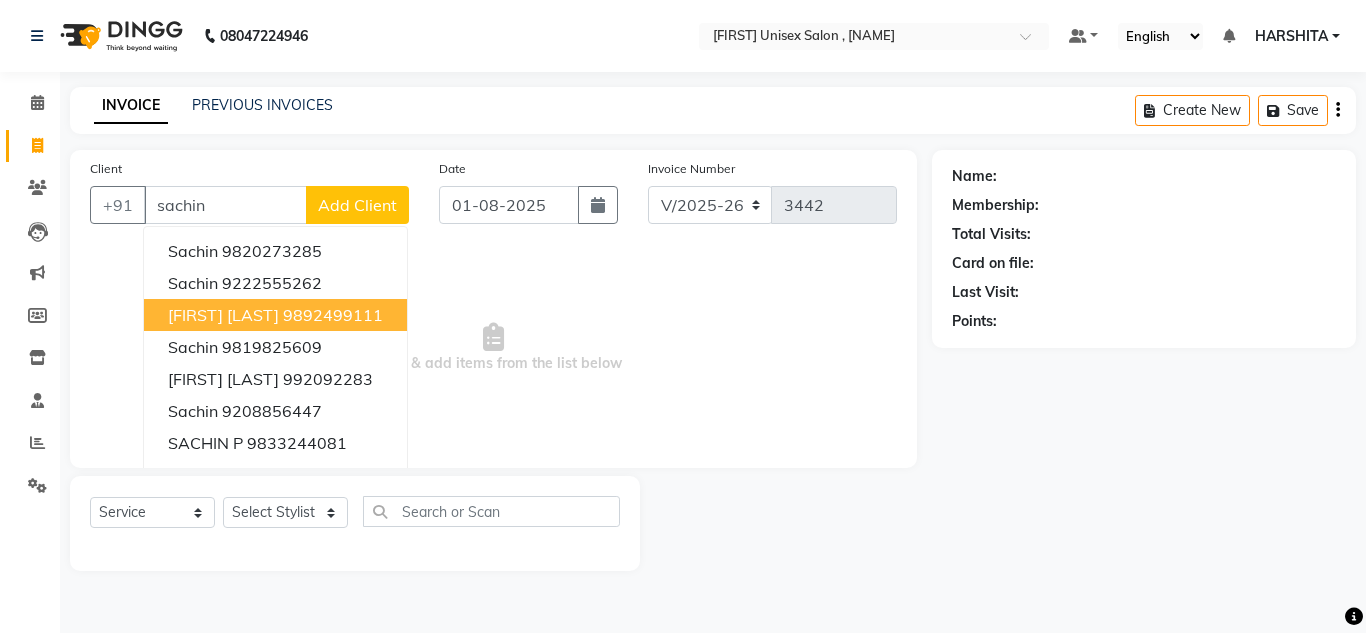 click on "[FIRST] [LAST]" at bounding box center (223, 315) 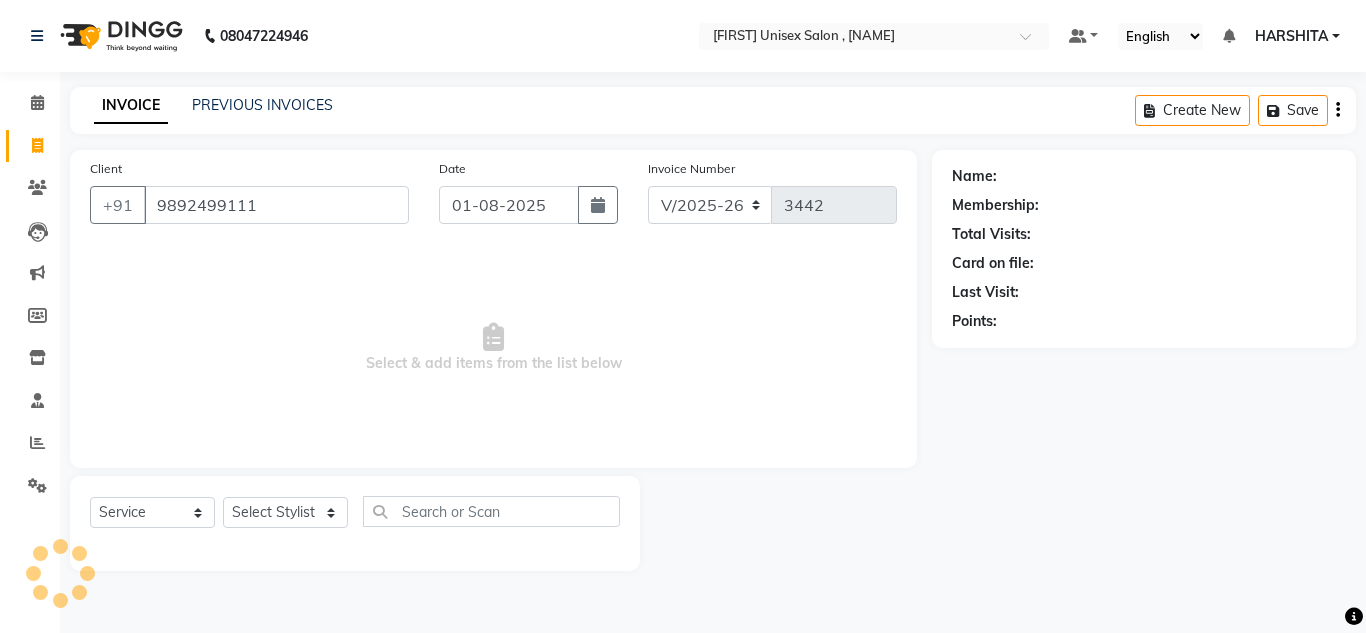 type on "9892499111" 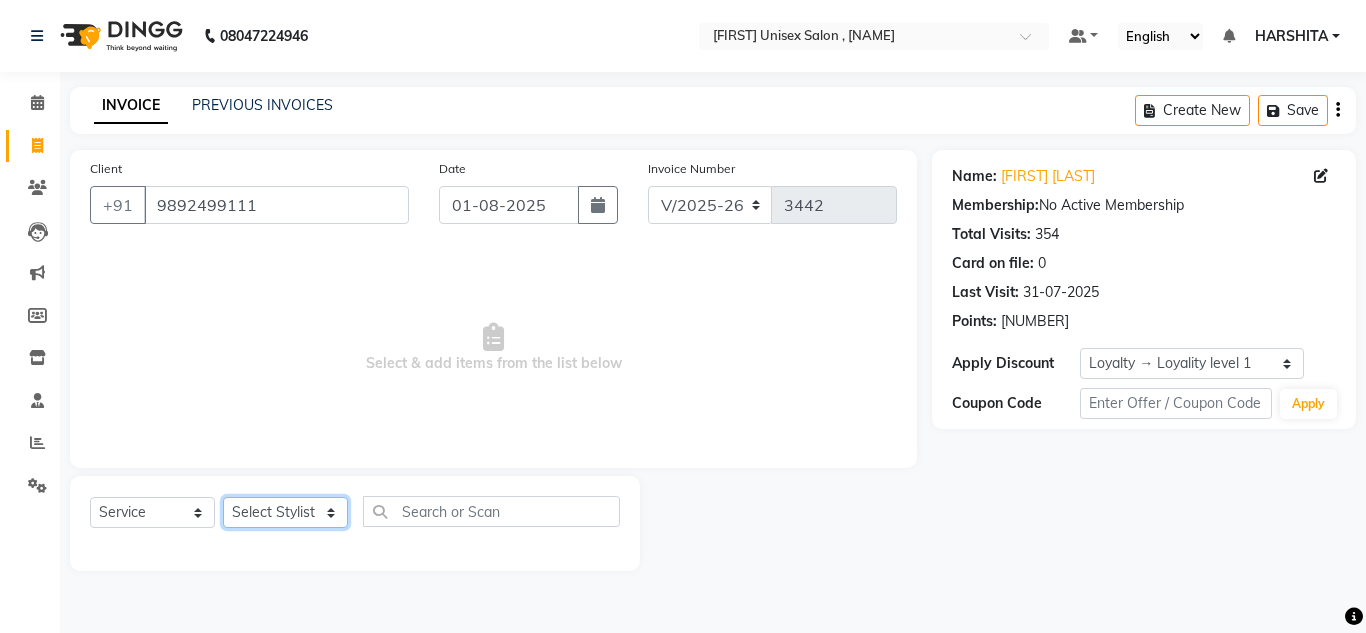 click on "Select Stylist [FIRST] [FIRST] [FIRST] [FIRST] [FIRST] [FIRST] [FIRST] [FIRST] [FIRST] [FIRST] [FIRST]" 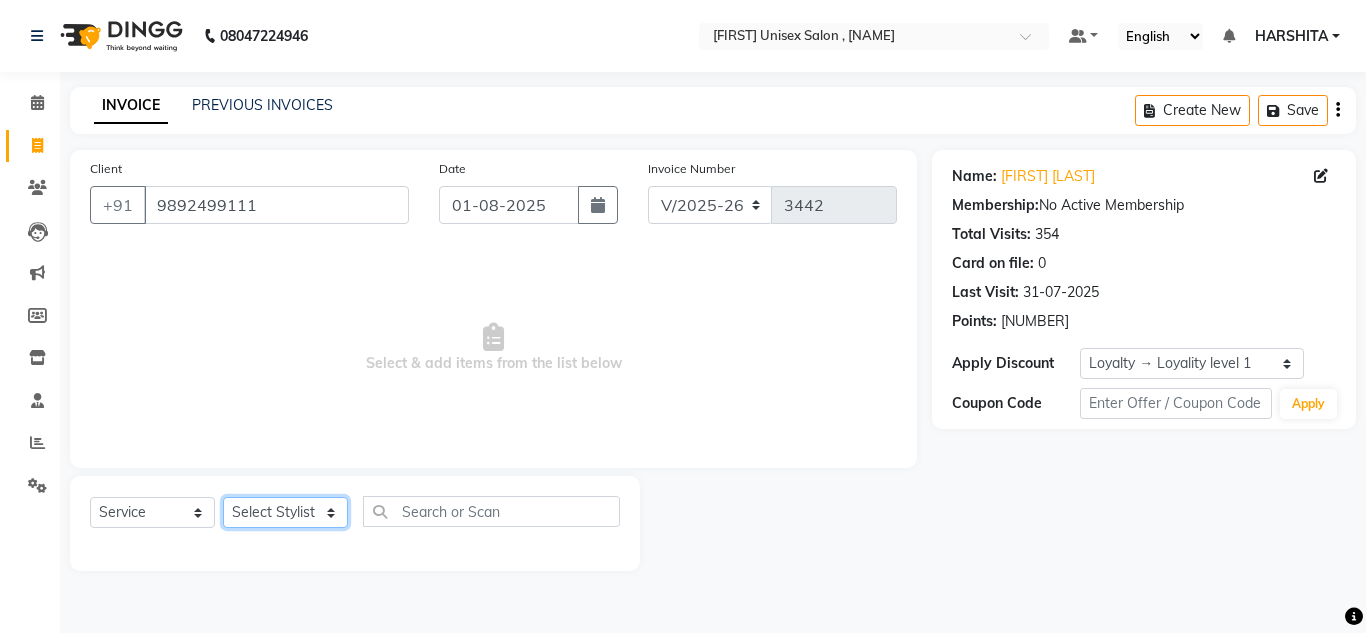 select on "60567" 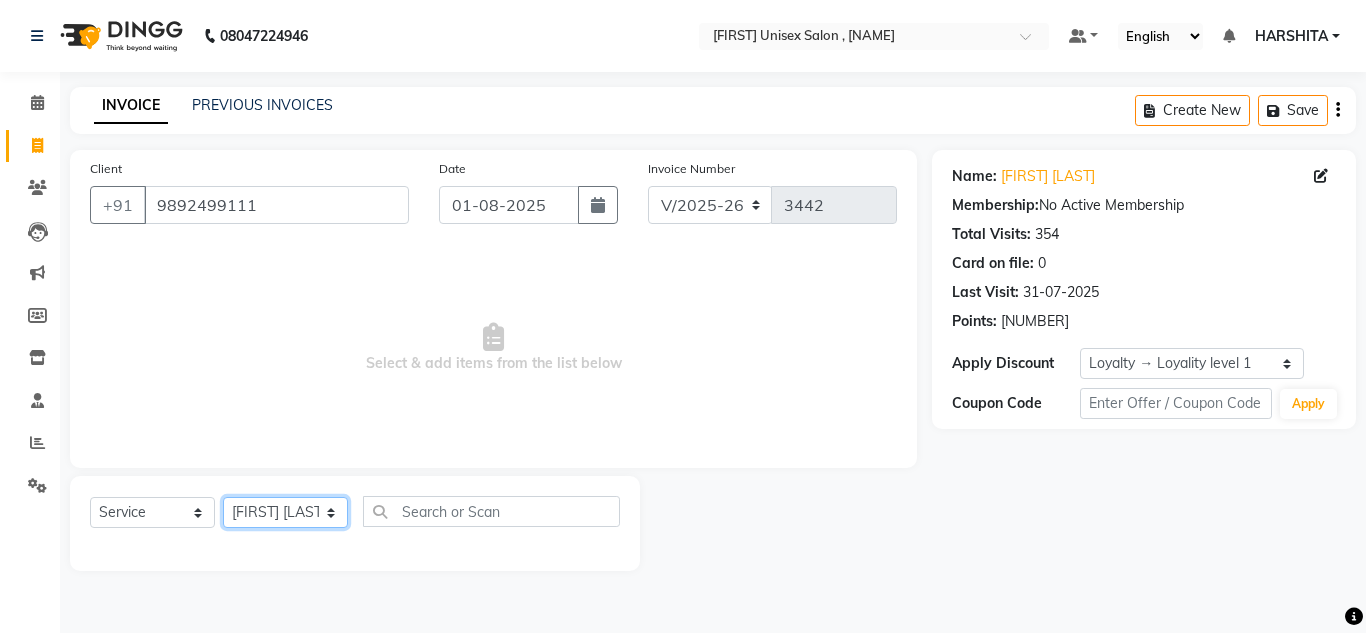 click on "Select Stylist [FIRST] [FIRST] [FIRST] [FIRST] [FIRST] [FIRST] [FIRST] [FIRST] [FIRST] [FIRST] [FIRST]" 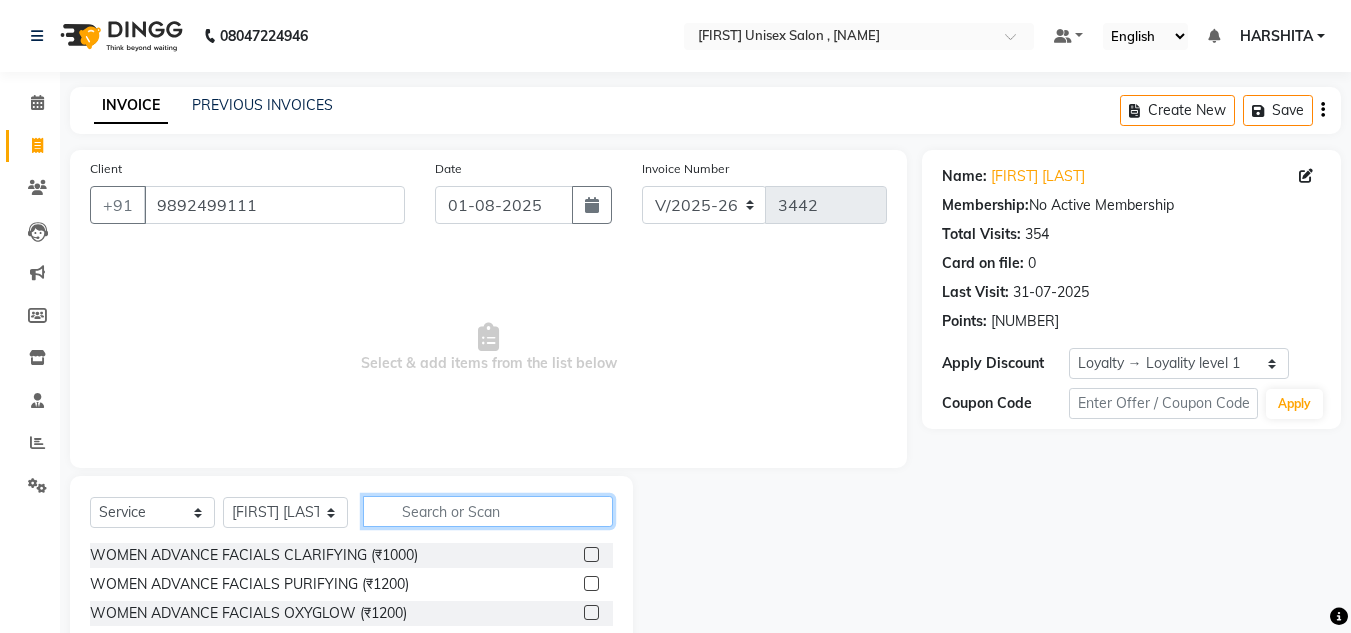 click 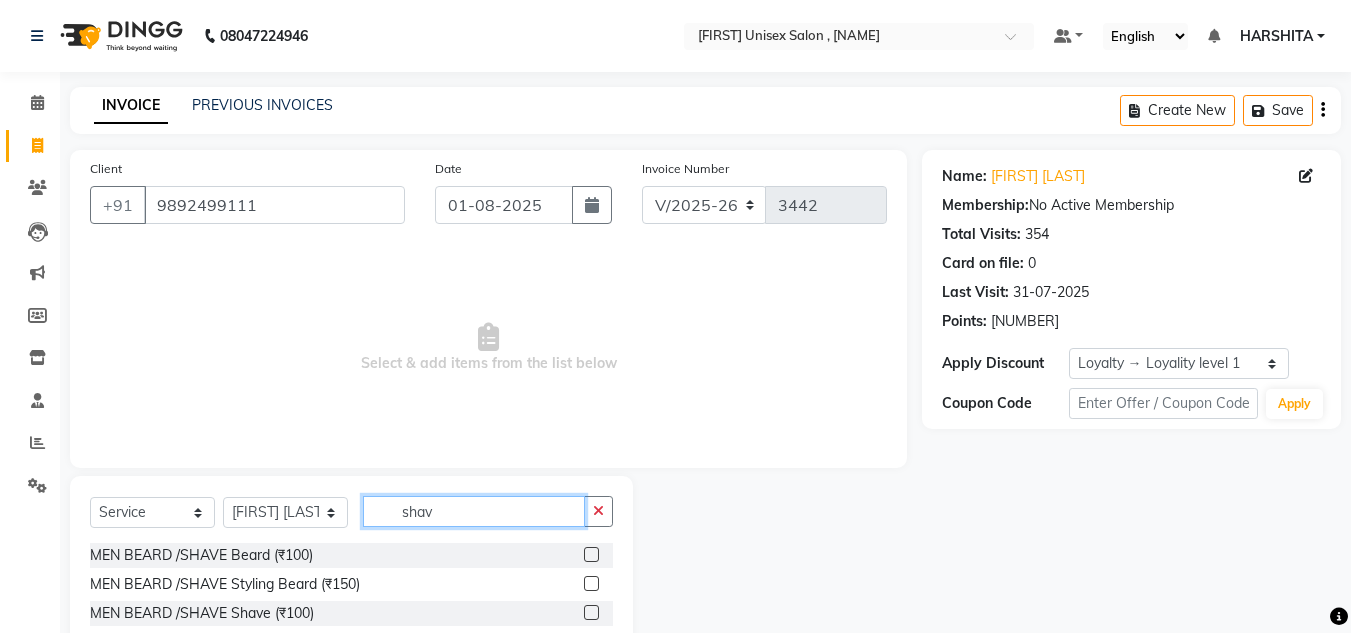 type on "shav" 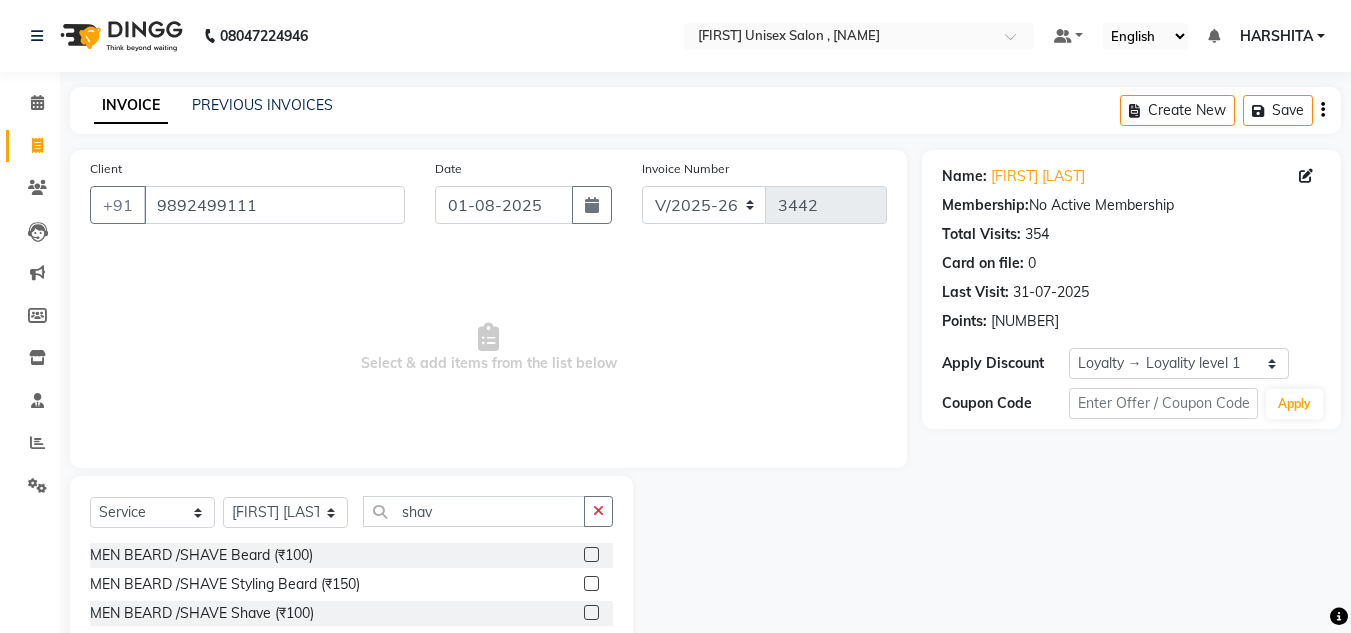click 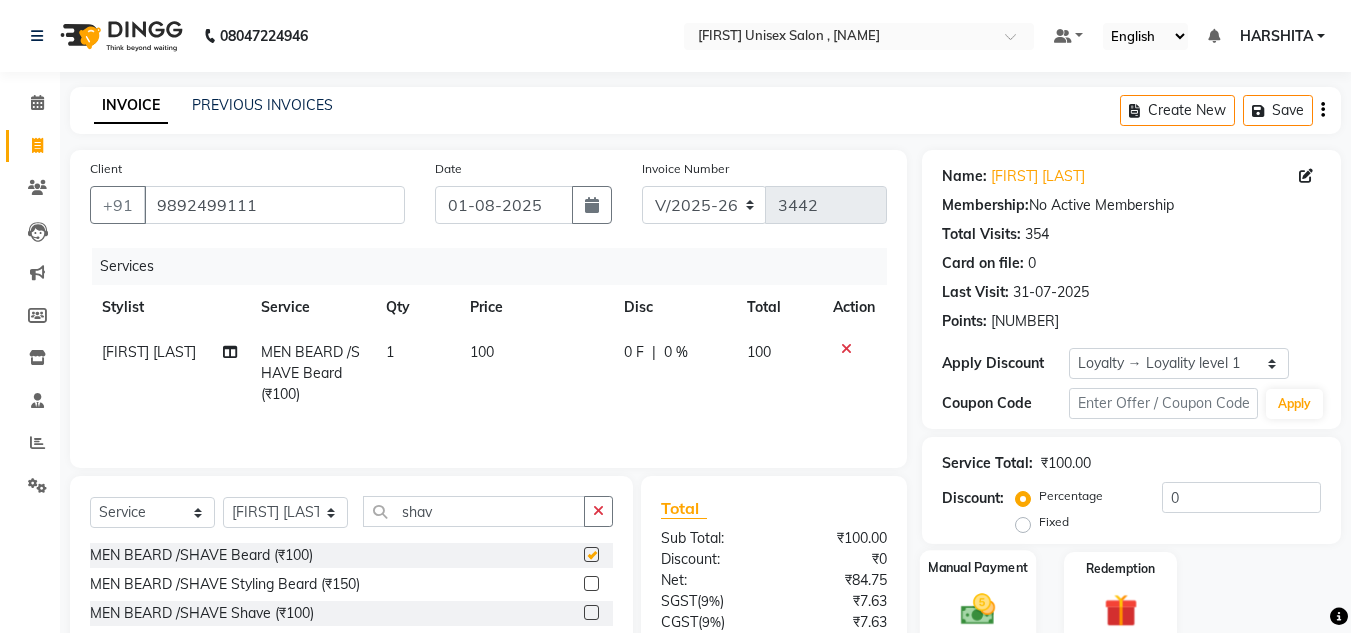 checkbox on "false" 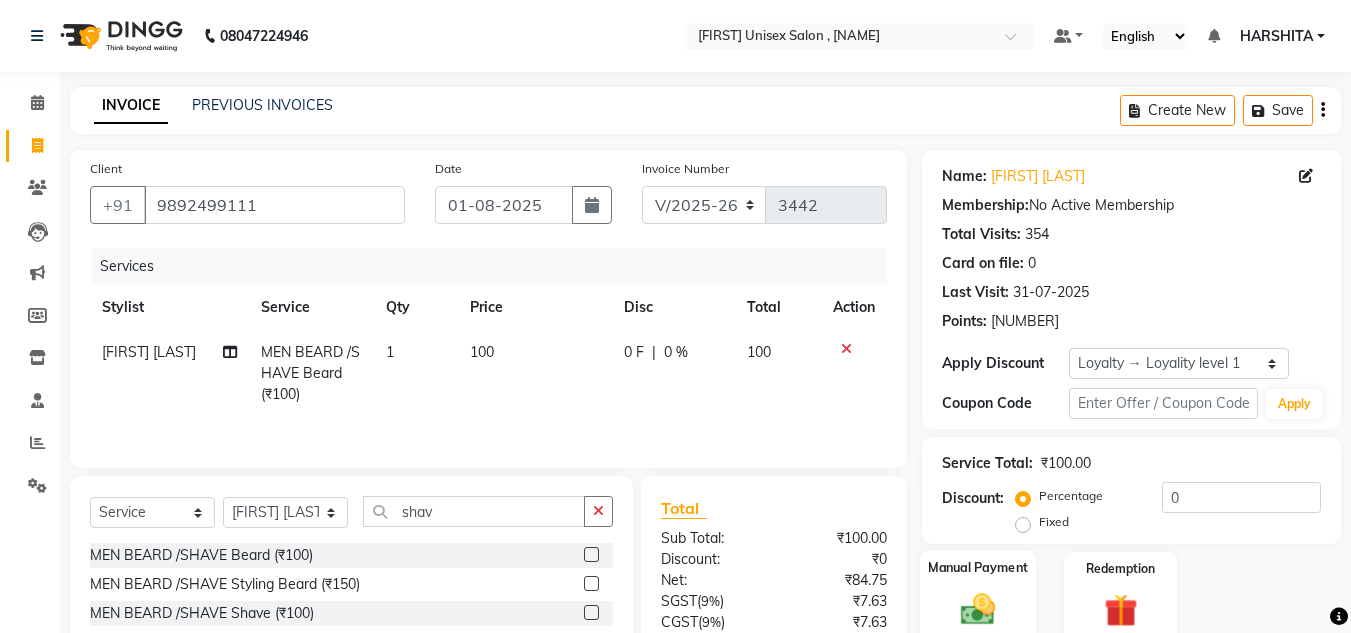 scroll, scrollTop: 167, scrollLeft: 0, axis: vertical 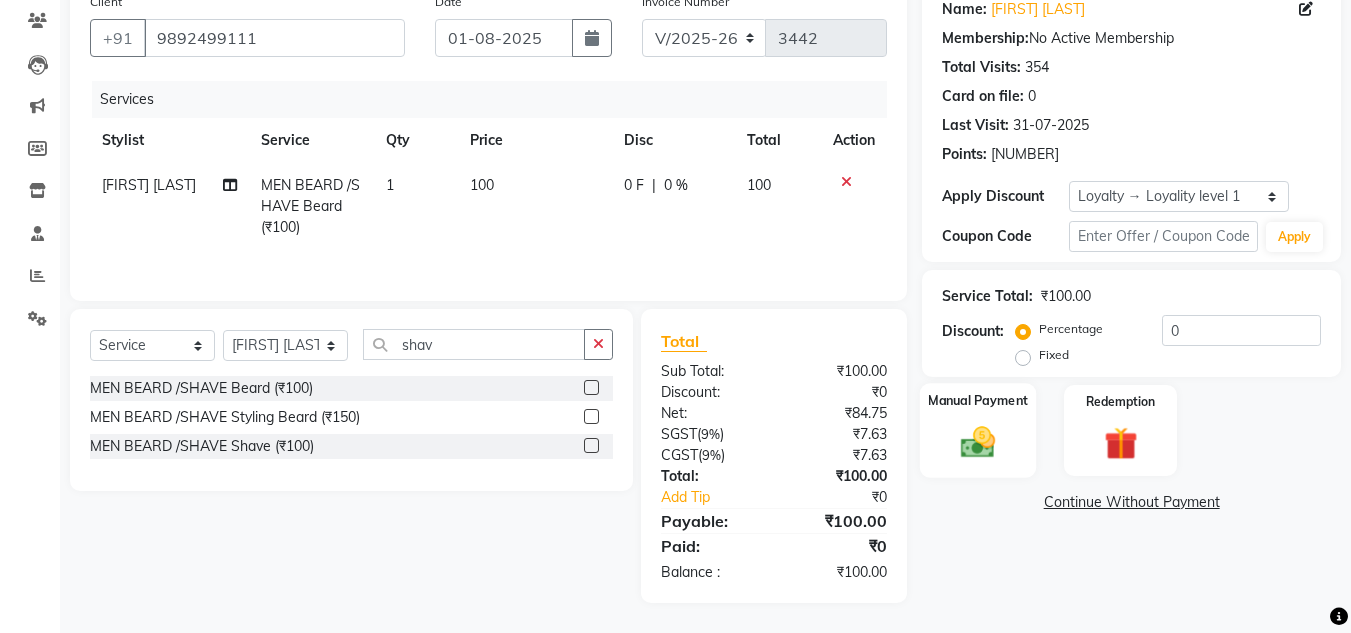 click 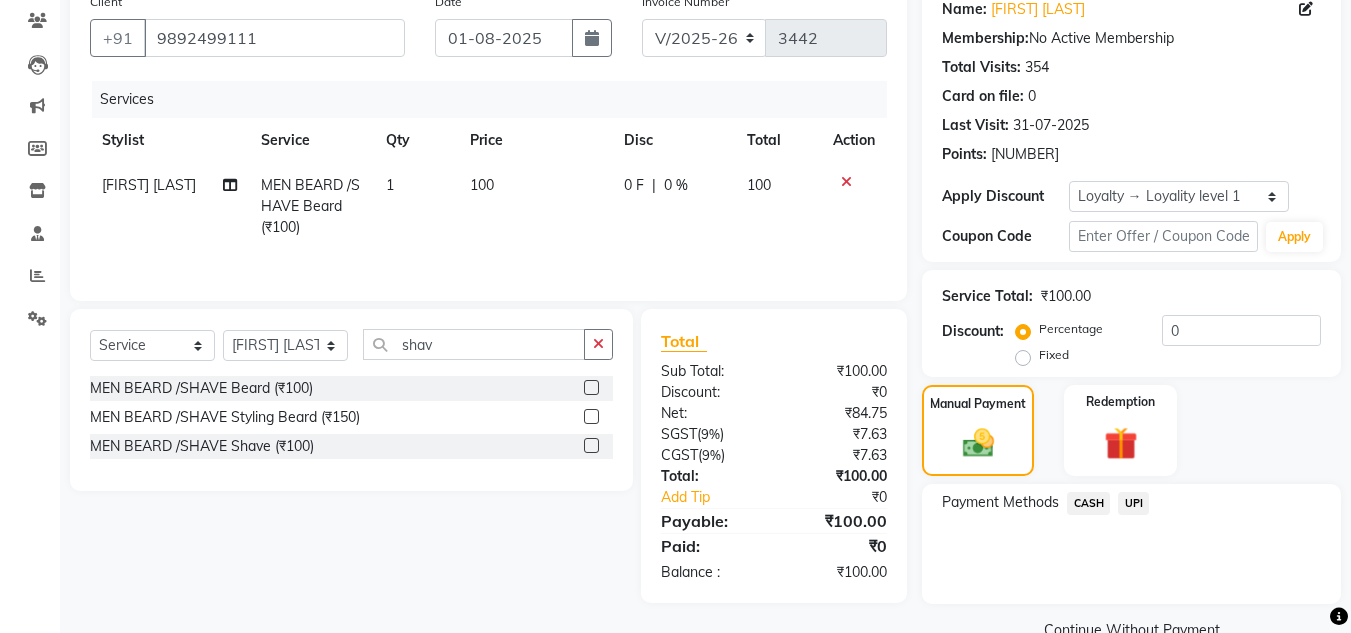 drag, startPoint x: 1137, startPoint y: 504, endPoint x: 1137, endPoint y: 525, distance: 21 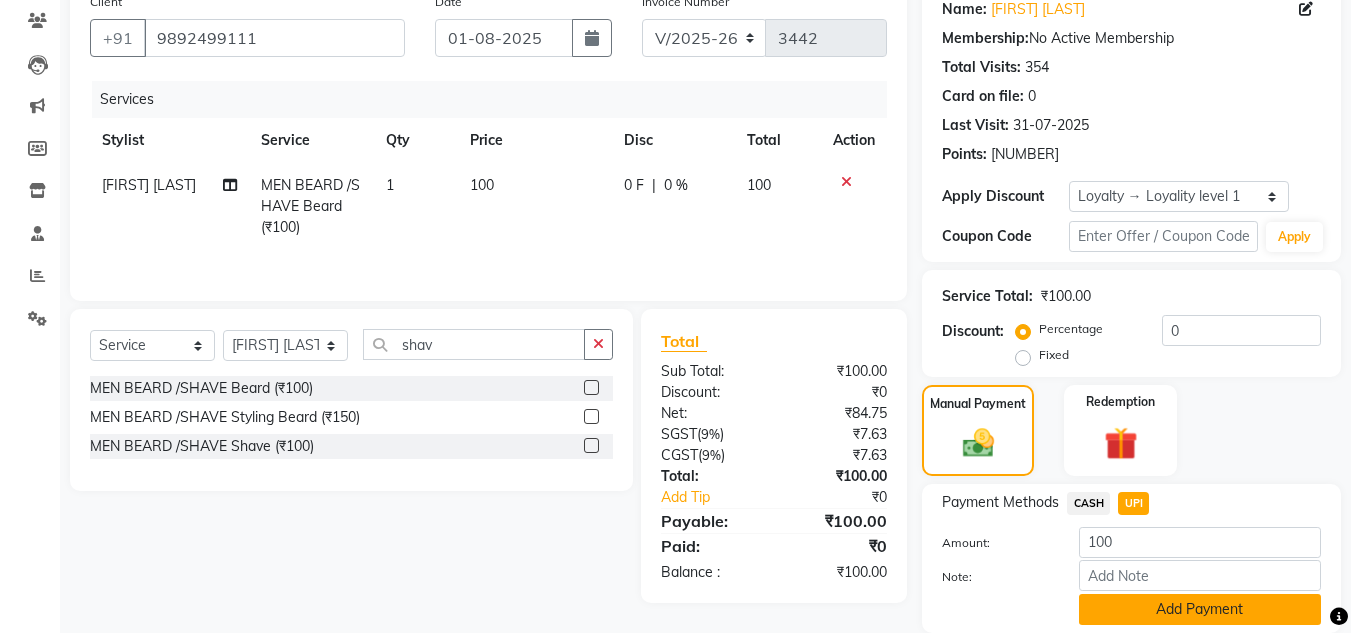 click on "Add Payment" 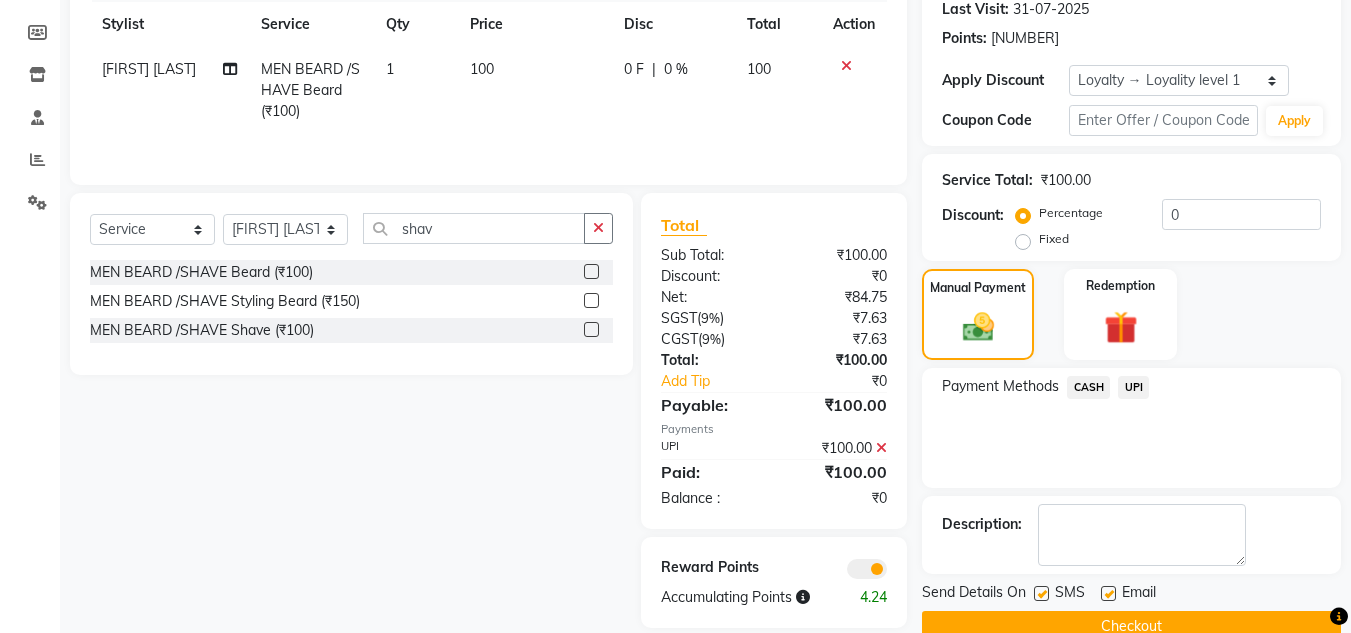 scroll, scrollTop: 322, scrollLeft: 0, axis: vertical 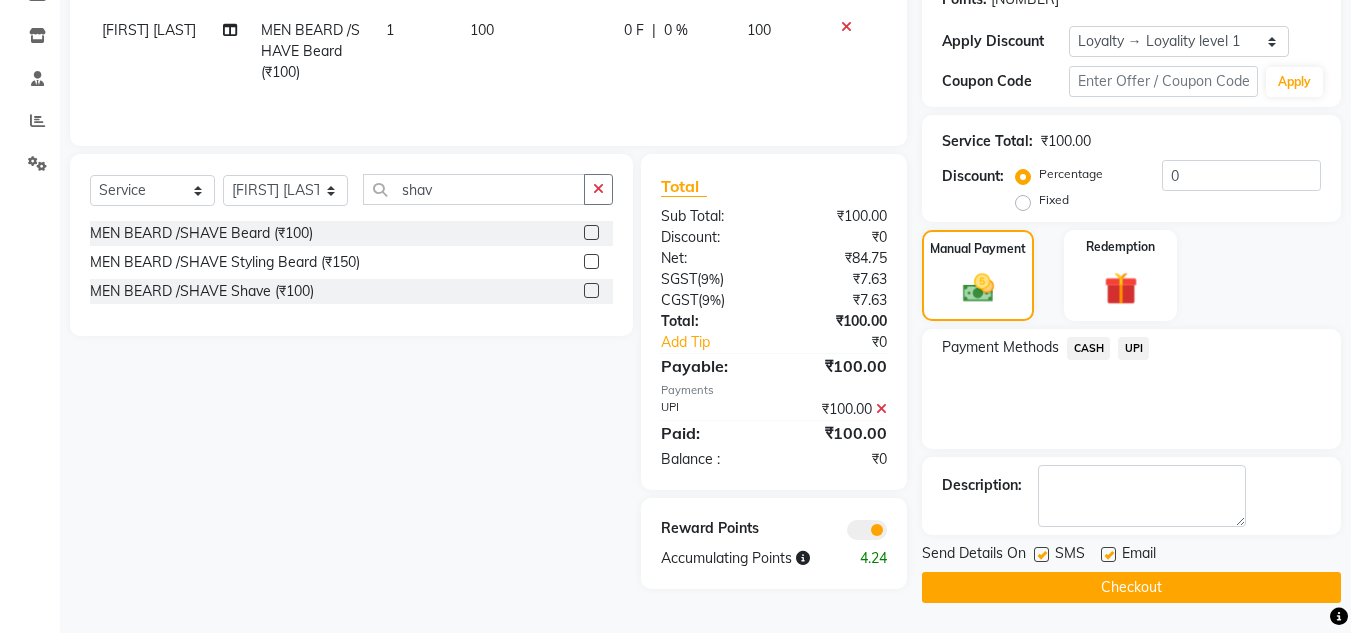 click on "Checkout" 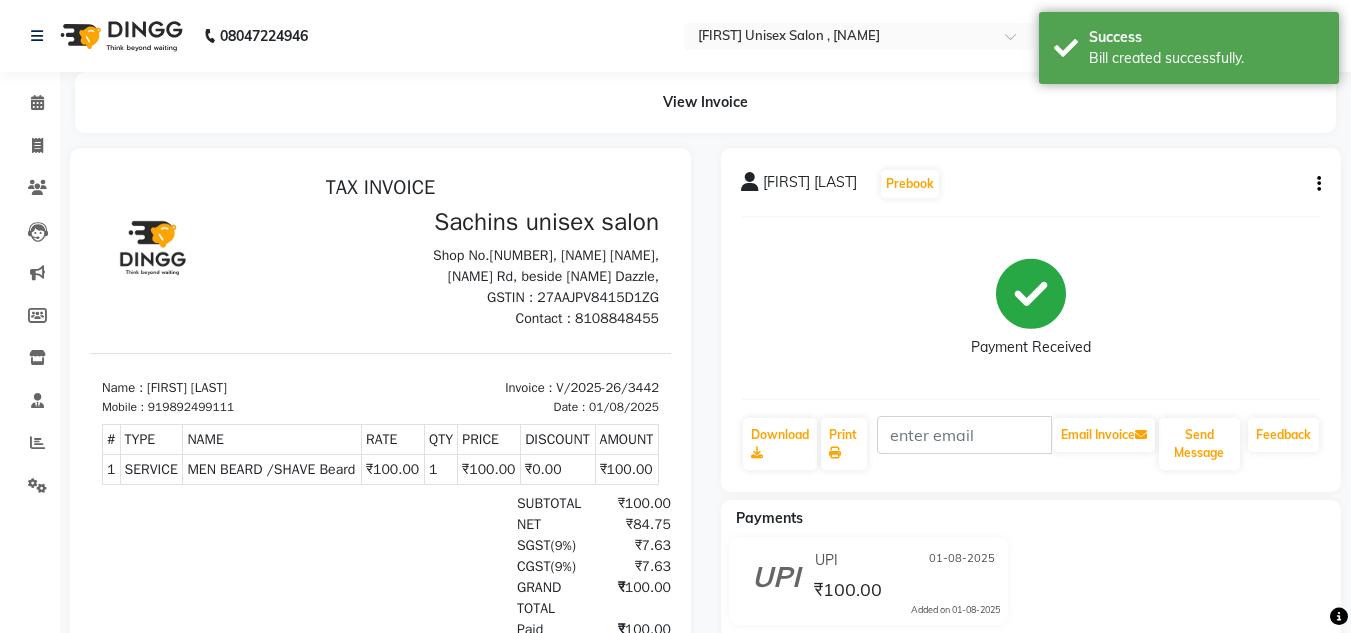 scroll, scrollTop: 0, scrollLeft: 0, axis: both 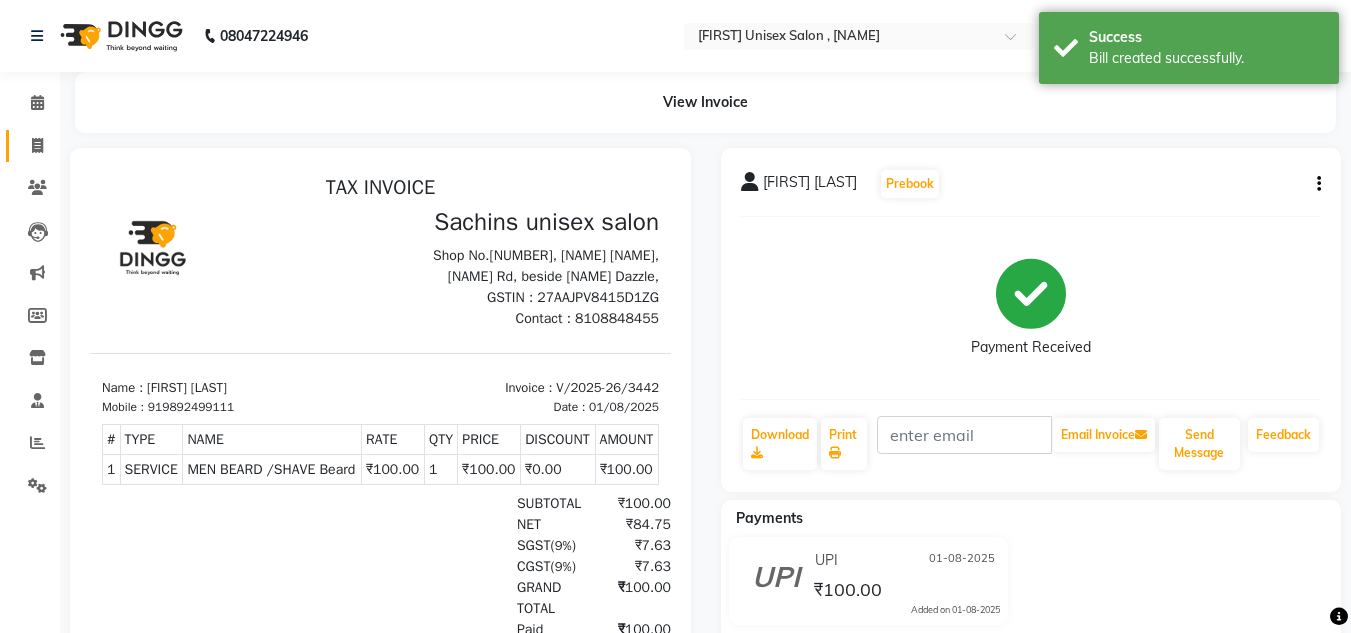 click 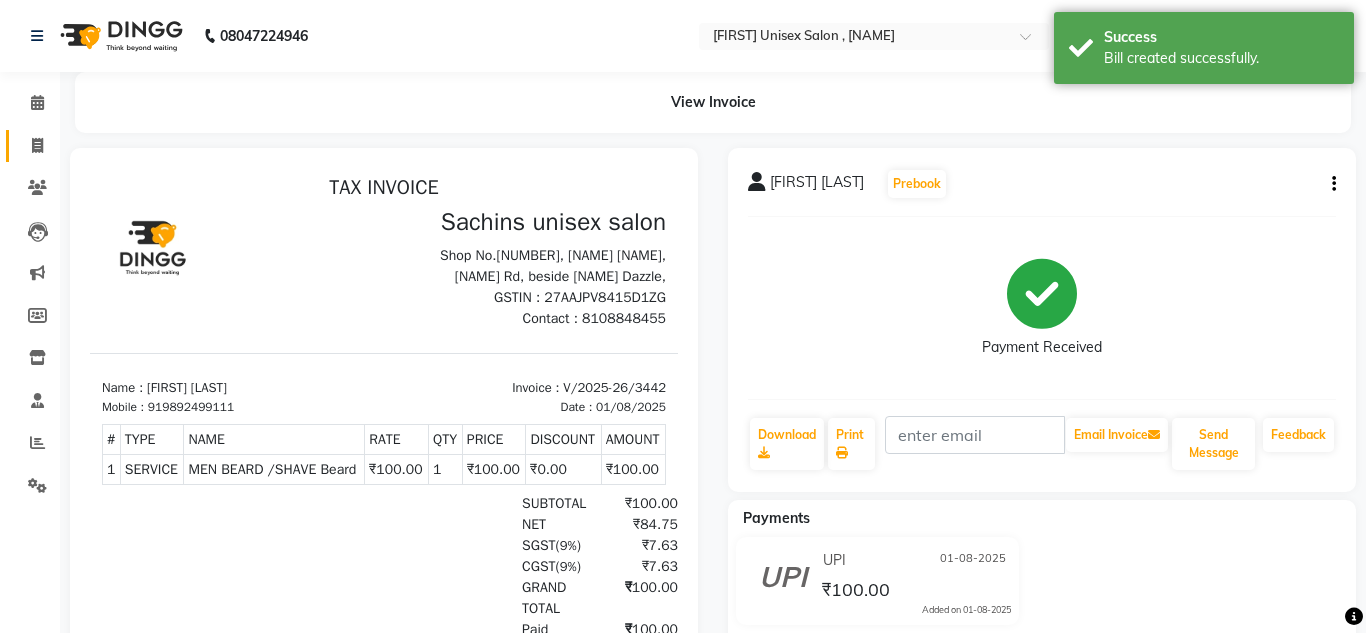 select on "service" 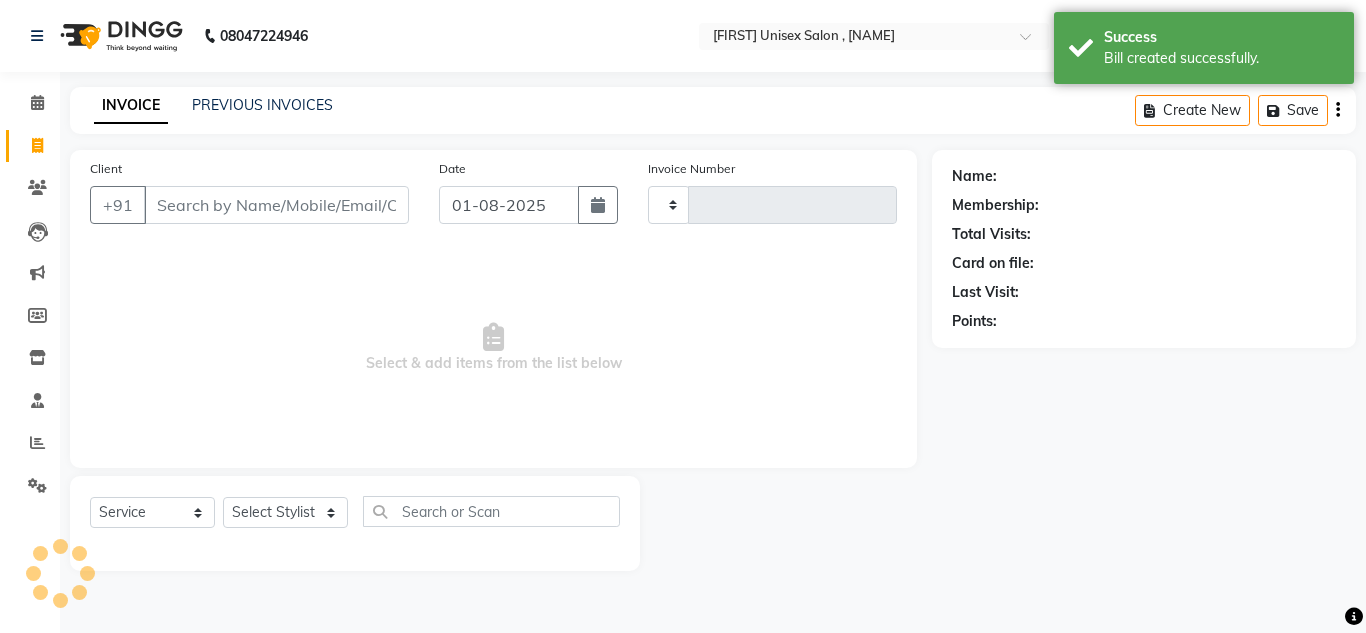 type on "3443" 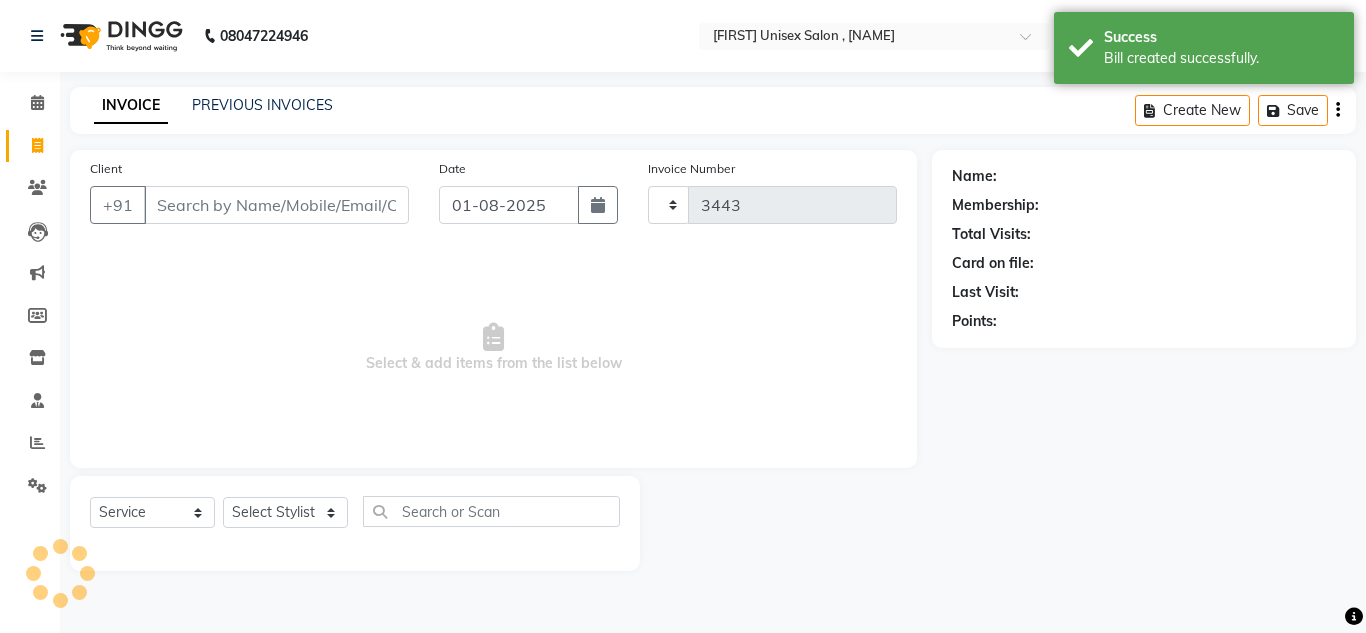 select on "6840" 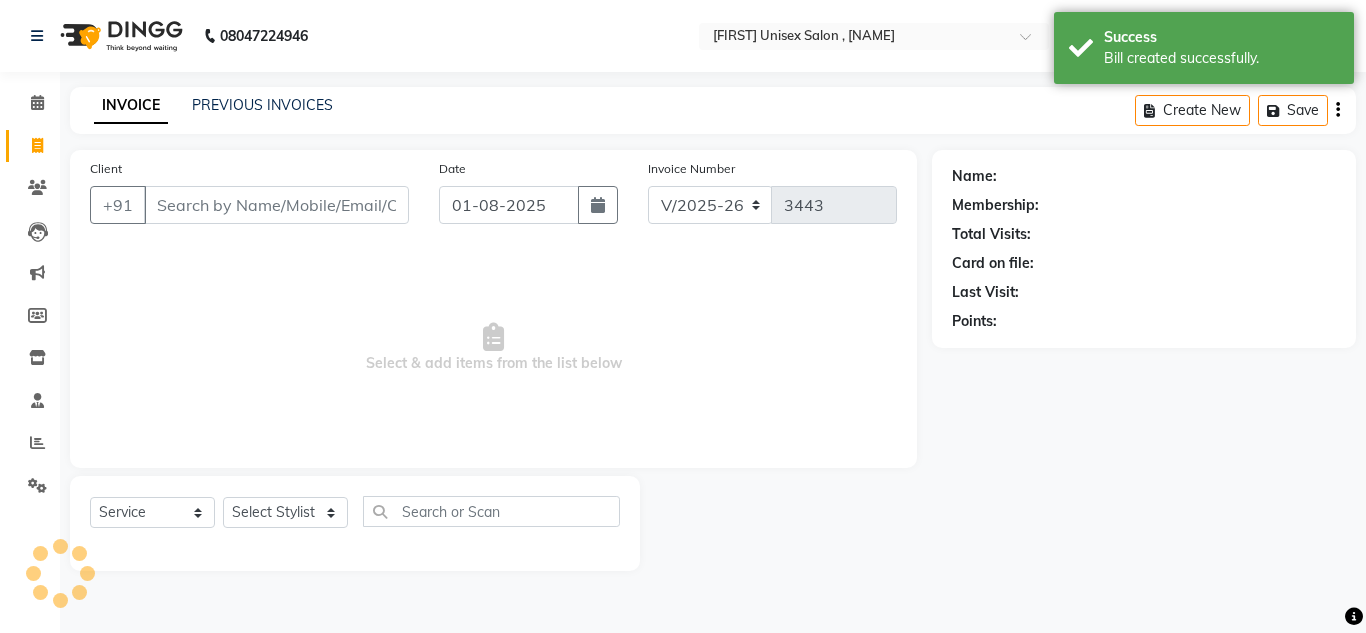 click on "Client" at bounding box center [276, 205] 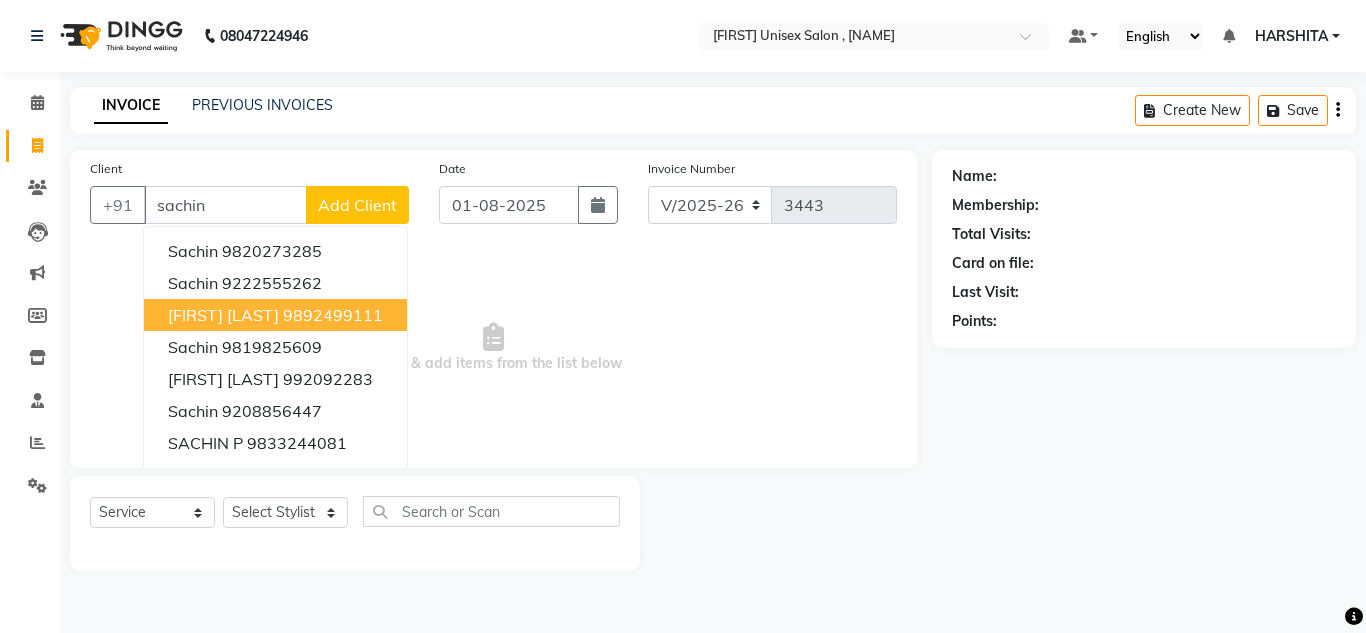 drag, startPoint x: 197, startPoint y: 308, endPoint x: 249, endPoint y: 340, distance: 61.05735 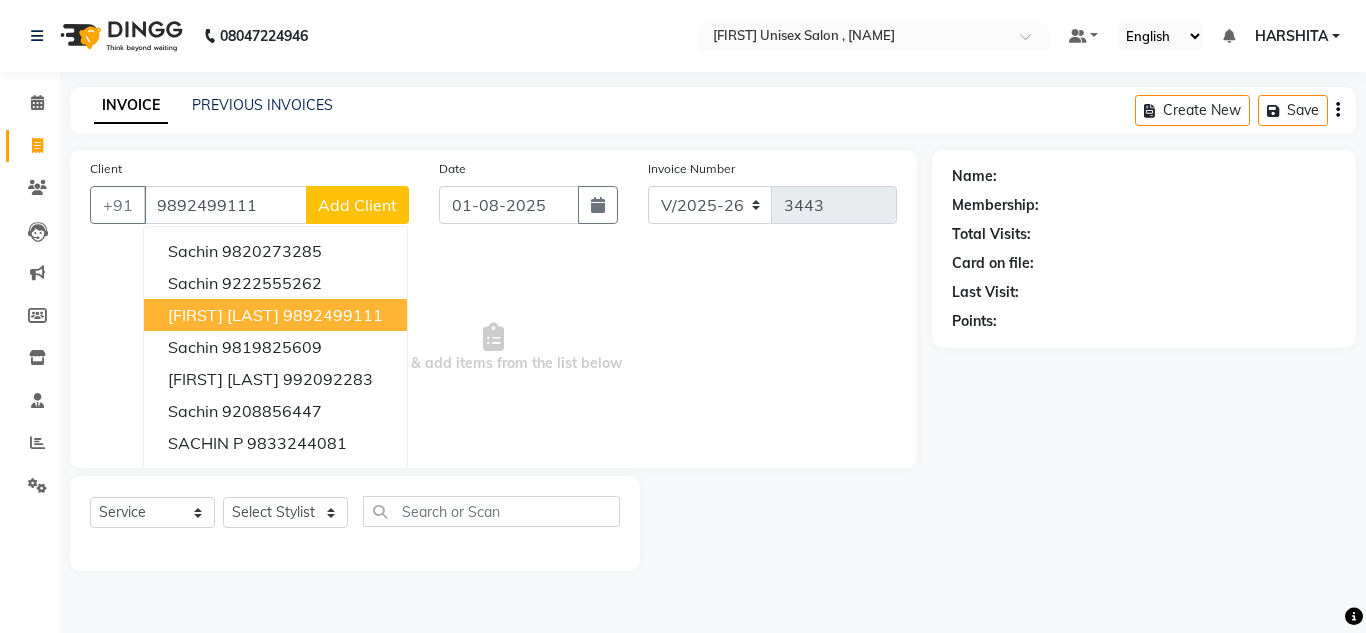 type on "9892499111" 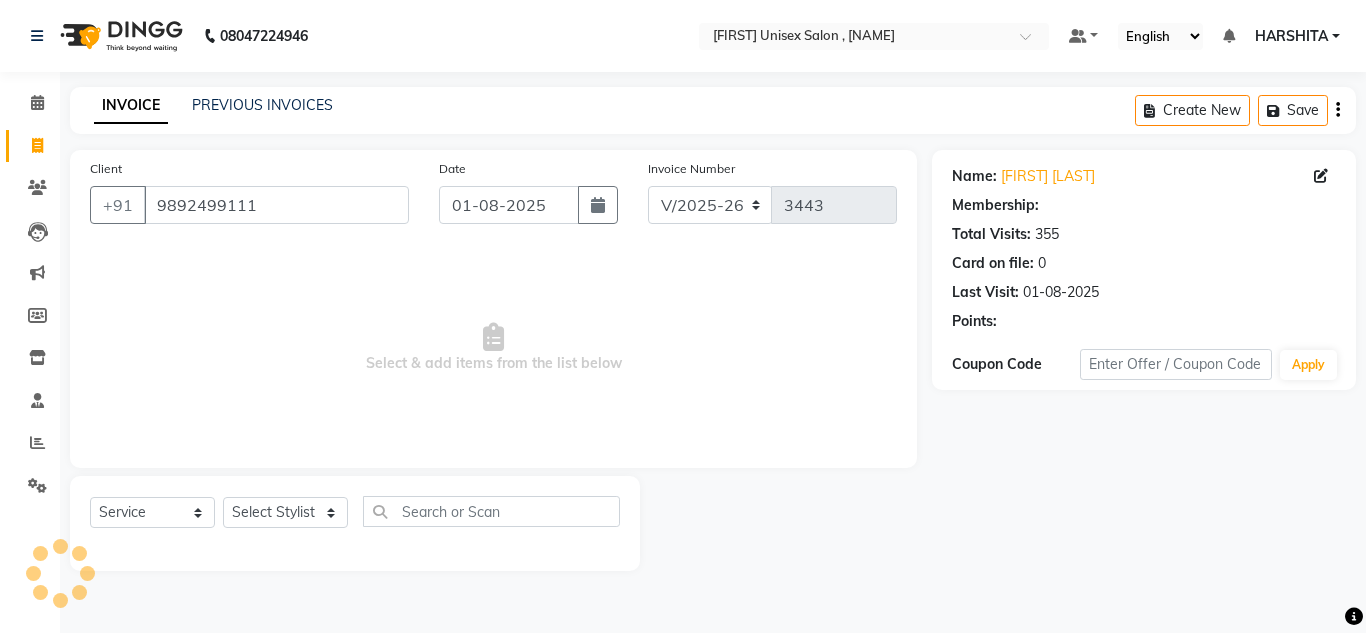 select on "1: Object" 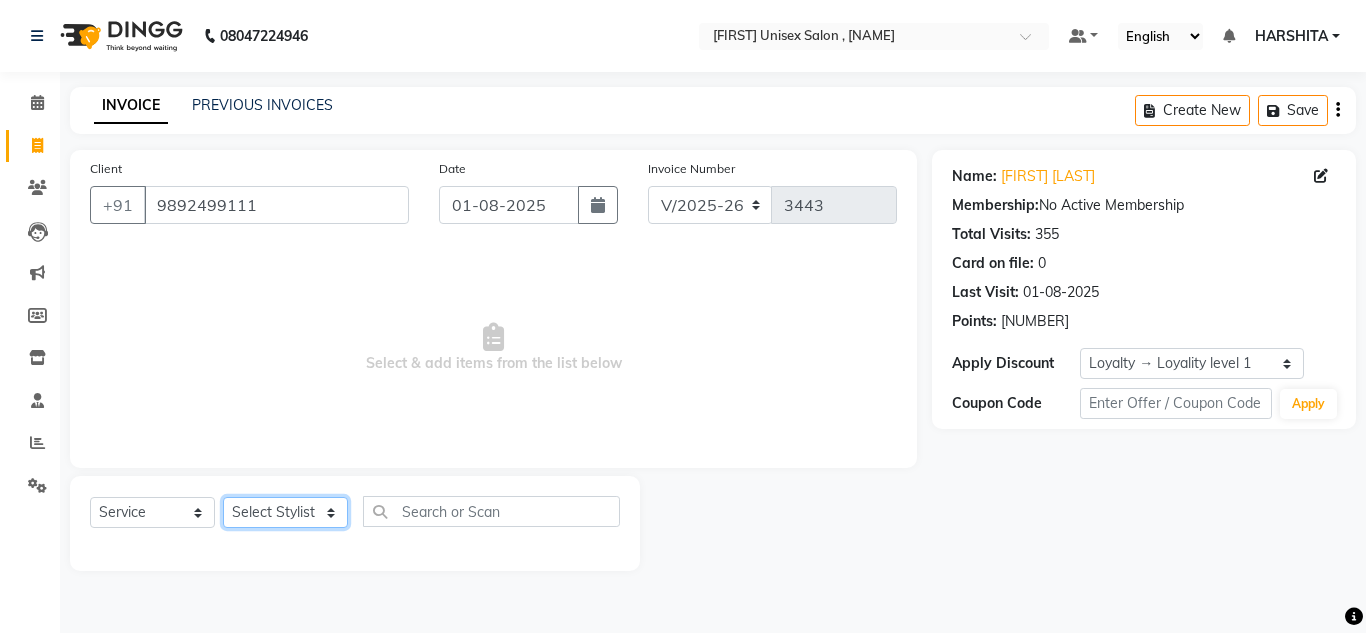 click on "Select Stylist [FIRST] [FIRST] [FIRST] [FIRST] [FIRST] [FIRST] [FIRST] [FIRST] [FIRST] [FIRST] [FIRST]" 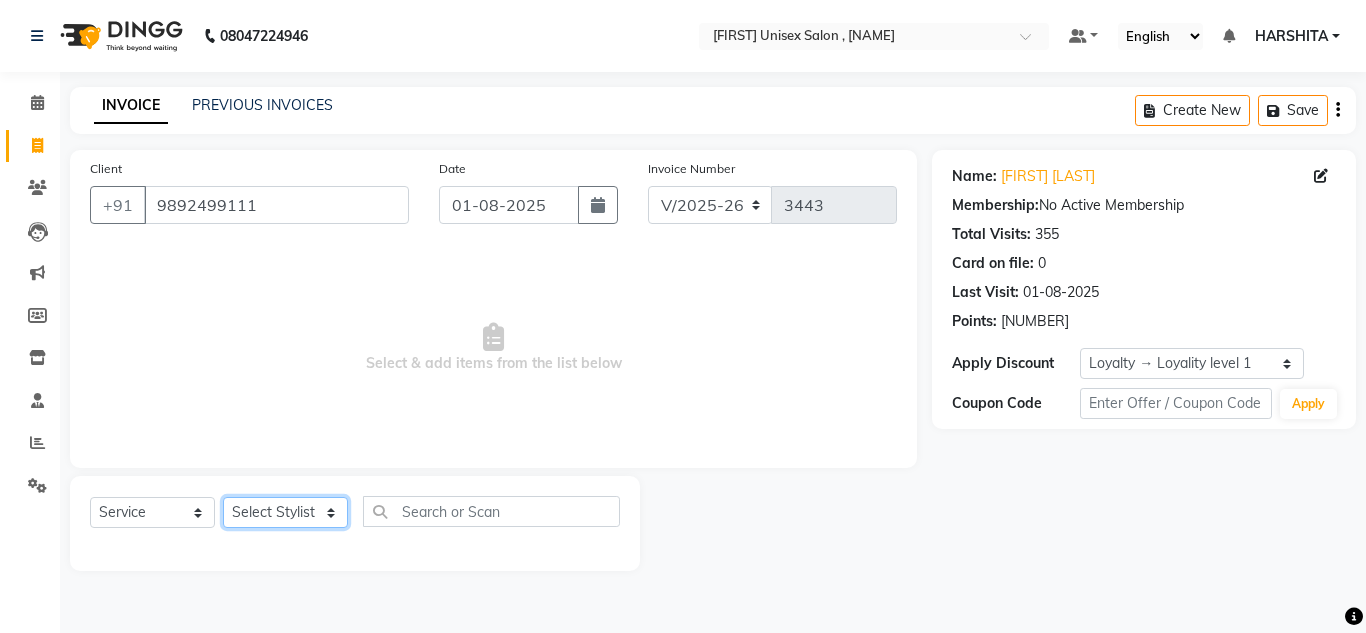 select on "60567" 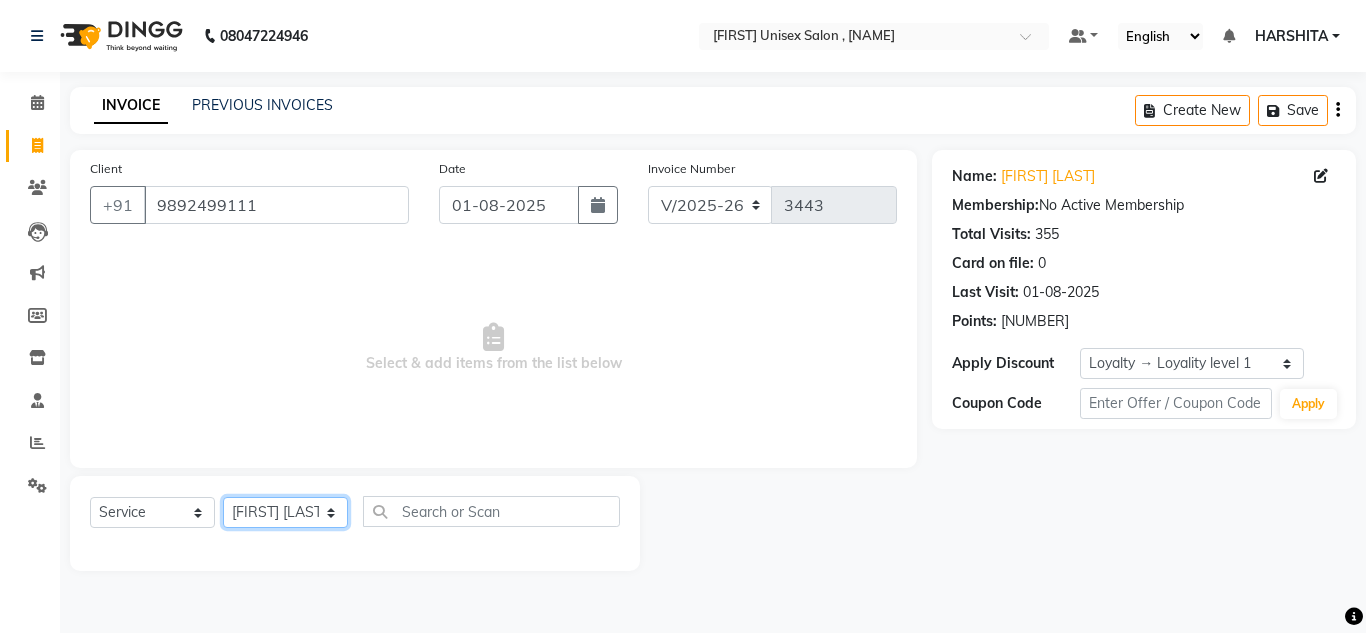 click on "Select Stylist [FIRST] [FIRST] [FIRST] [FIRST] [FIRST] [FIRST] [FIRST] [FIRST] [FIRST] [FIRST] [FIRST]" 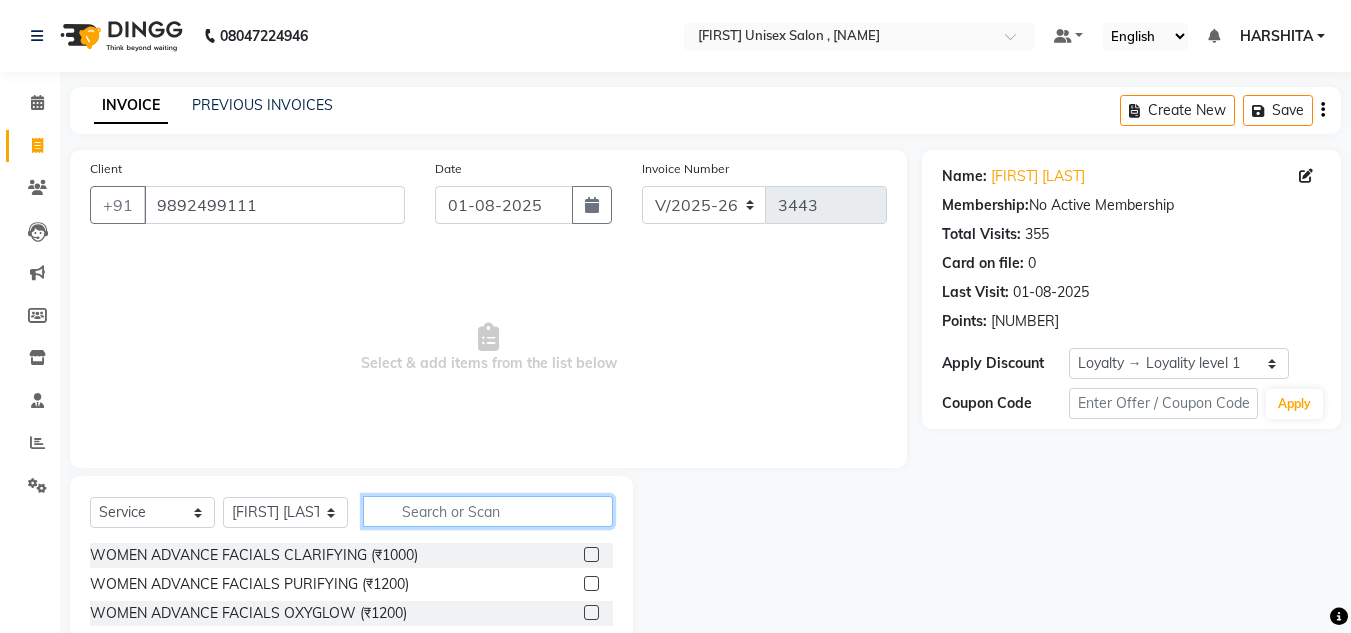 click 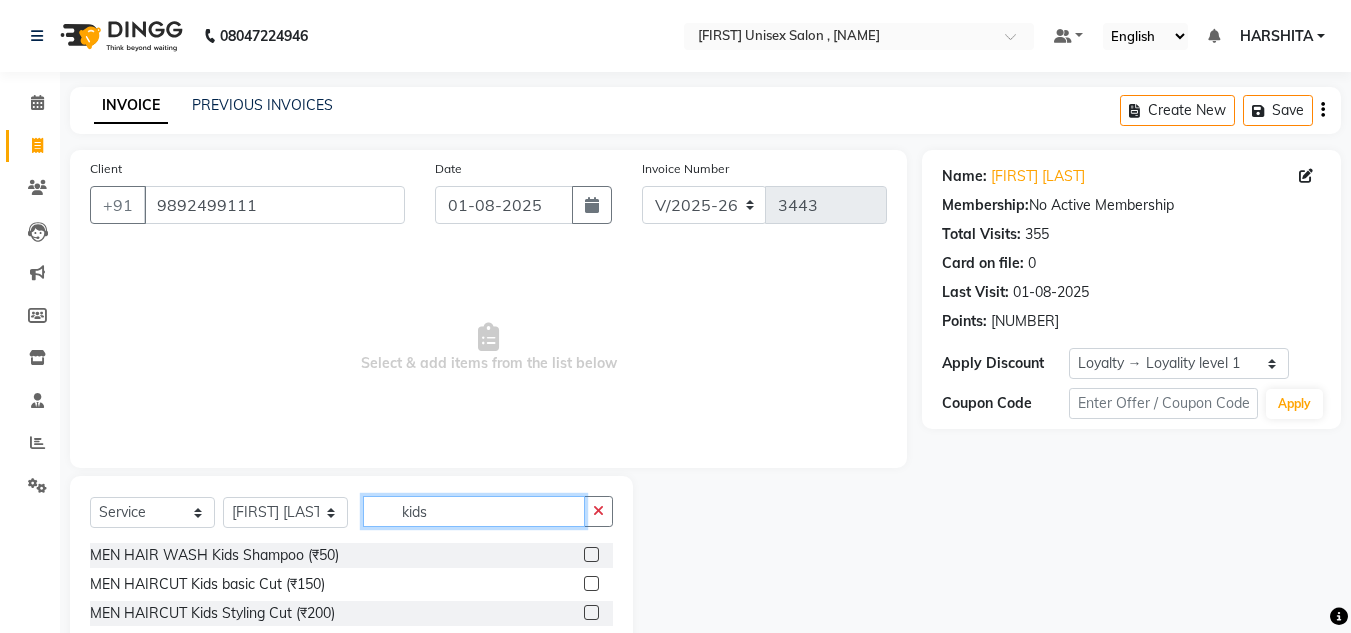 type on "kids" 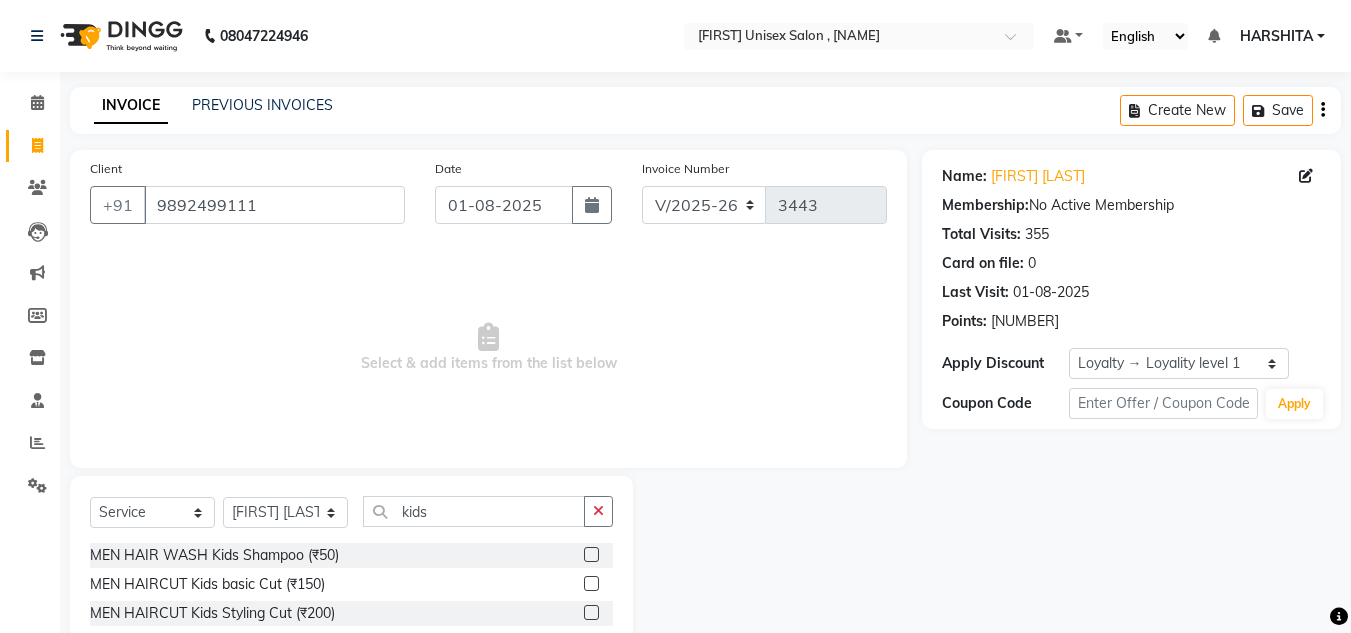 click 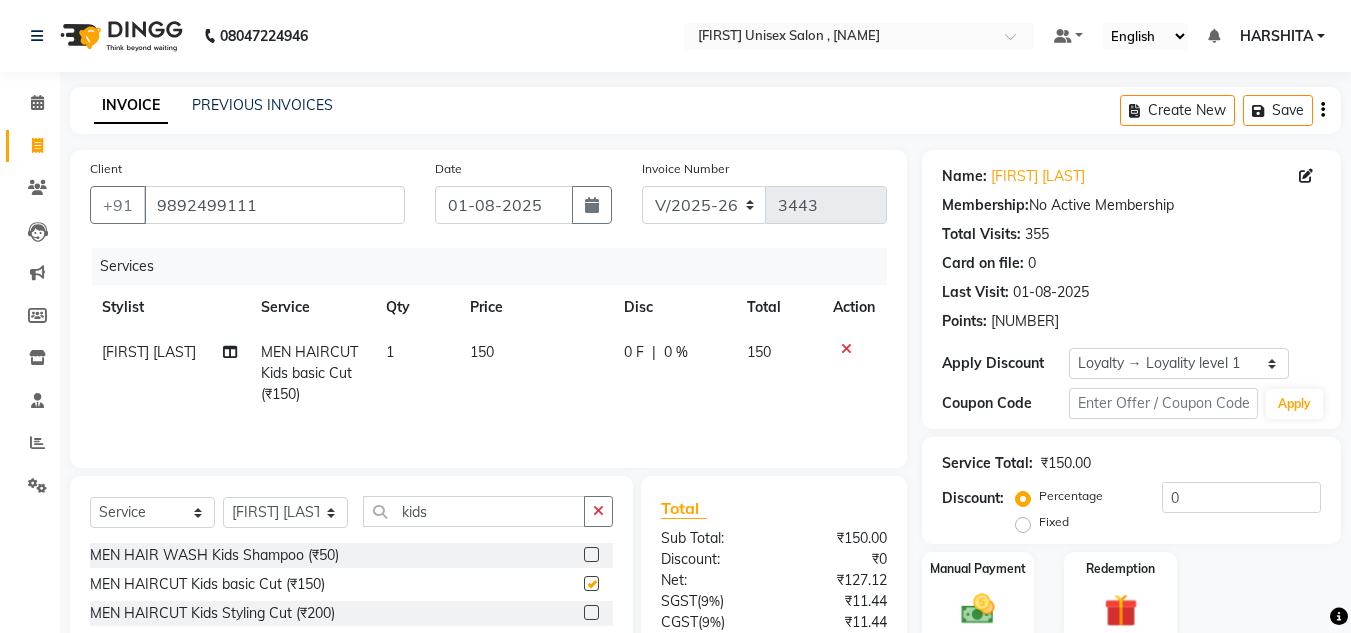 checkbox on "false" 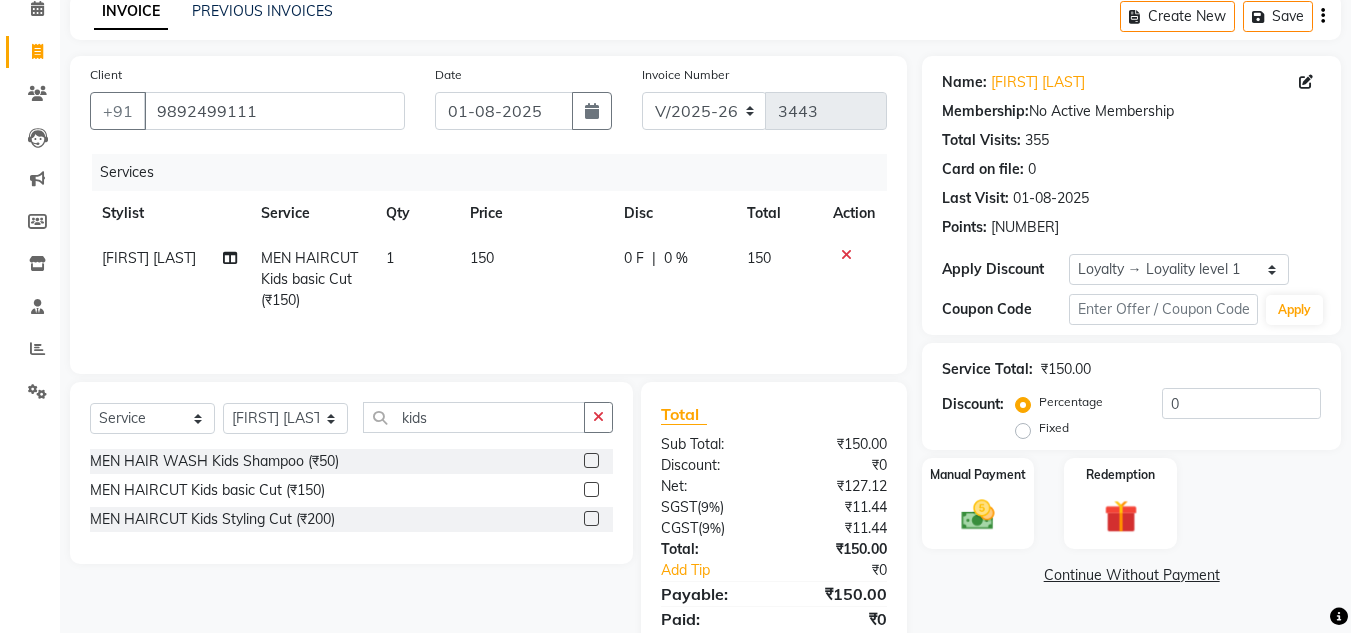 scroll, scrollTop: 167, scrollLeft: 0, axis: vertical 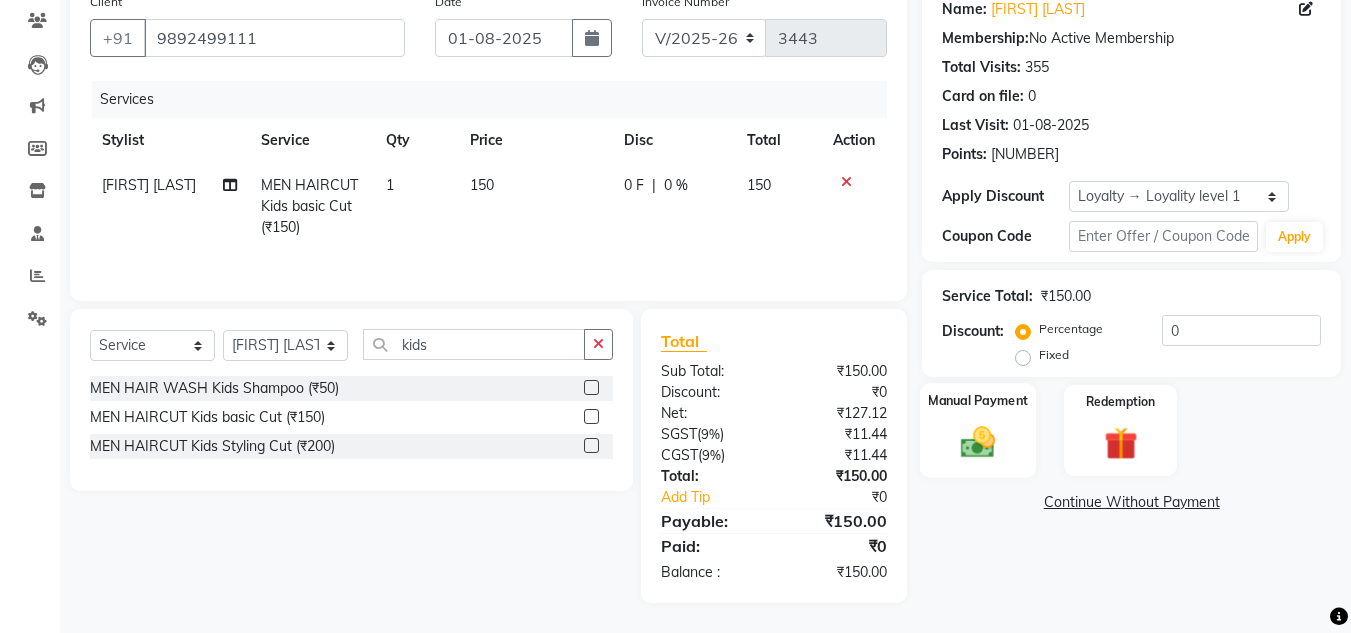 click 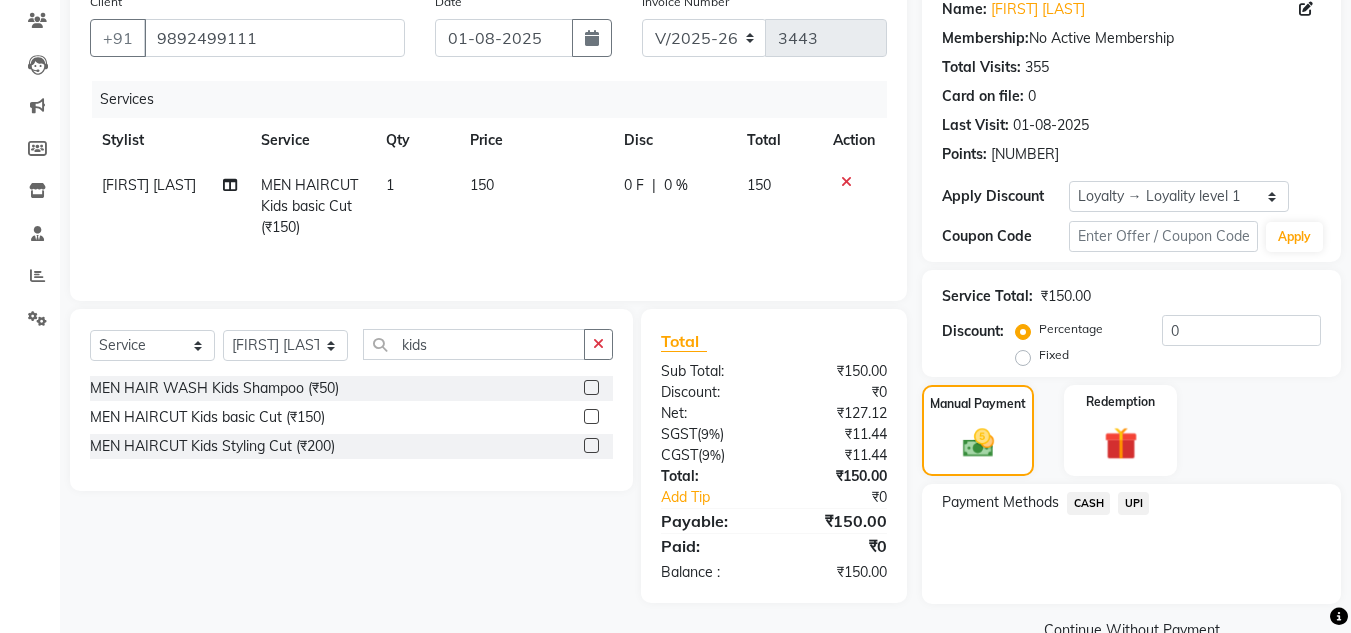 click on "UPI" 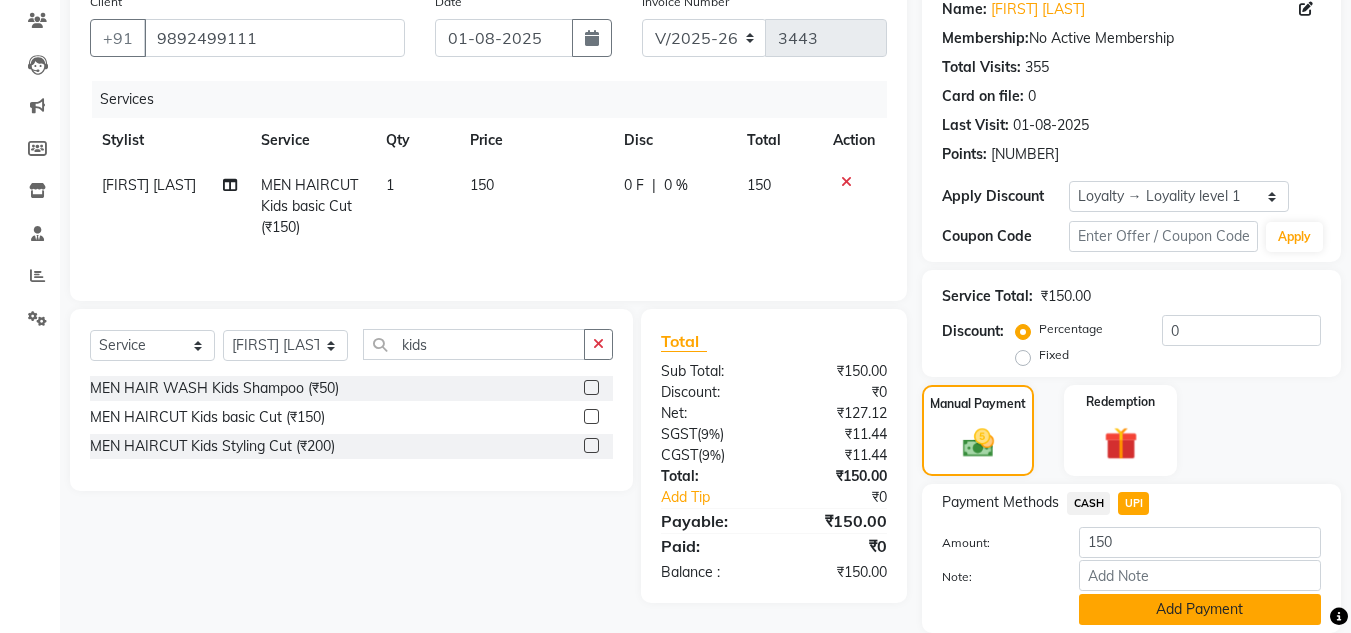 click on "Add Payment" 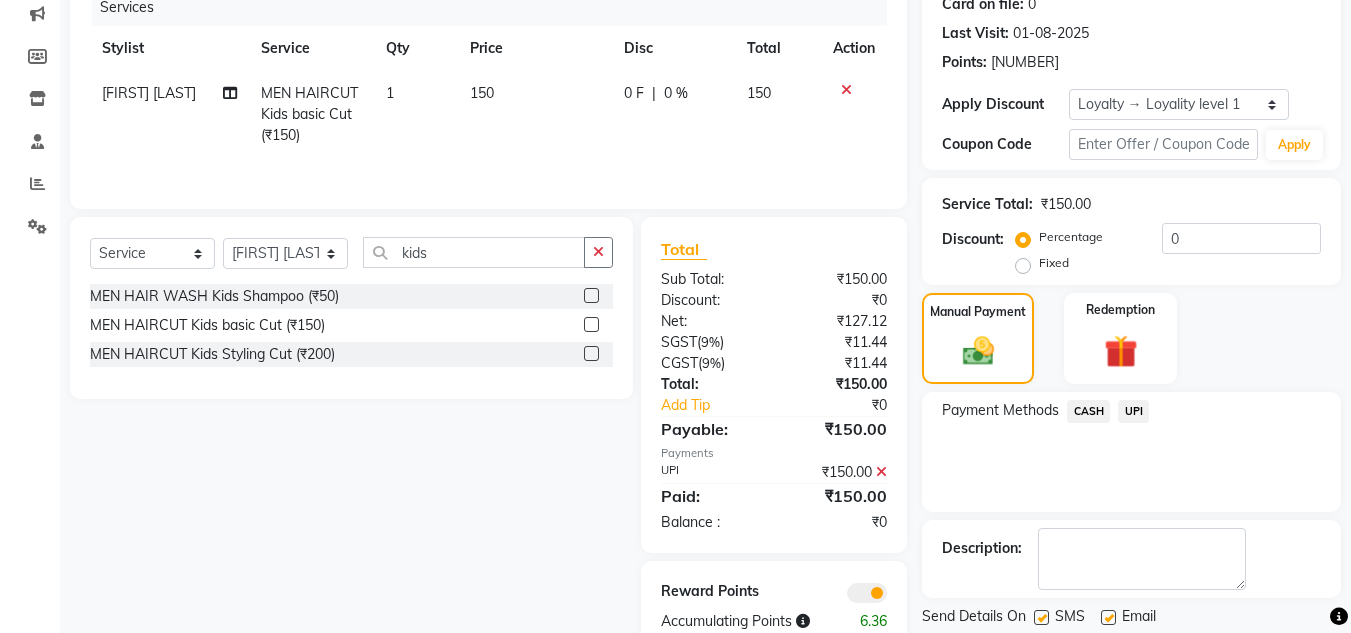 scroll, scrollTop: 322, scrollLeft: 0, axis: vertical 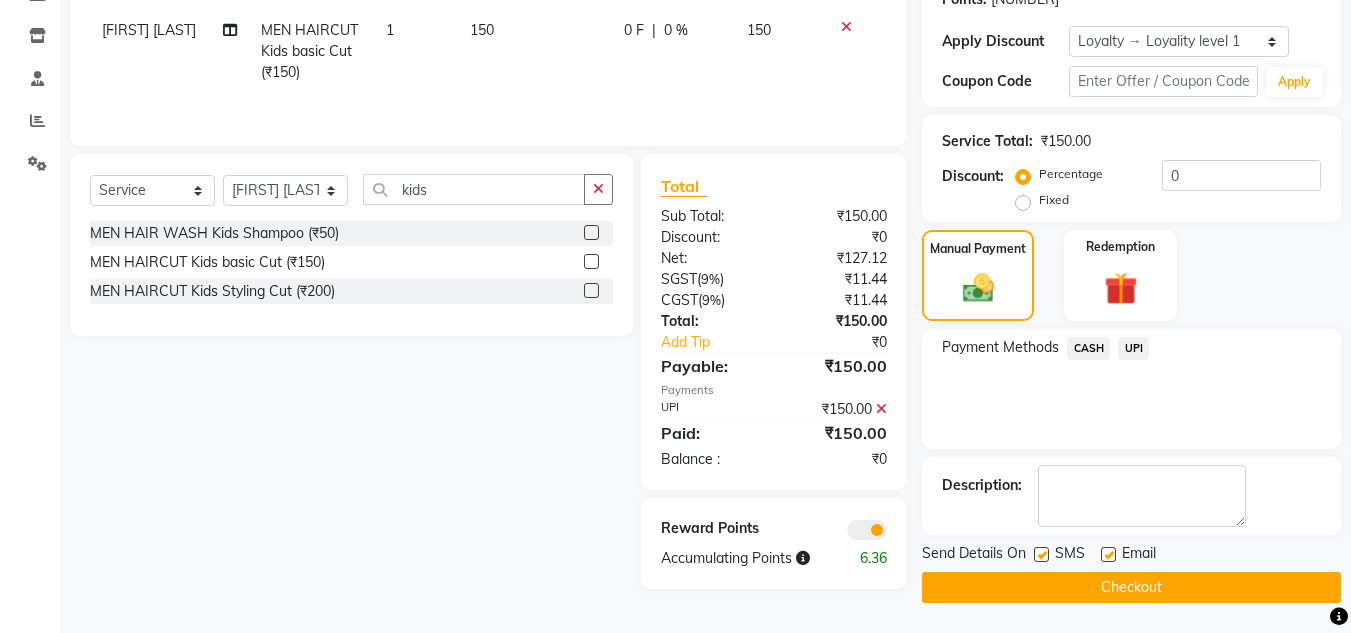 click on "Checkout" 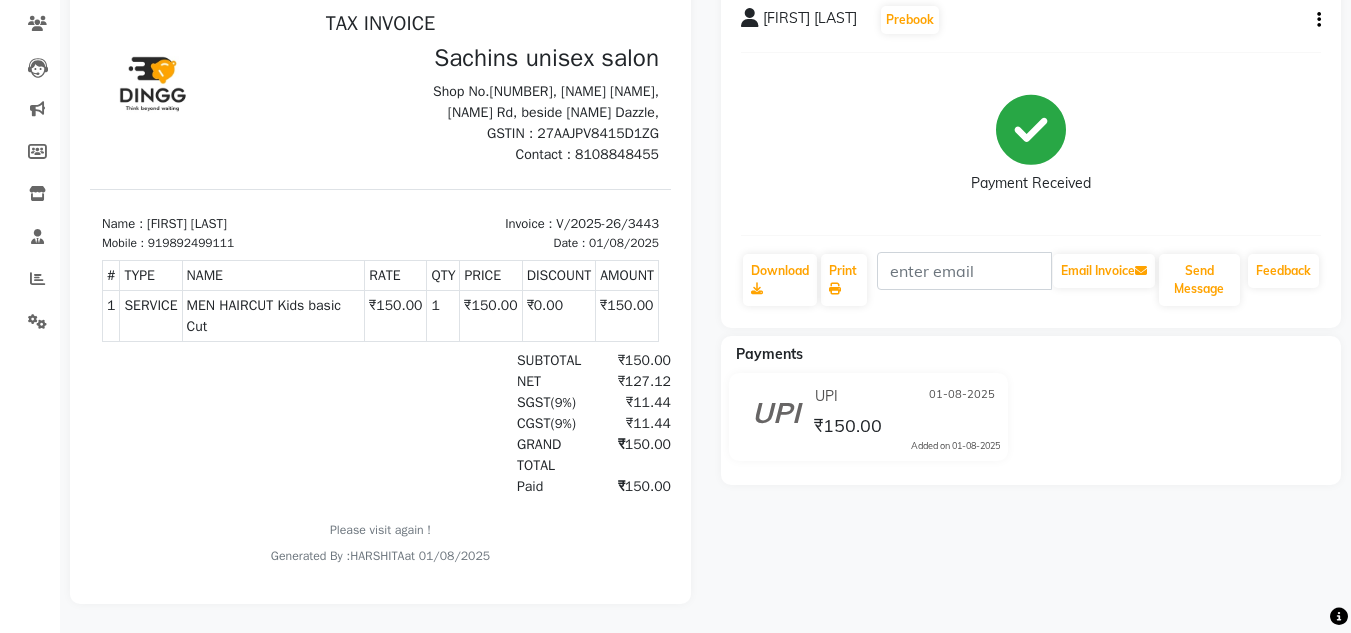 scroll, scrollTop: 0, scrollLeft: 0, axis: both 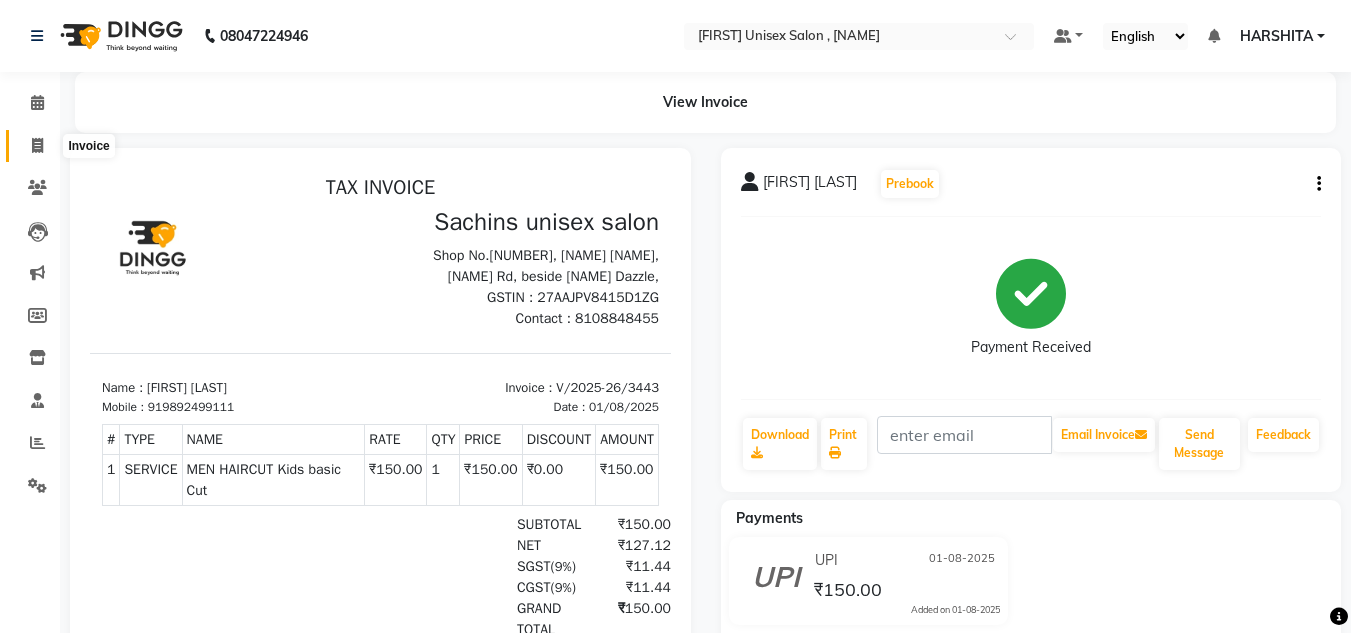 click 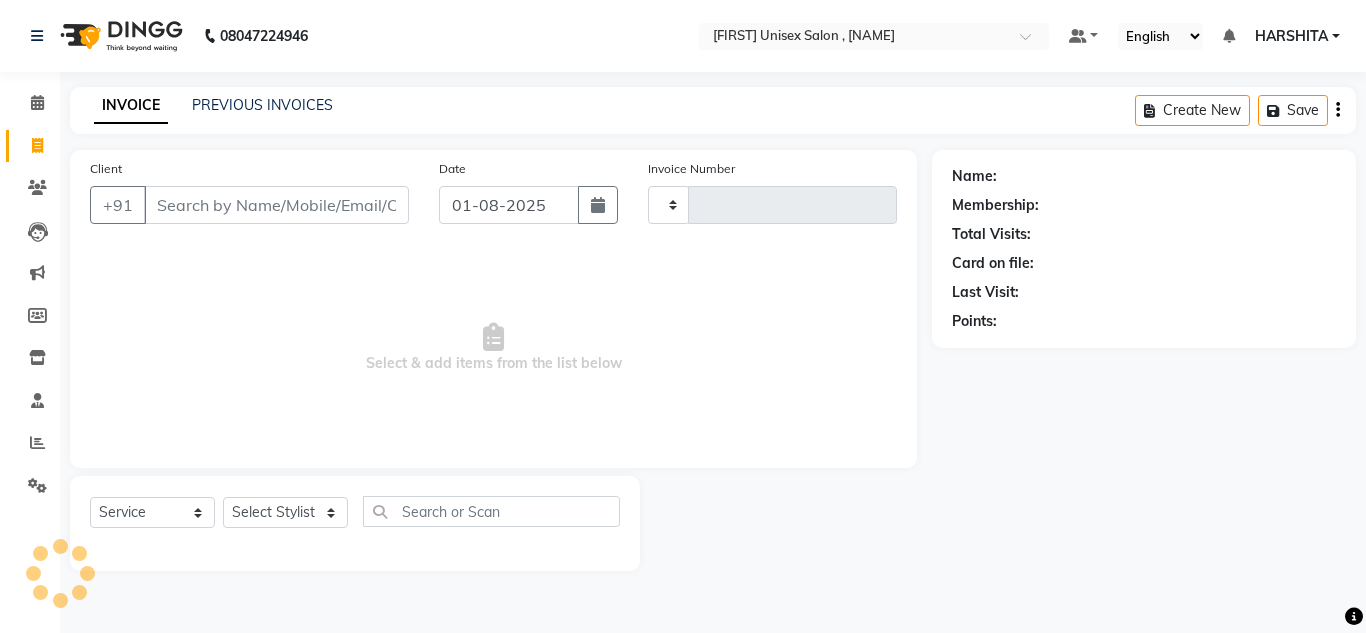 type on "3444" 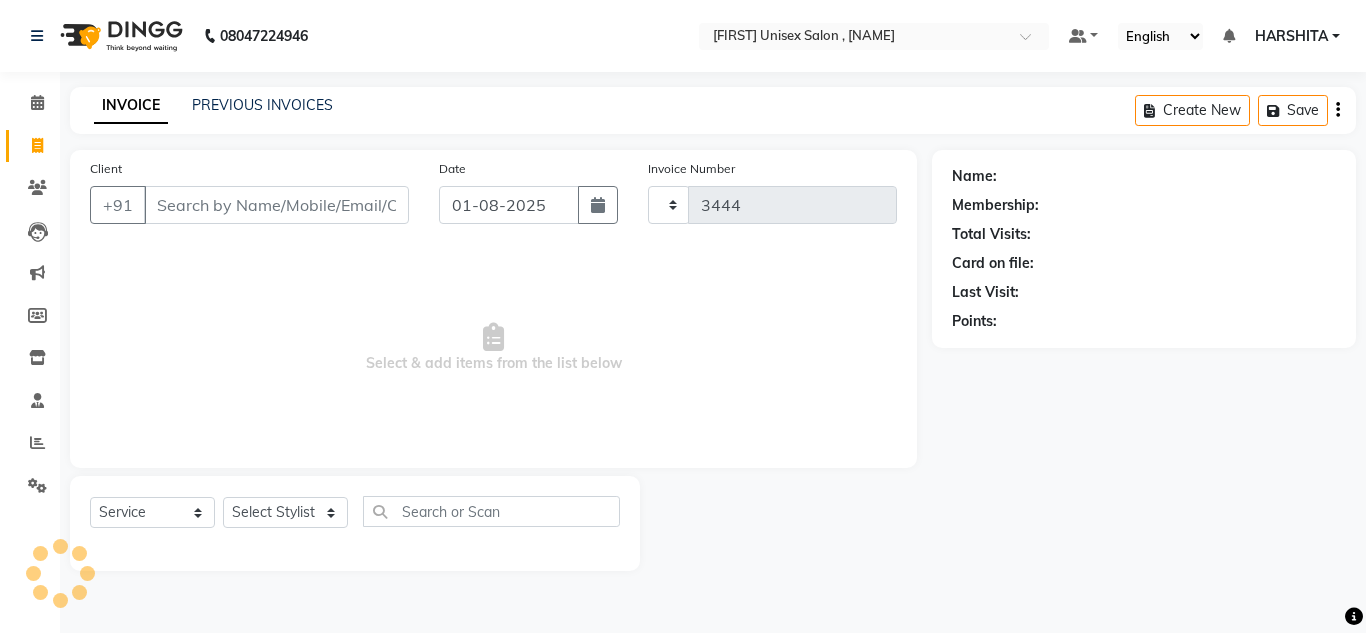 select on "6840" 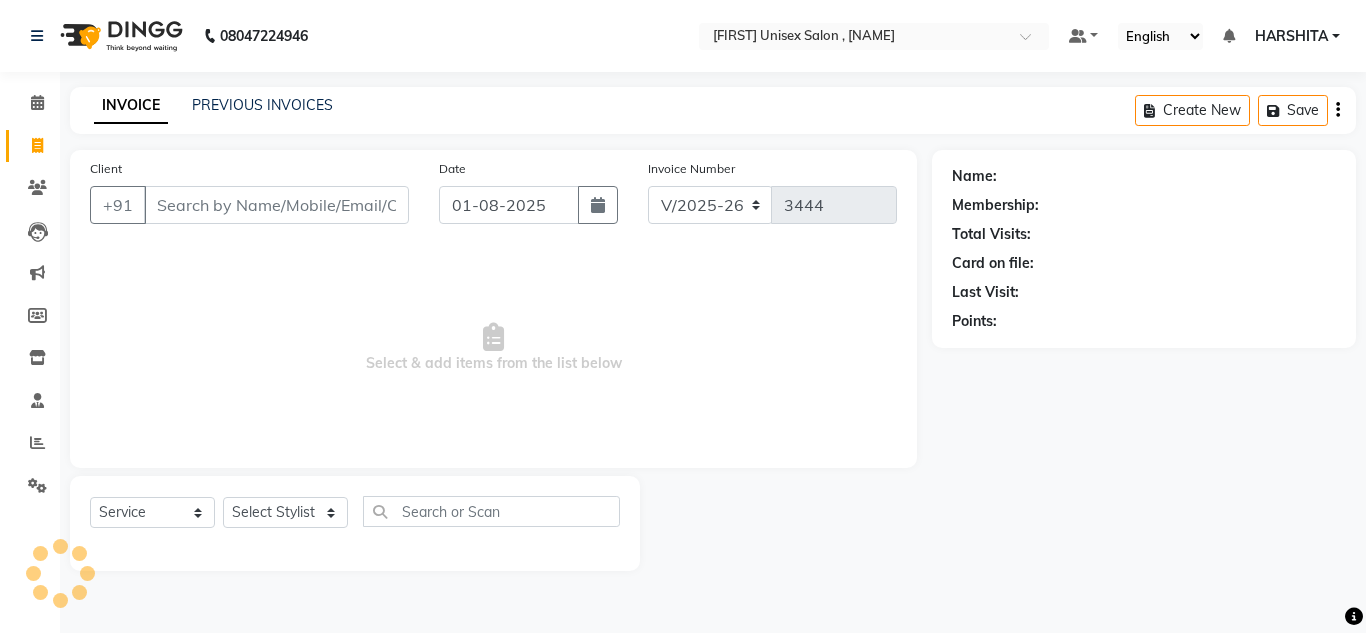 click on "Client" at bounding box center [276, 205] 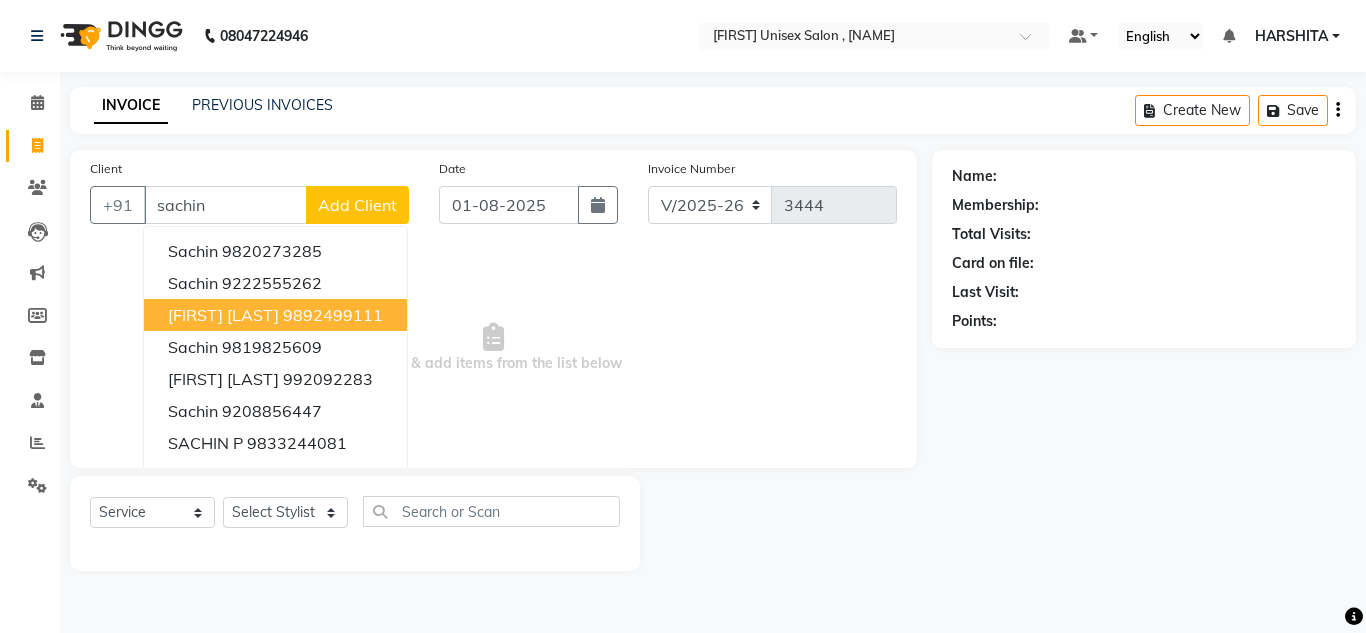 click on "9892499111" at bounding box center (333, 315) 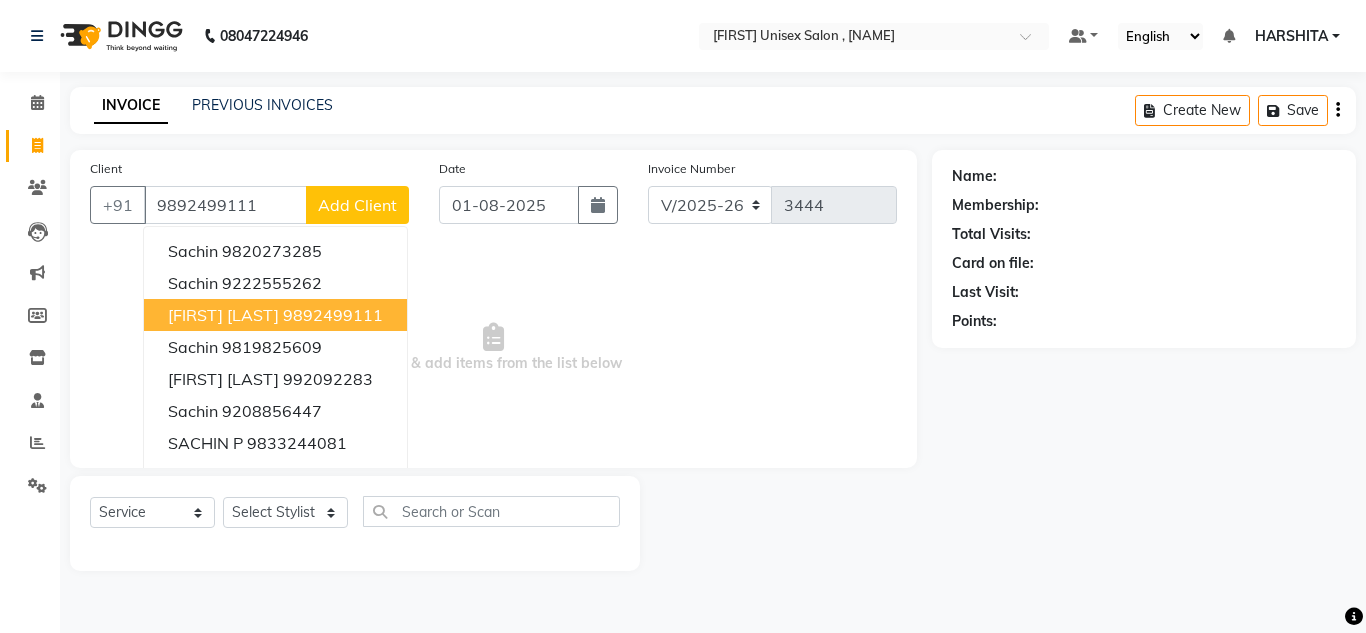 type on "9892499111" 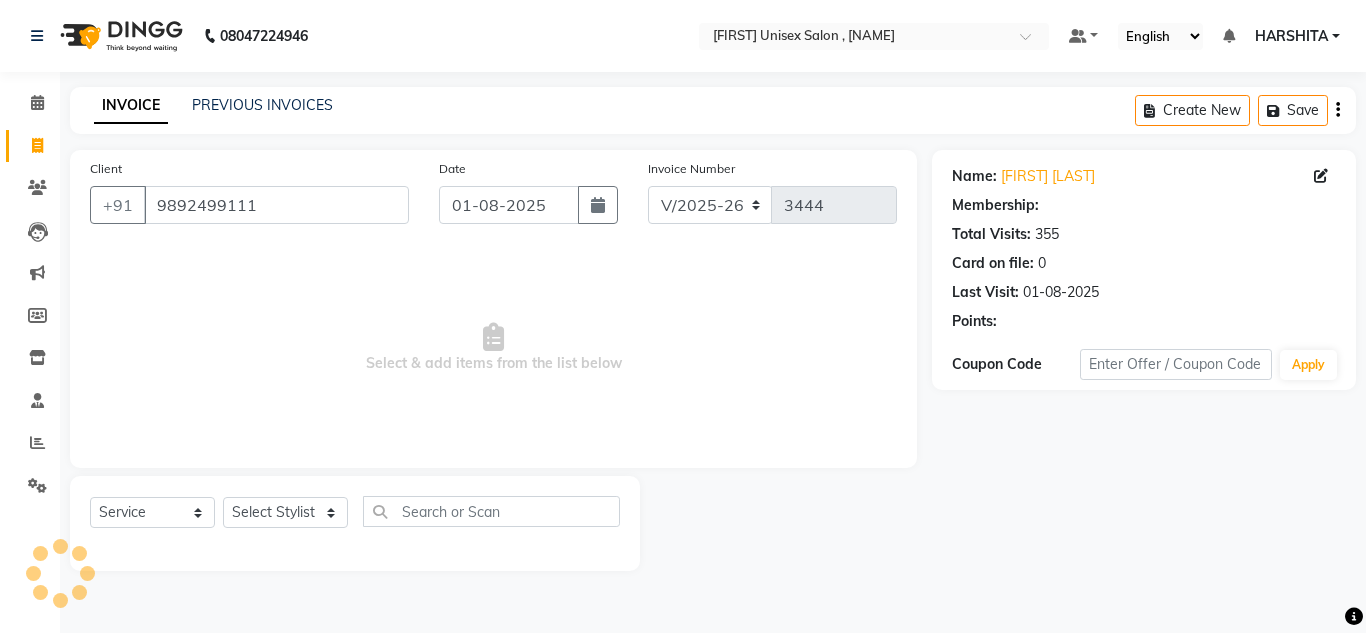 select on "1: Object" 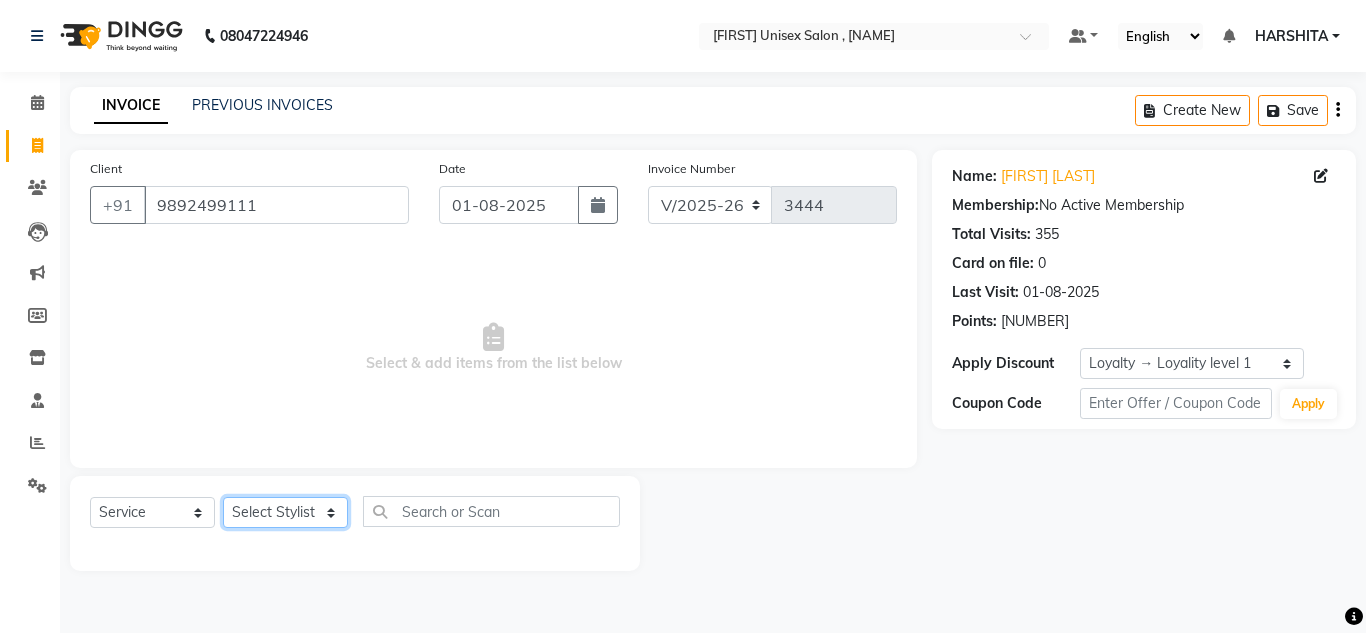 click on "Select Stylist [FIRST] [FIRST] [FIRST] [FIRST] [FIRST] [FIRST] [FIRST] [FIRST] [FIRST] [FIRST] [FIRST]" 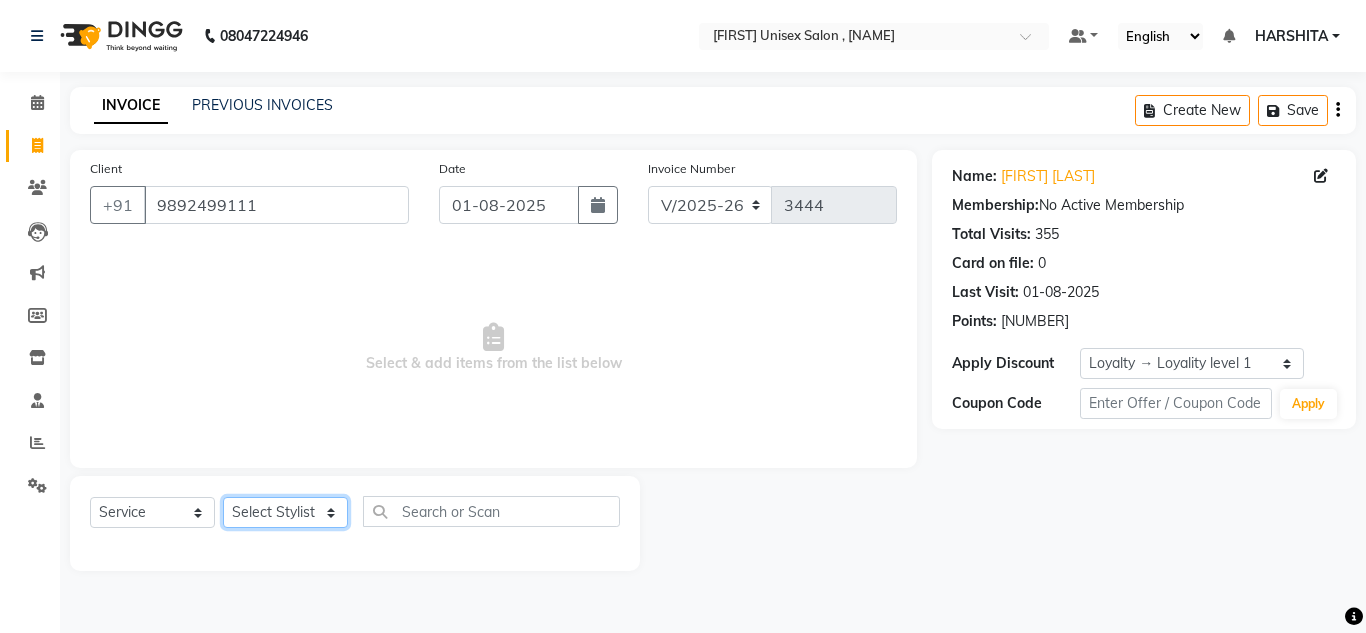 select on "60567" 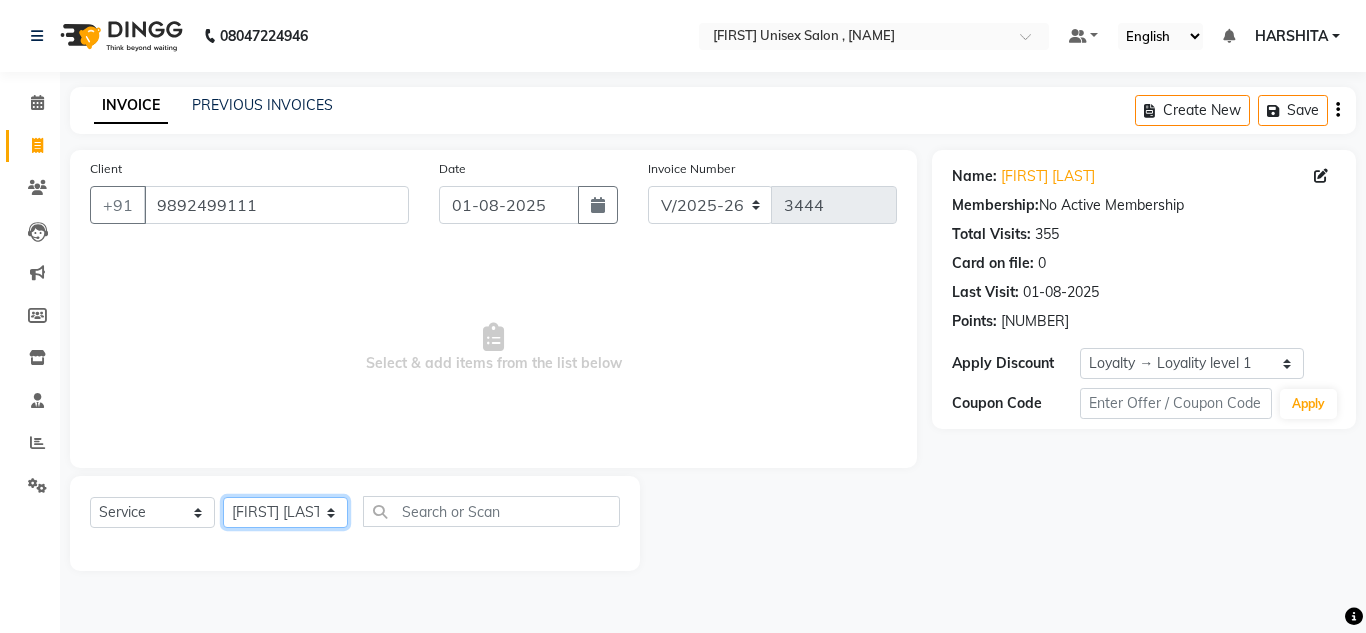 click on "Select Stylist [FIRST] [FIRST] [FIRST] [FIRST] [FIRST] [FIRST] [FIRST] [FIRST] [FIRST] [FIRST] [FIRST]" 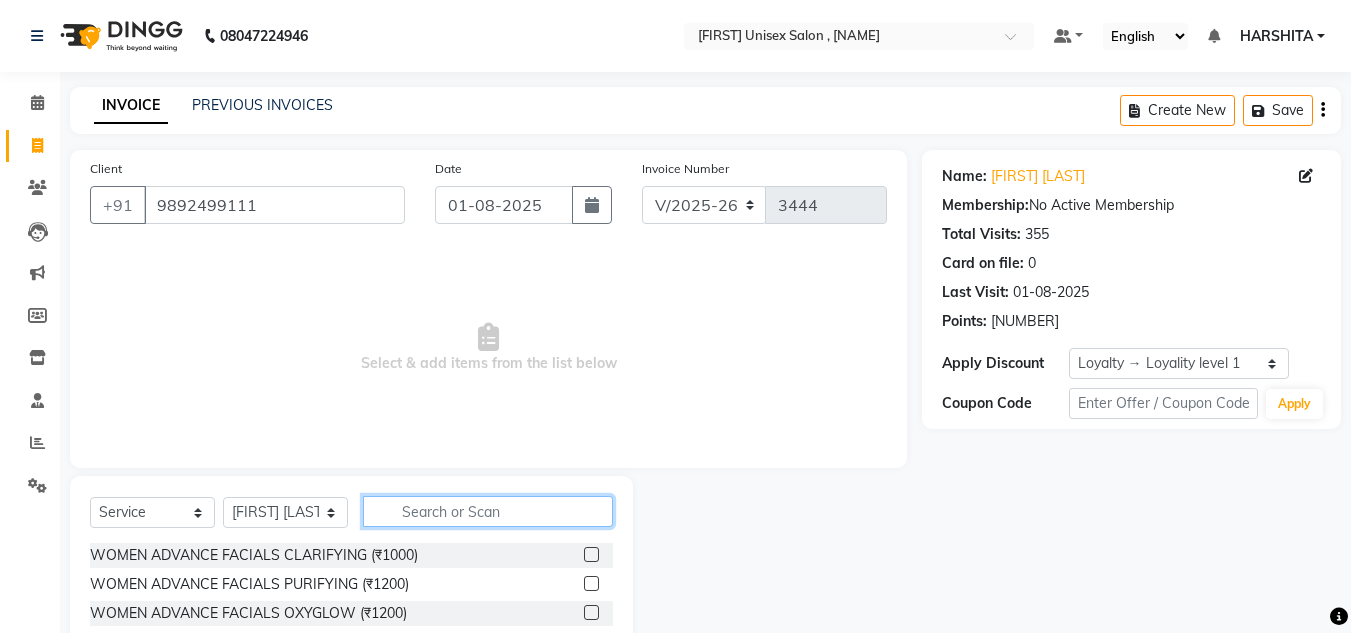 click 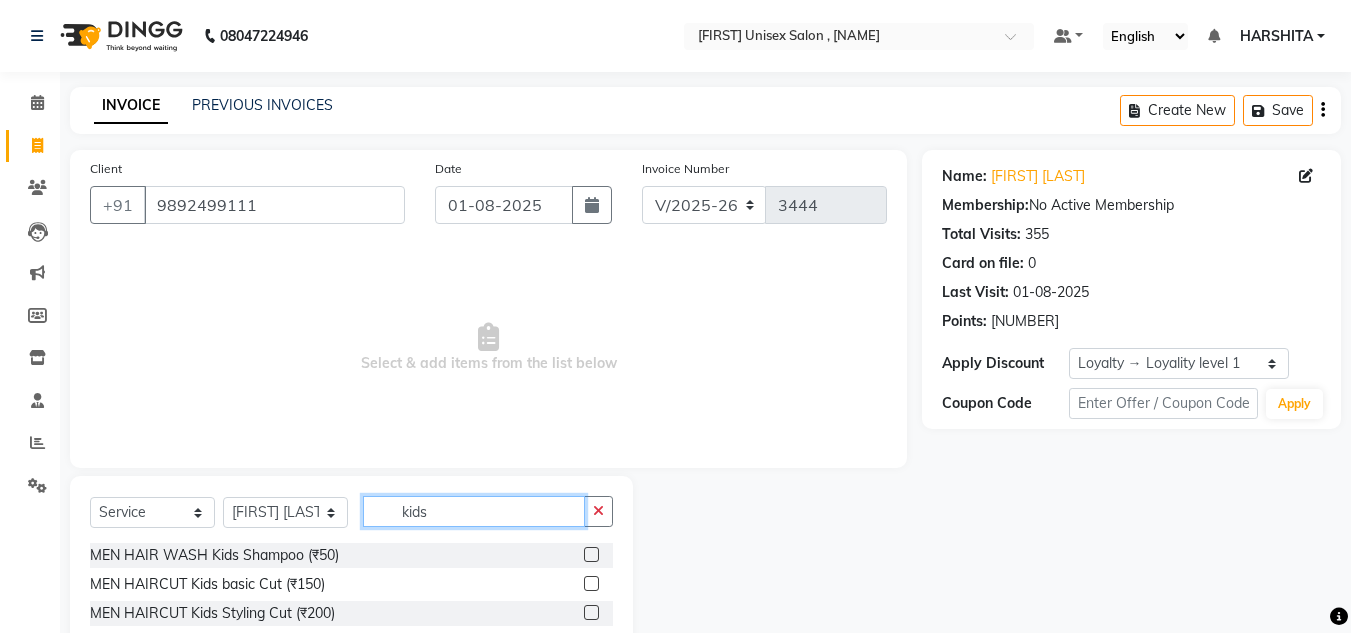 type on "kids" 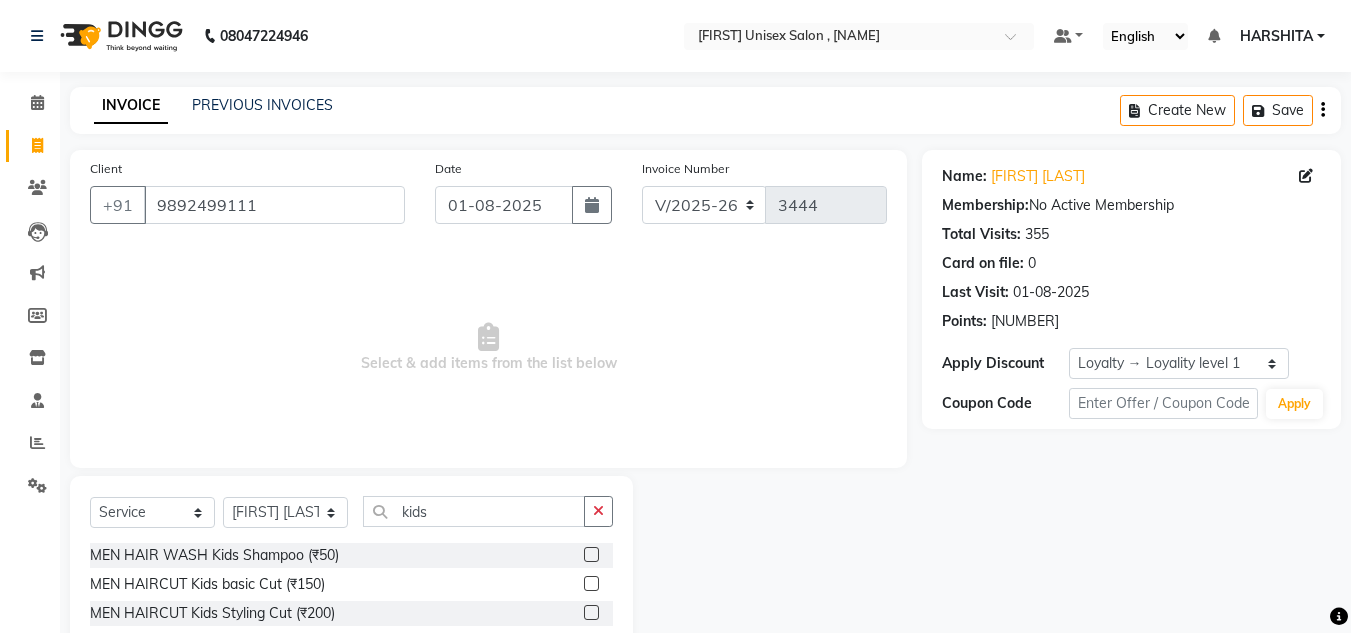 click 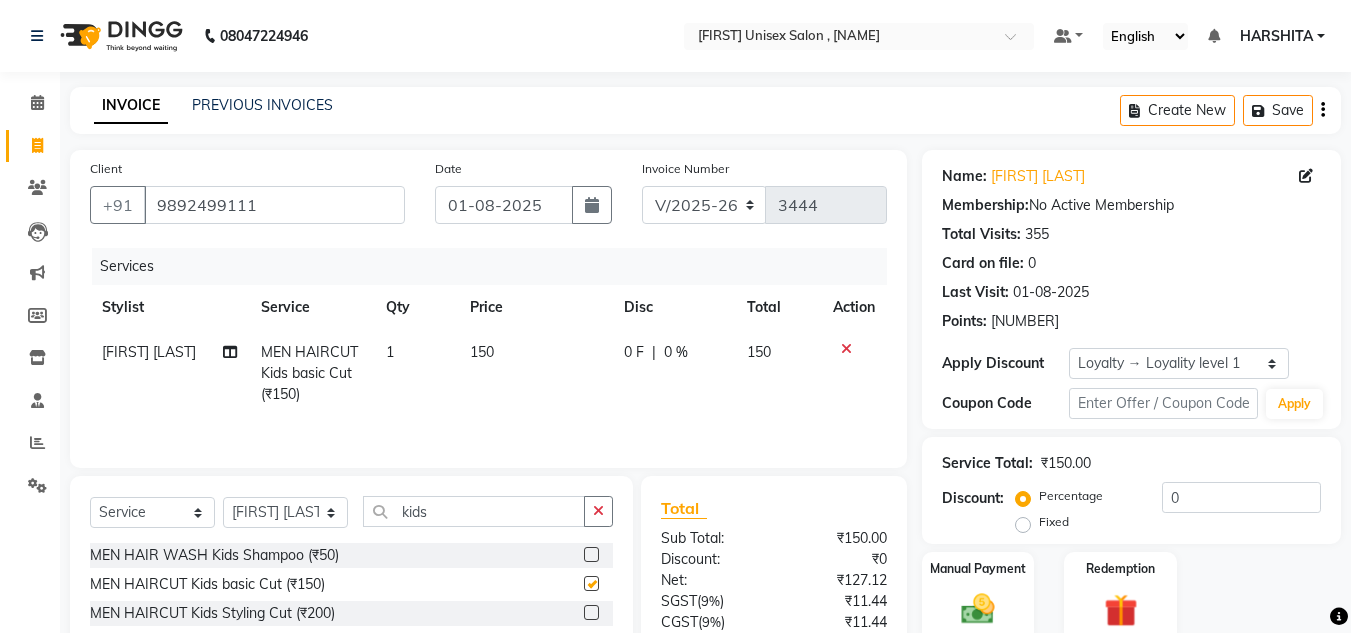 checkbox on "false" 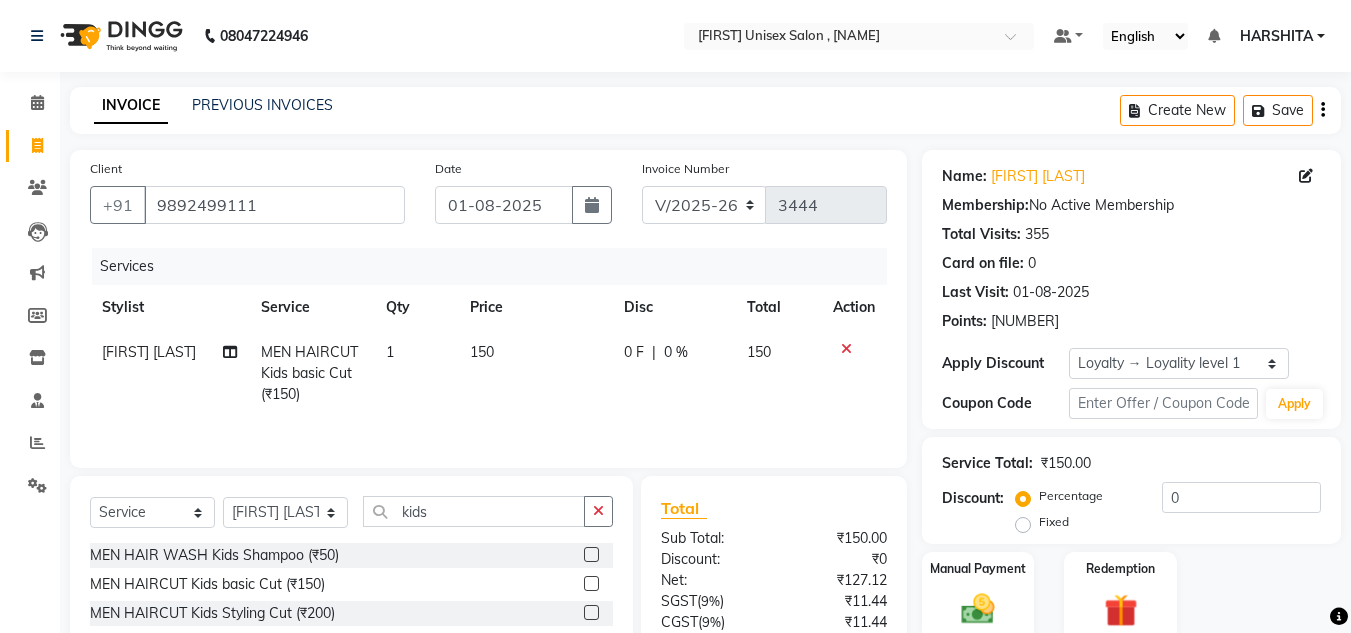 scroll, scrollTop: 167, scrollLeft: 0, axis: vertical 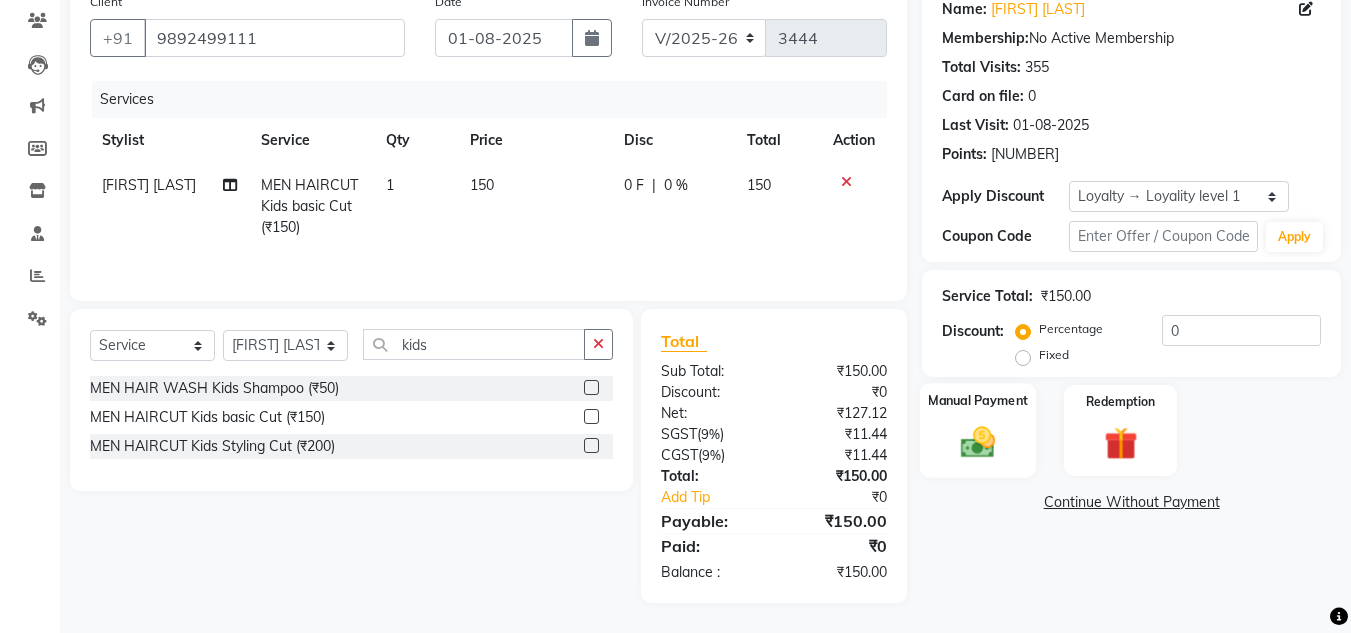 click 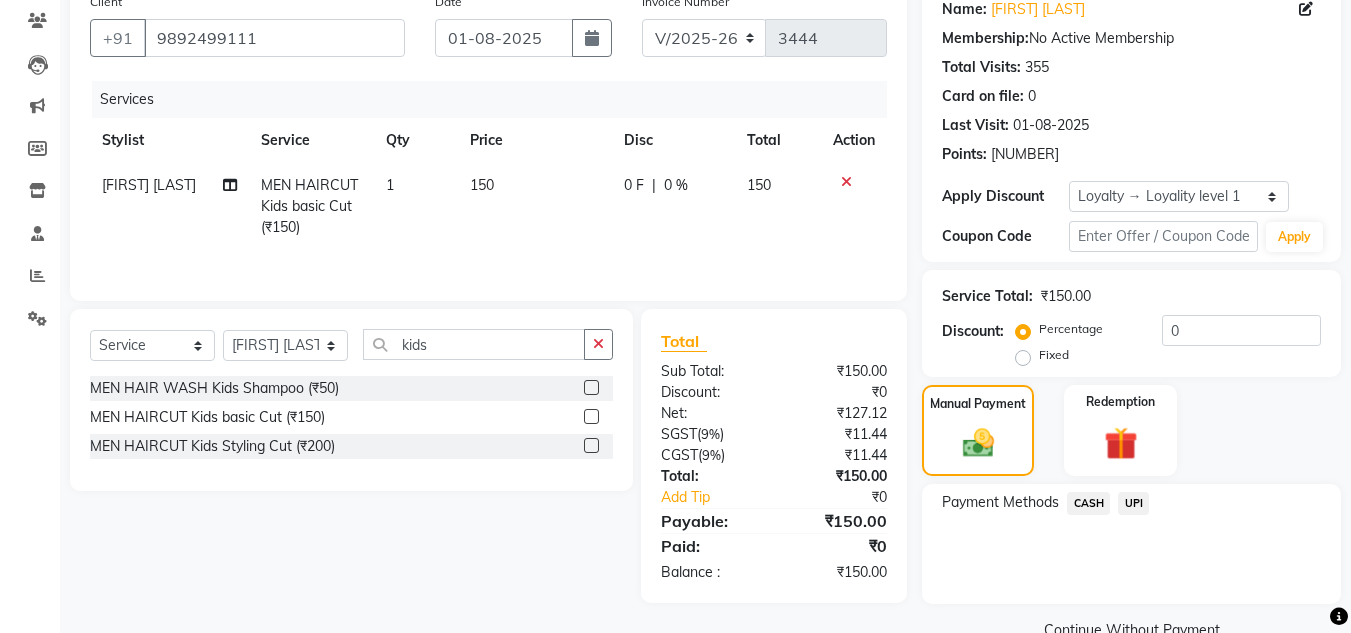 click on "Payment Methods  CASH   UPI" 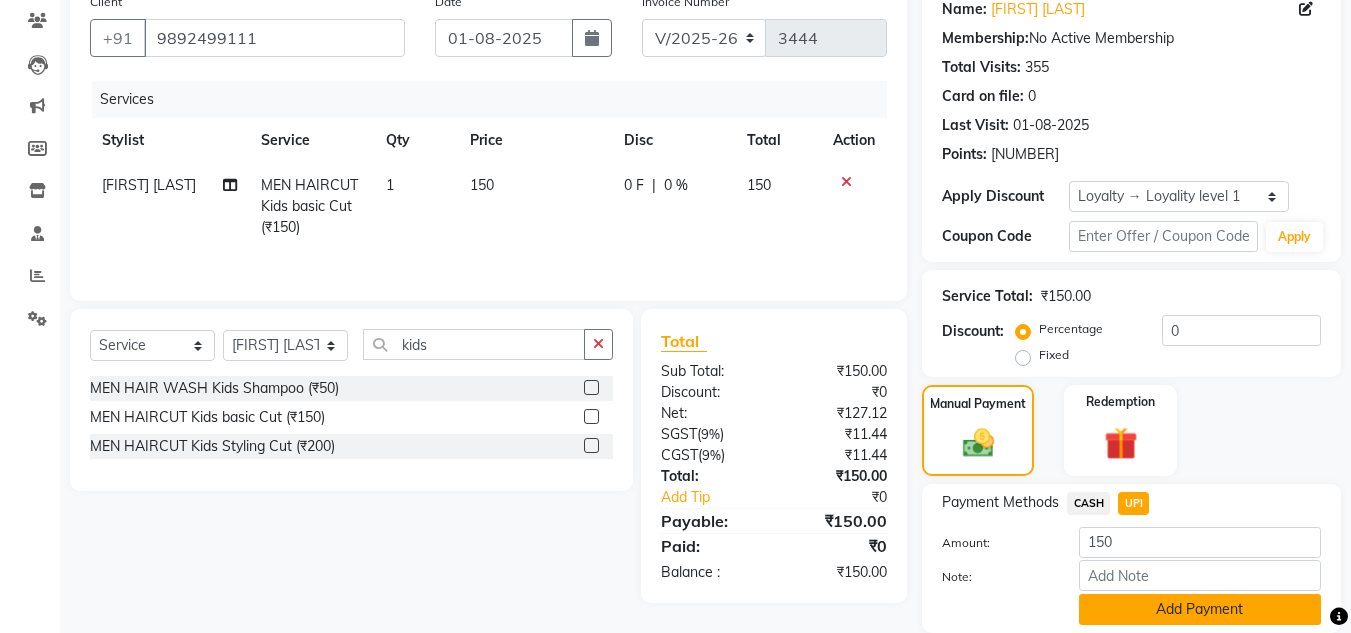 click on "Add Payment" 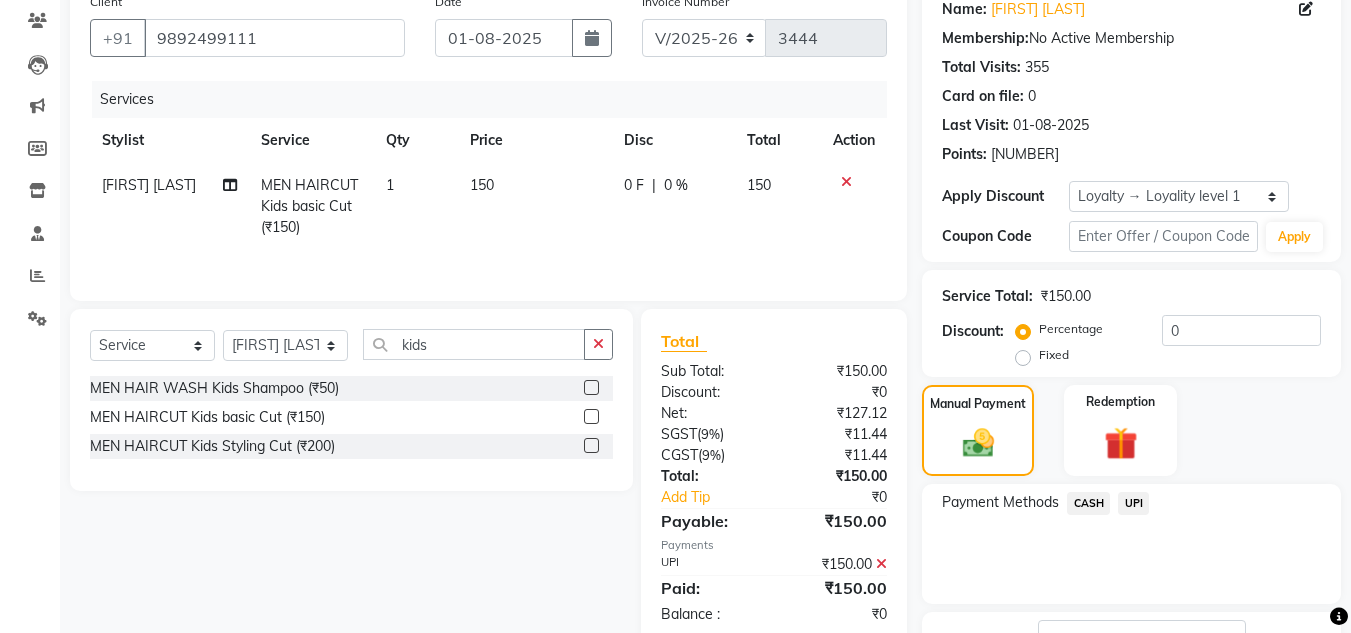 scroll, scrollTop: 322, scrollLeft: 0, axis: vertical 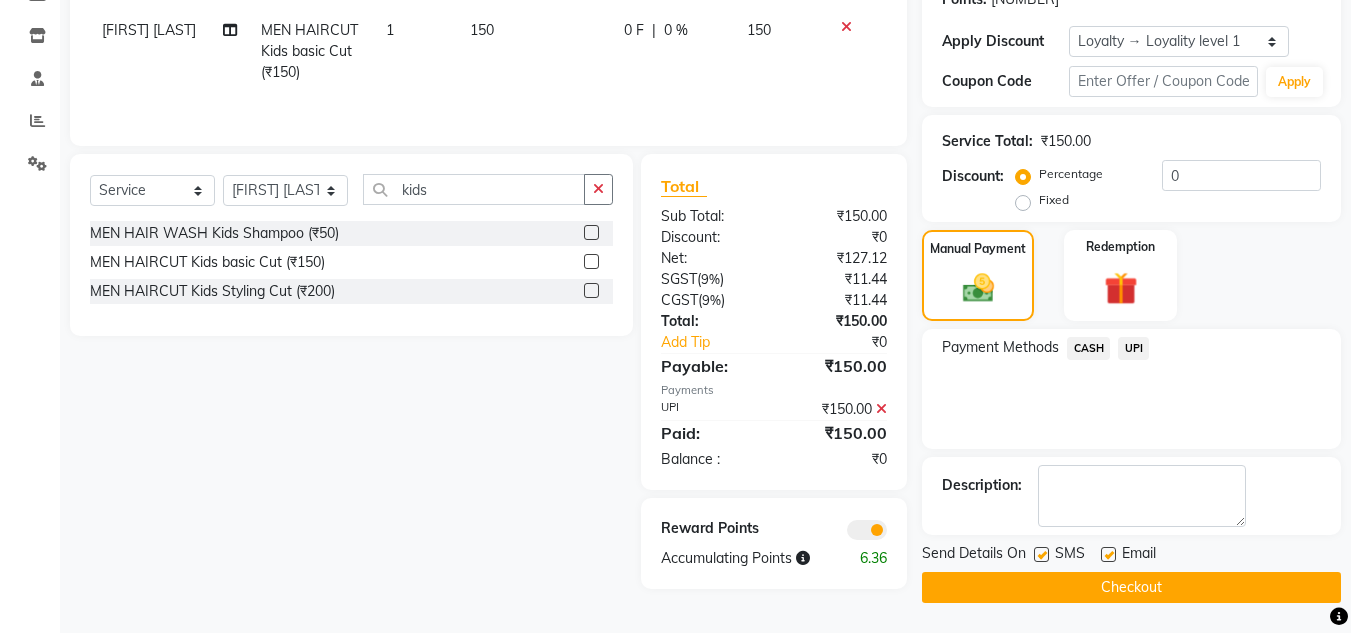 click on "Checkout" 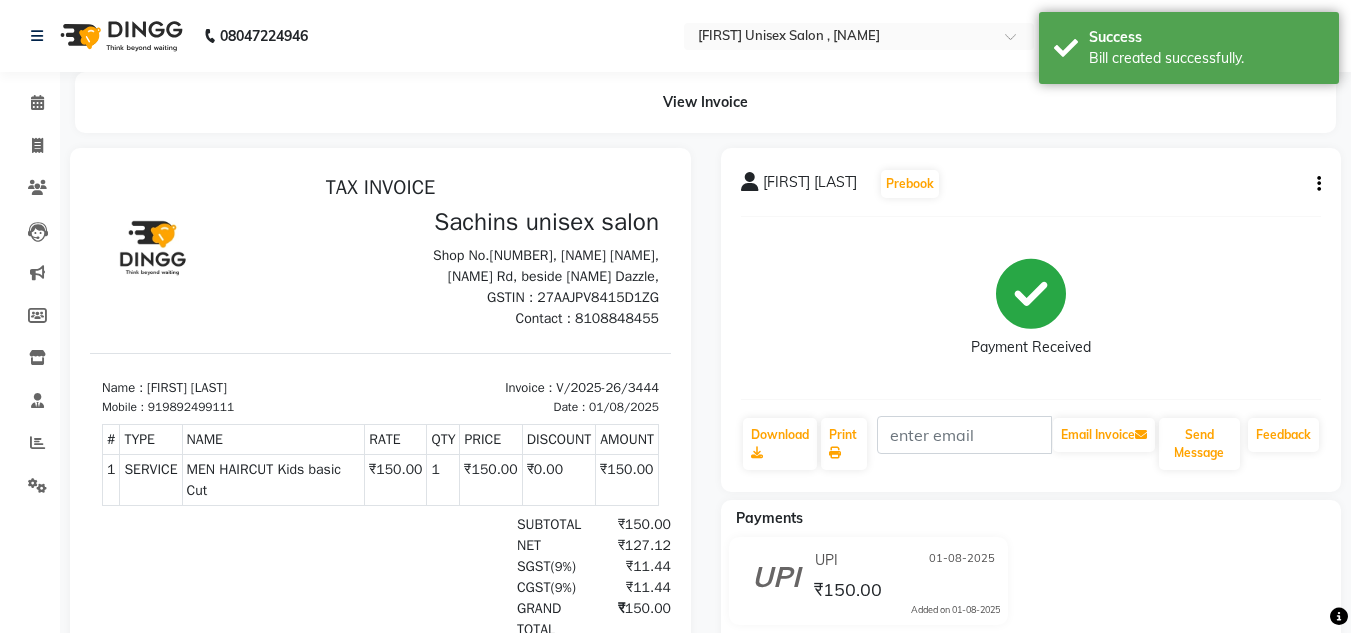 scroll, scrollTop: 0, scrollLeft: 0, axis: both 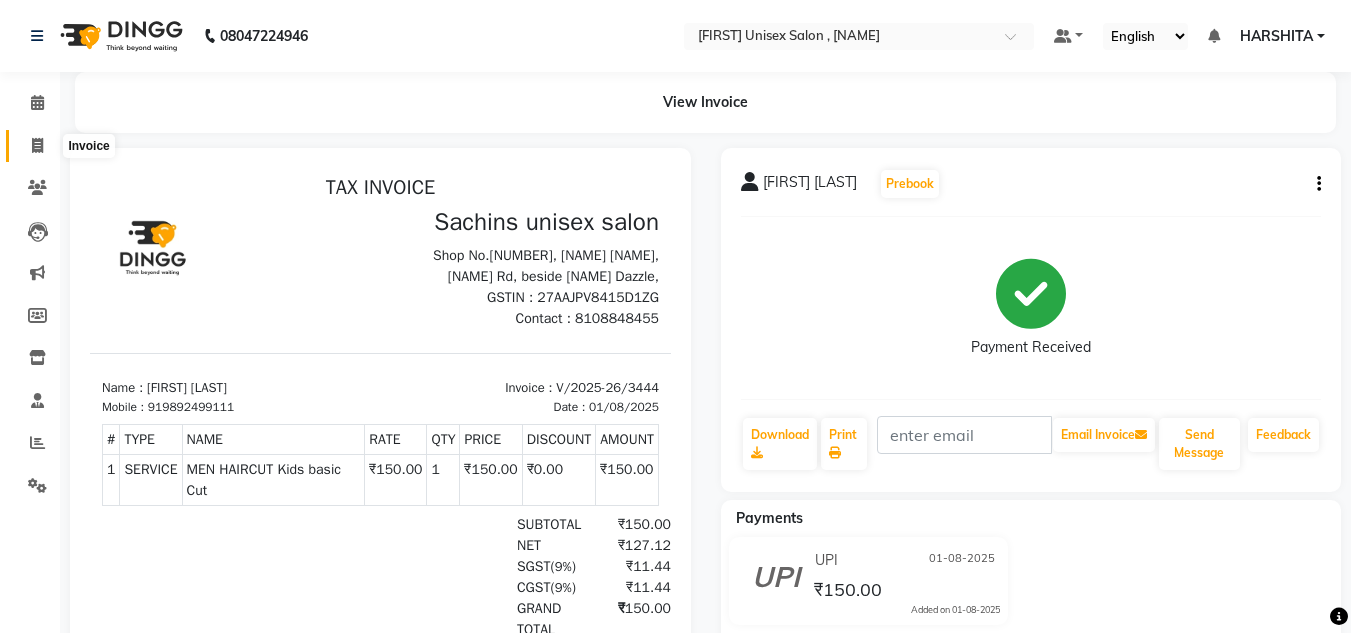 click 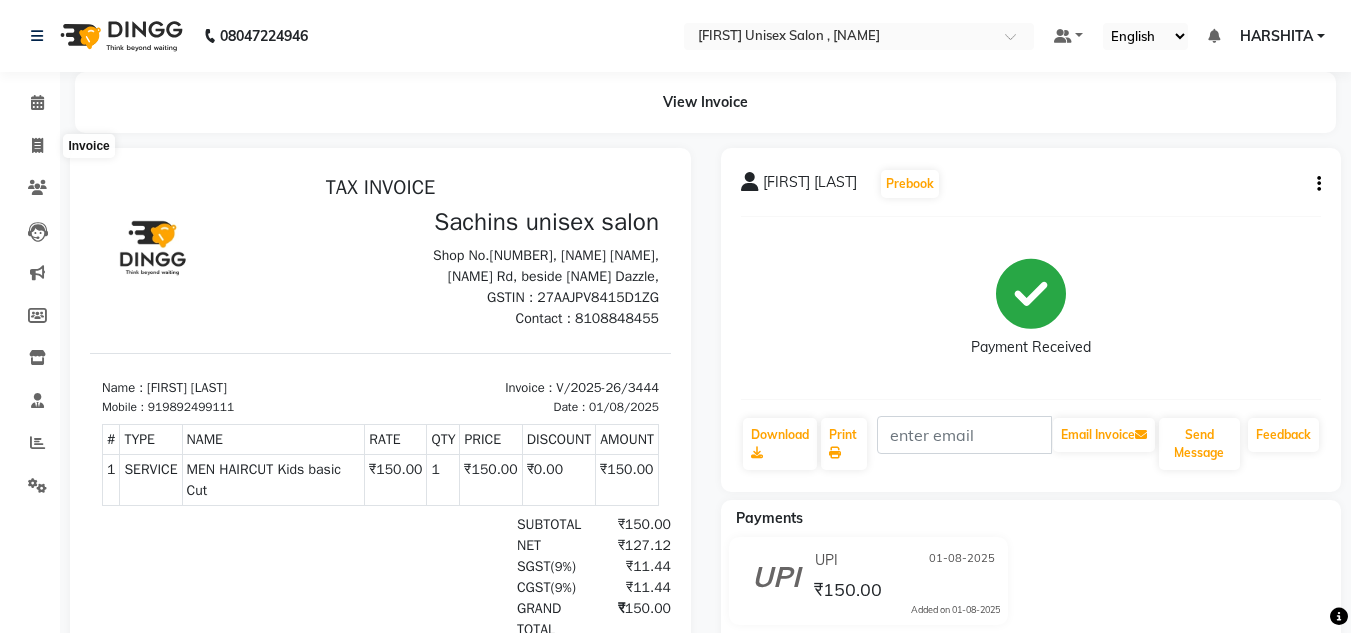 select on "service" 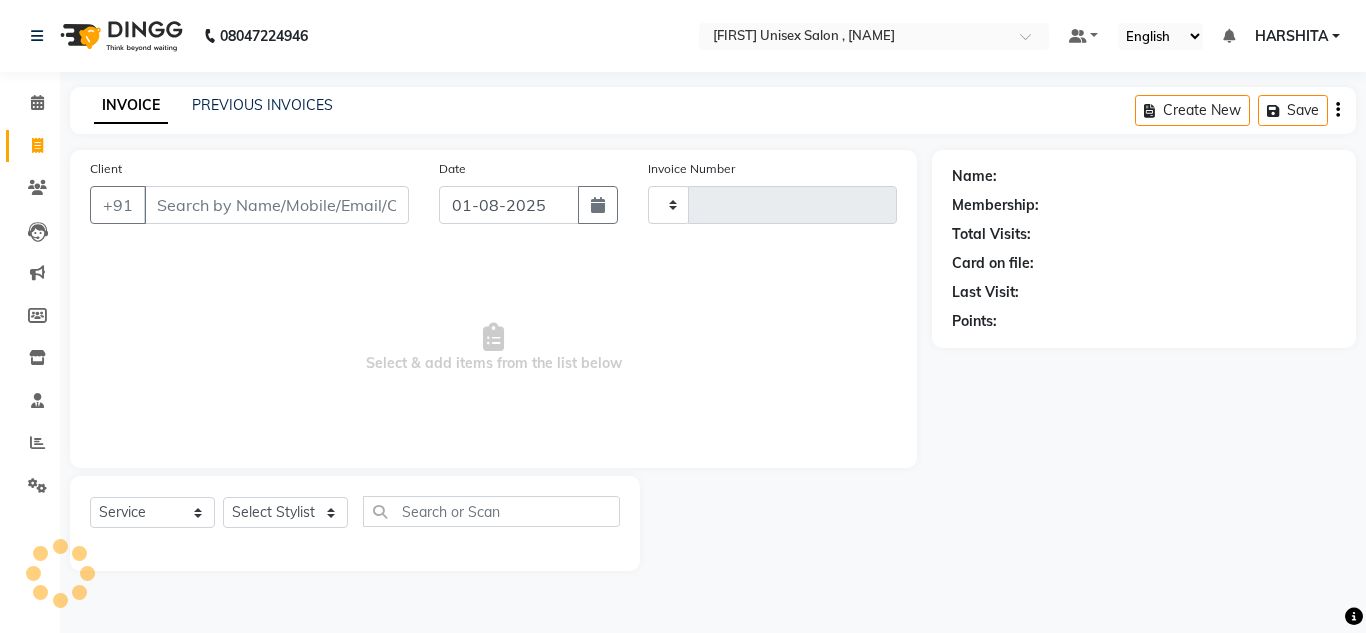 type on "3445" 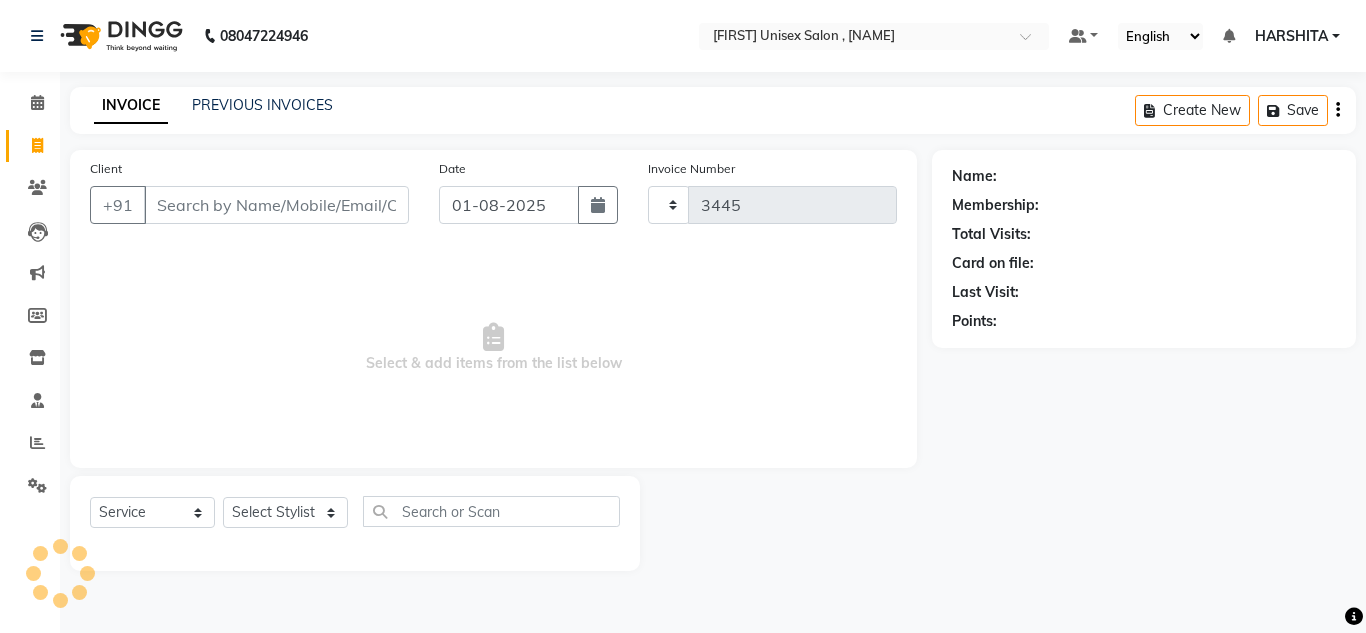 select on "6840" 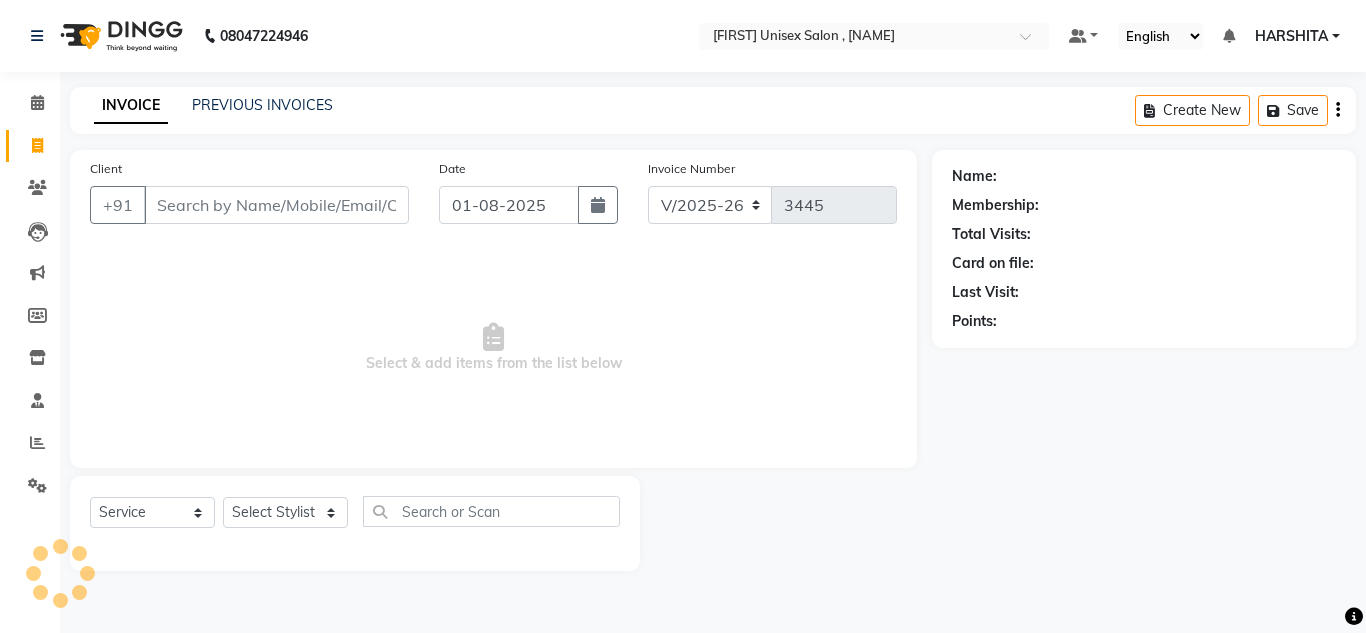 drag, startPoint x: 183, startPoint y: 214, endPoint x: 214, endPoint y: 219, distance: 31.400637 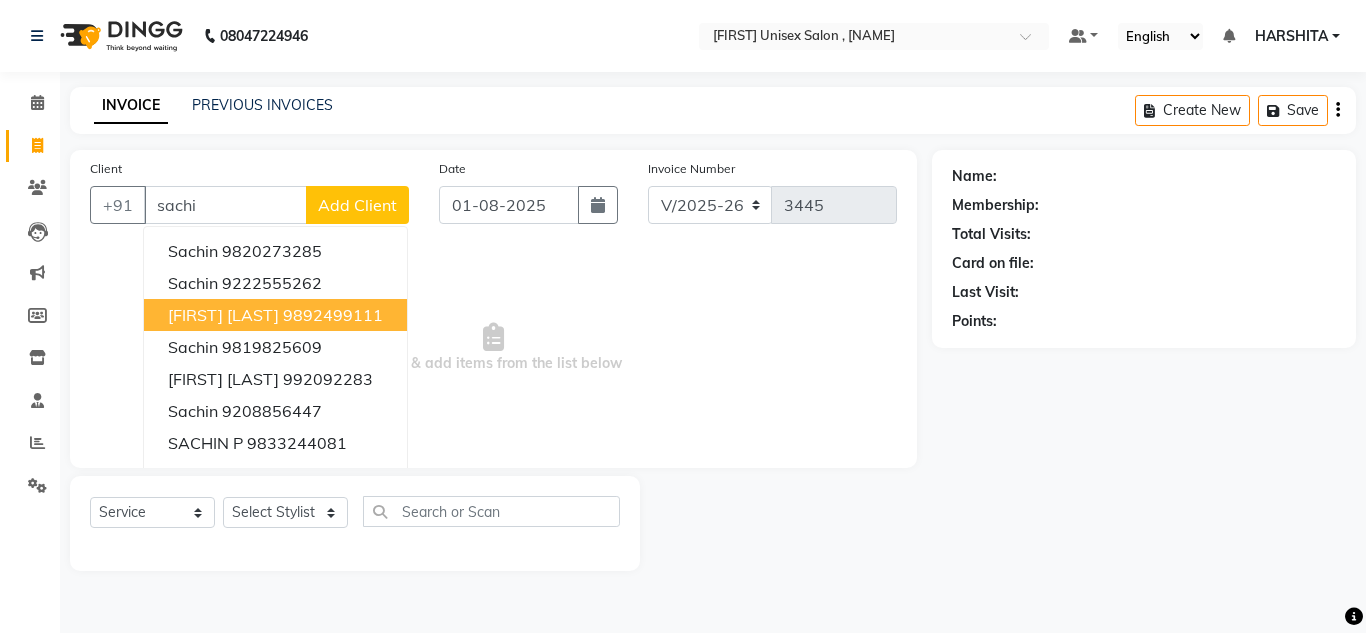 click on "[FIRST] [LAST] [PHONE]" at bounding box center [275, 315] 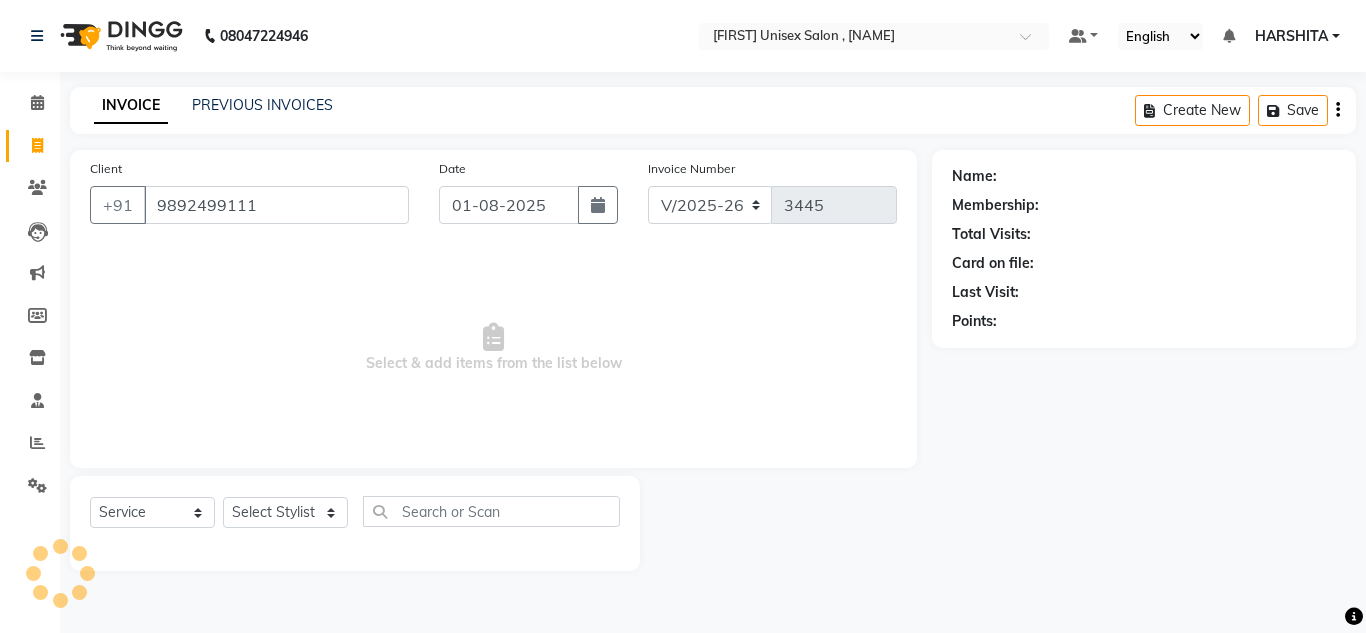 type on "9892499111" 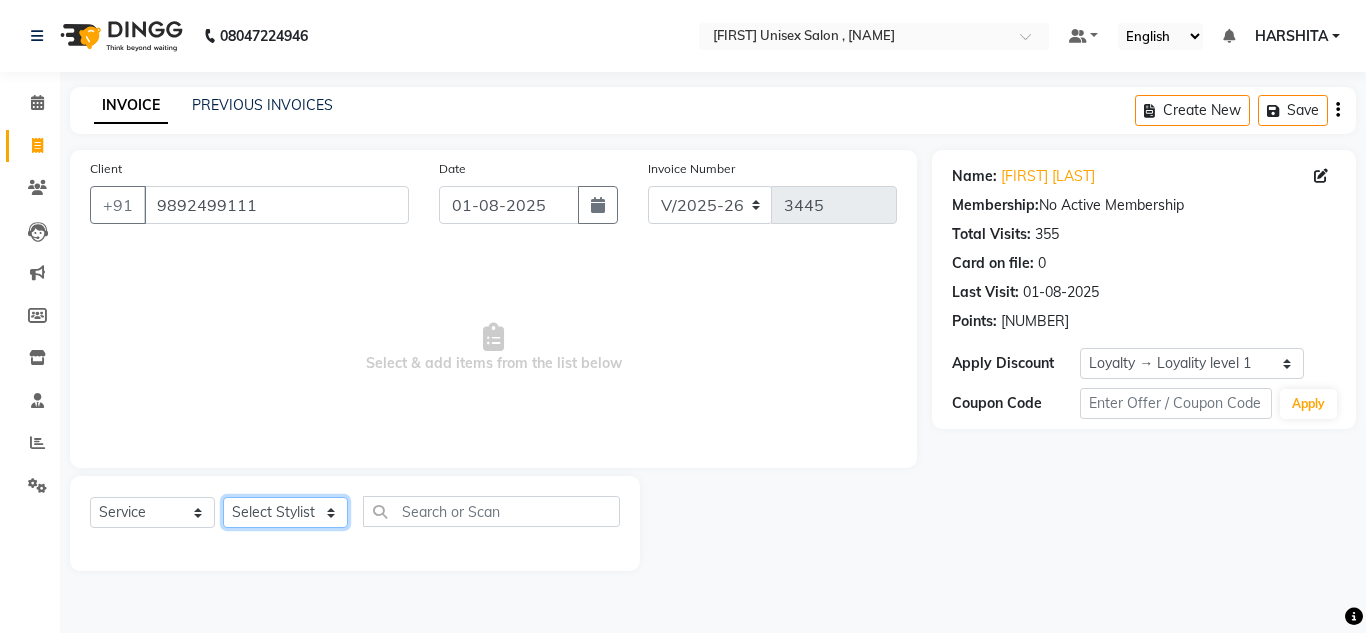 click on "Select Stylist [FIRST] [FIRST] [FIRST] [FIRST] [FIRST] [FIRST] [FIRST] [FIRST] [FIRST] [FIRST] [FIRST]" 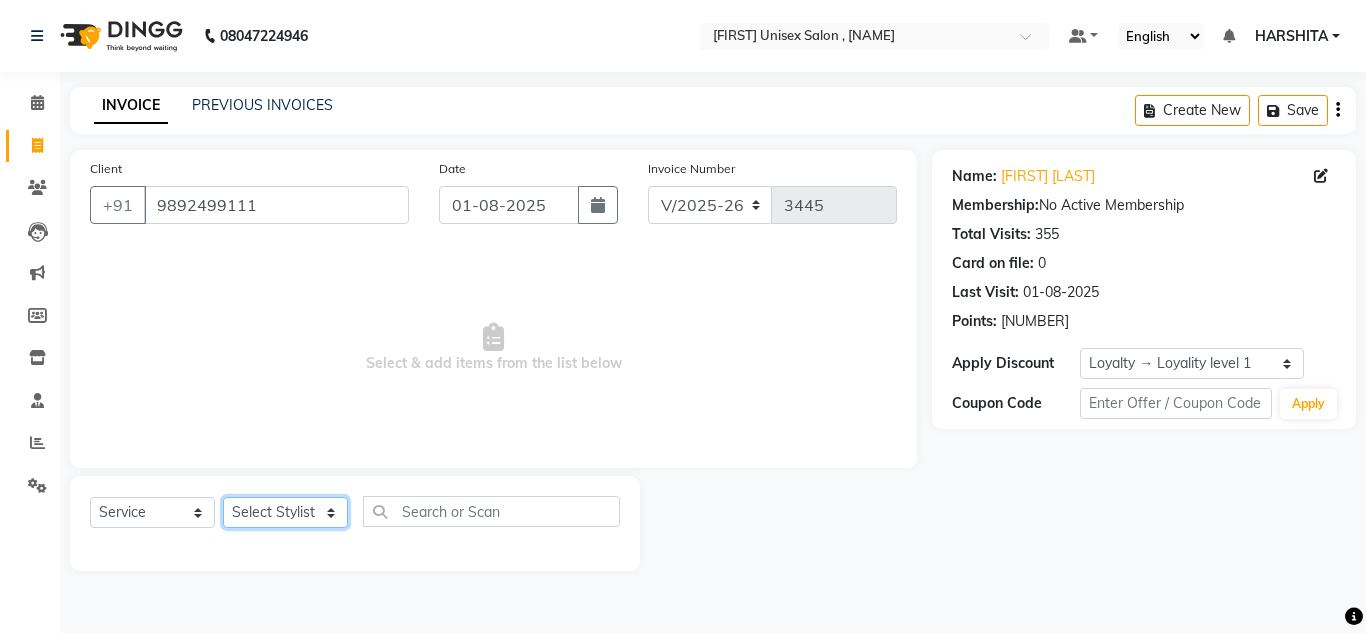 select on "85763" 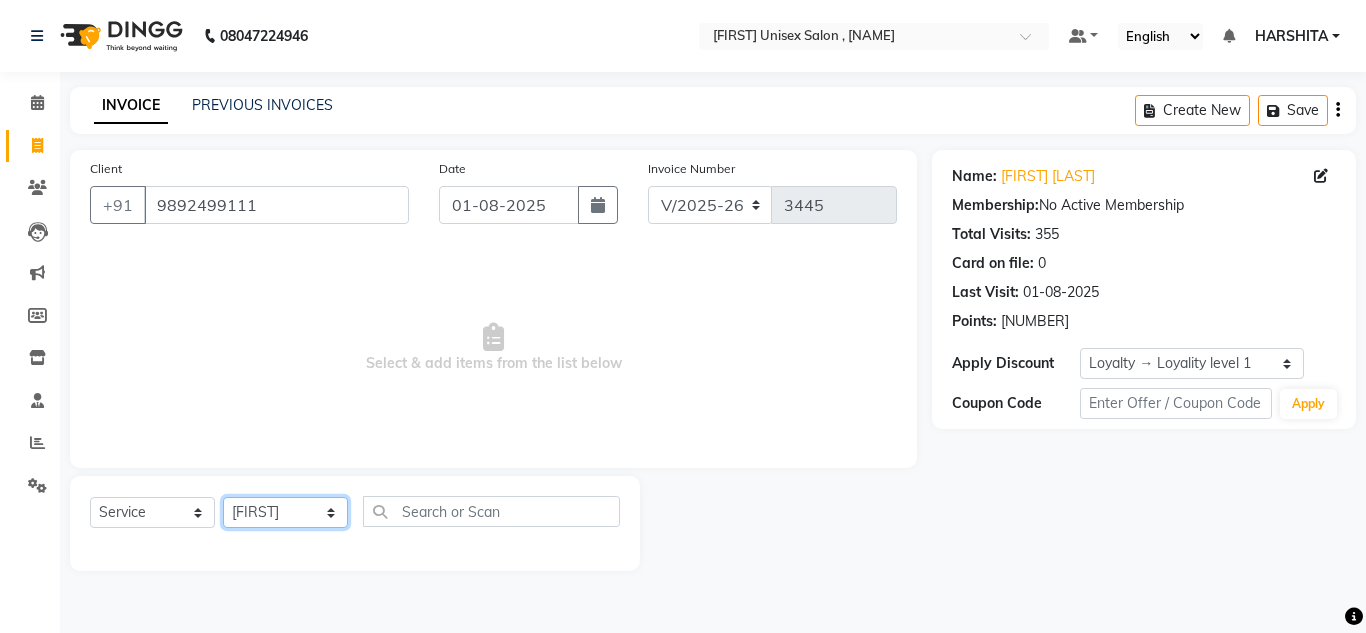 click on "Select Stylist [FIRST] [FIRST] [FIRST] [FIRST] [FIRST] [FIRST] [FIRST] [FIRST] [FIRST] [FIRST] [FIRST]" 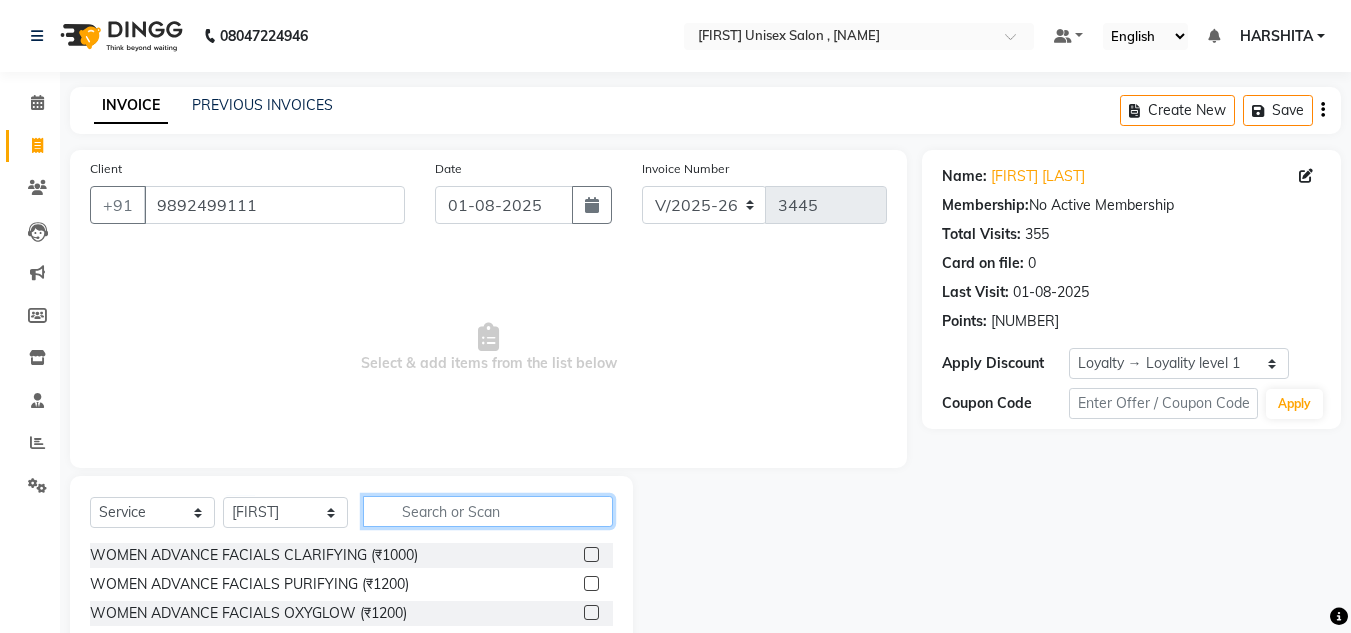 click 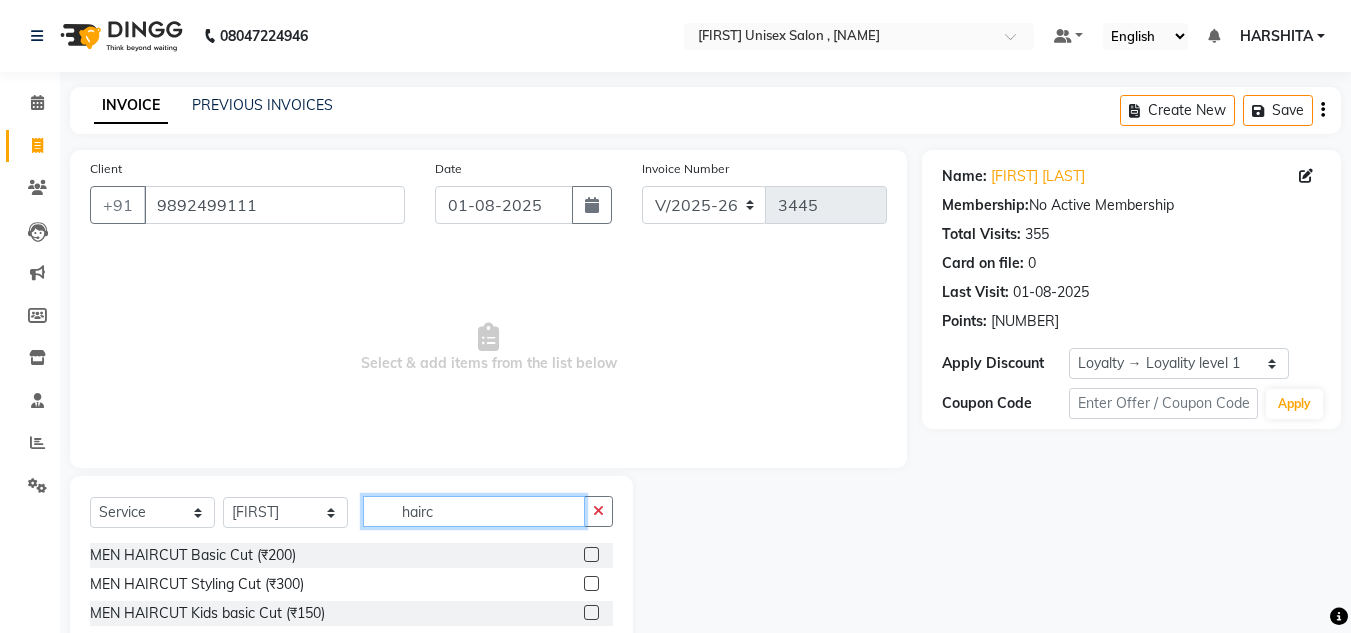type on "hairc" 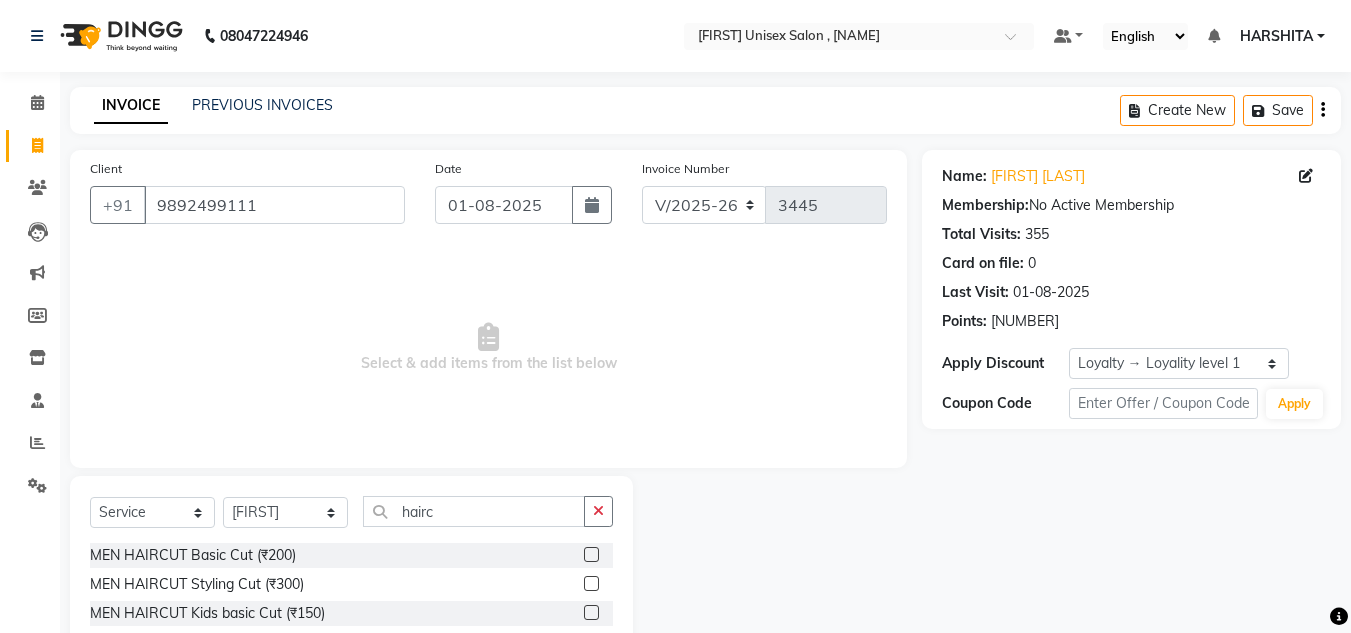click 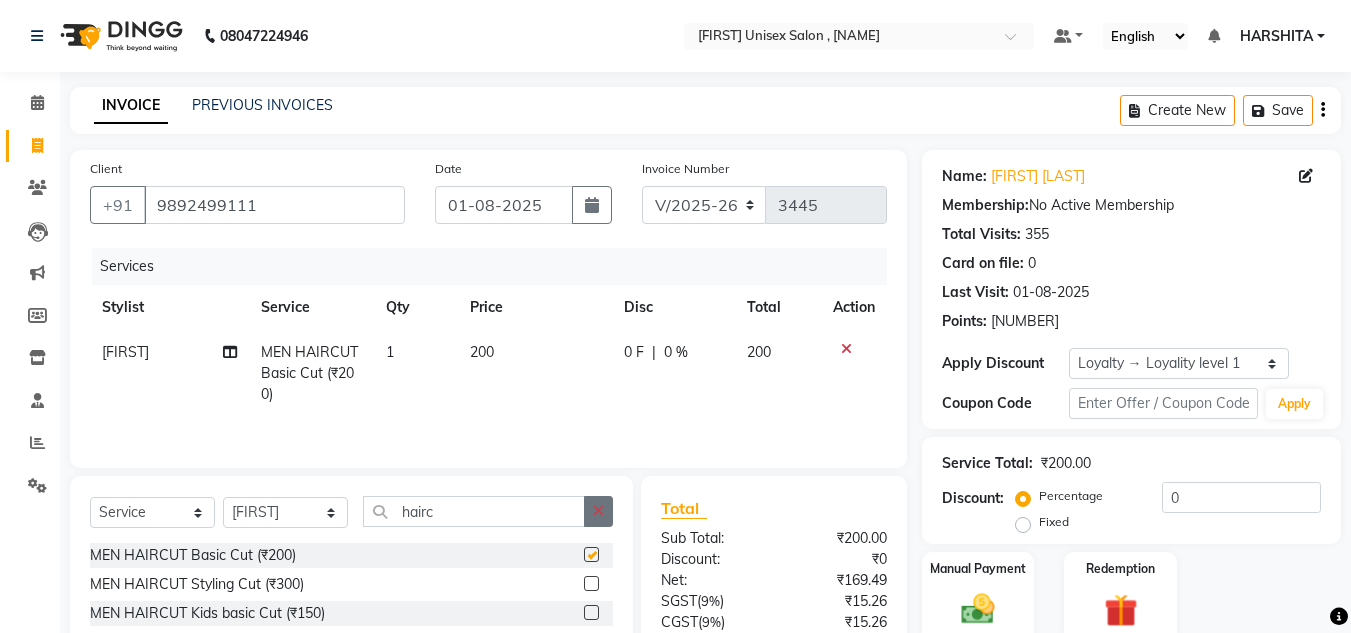 checkbox on "false" 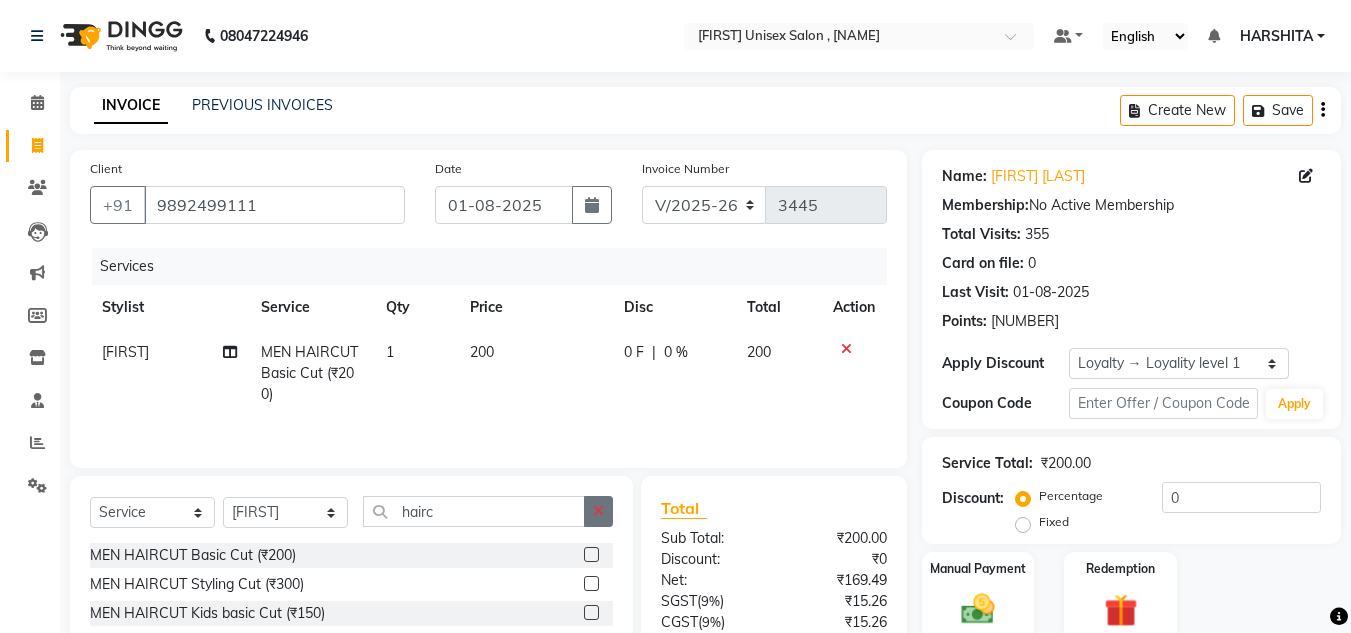 click 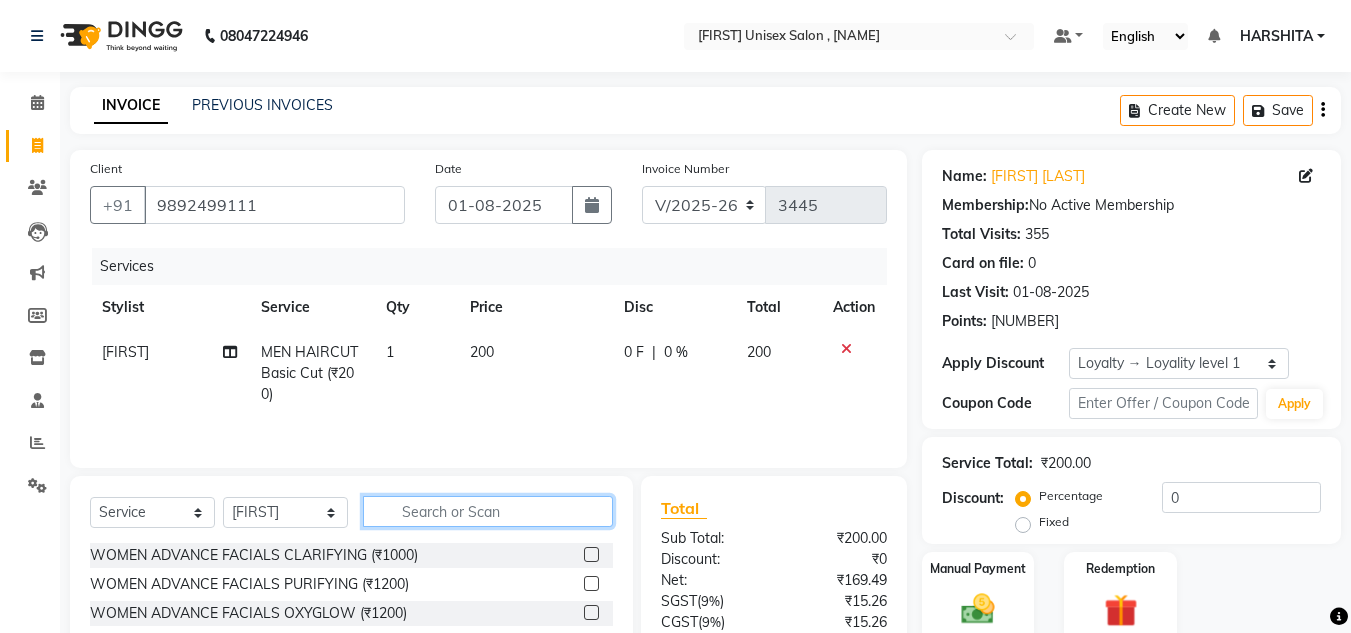 click 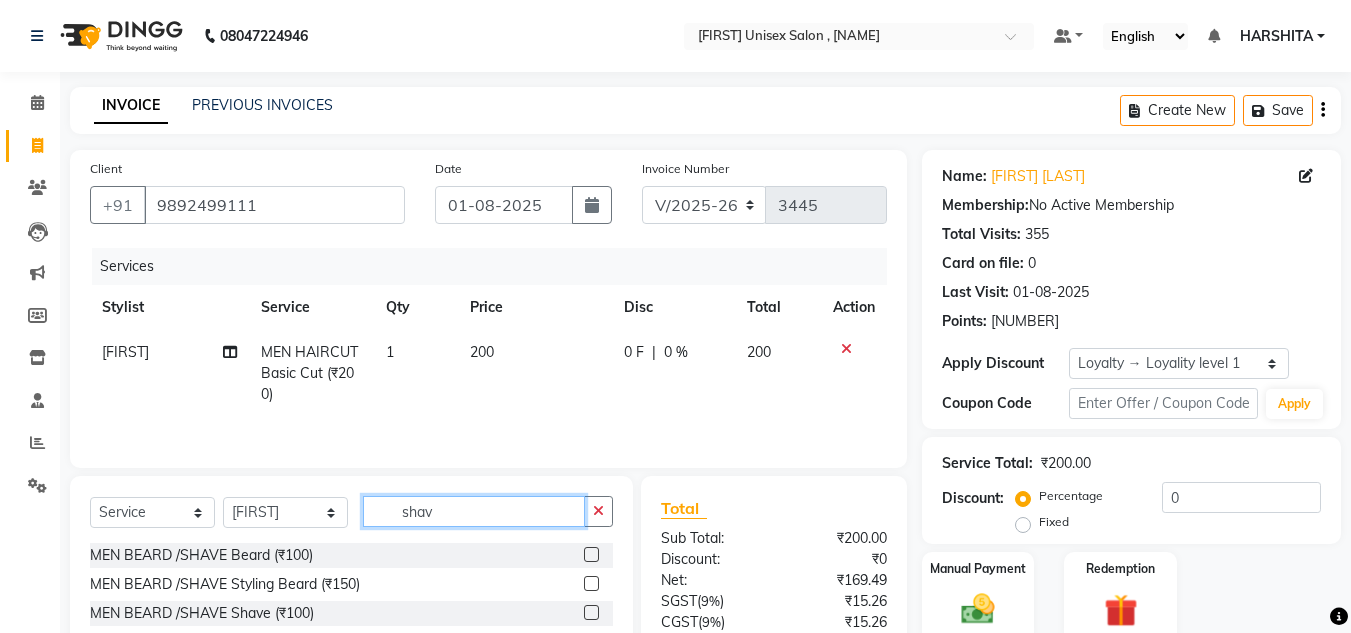 type on "shav" 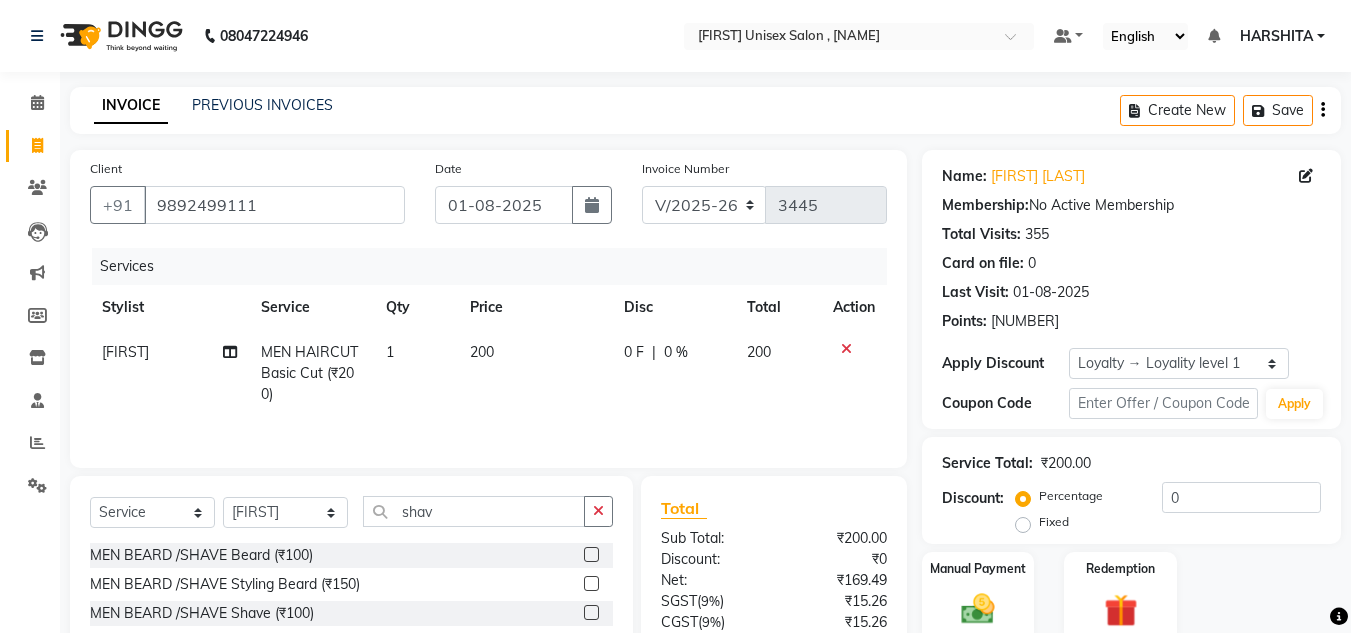 click 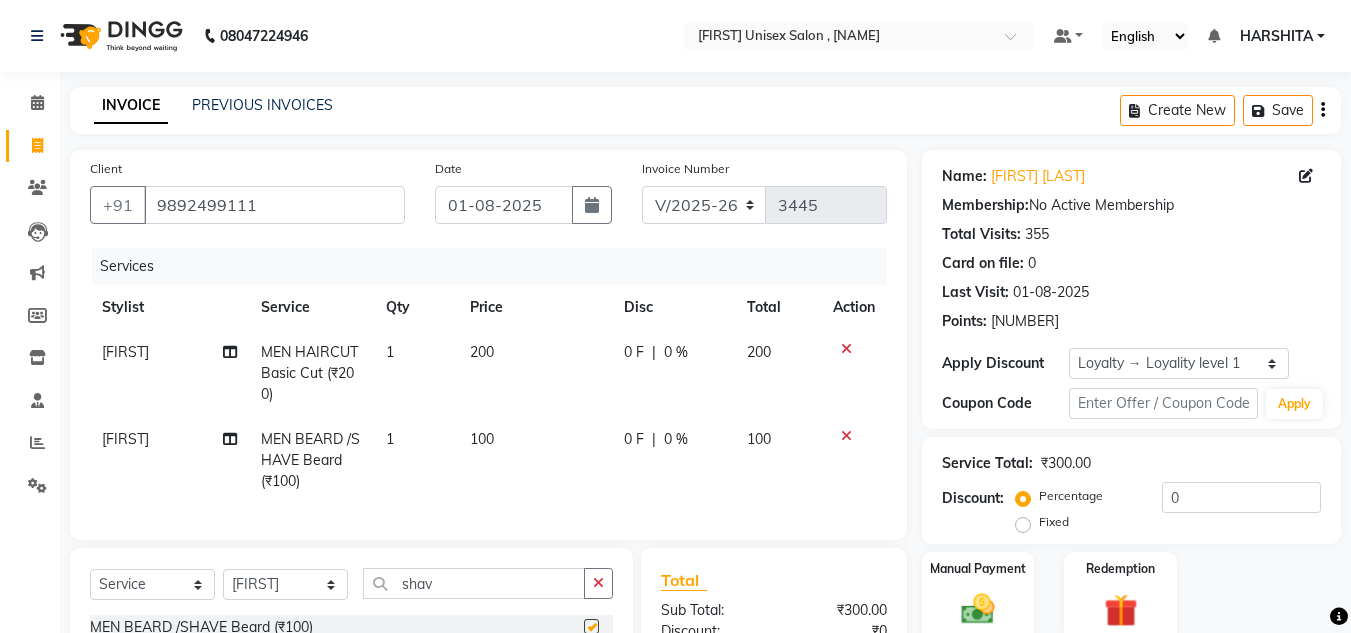 scroll, scrollTop: 254, scrollLeft: 0, axis: vertical 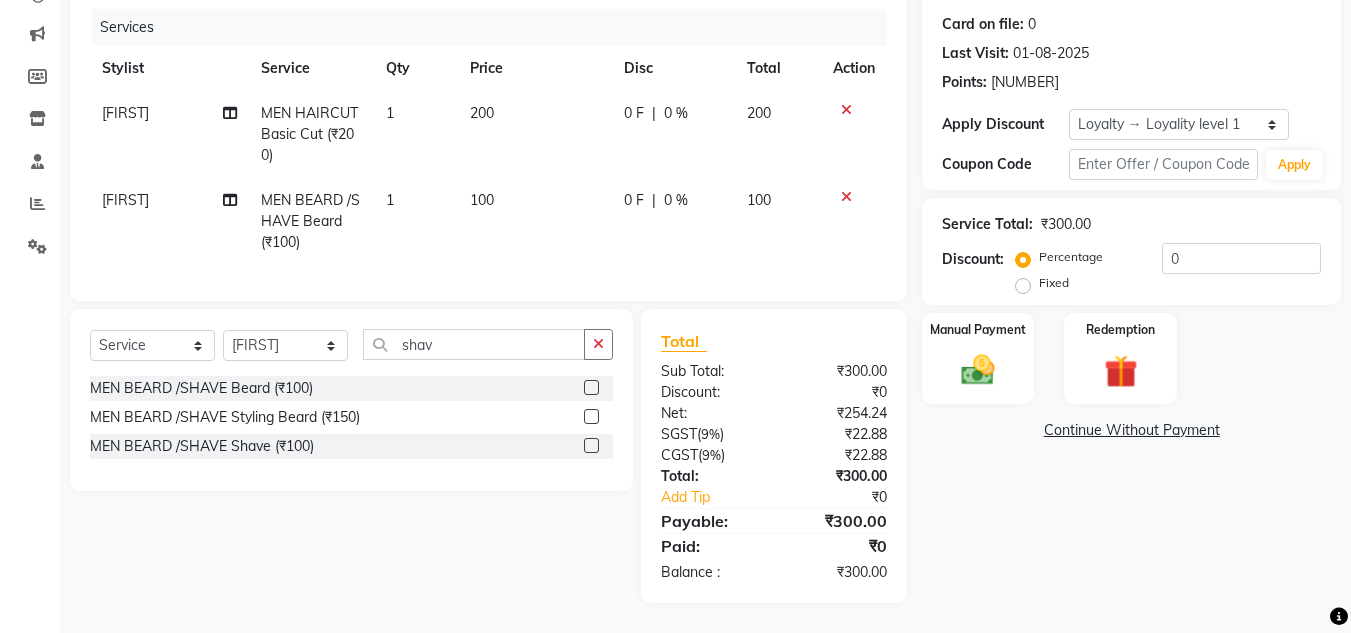 checkbox on "false" 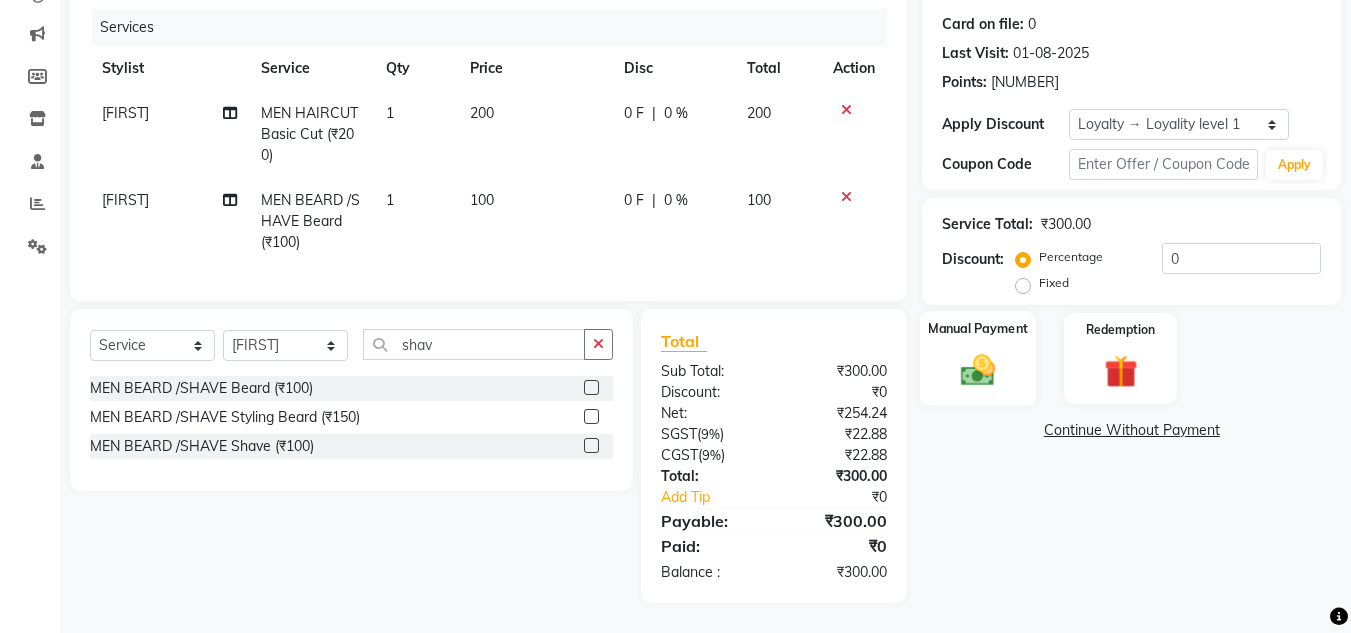 click 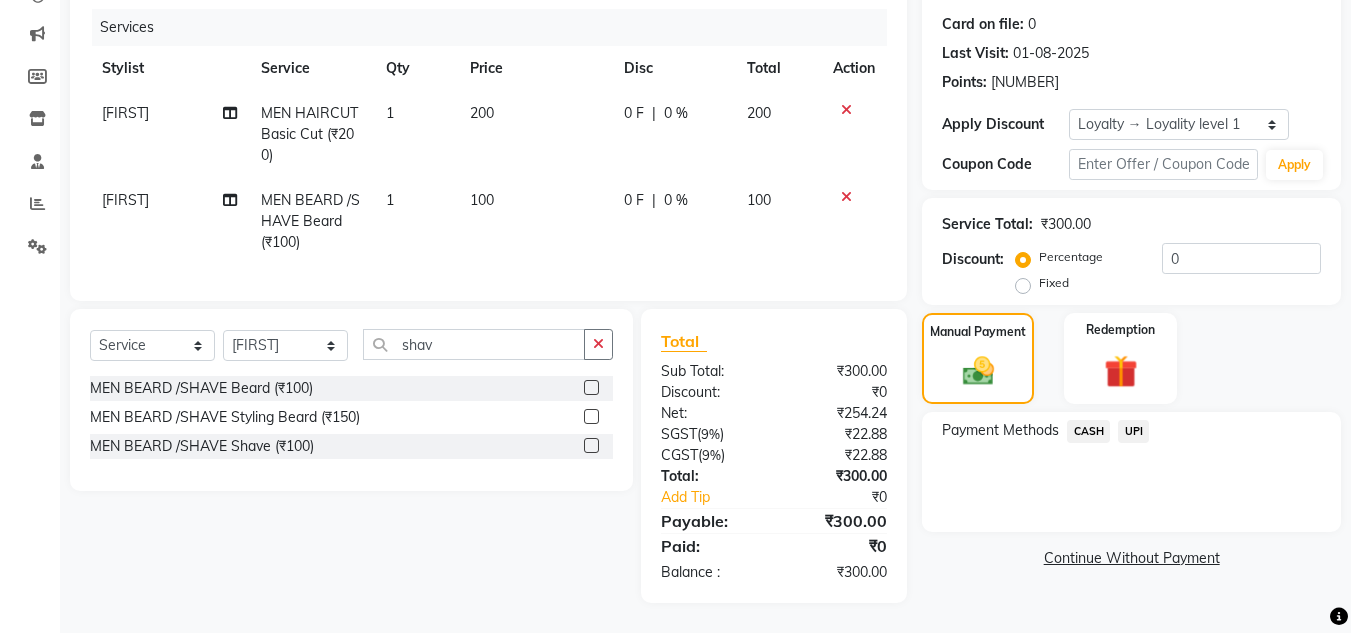 drag, startPoint x: 1088, startPoint y: 420, endPoint x: 1085, endPoint y: 430, distance: 10.440307 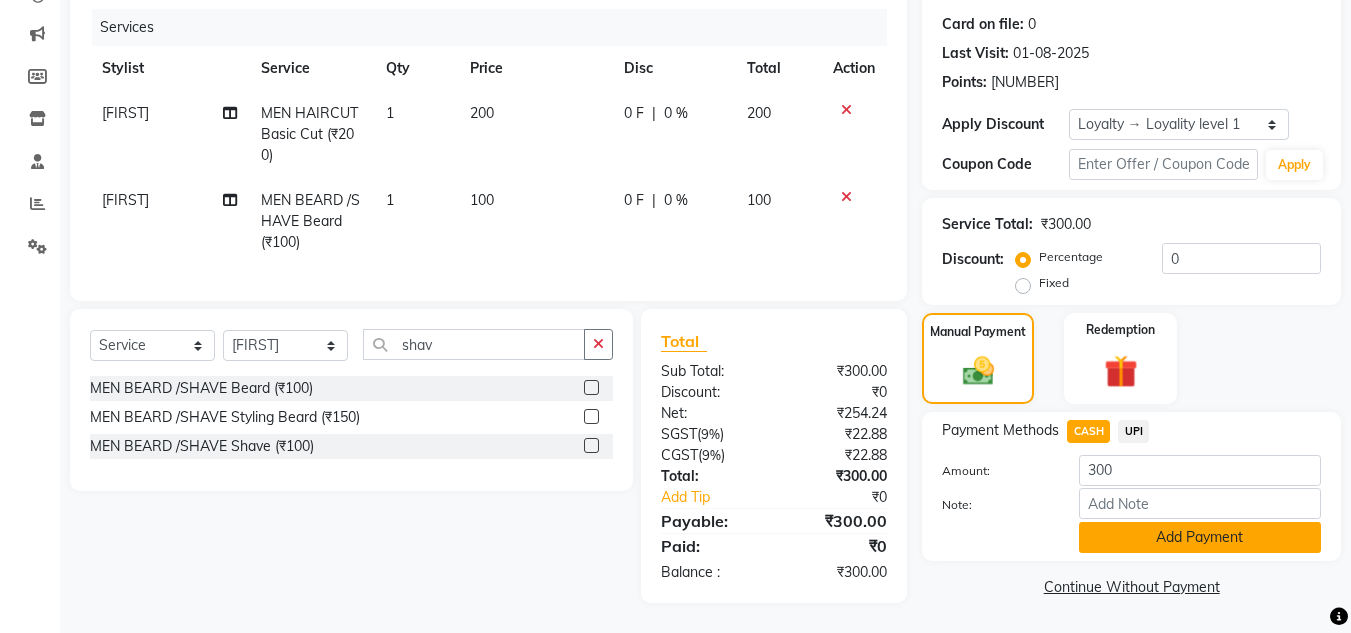 click on "Add Payment" 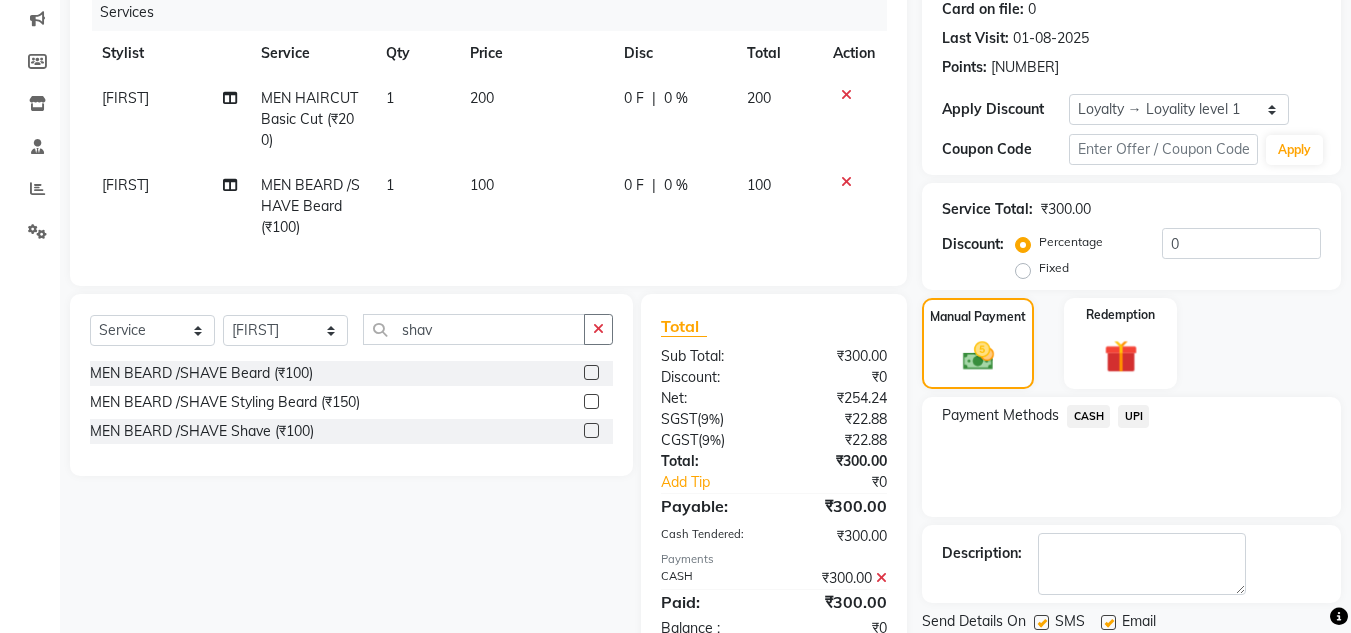 scroll, scrollTop: 445, scrollLeft: 0, axis: vertical 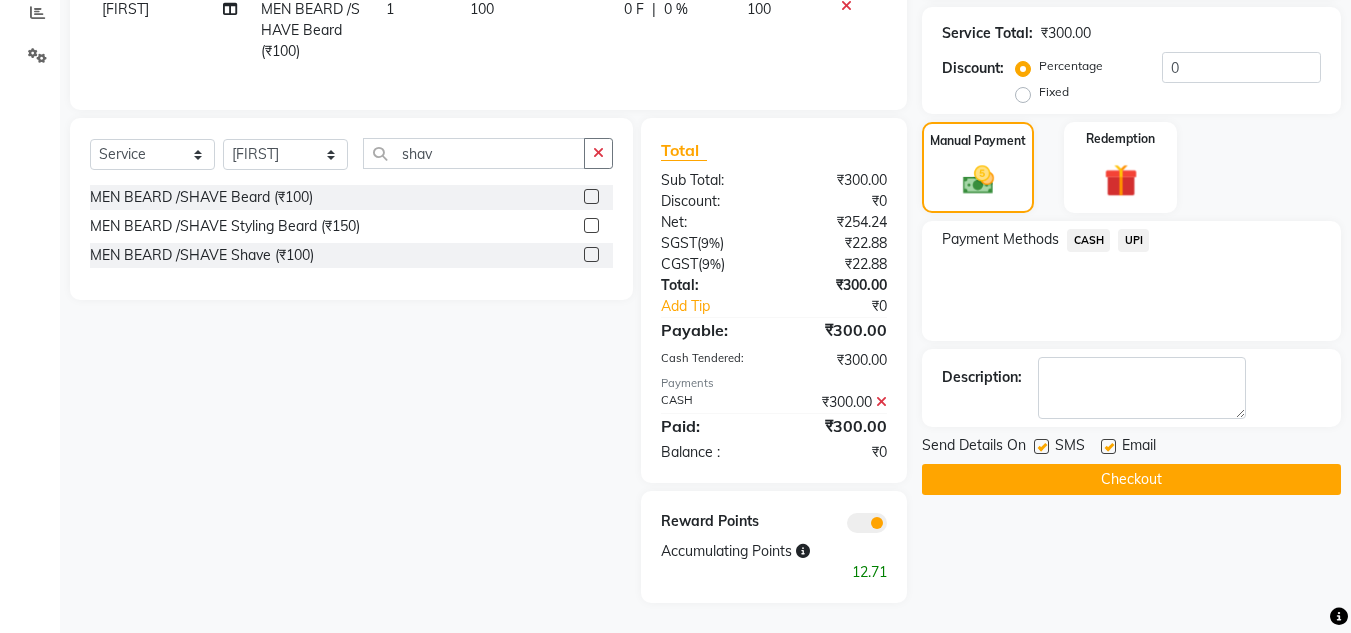 click on "Checkout" 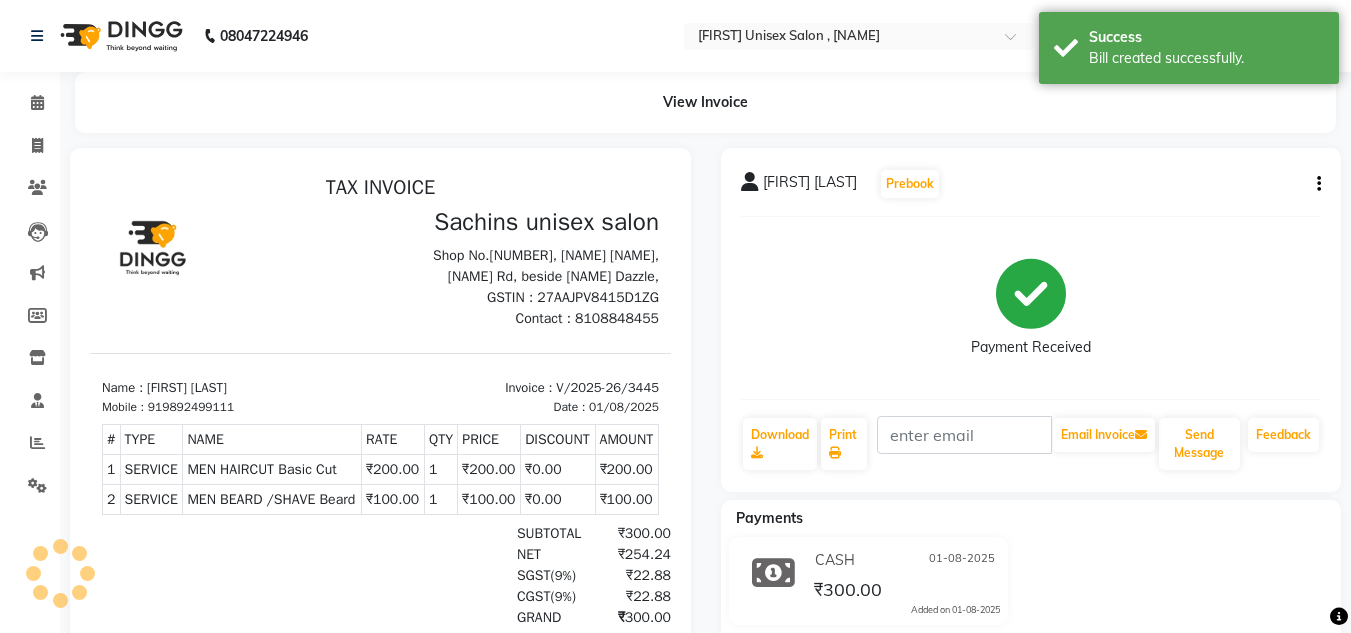 scroll, scrollTop: 0, scrollLeft: 0, axis: both 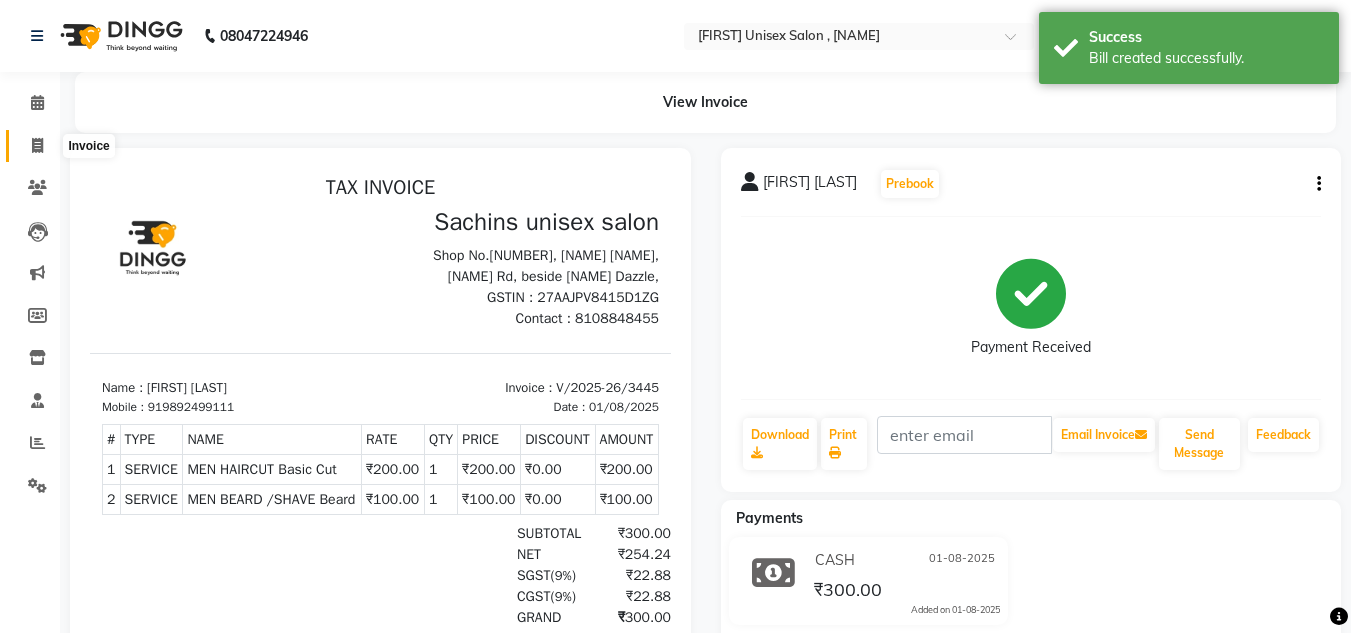 click 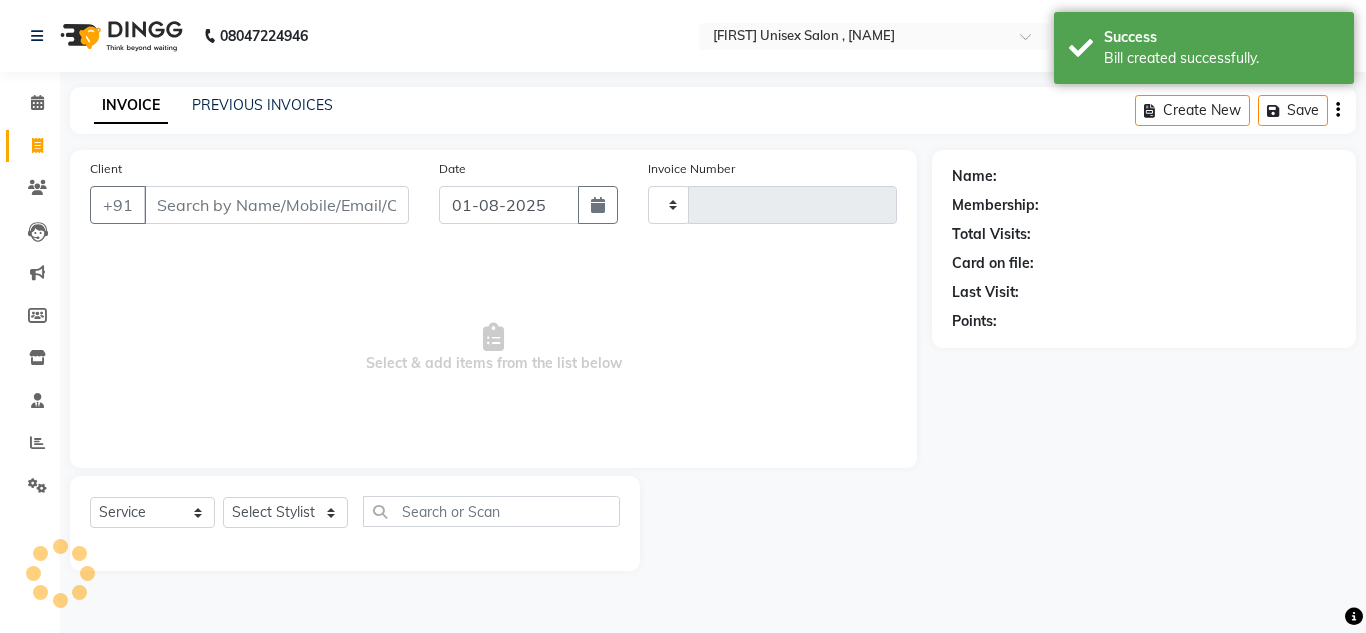 type on "3446" 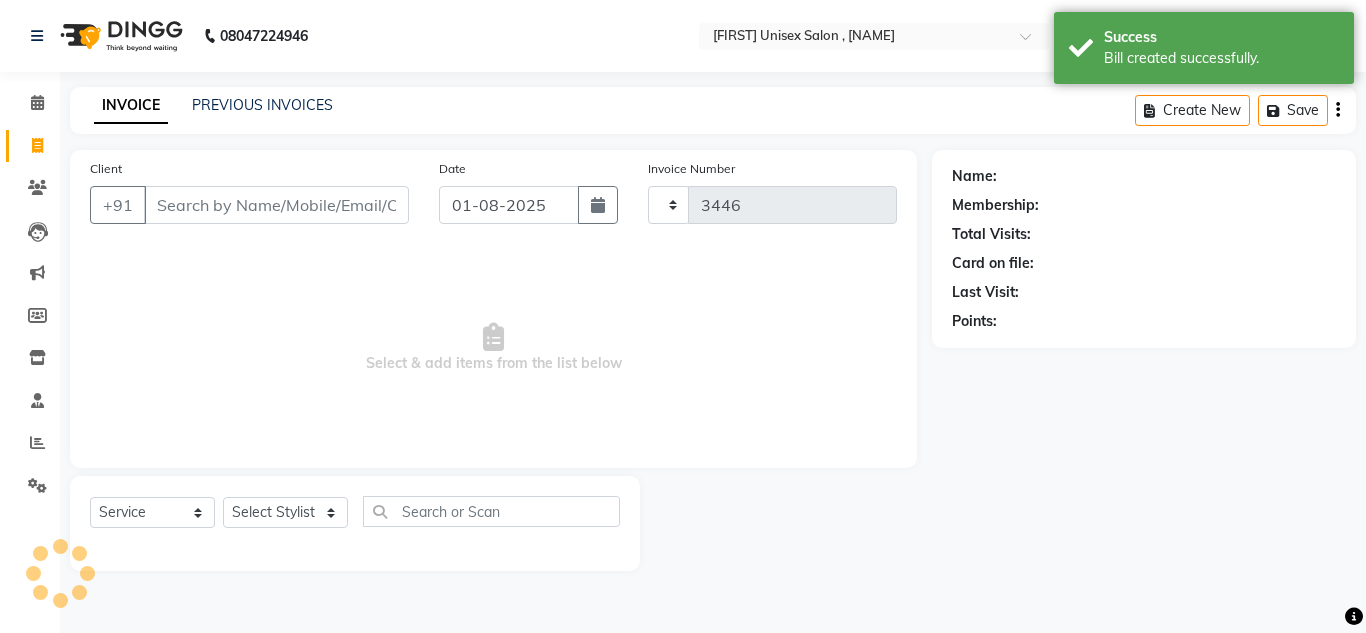 select on "6840" 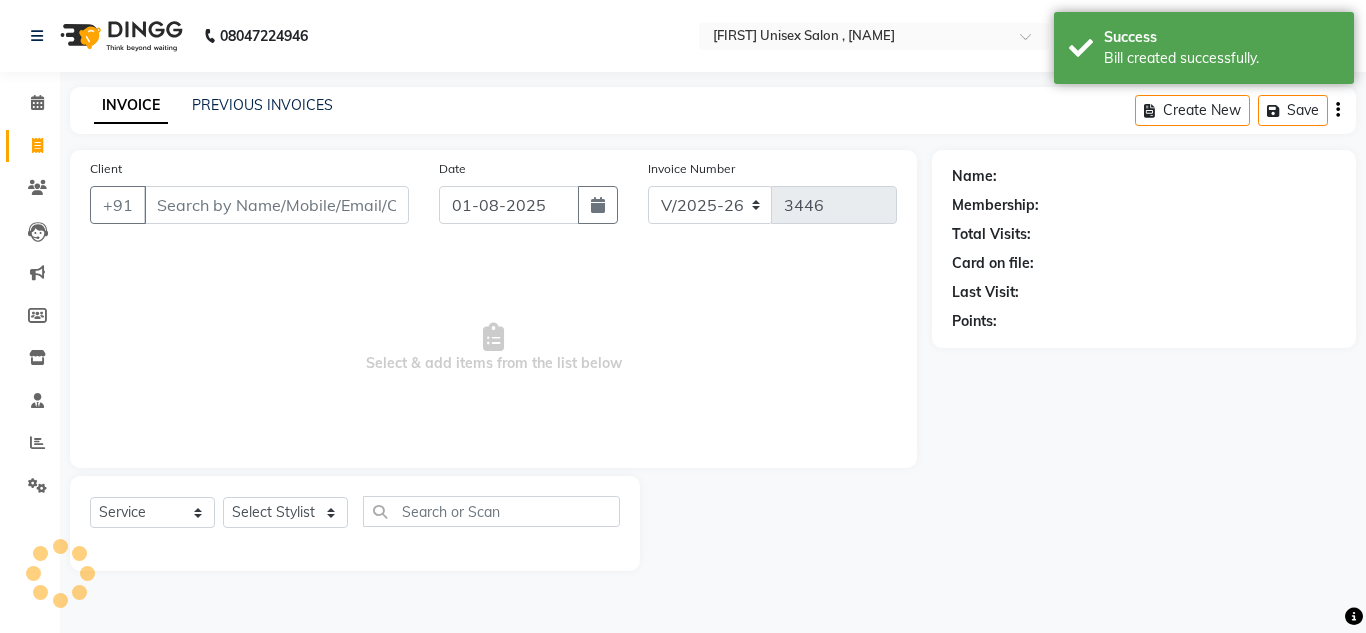 click on "Client" at bounding box center [276, 205] 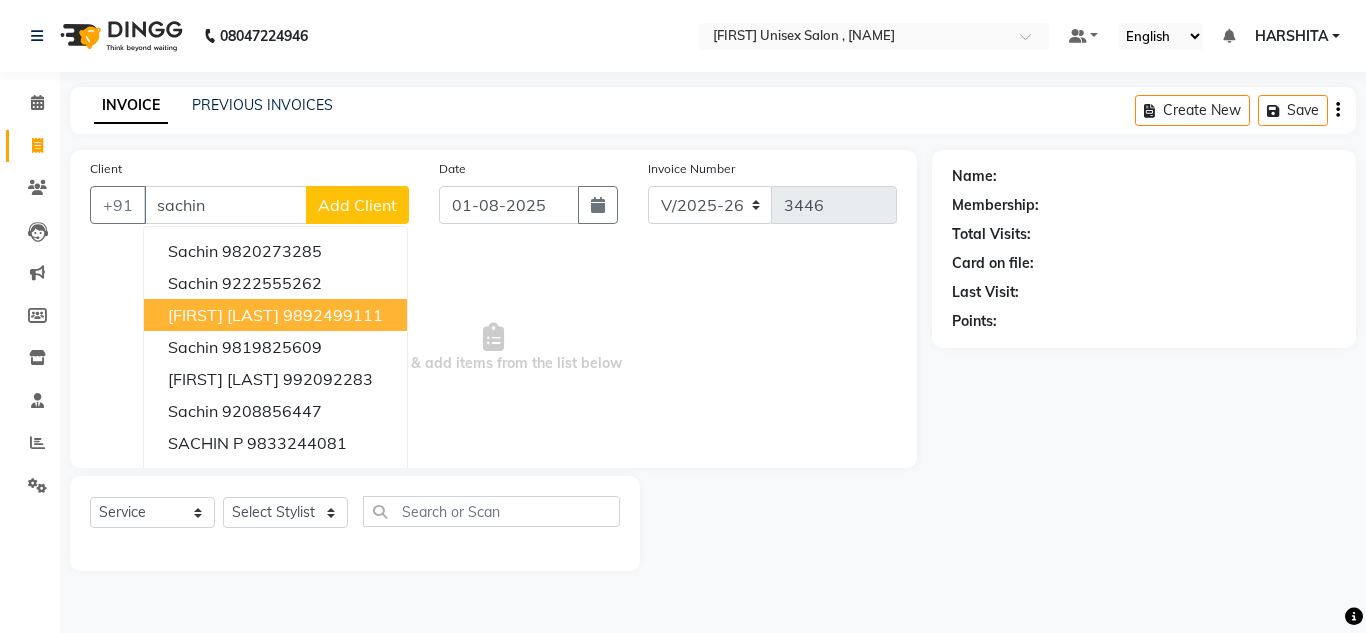 click on "[FIRST] [LAST]" at bounding box center [223, 315] 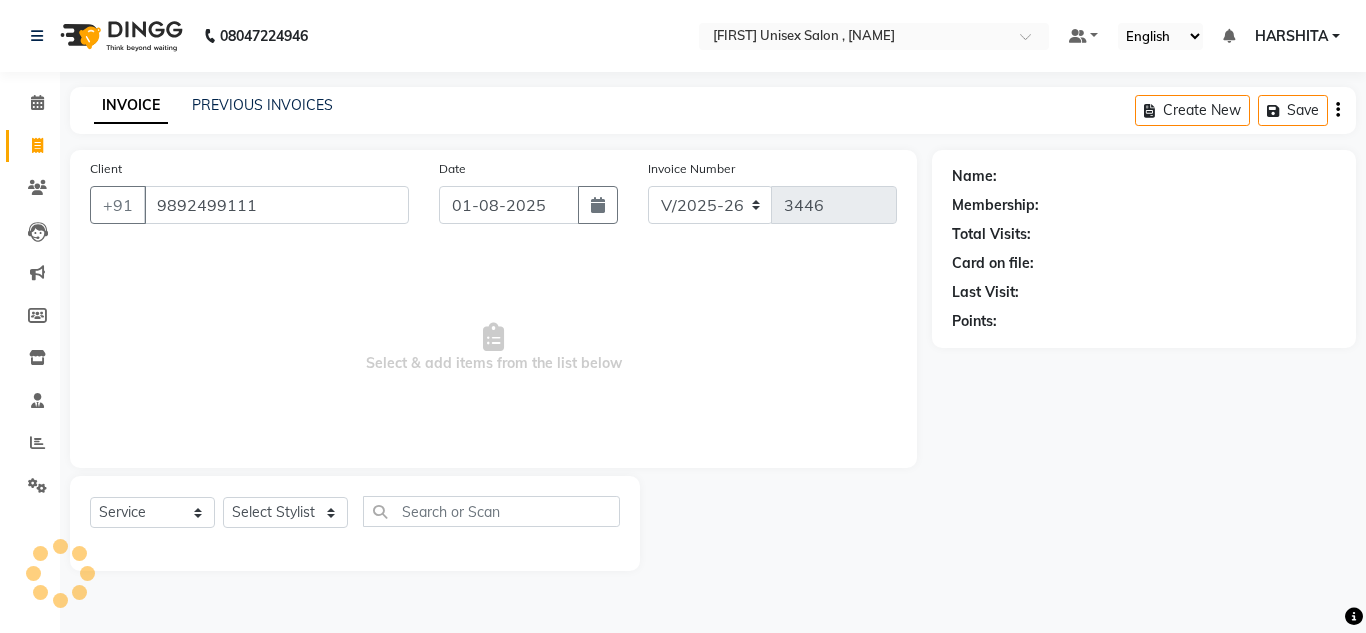 type on "9892499111" 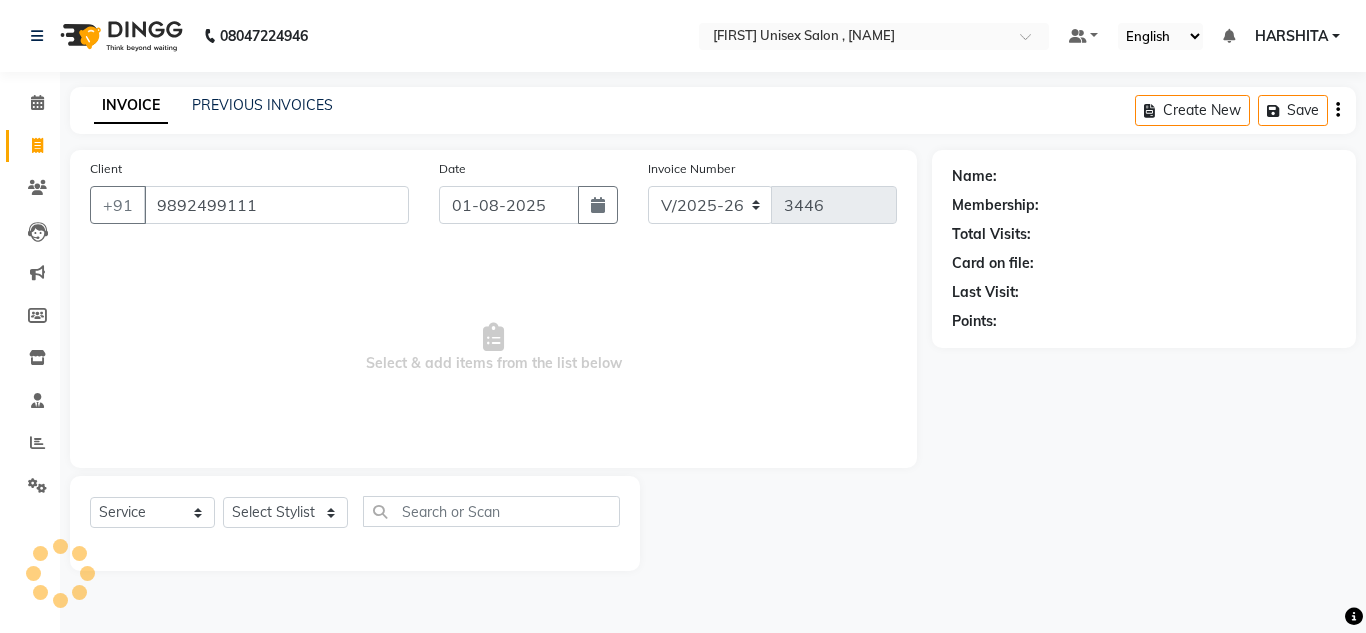 select on "1: Object" 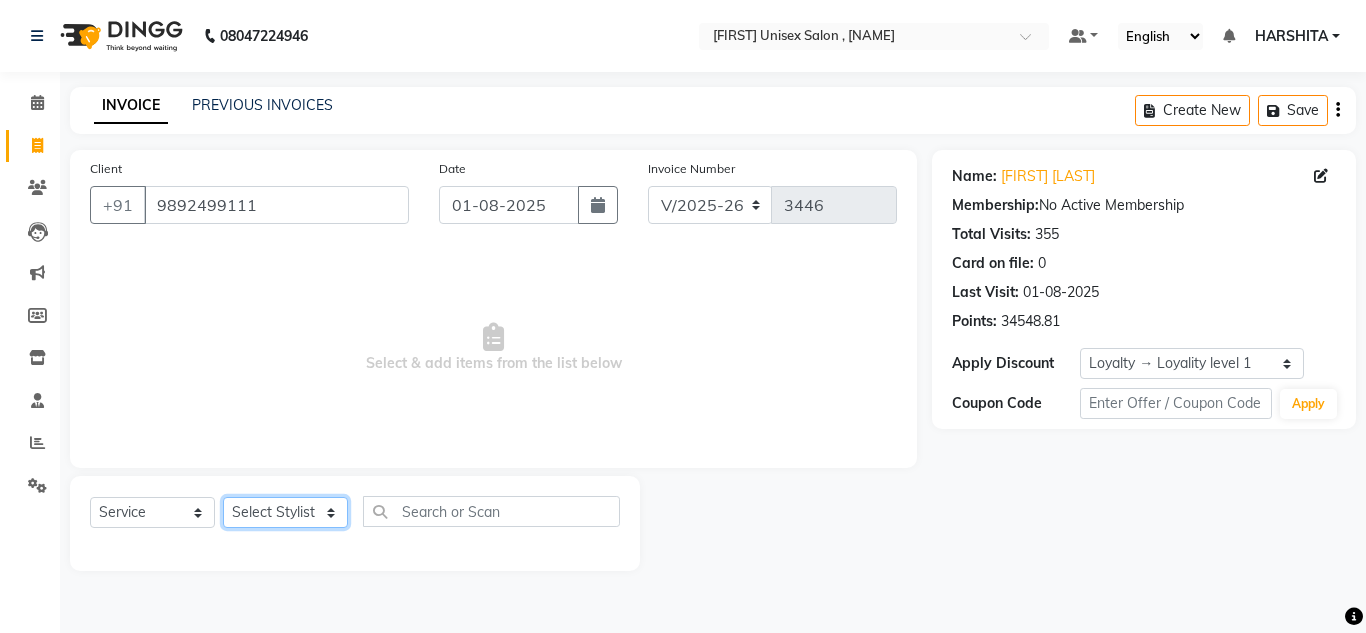 click on "Select Stylist [FIRST] [FIRST] [FIRST] [FIRST] [FIRST] [FIRST] [FIRST] [FIRST] [FIRST] [FIRST] [FIRST]" 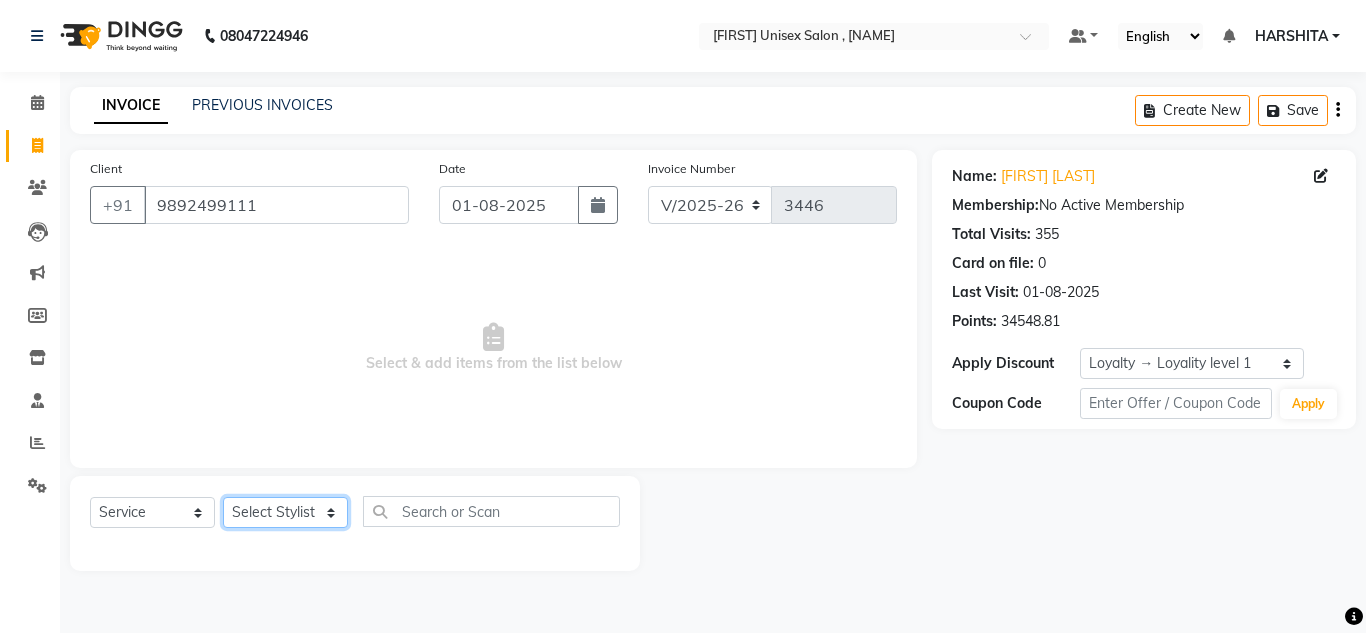 select on "85763" 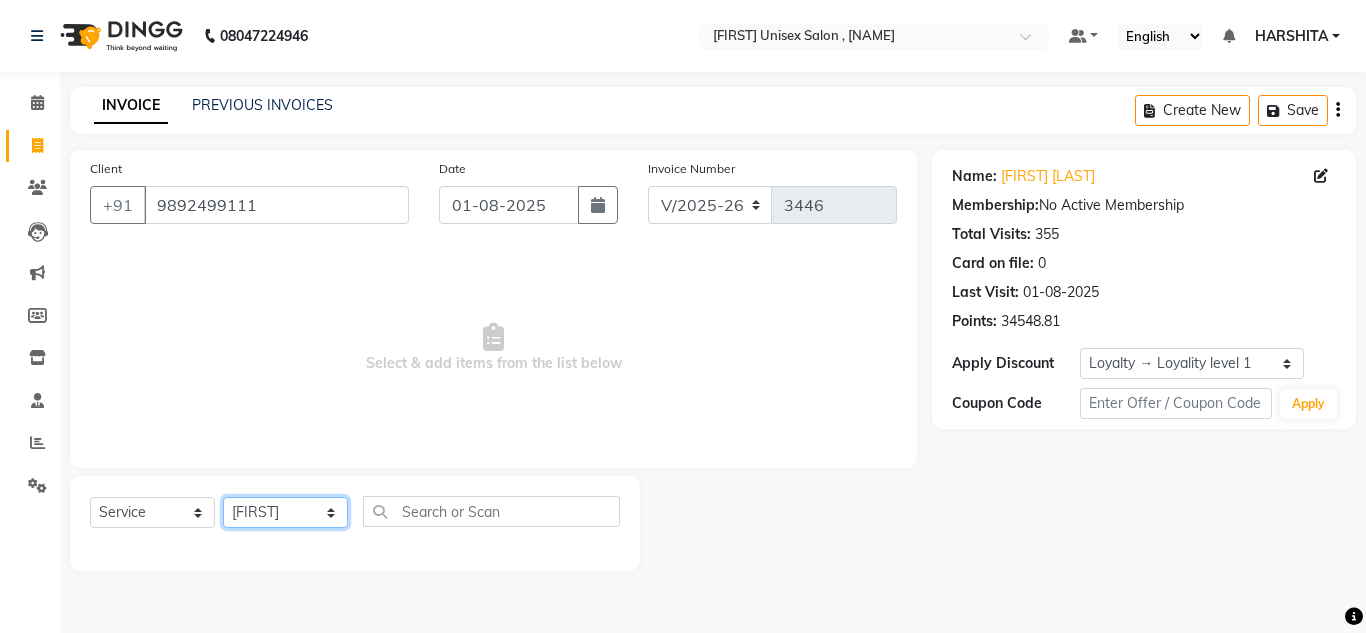 click on "Select Stylist [FIRST] [FIRST] [FIRST] [FIRST] [FIRST] [FIRST] [FIRST] [FIRST] [FIRST] [FIRST] [FIRST]" 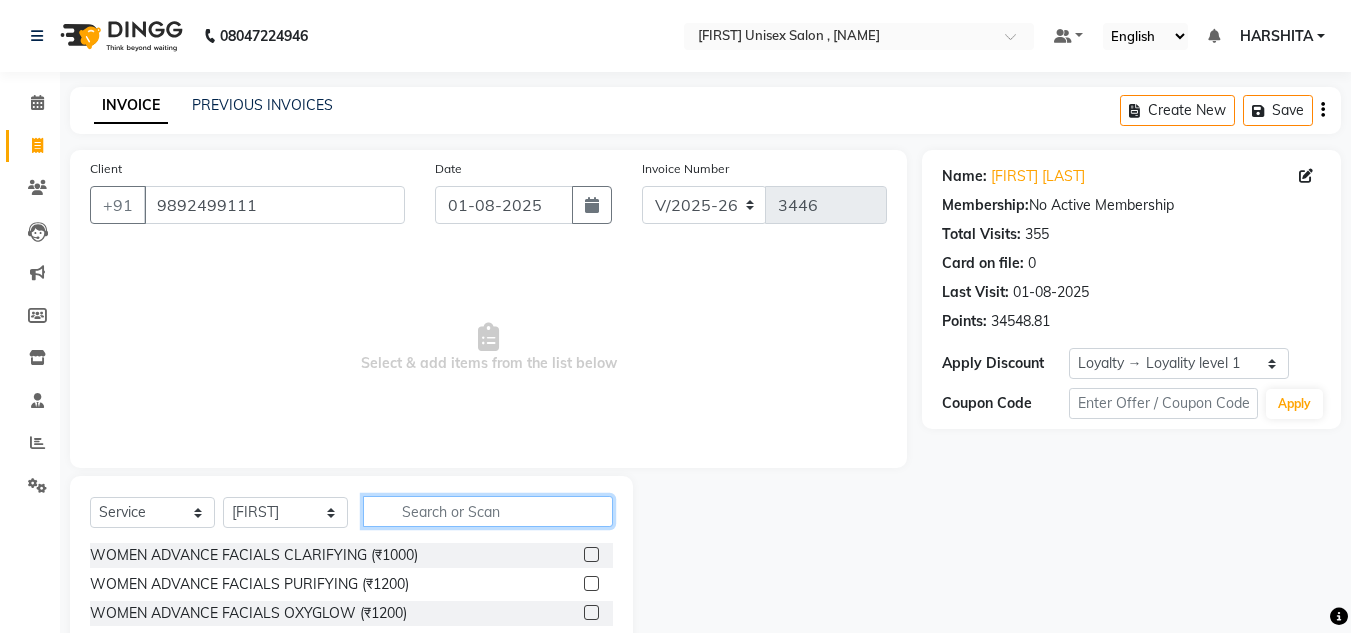 click 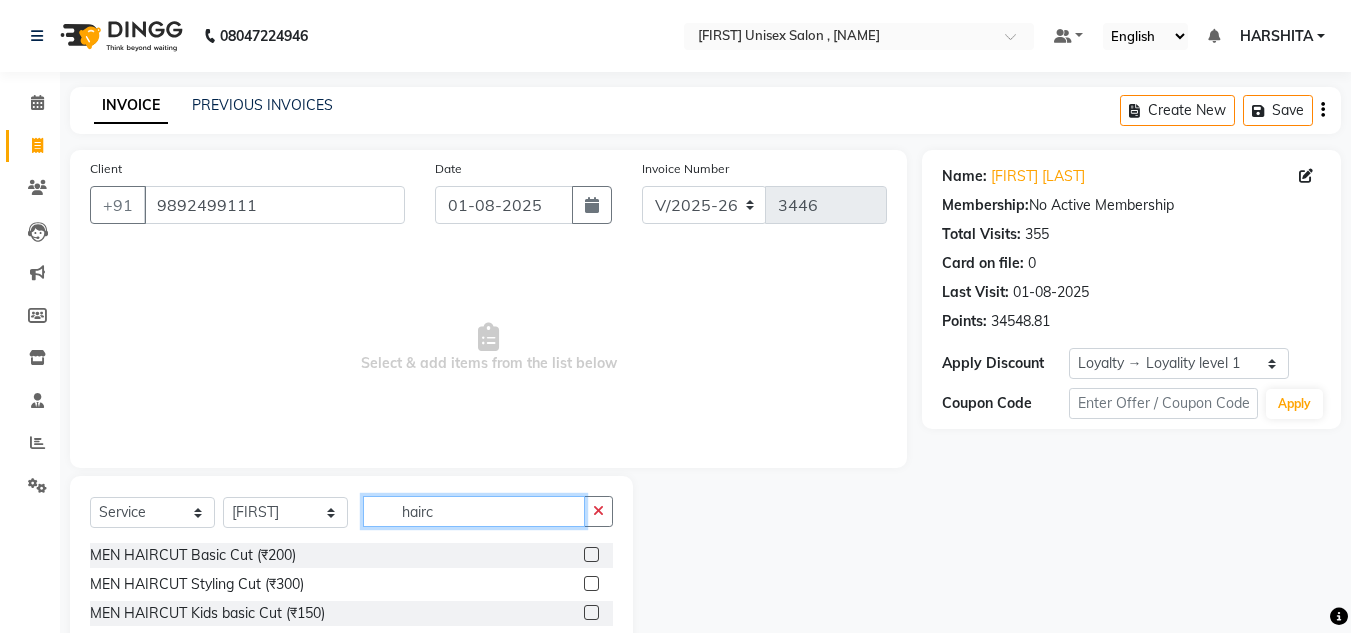type on "hairc" 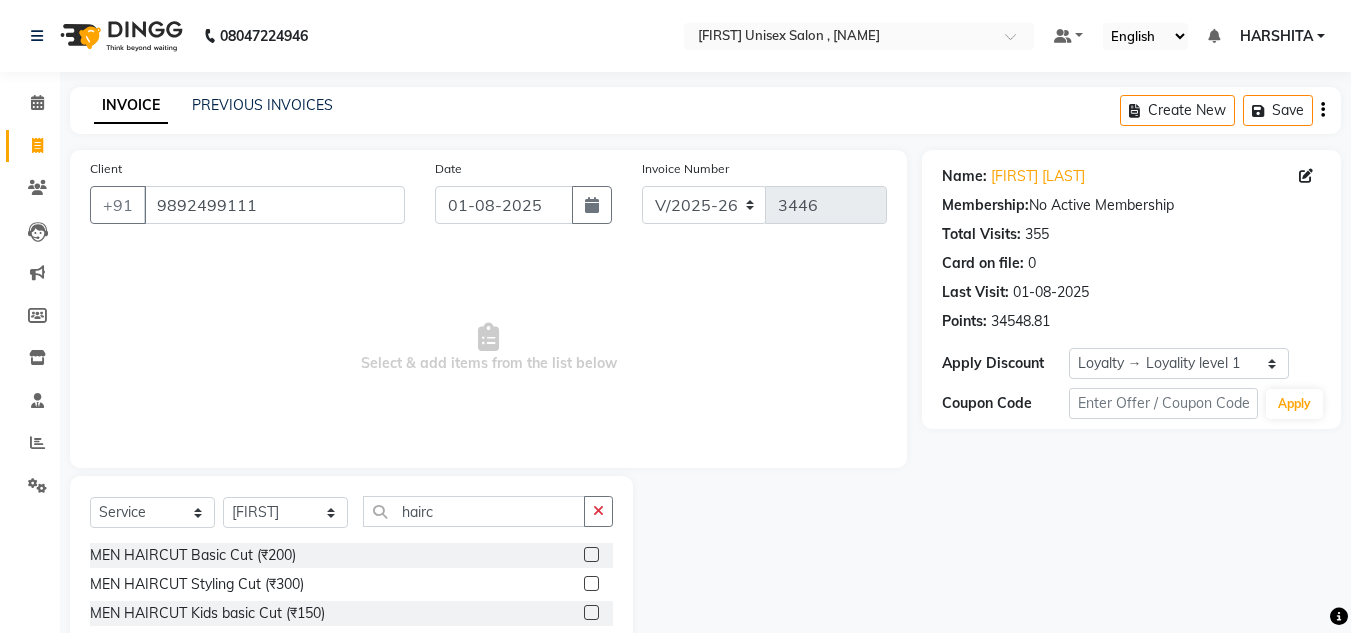 click 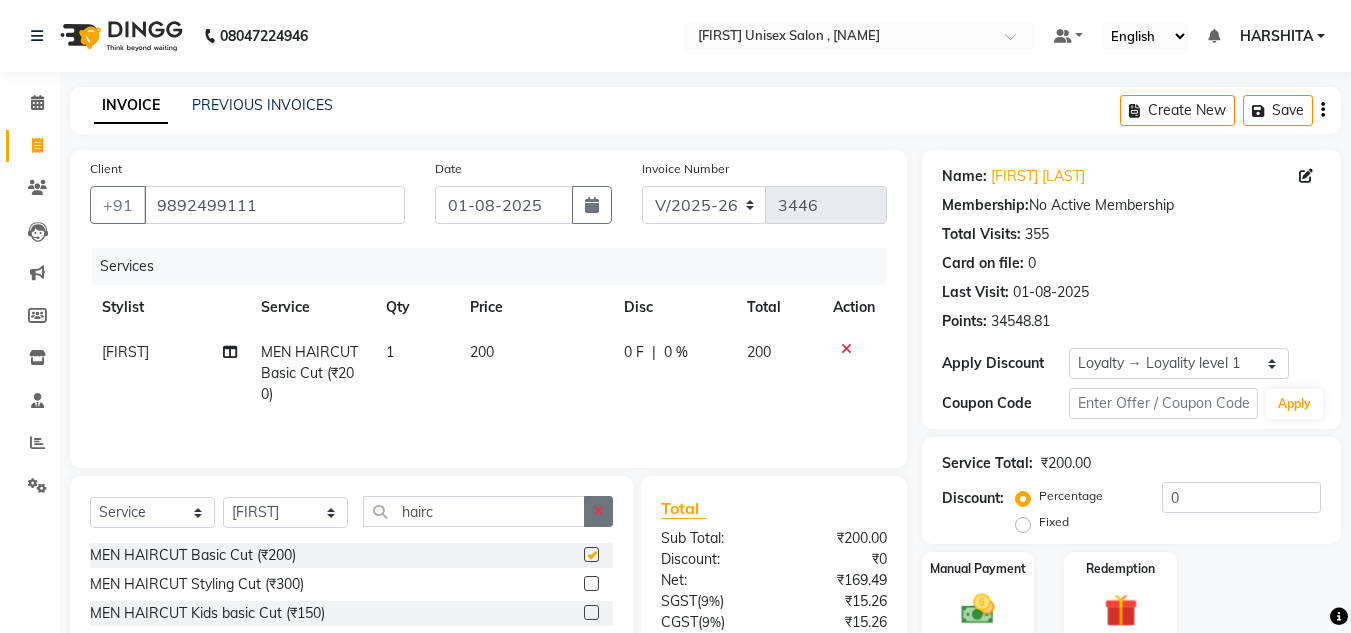checkbox on "false" 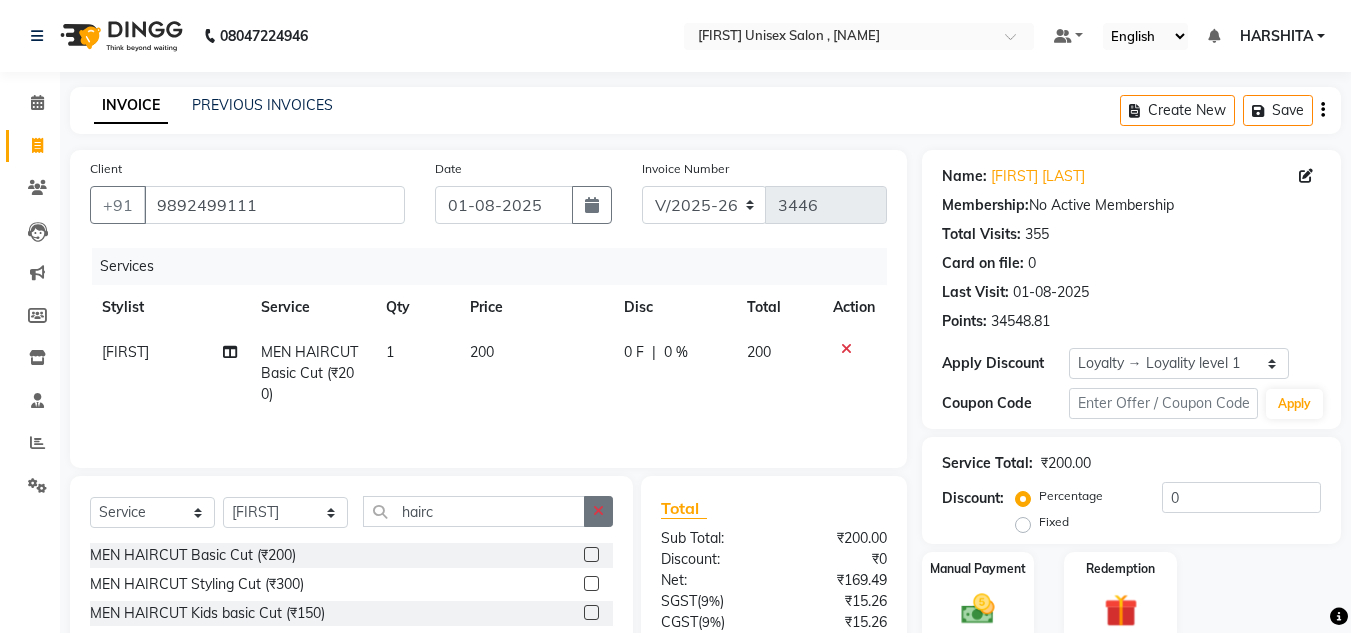 click 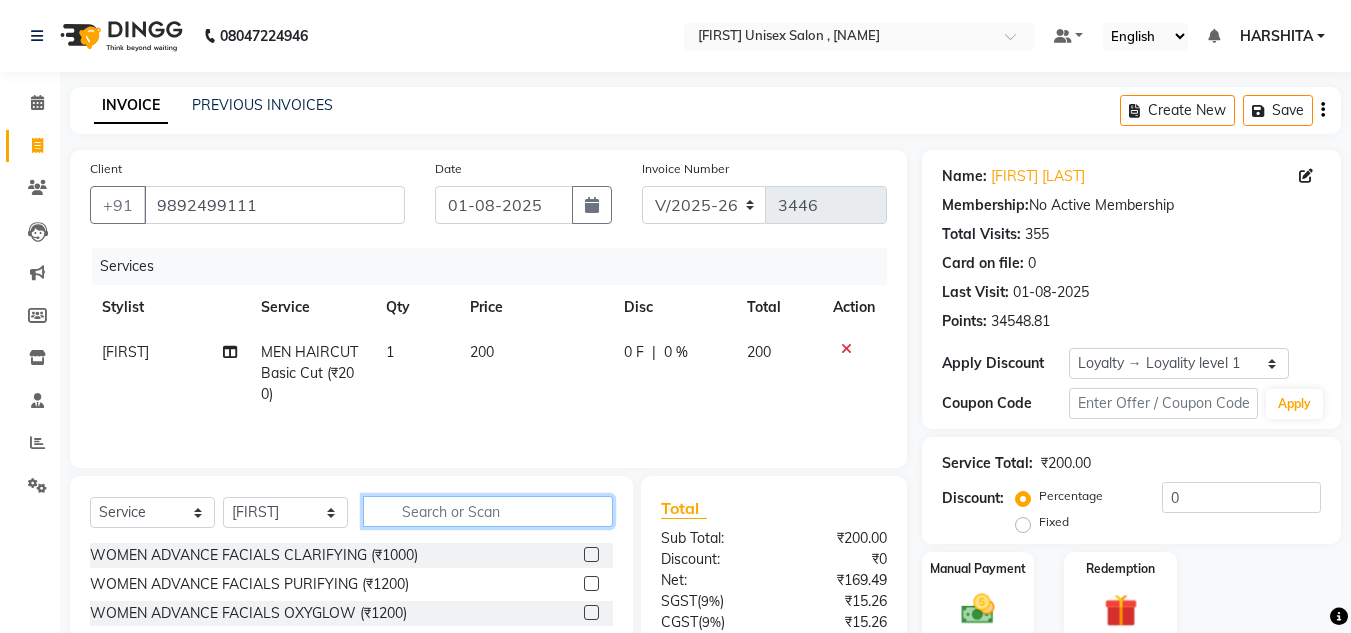 click 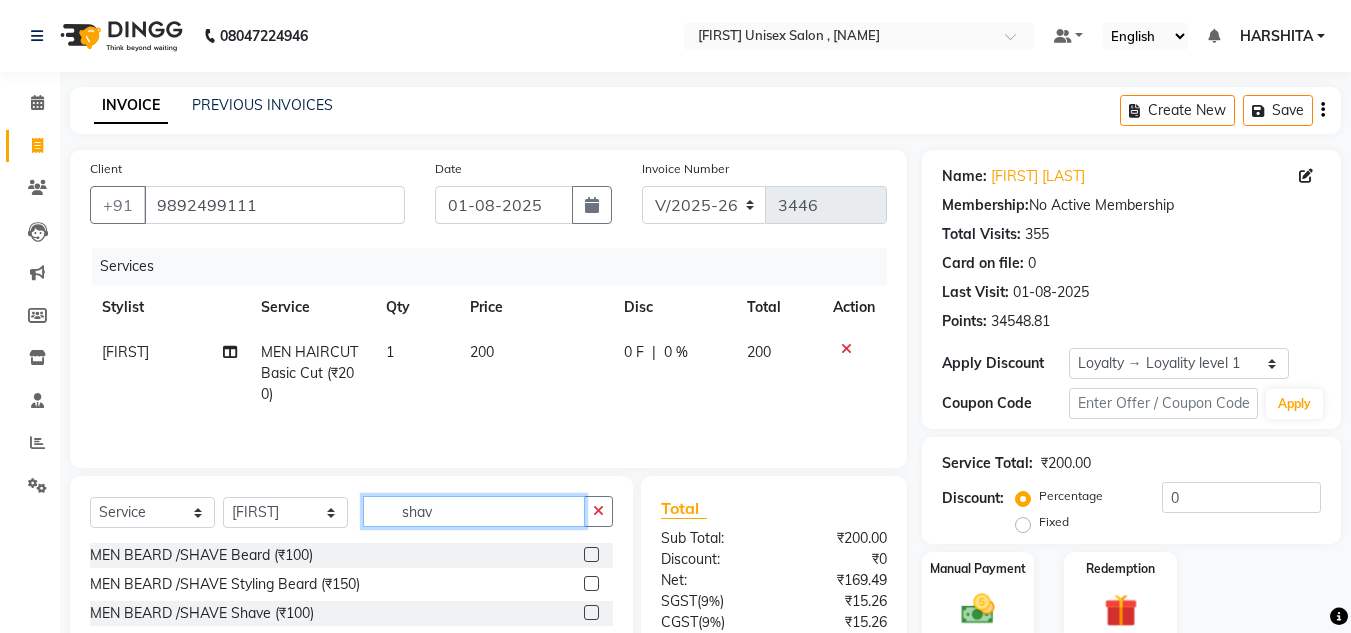 type on "shav" 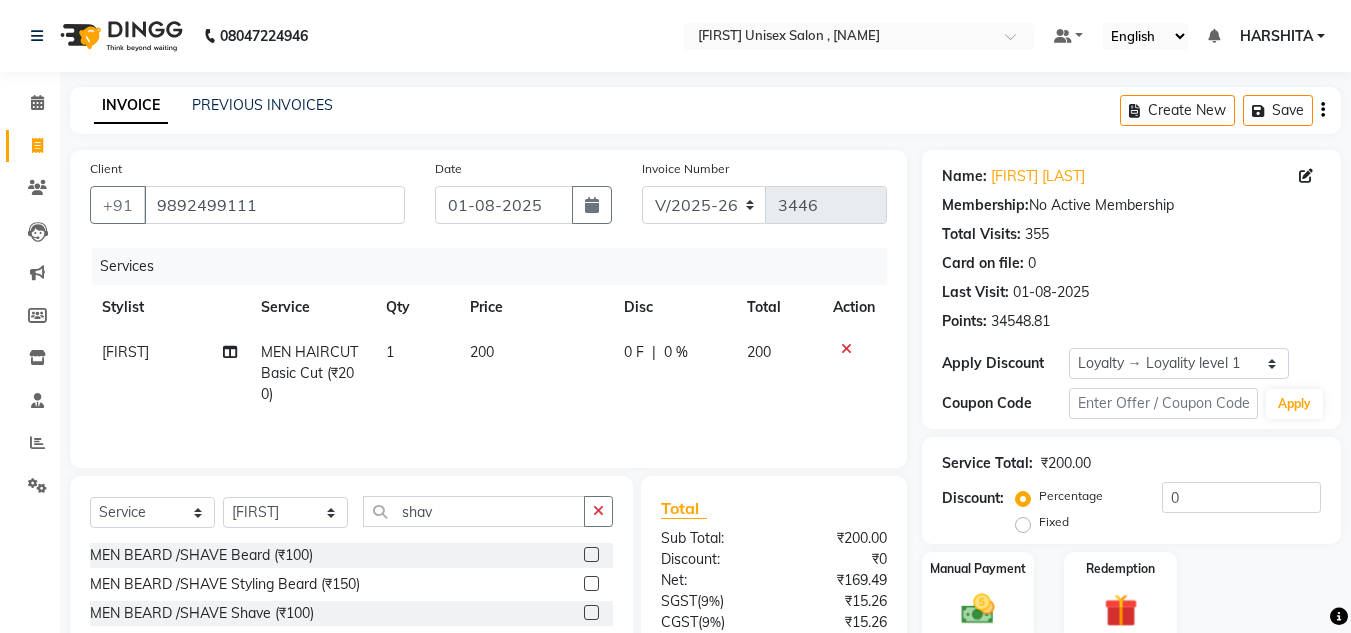 click 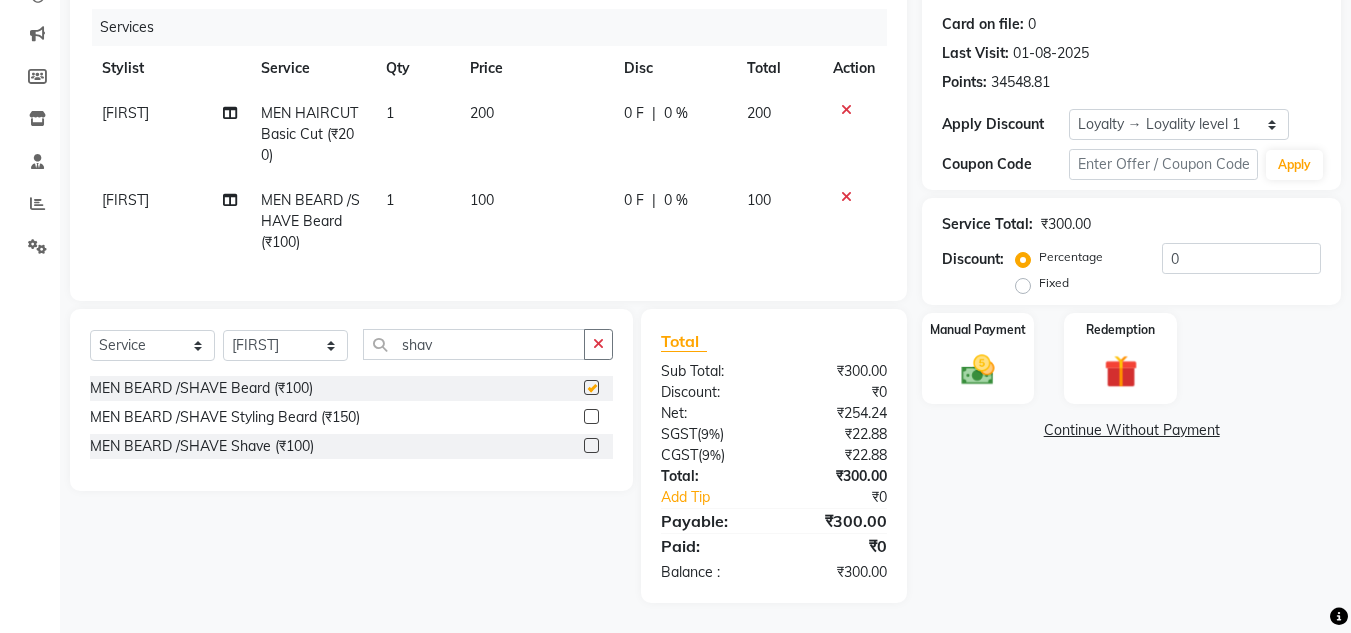 scroll, scrollTop: 254, scrollLeft: 0, axis: vertical 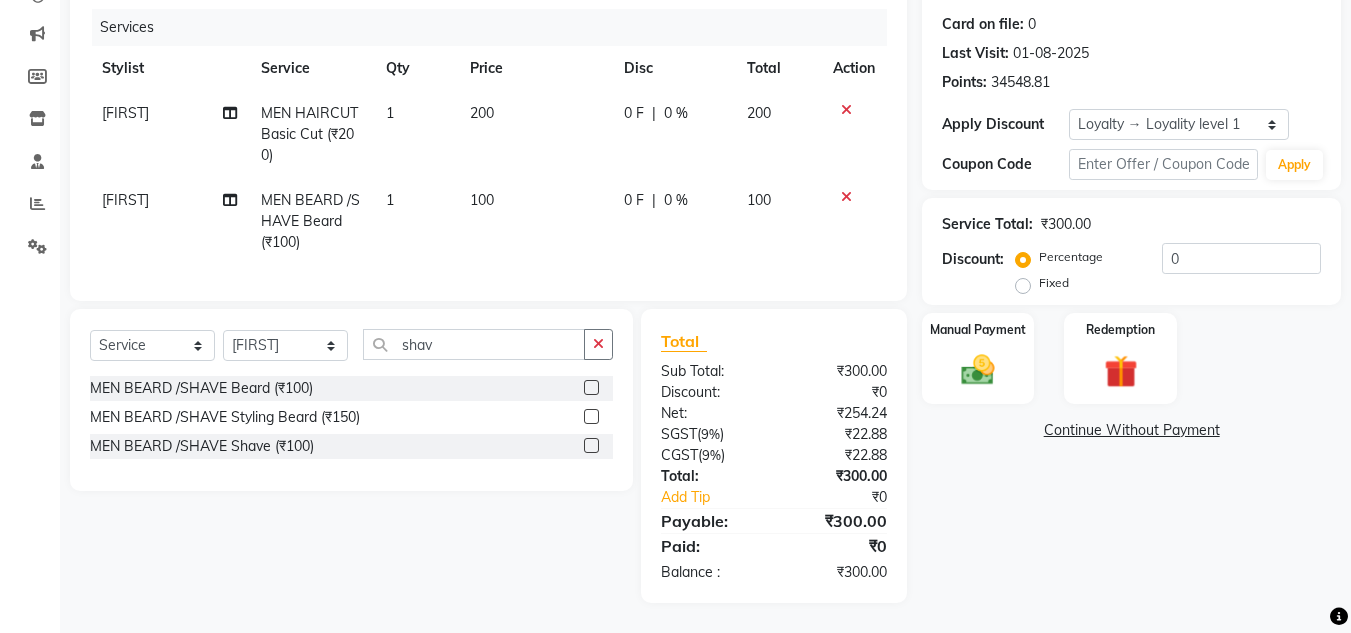 checkbox on "false" 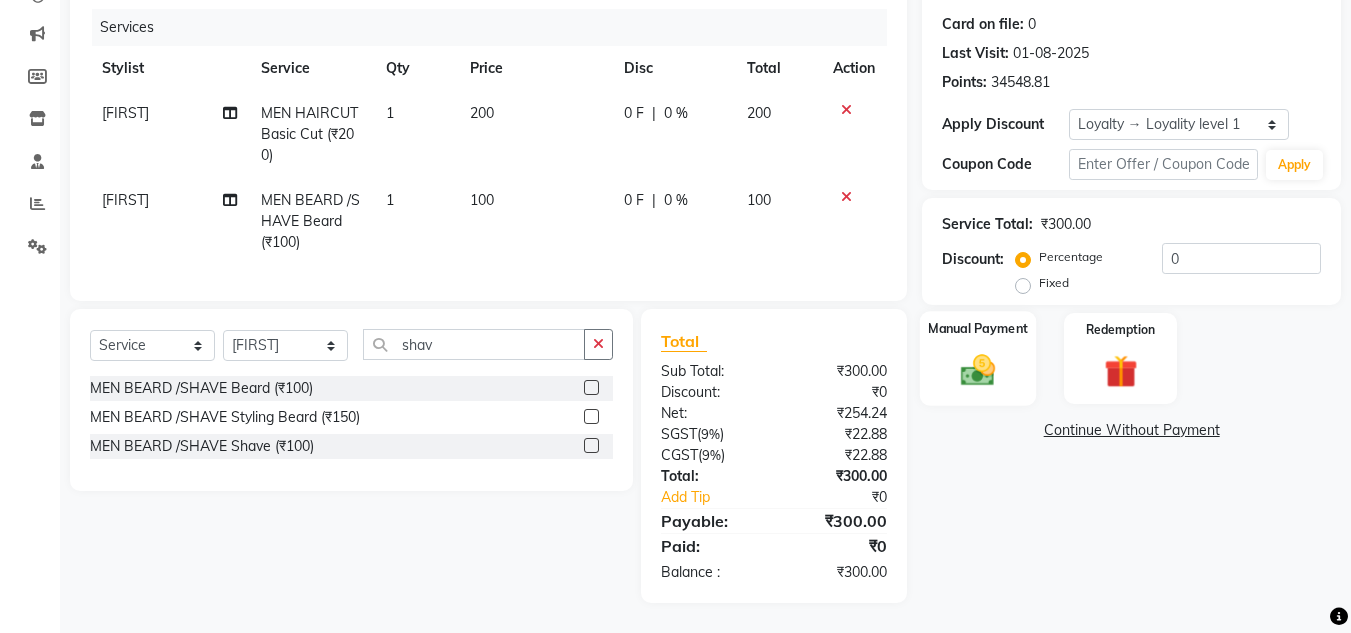 click 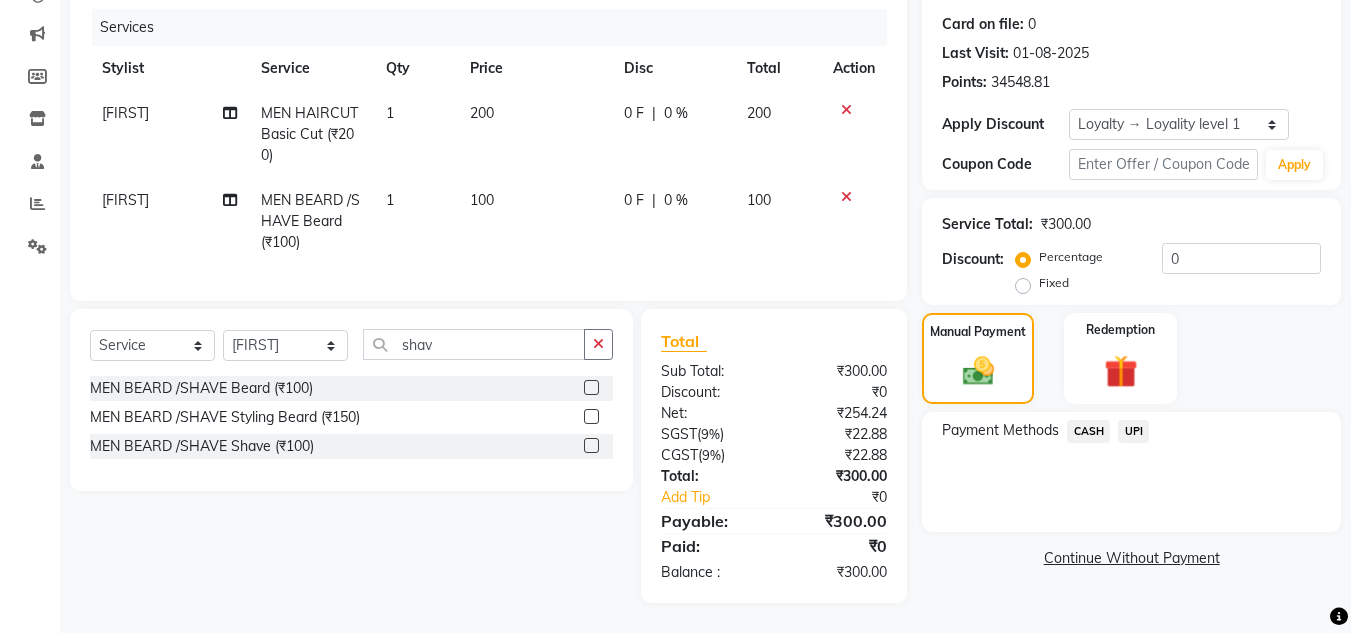 click on "UPI" 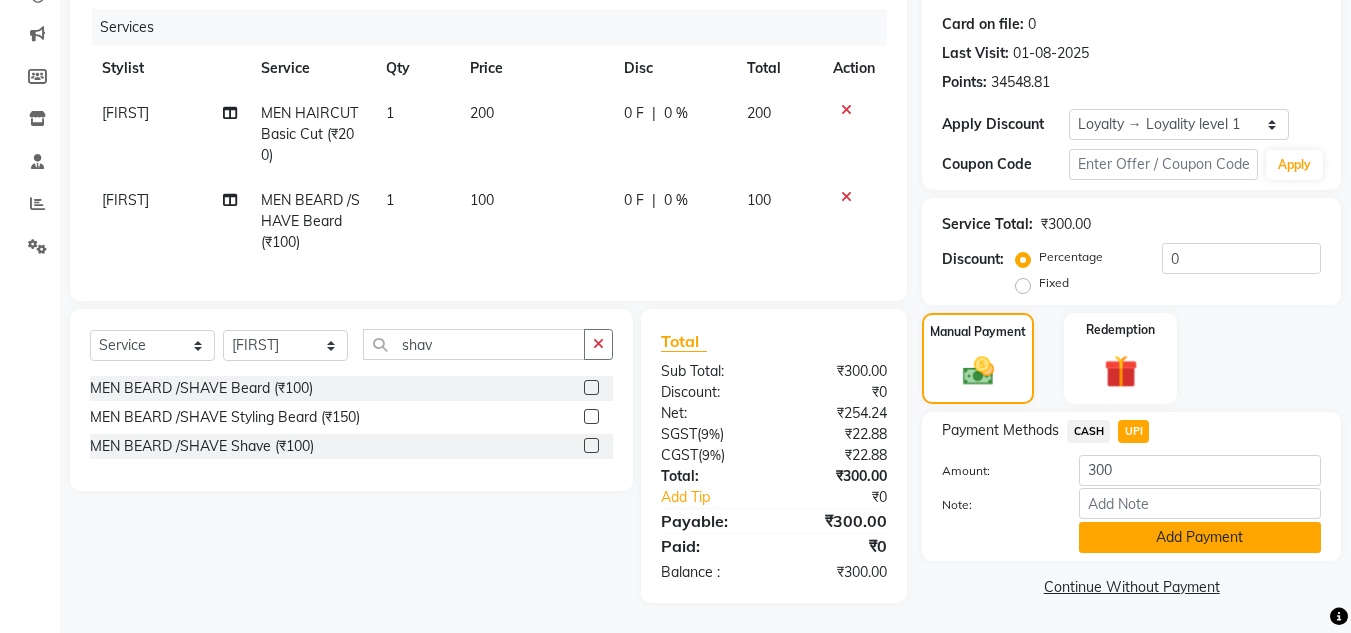 click on "Add Payment" 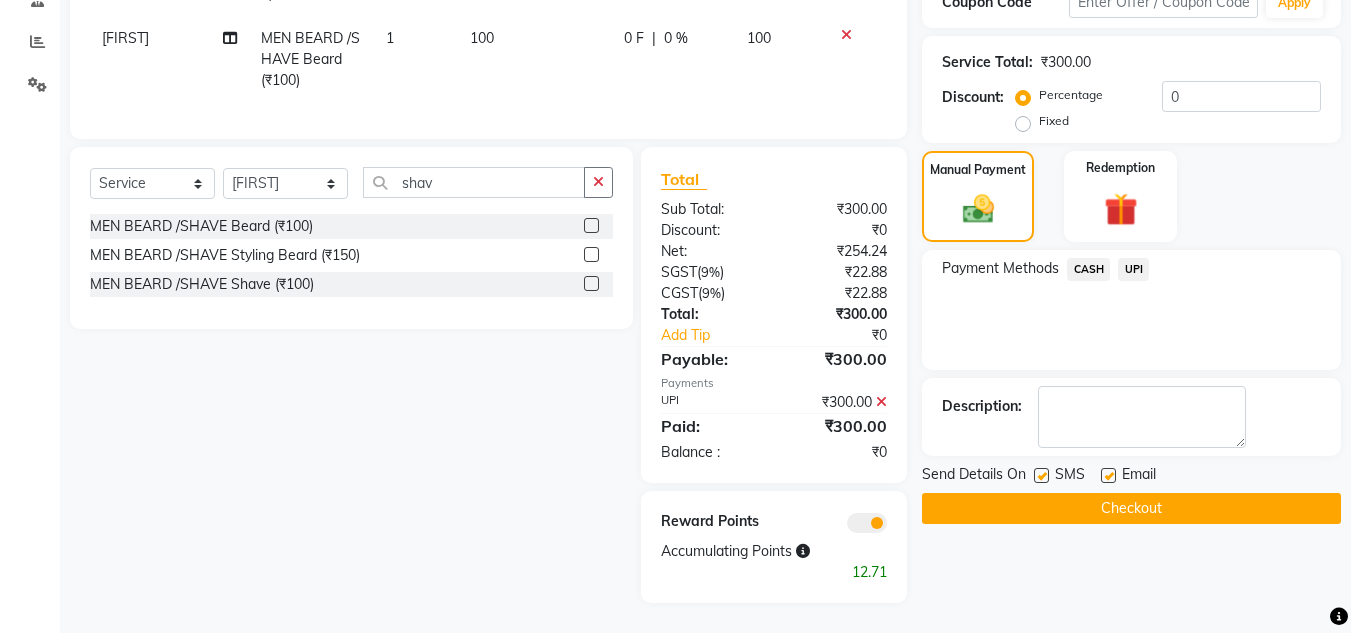 scroll, scrollTop: 416, scrollLeft: 0, axis: vertical 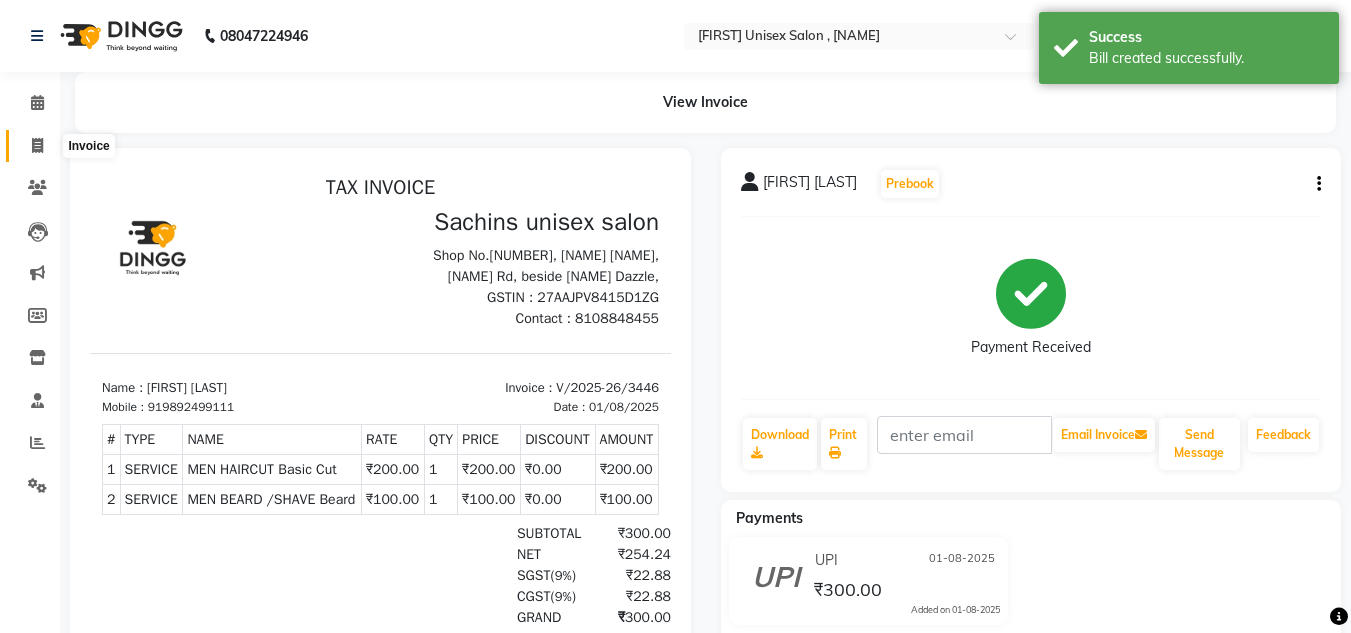 click 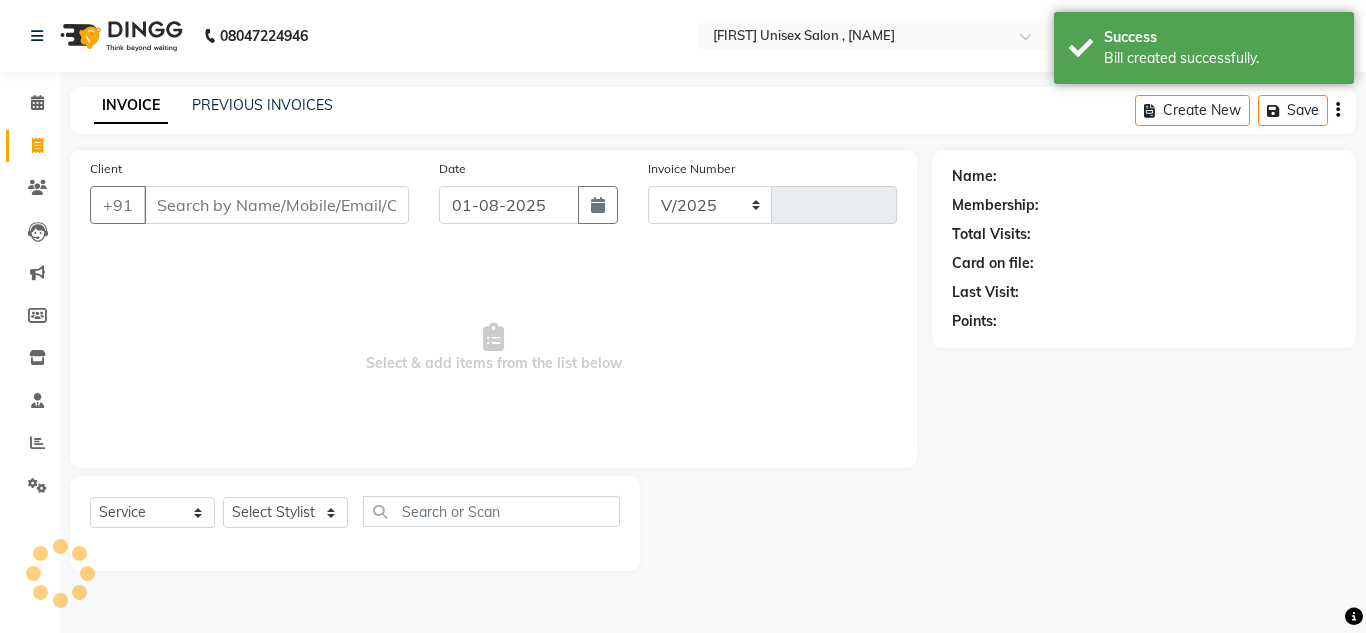 select on "6840" 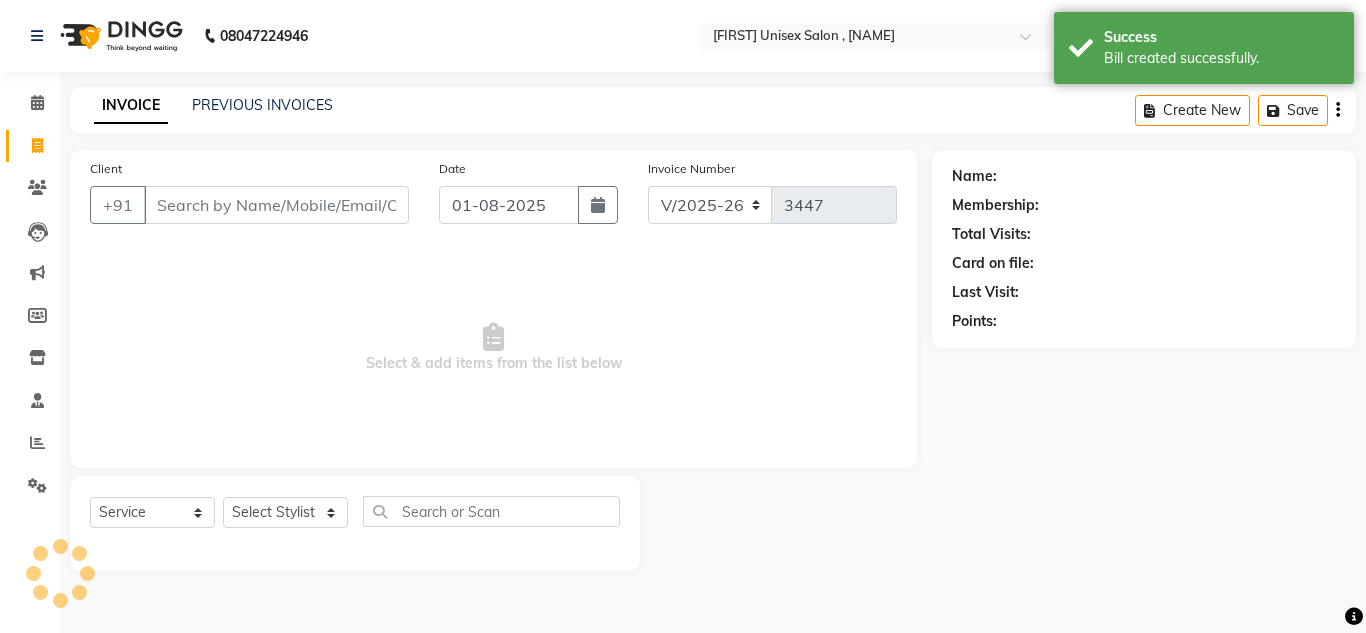 click on "Client" at bounding box center (276, 205) 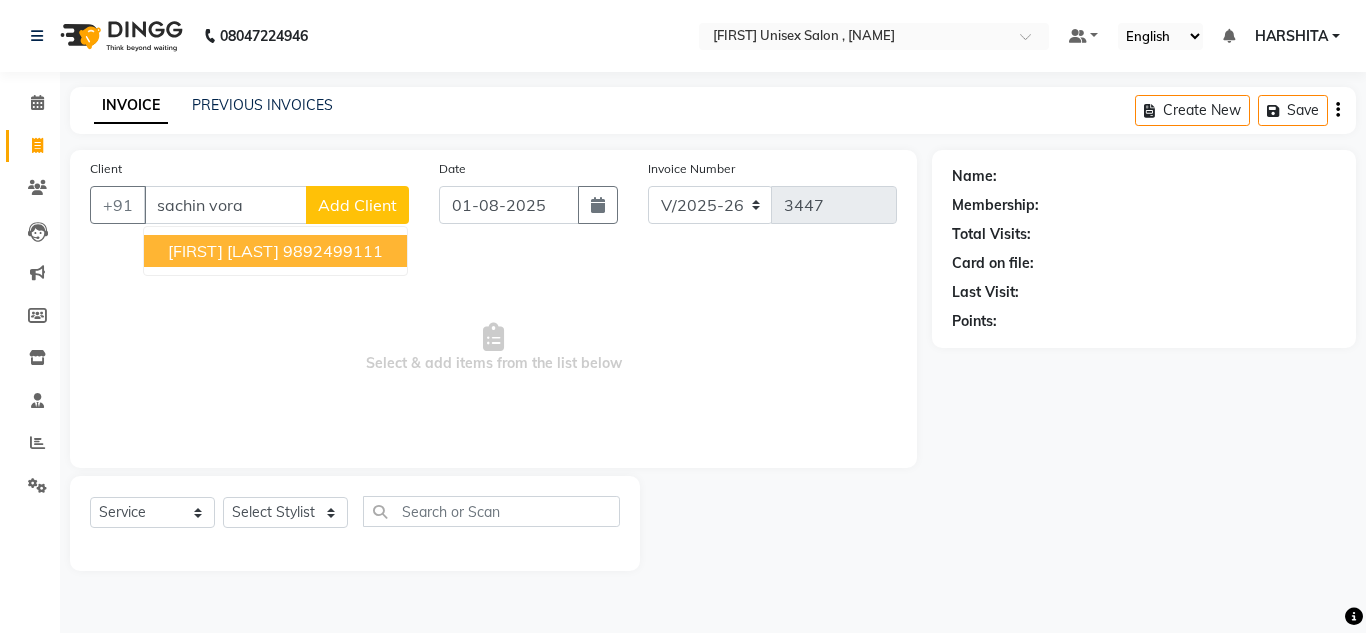 click on "[FIRST] [LAST] [PHONE]" at bounding box center [275, 251] 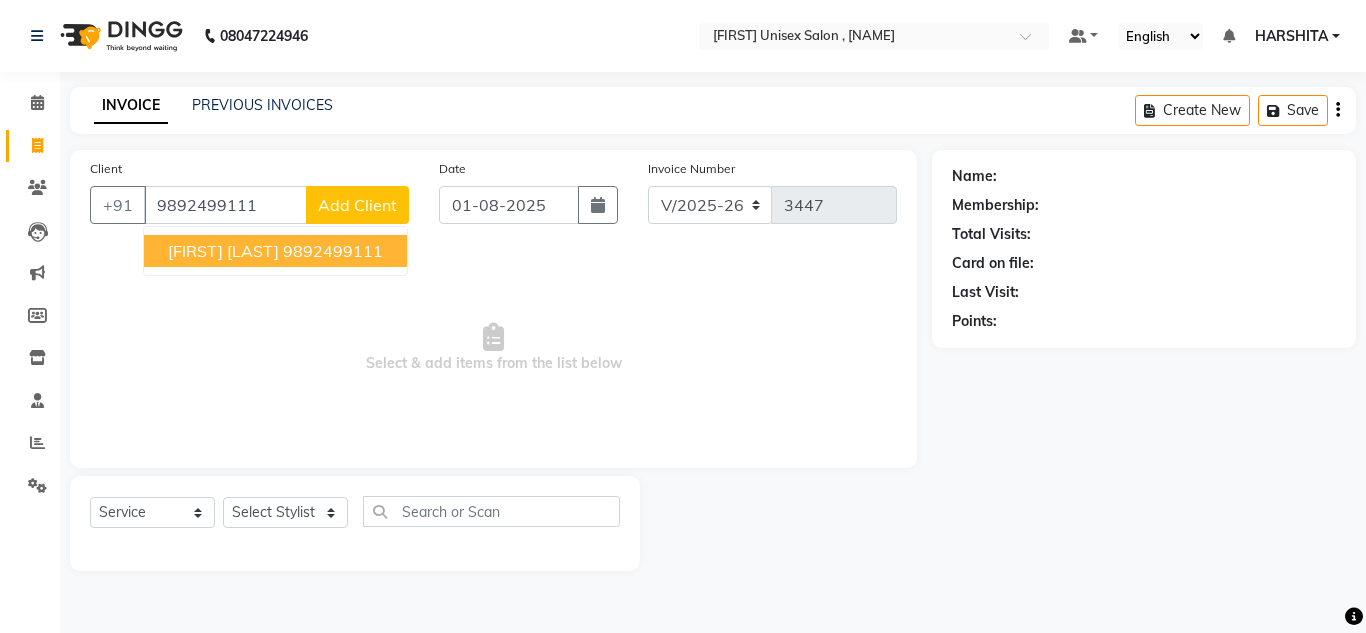 type on "9892499111" 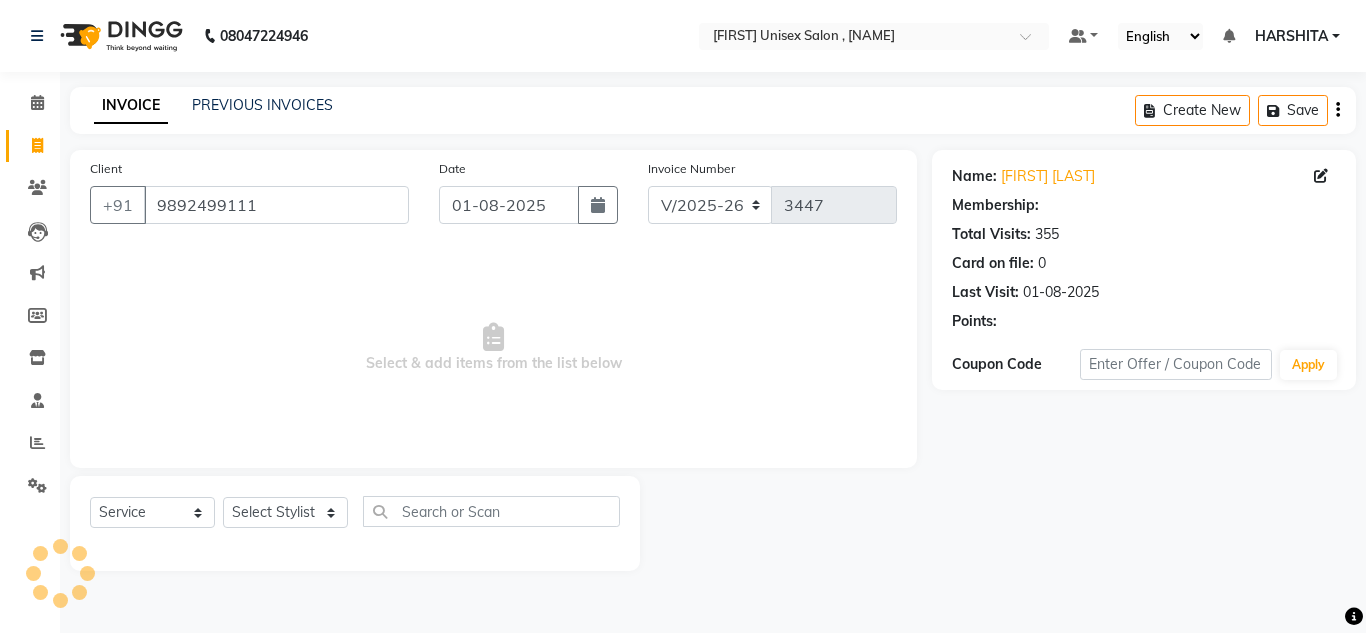 select on "1: Object" 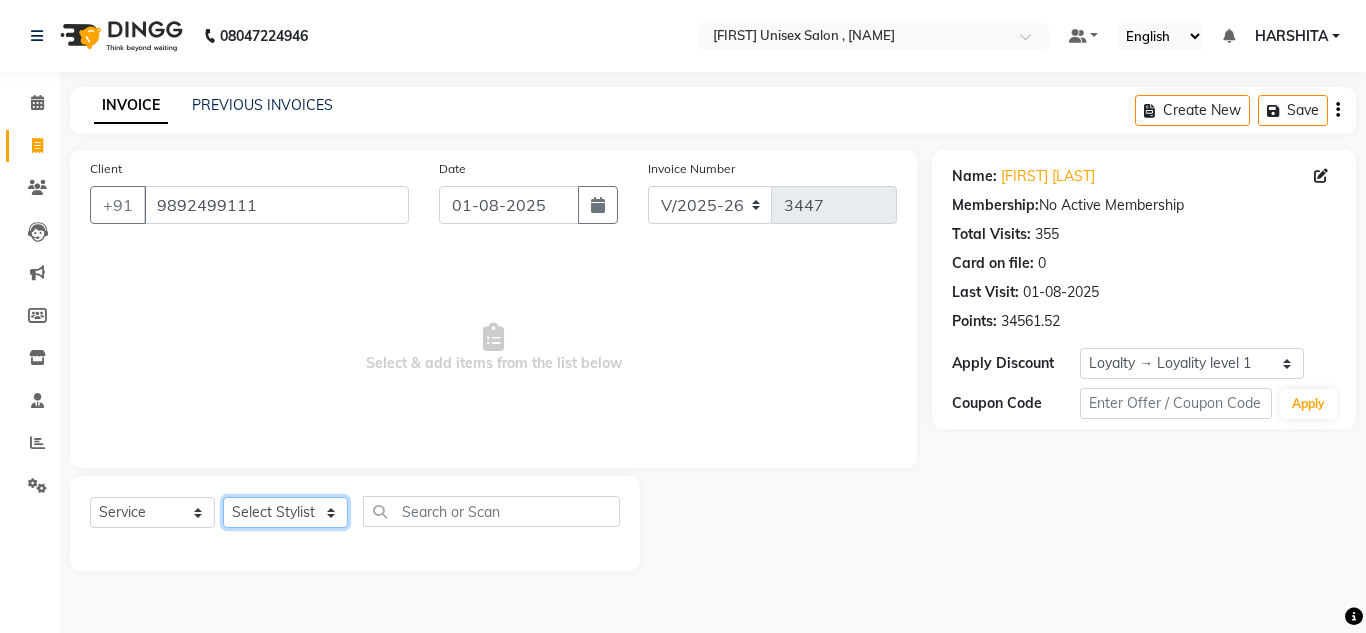 click on "Select Stylist [FIRST] [FIRST] [FIRST] [FIRST] [FIRST] [FIRST] [FIRST] [FIRST] [FIRST] [FIRST] [FIRST]" 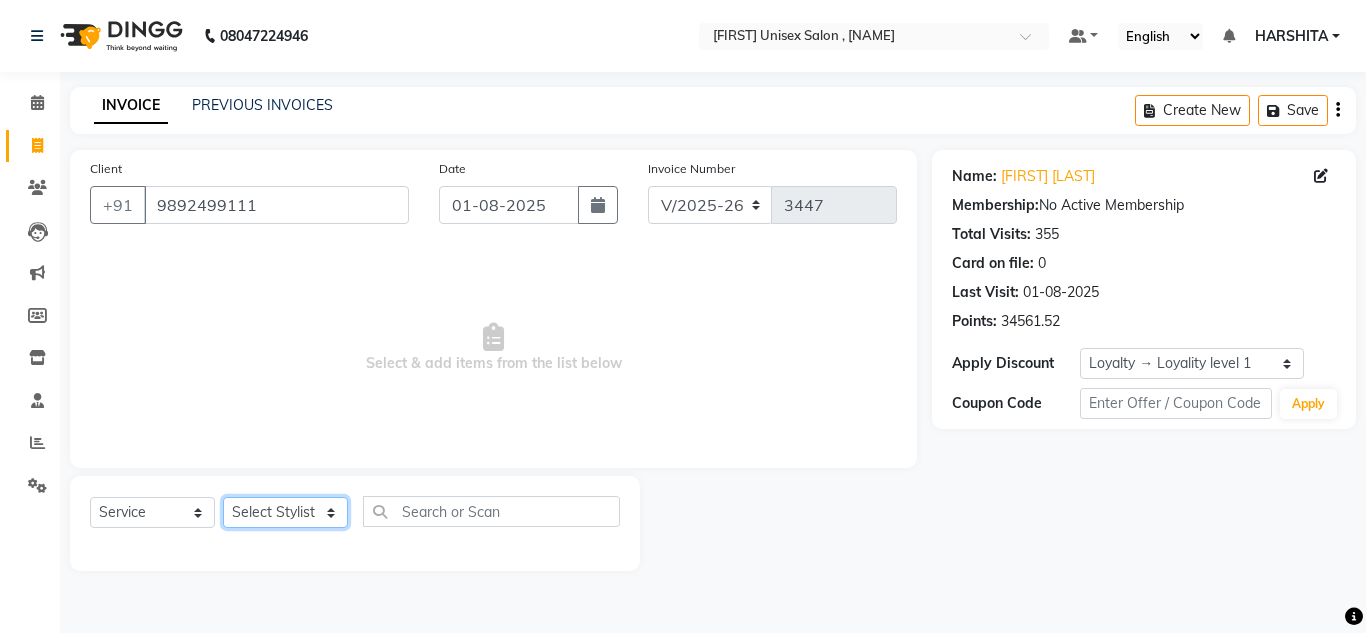 select on "81667" 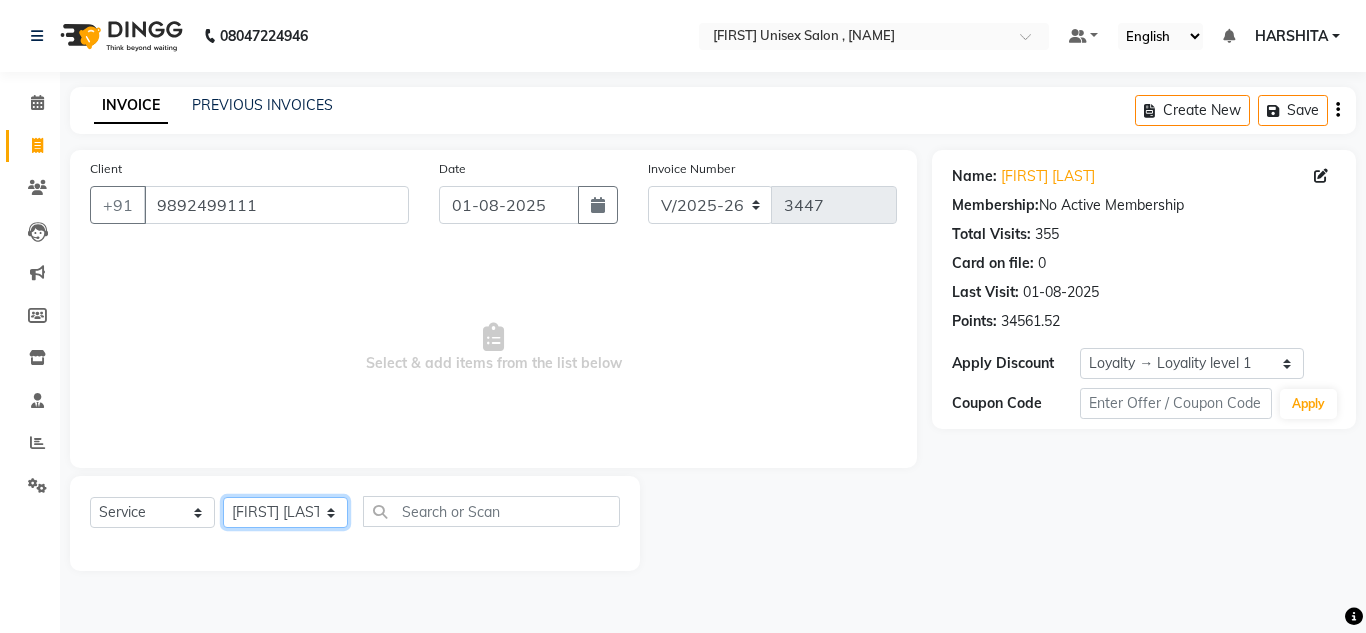 click on "Select Stylist [FIRST] [FIRST] [FIRST] [FIRST] [FIRST] [FIRST] [FIRST] [FIRST] [FIRST] [FIRST] [FIRST]" 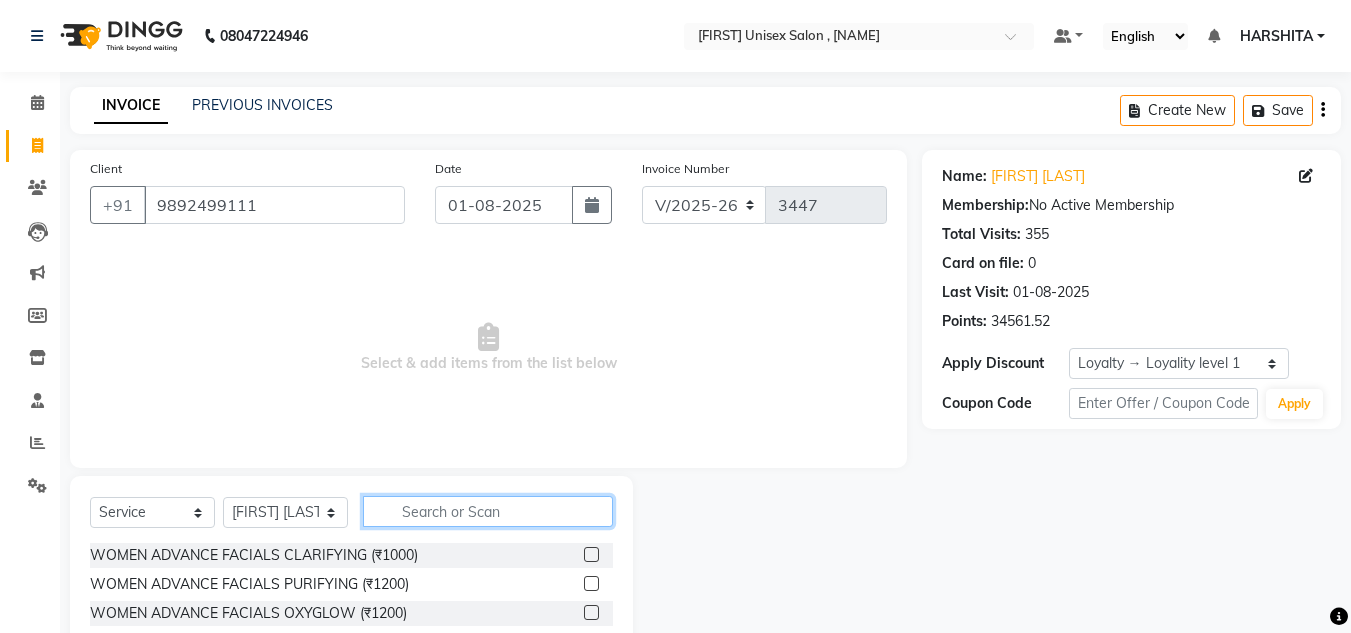 click 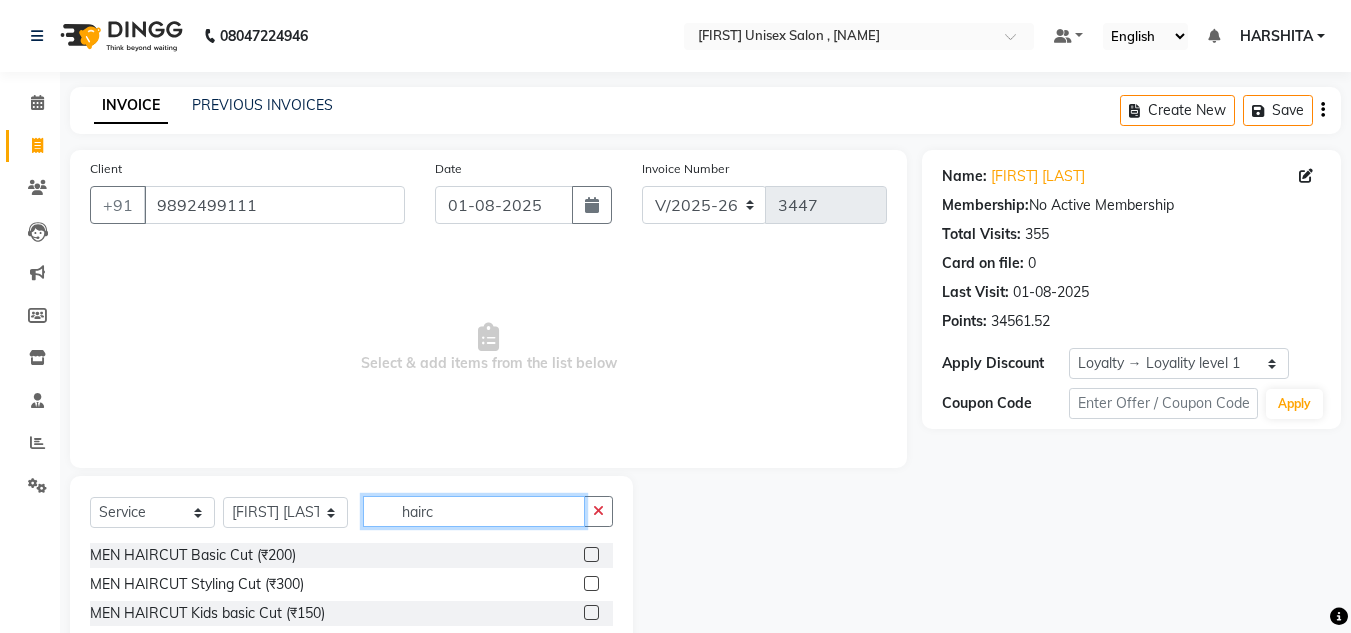 type on "hairc" 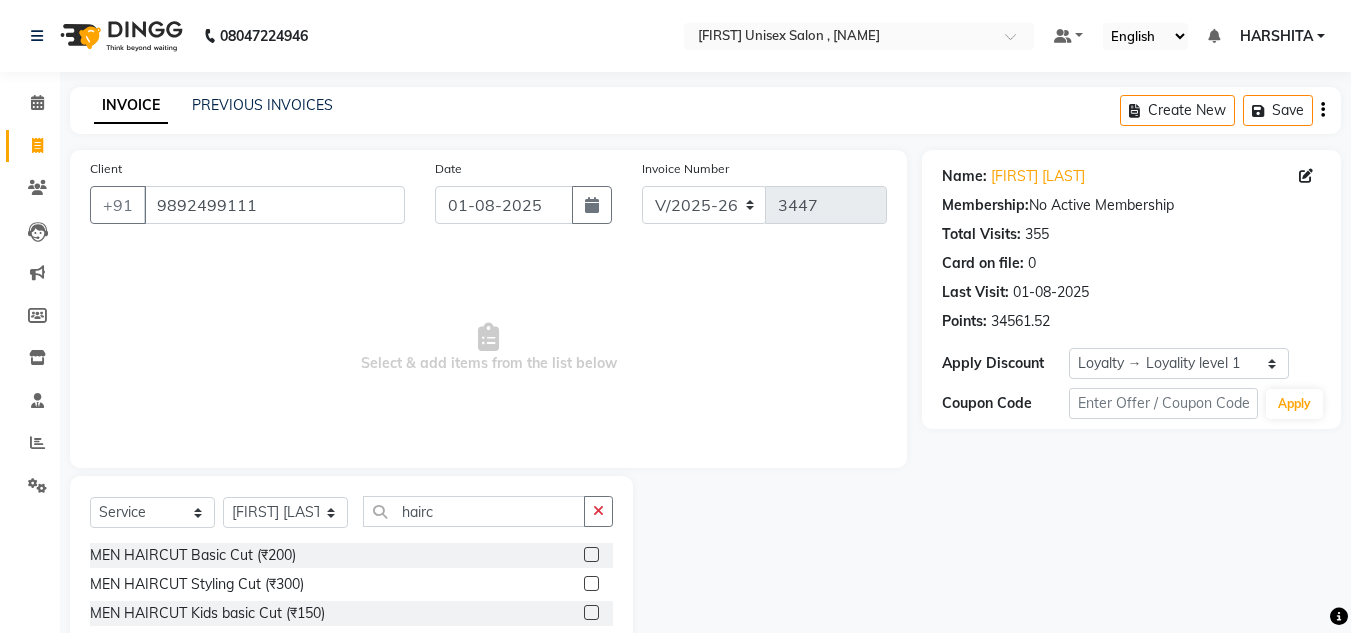 click 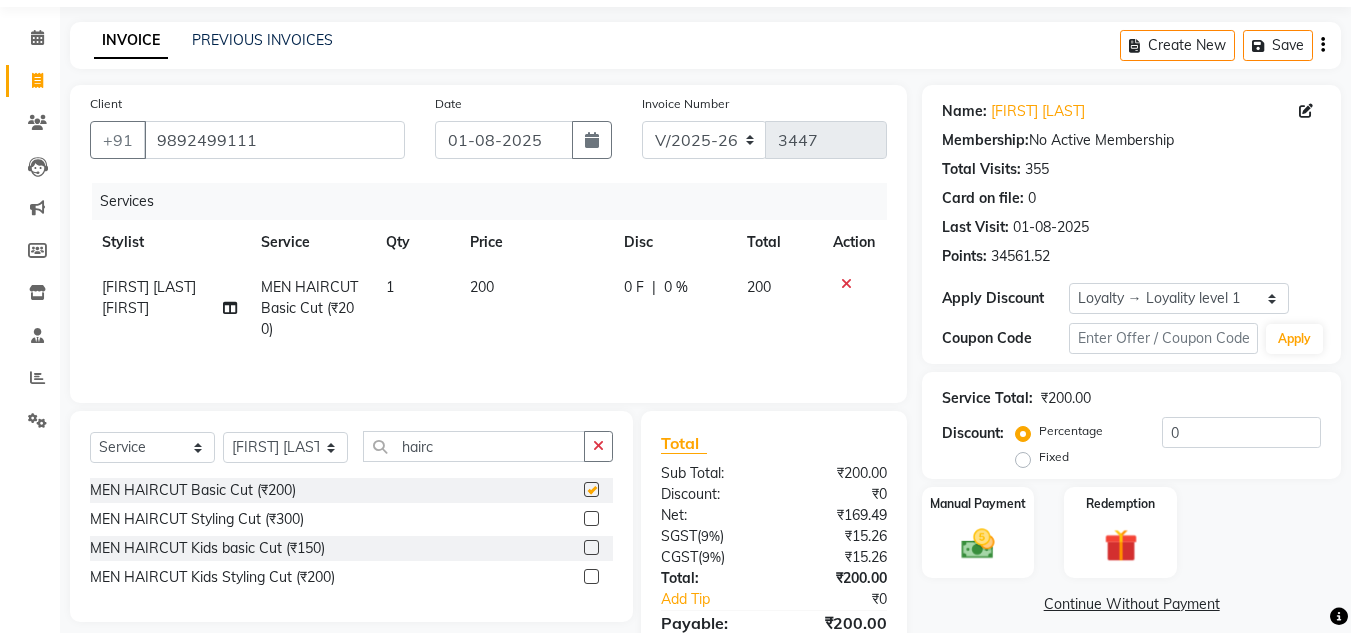 checkbox on "false" 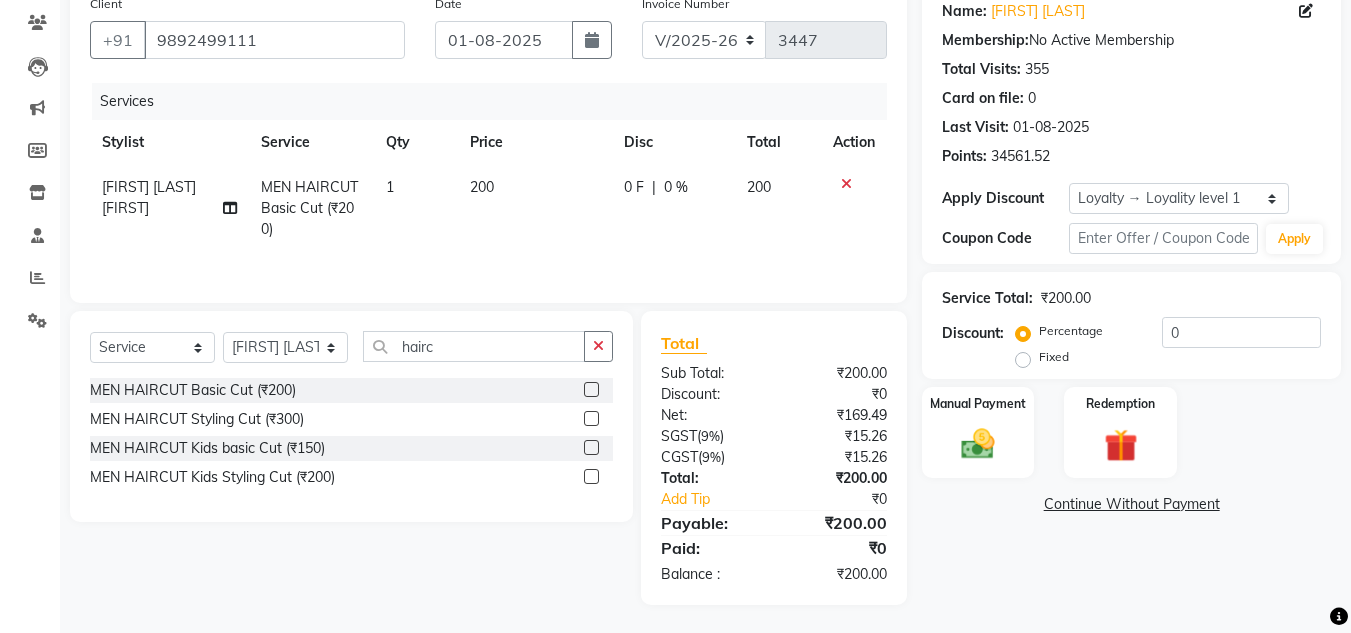 scroll, scrollTop: 167, scrollLeft: 0, axis: vertical 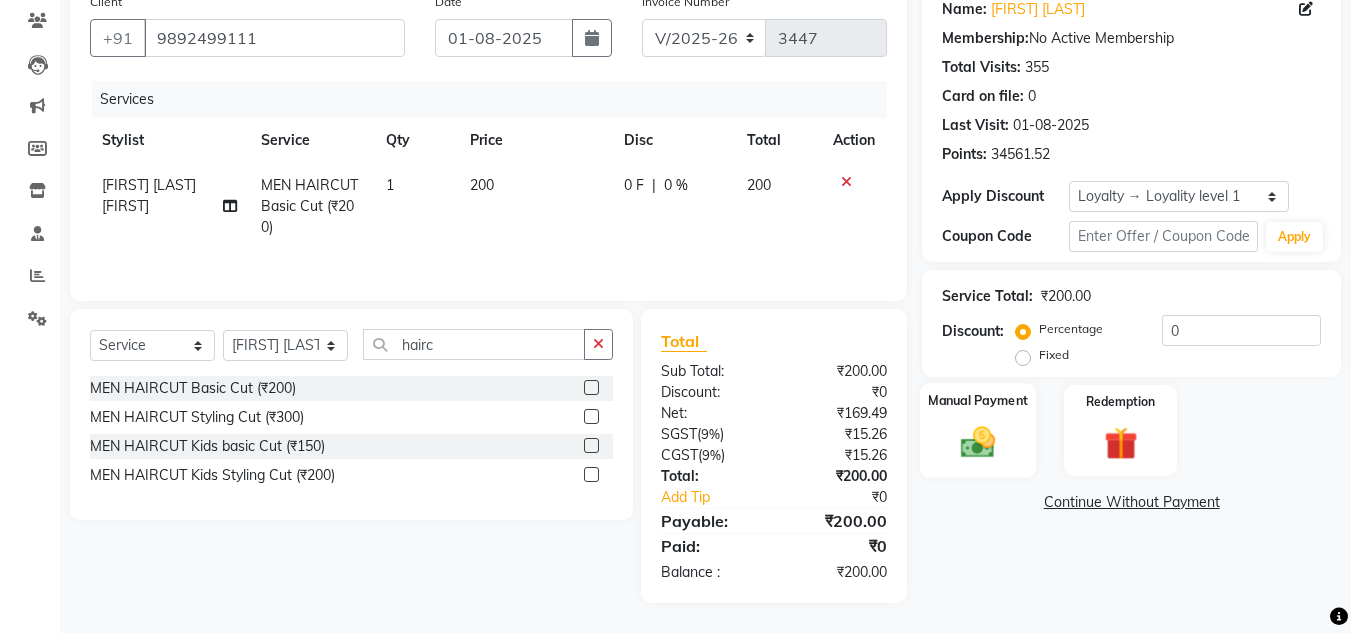 click 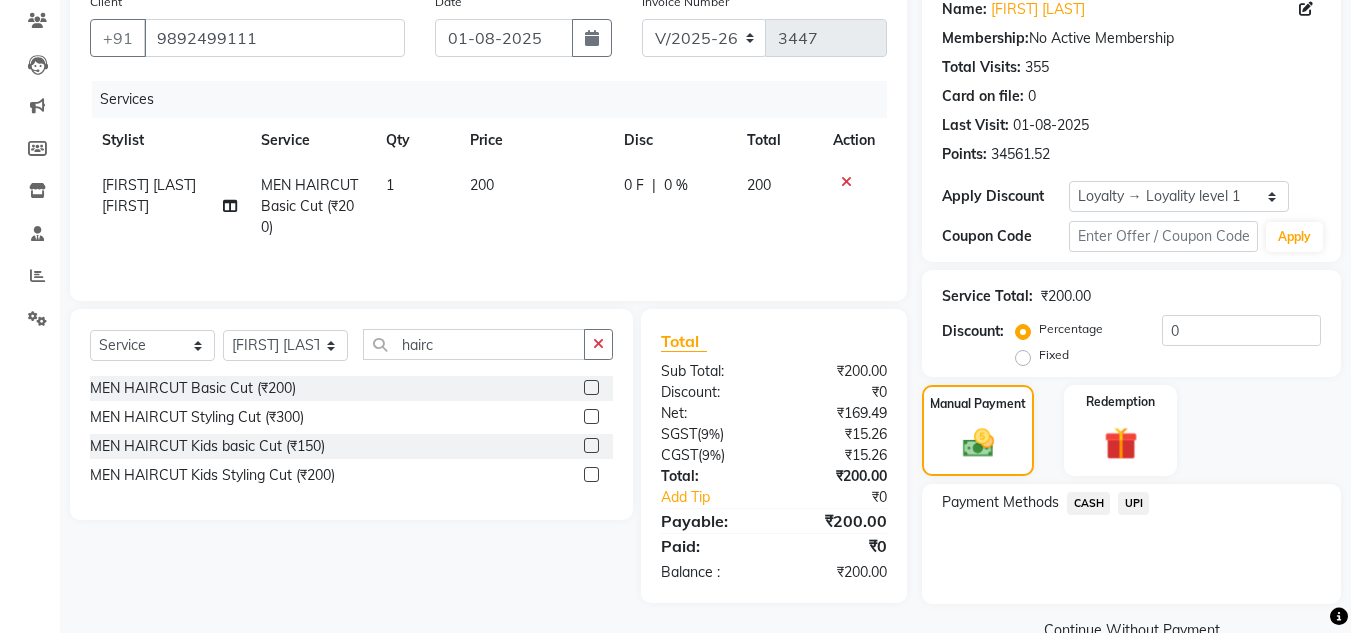 click on "CASH" 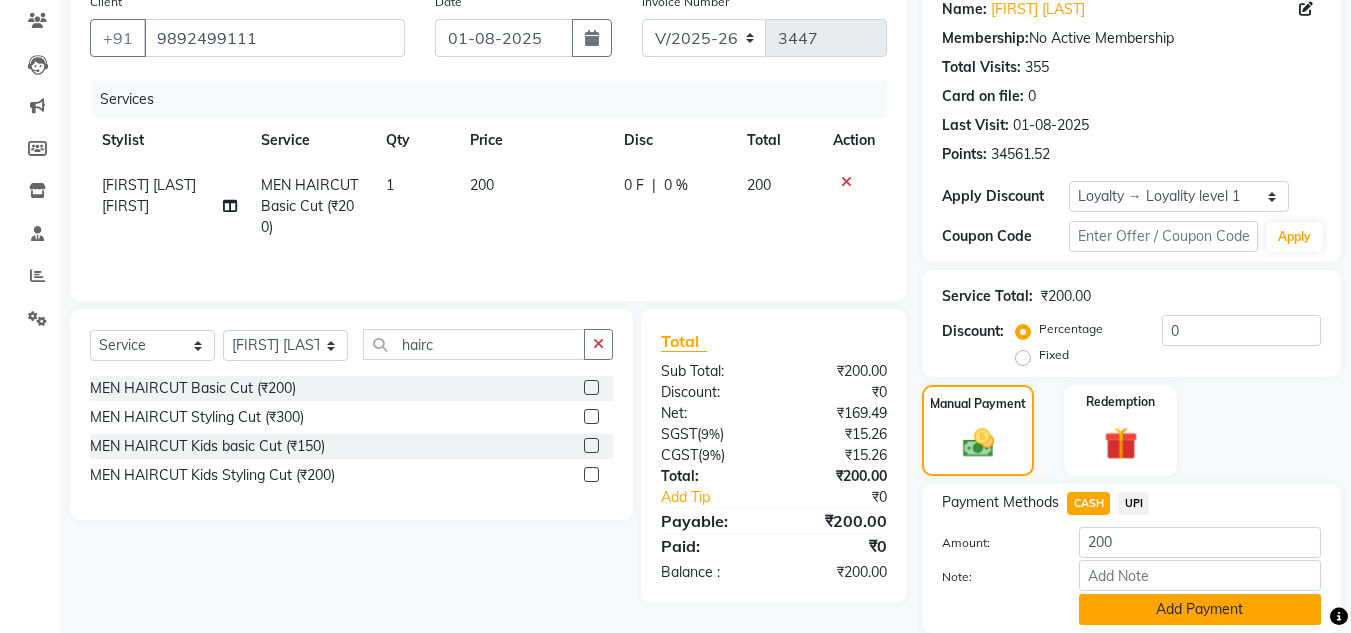 click on "Add Payment" 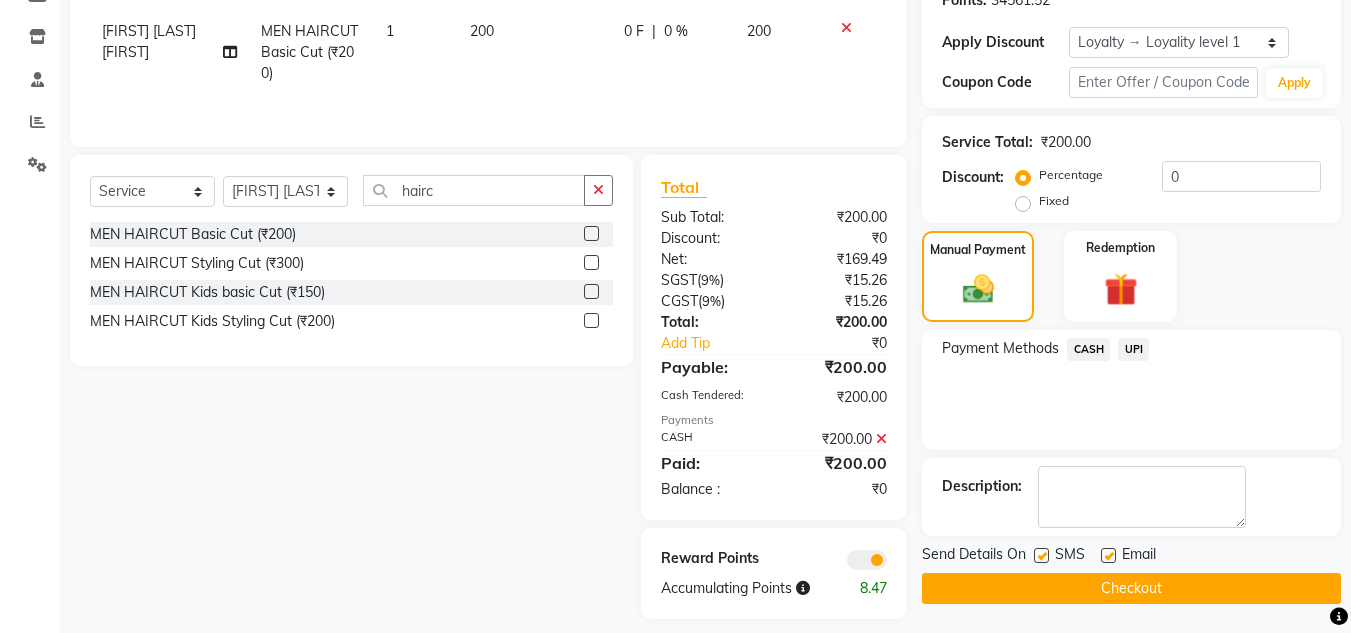 scroll, scrollTop: 337, scrollLeft: 0, axis: vertical 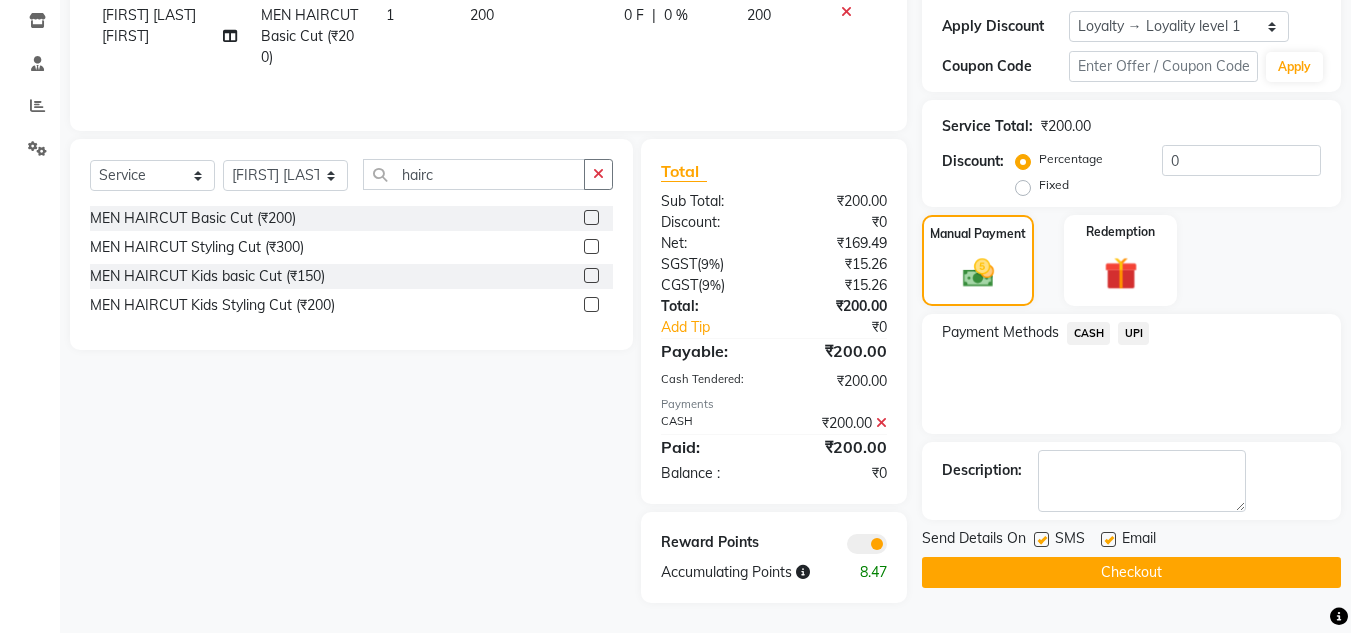 click on "Checkout" 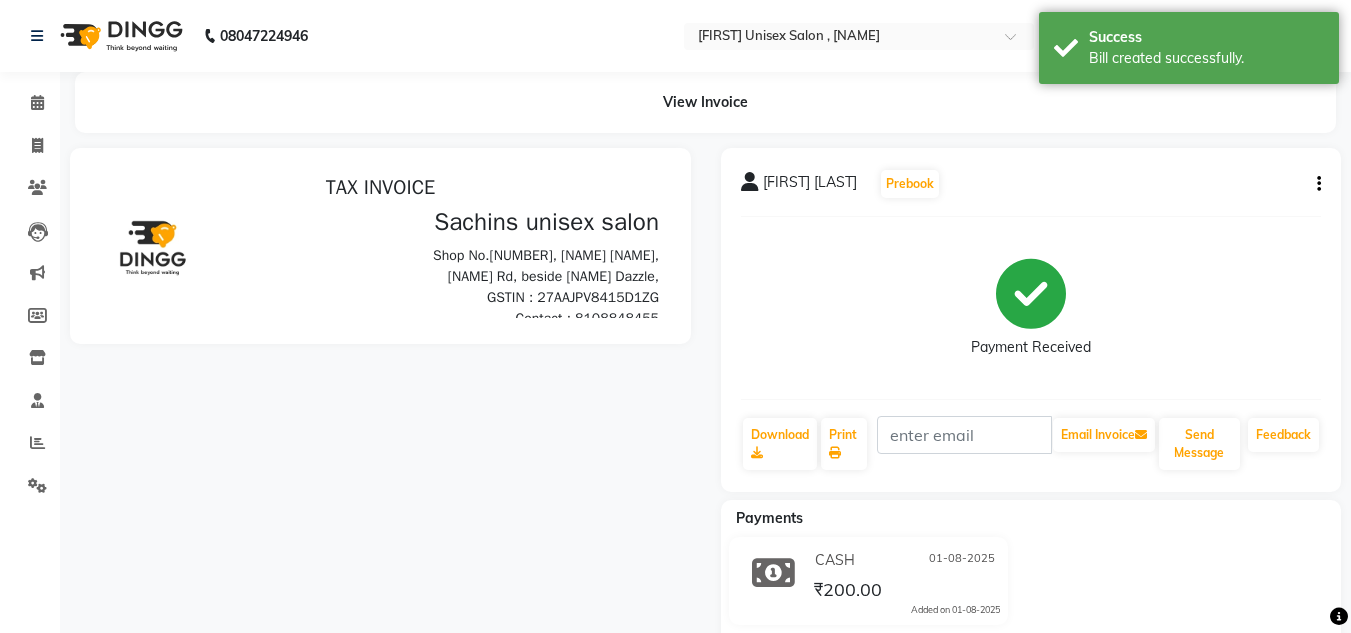 scroll, scrollTop: 0, scrollLeft: 0, axis: both 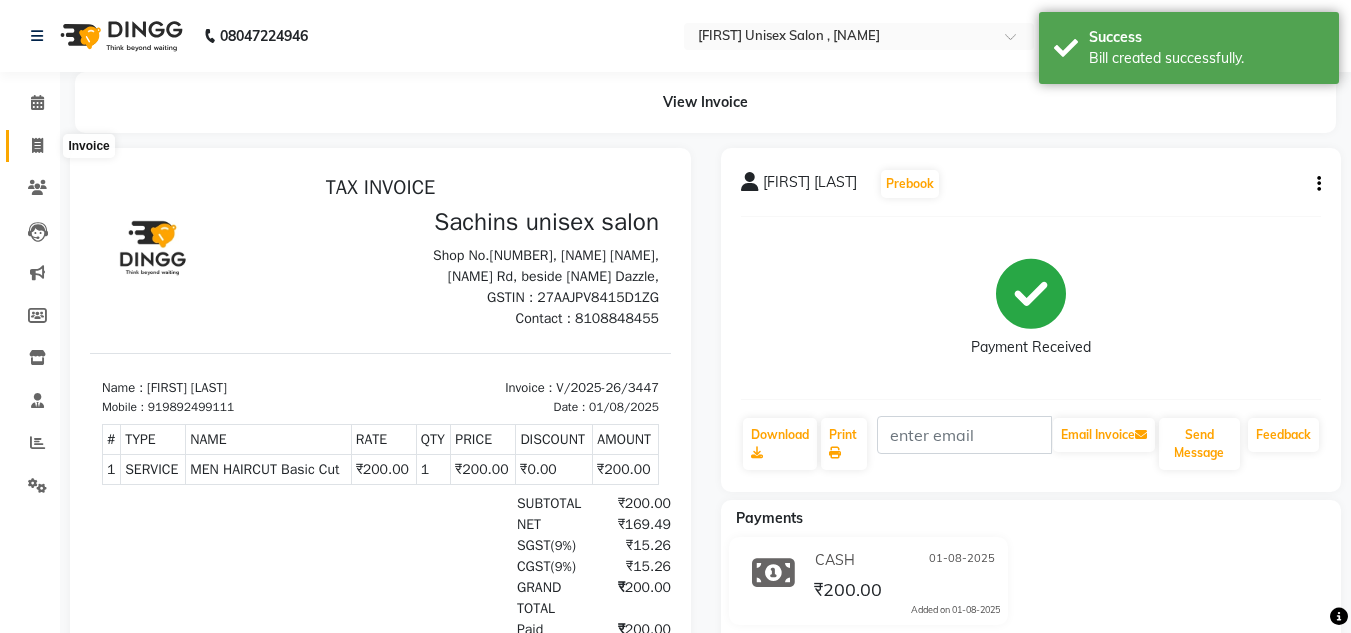 click 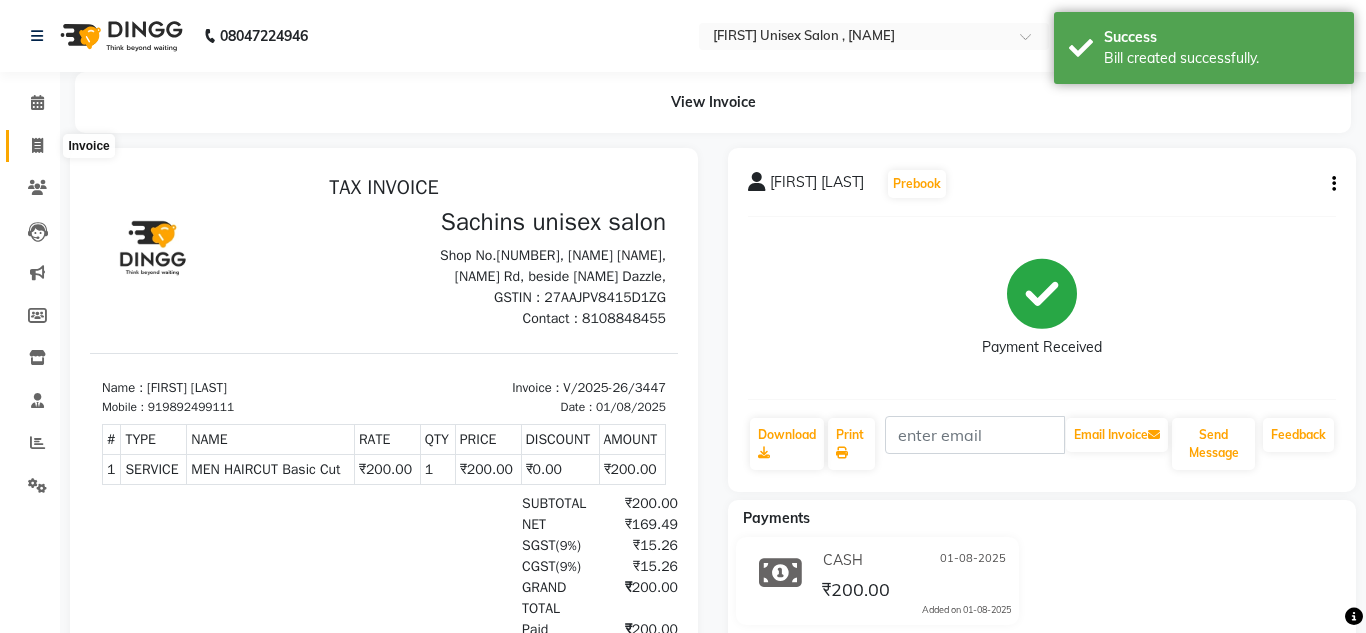 select on "6840" 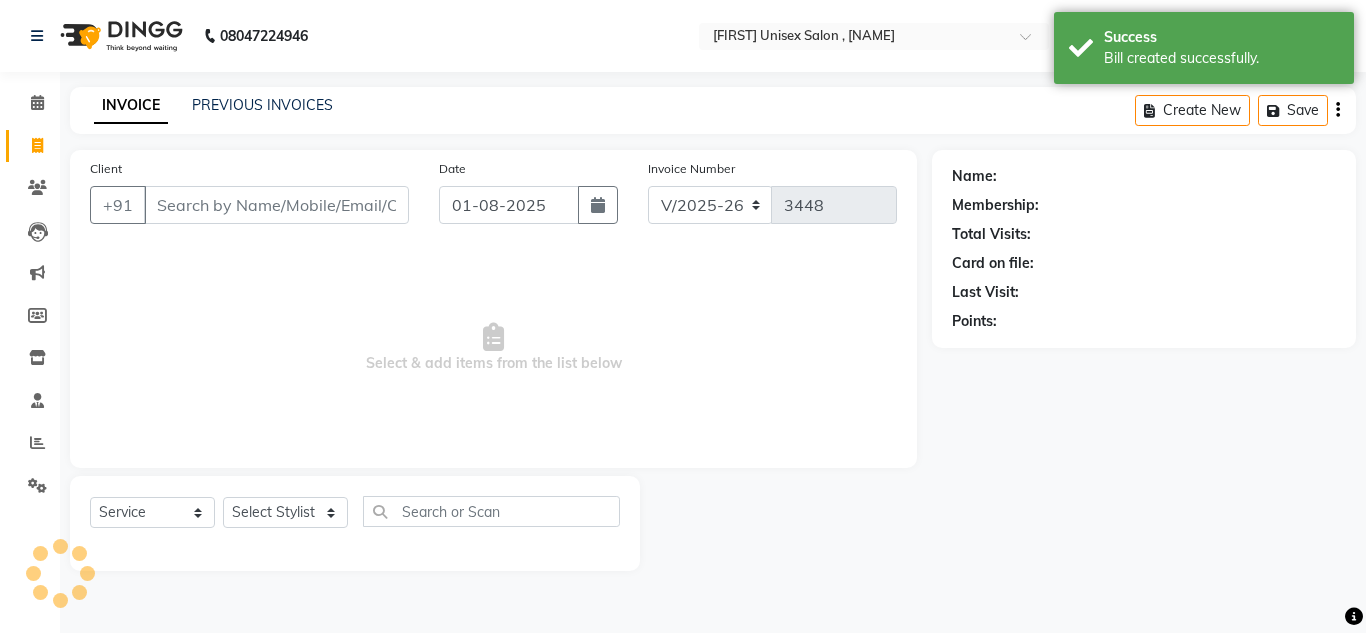 click on "Client" at bounding box center (276, 205) 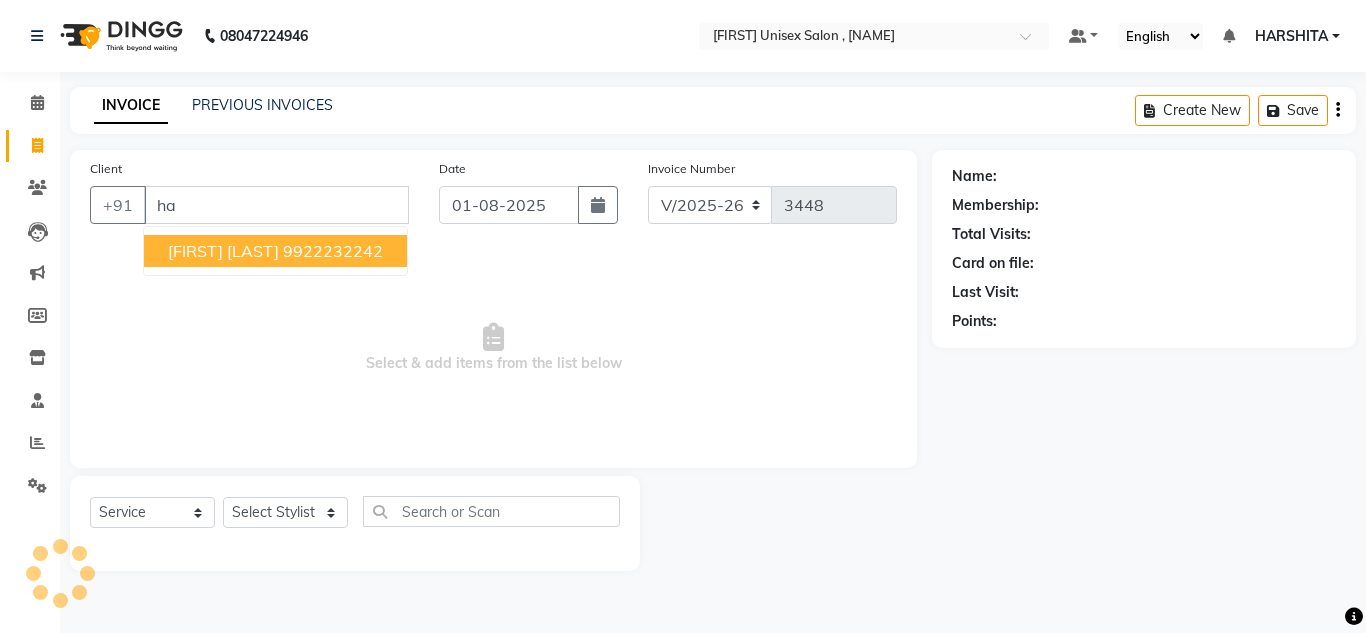 type on "h" 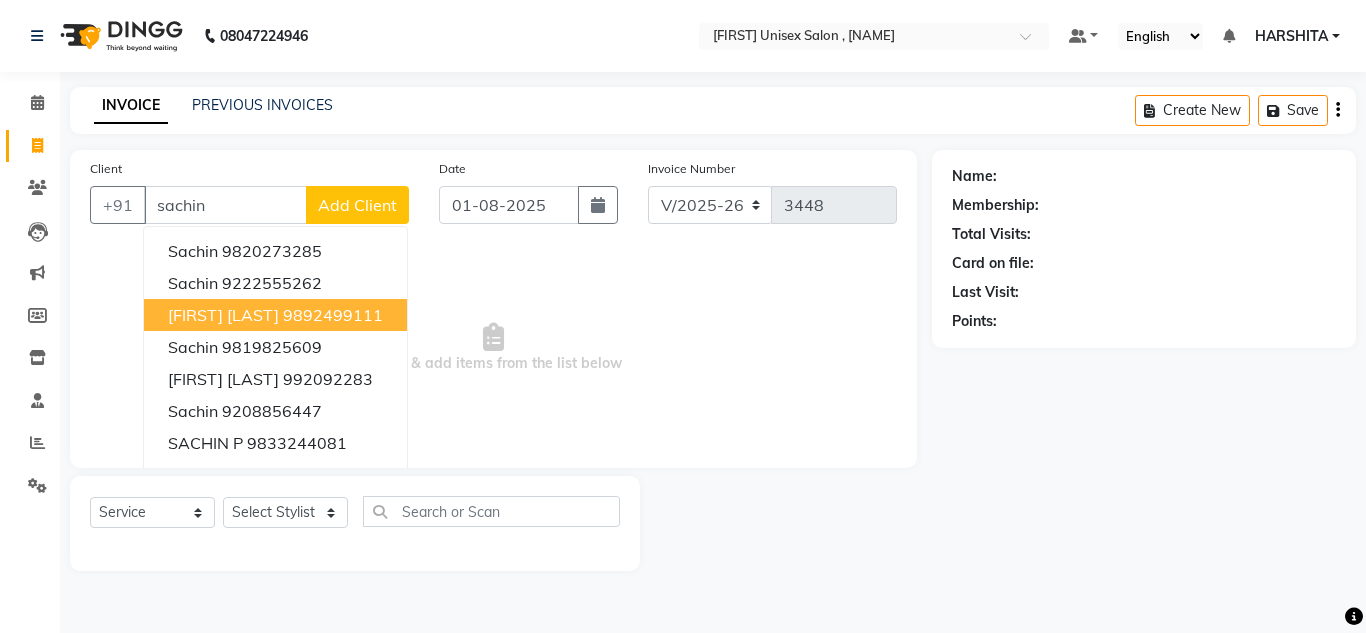 click on "[FIRST] [LAST]" at bounding box center (223, 315) 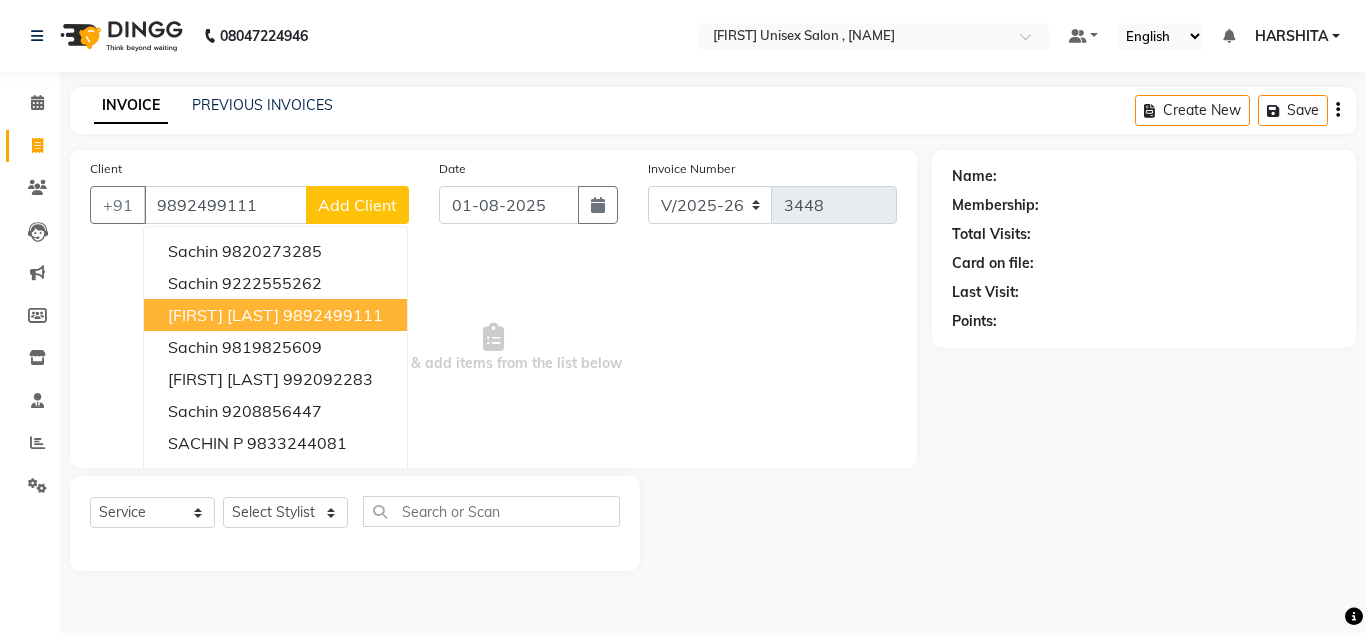 type on "9892499111" 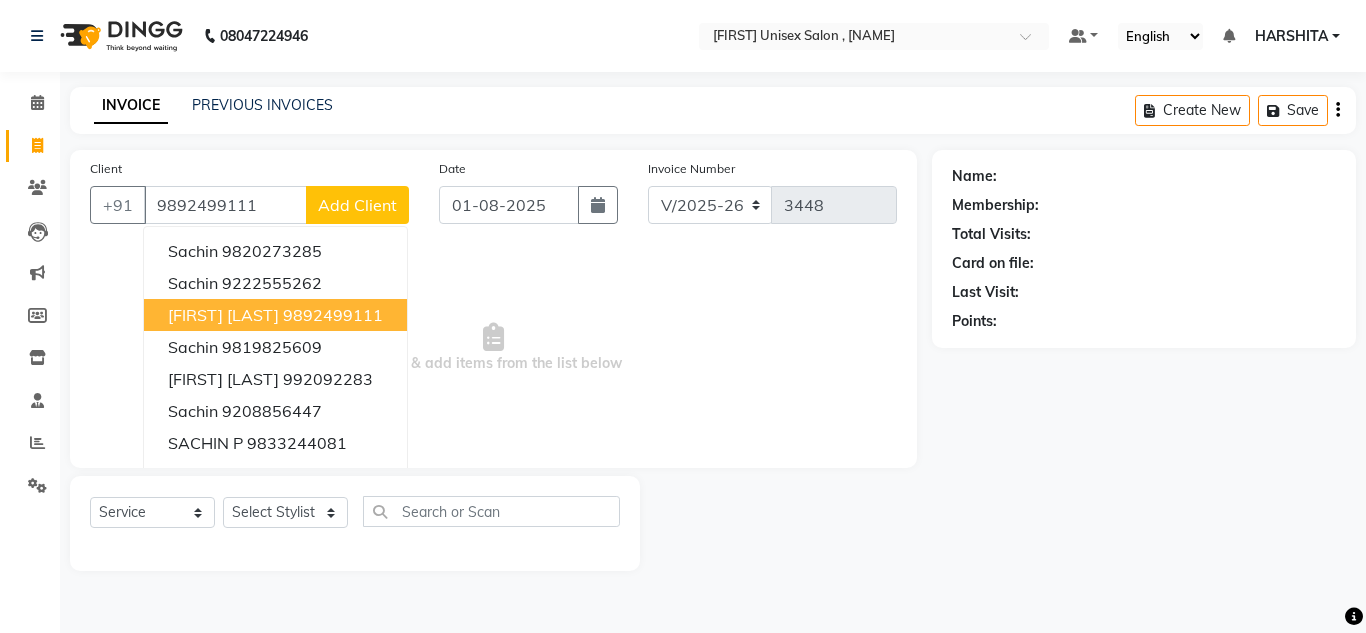 select on "1: Object" 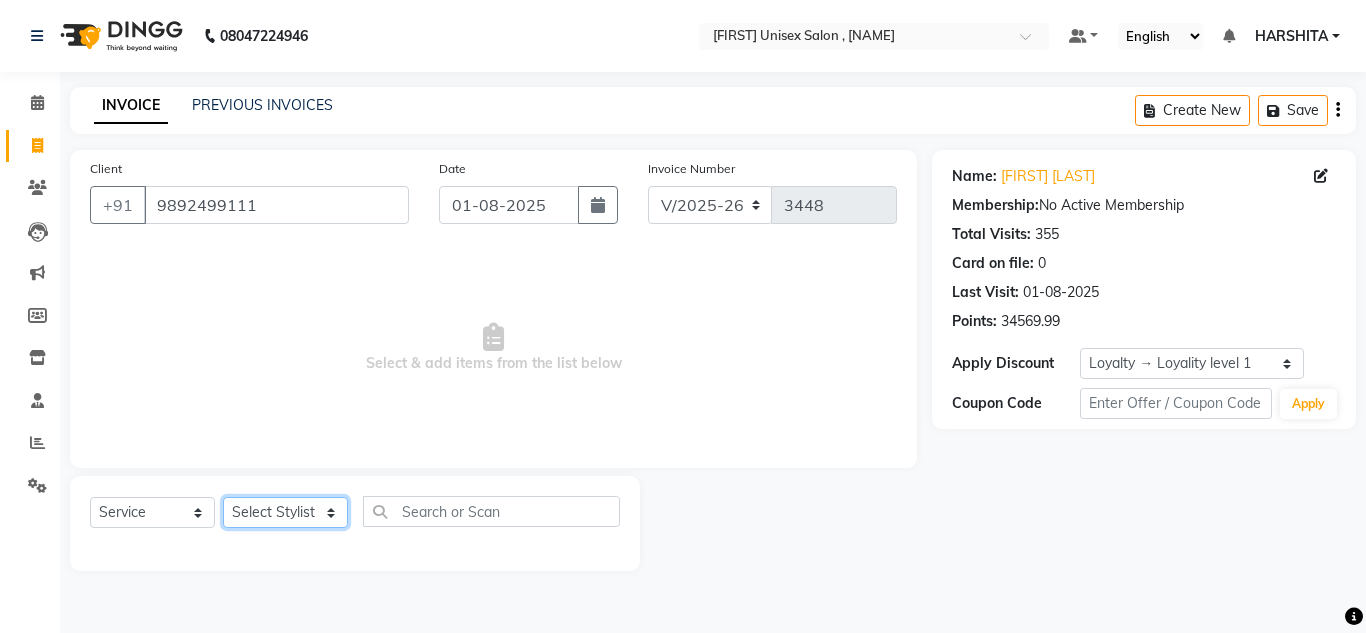 click on "Select Stylist [FIRST] [FIRST] [FIRST] [FIRST] [FIRST] [FIRST] [FIRST] [FIRST] [FIRST] [FIRST] [FIRST]" 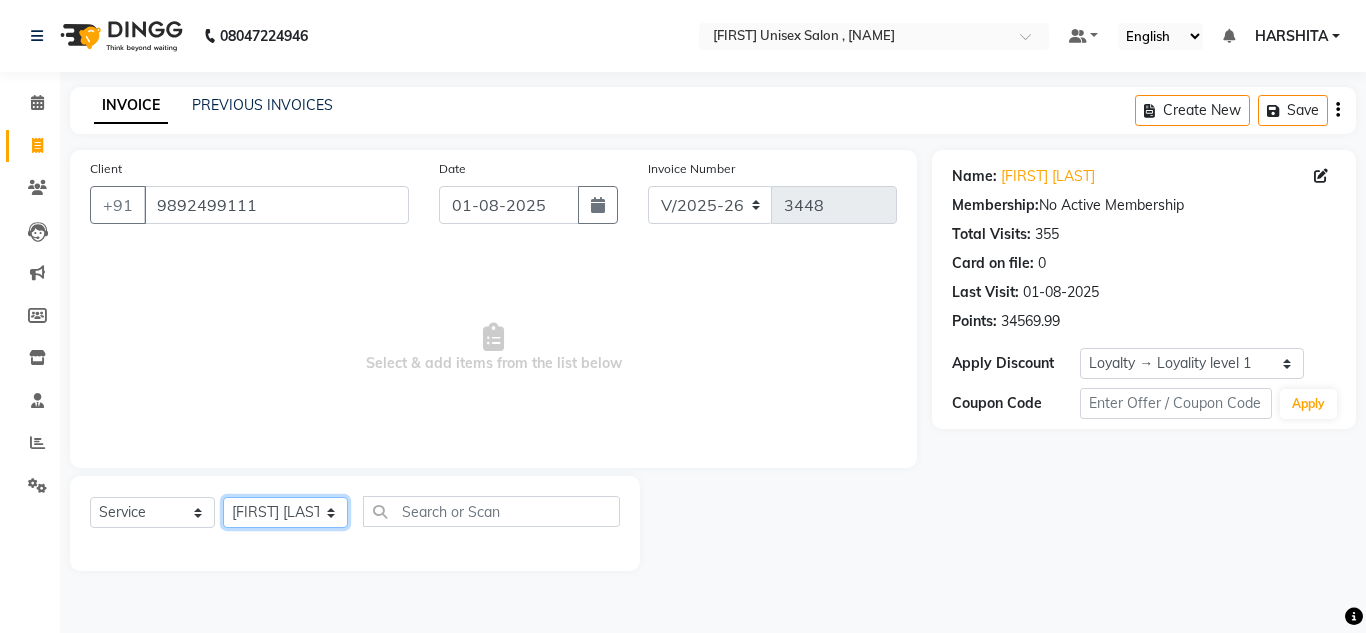 click on "Select Stylist [FIRST] [FIRST] [FIRST] [FIRST] [FIRST] [FIRST] [FIRST] [FIRST] [FIRST] [FIRST] [FIRST]" 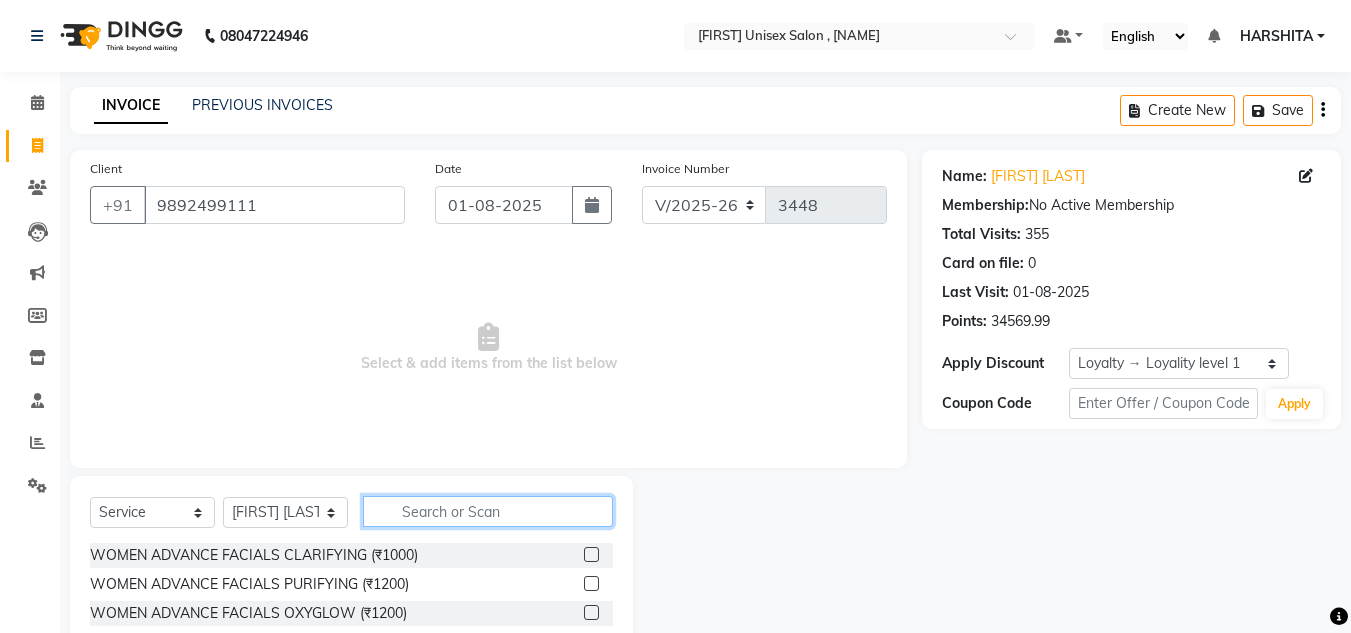 click 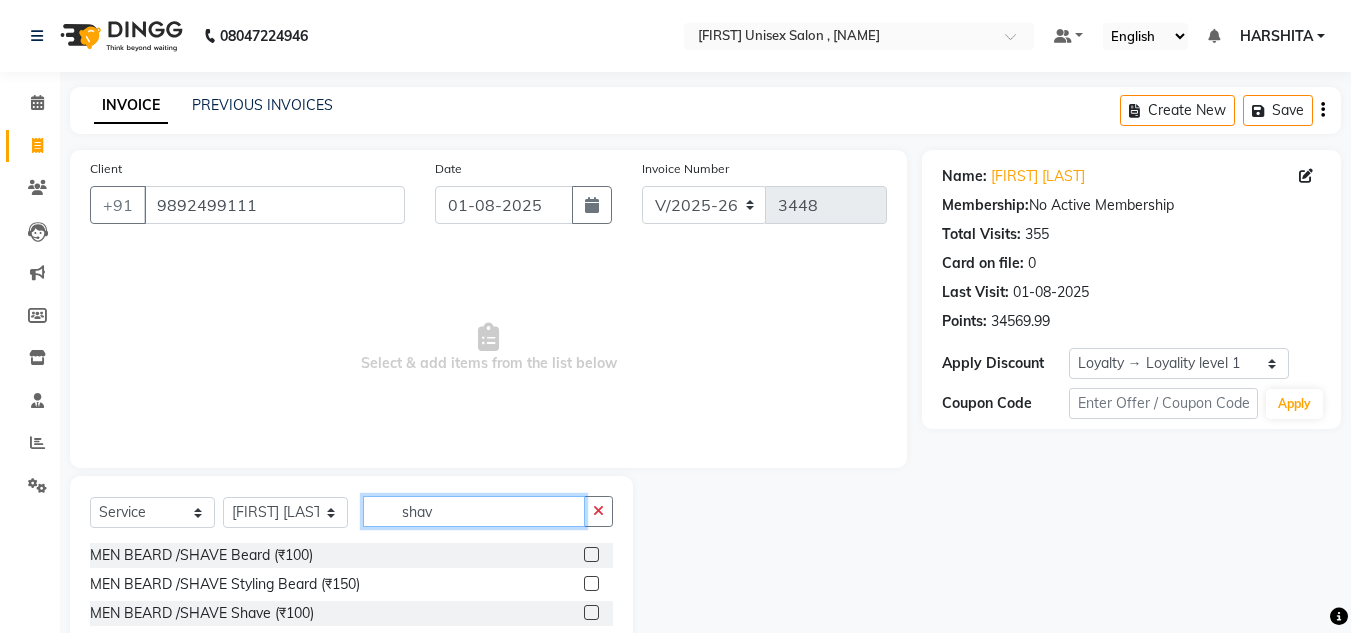 type on "shav" 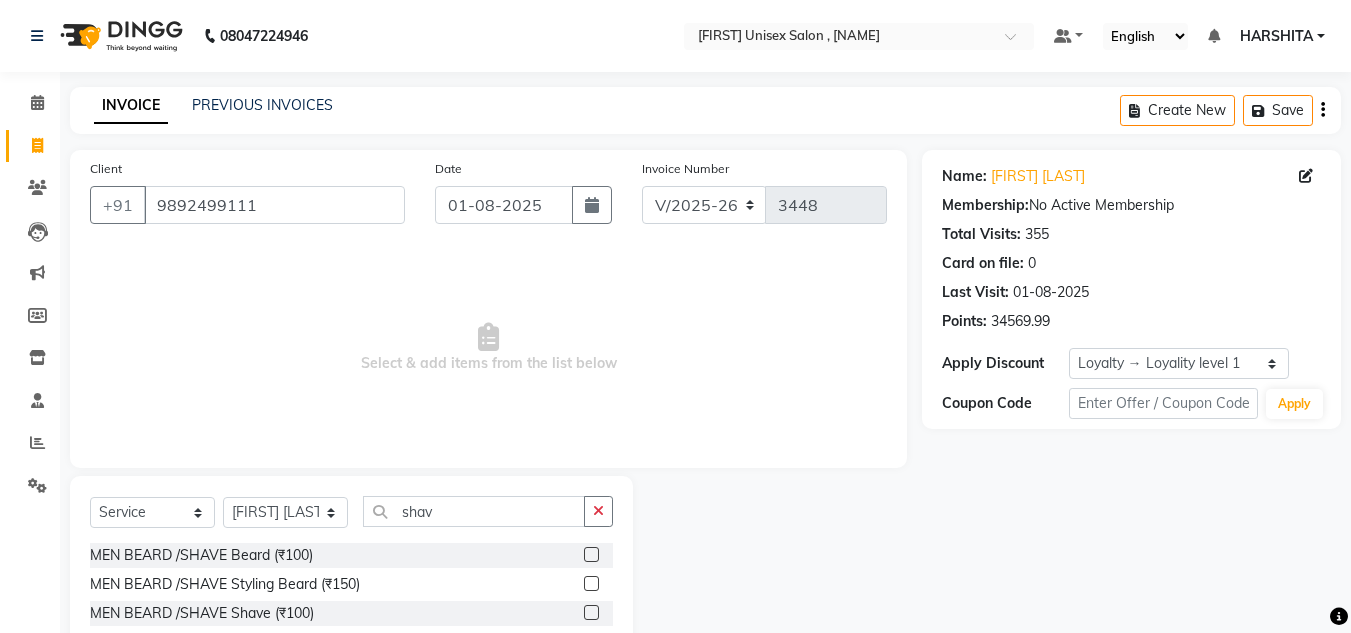 click 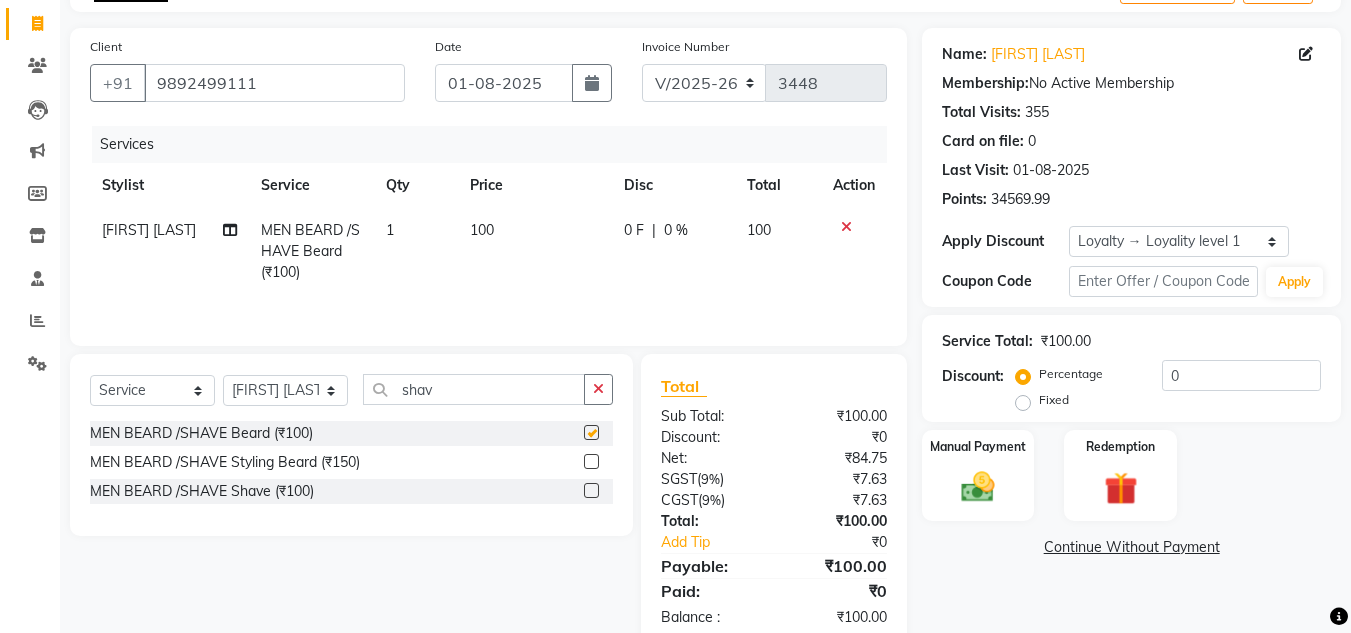 checkbox on "false" 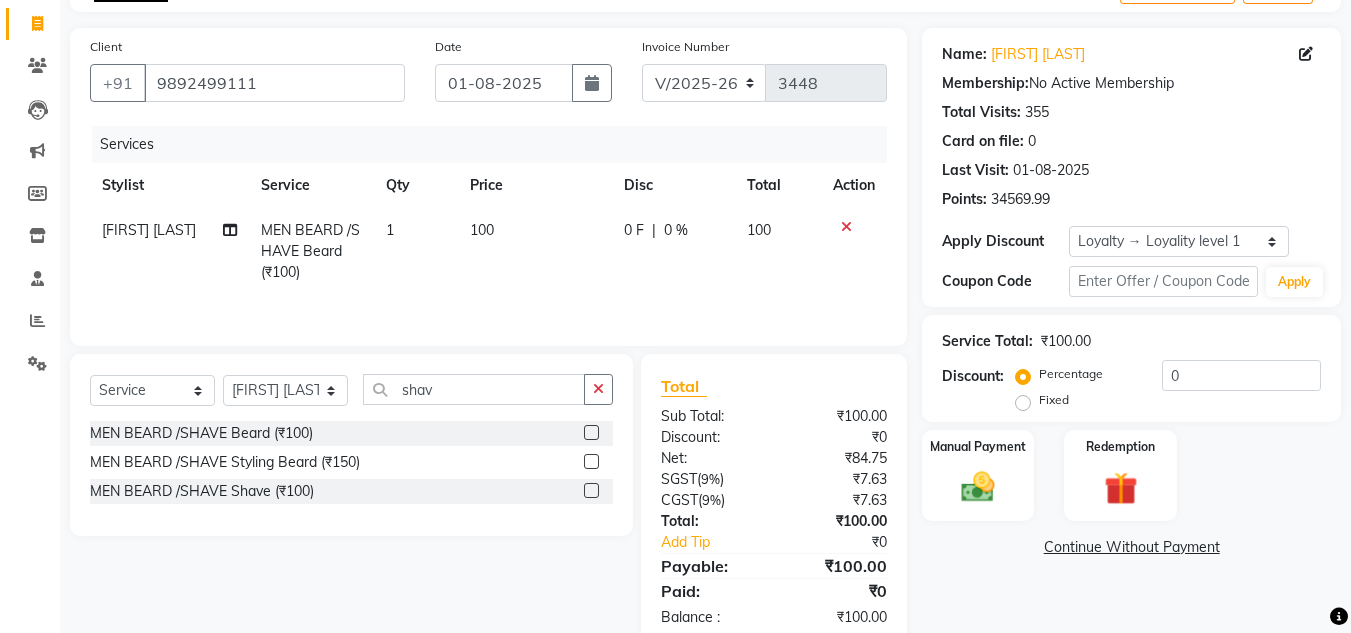 scroll, scrollTop: 167, scrollLeft: 0, axis: vertical 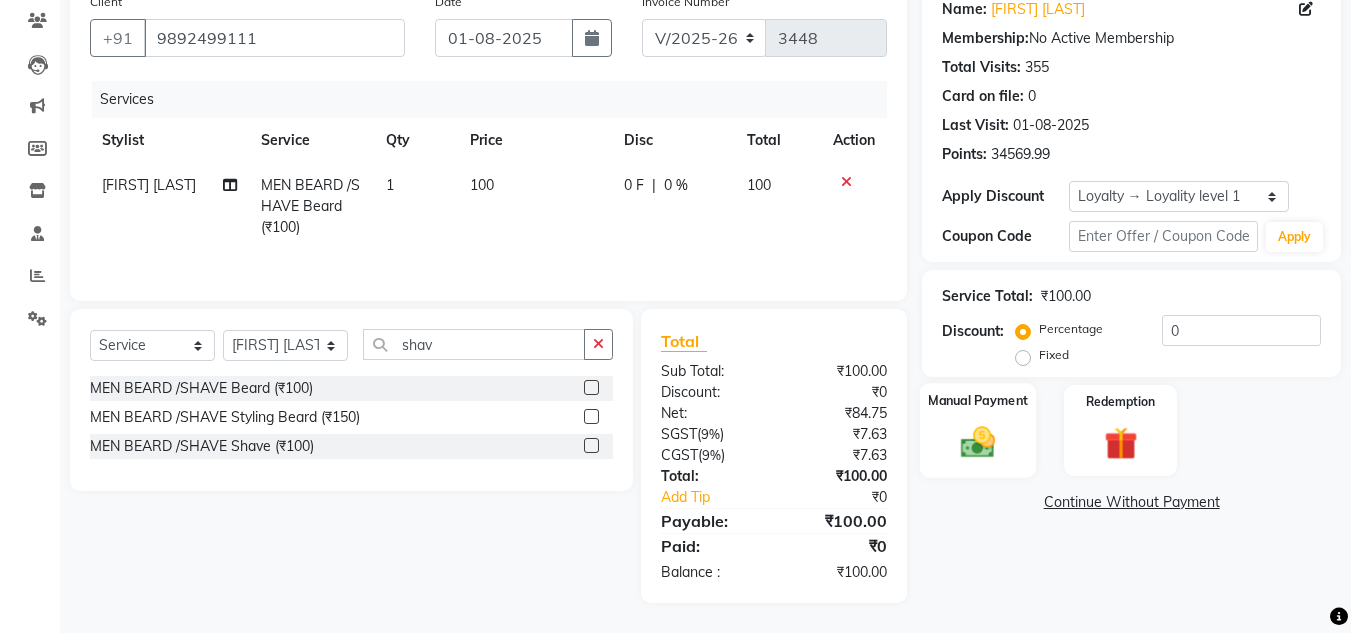 click 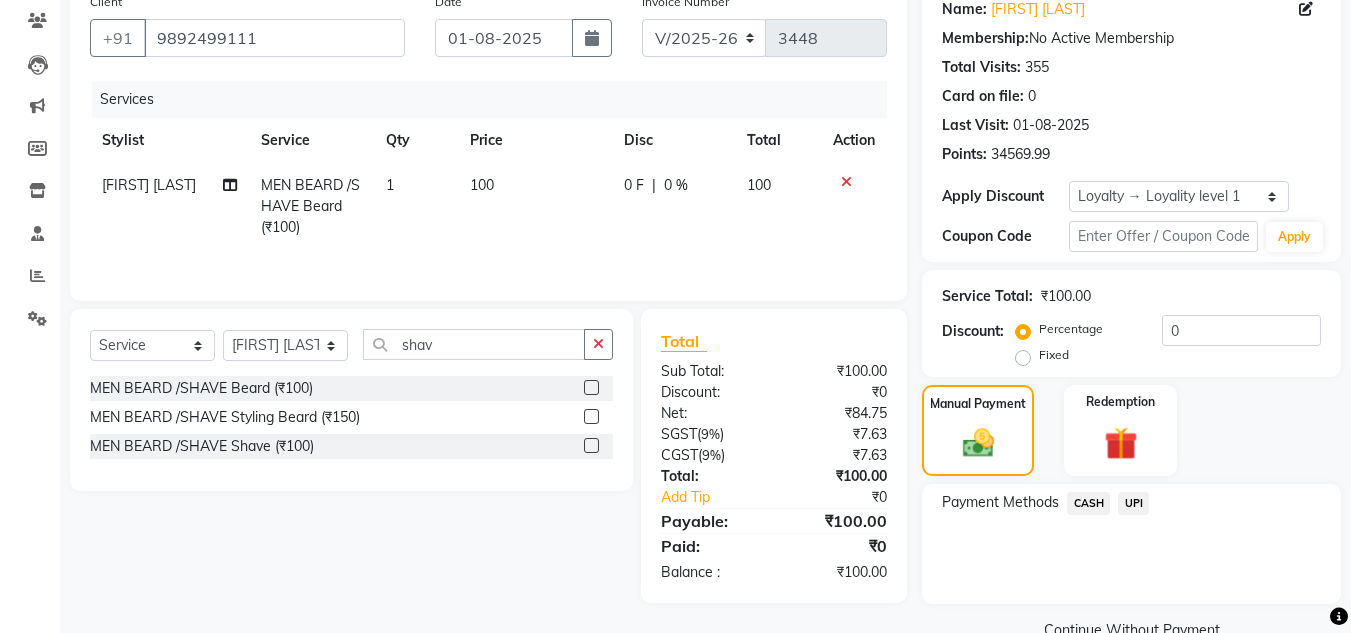 click on "CASH" 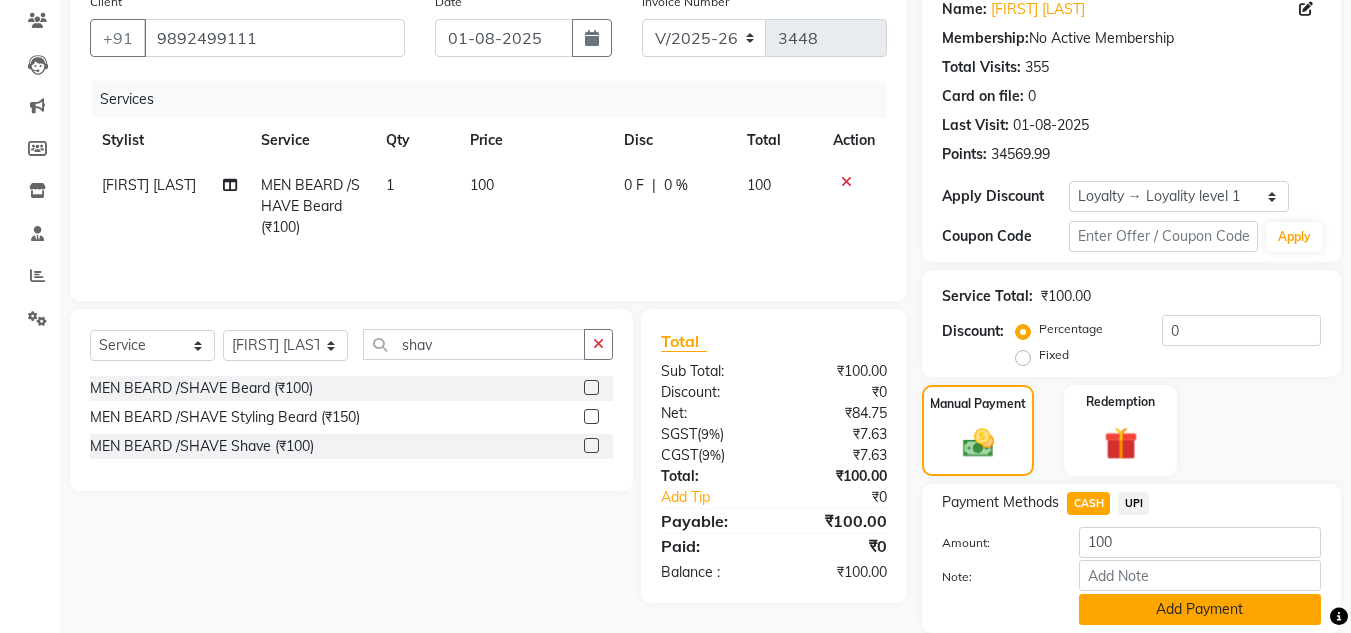 click on "Add Payment" 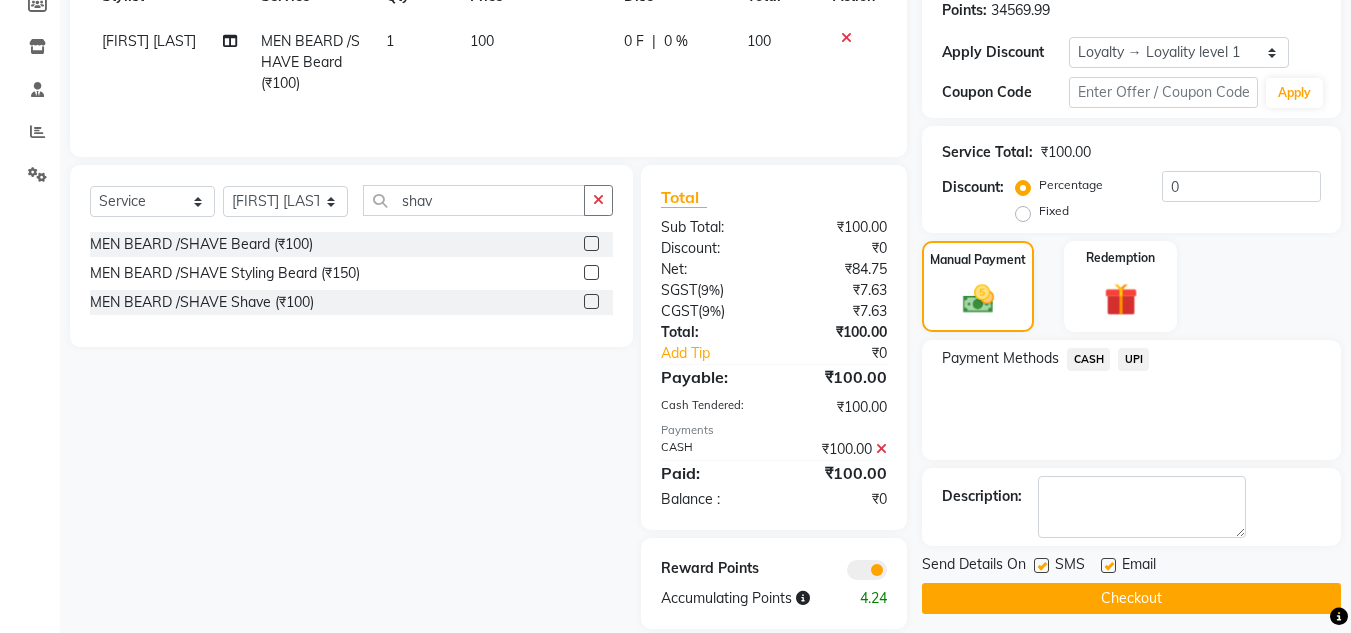 scroll, scrollTop: 337, scrollLeft: 0, axis: vertical 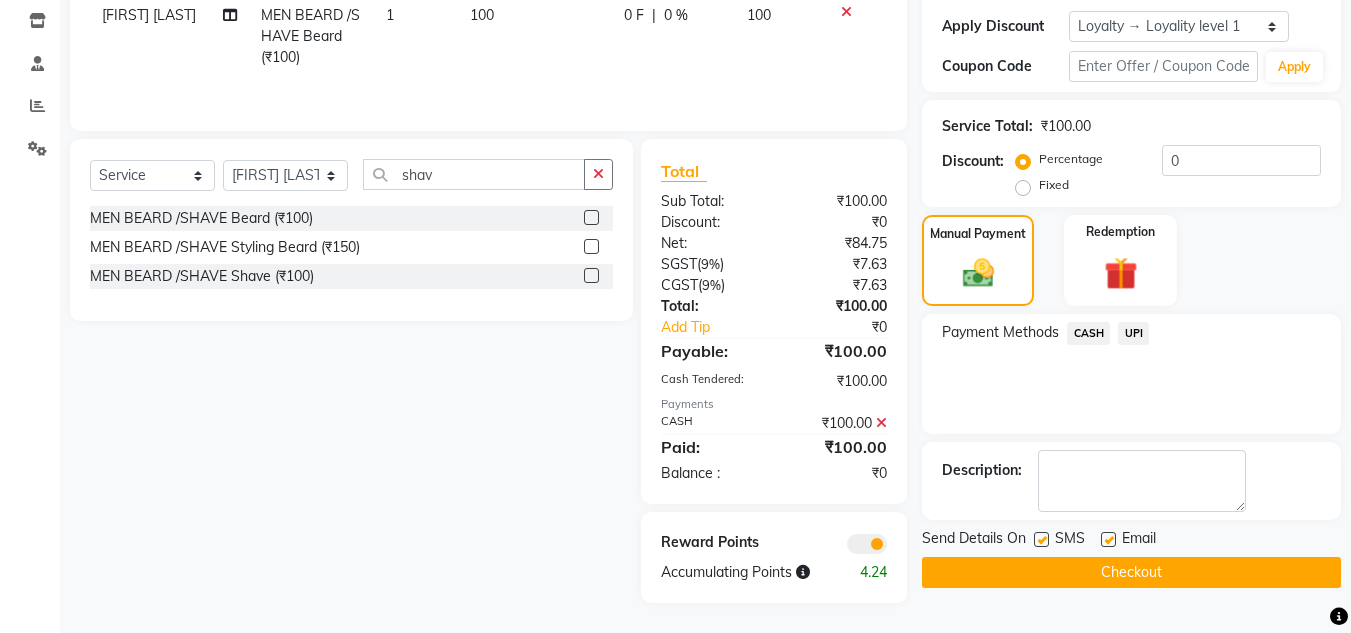 click on "Checkout" 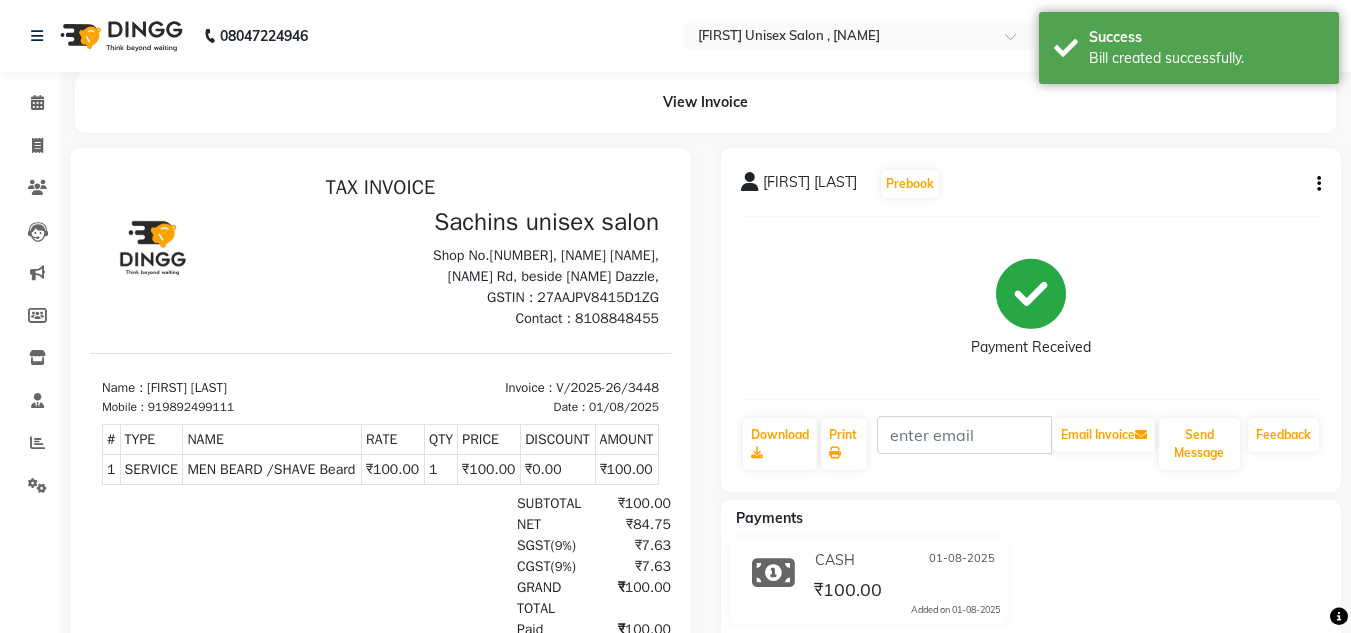 scroll, scrollTop: 0, scrollLeft: 0, axis: both 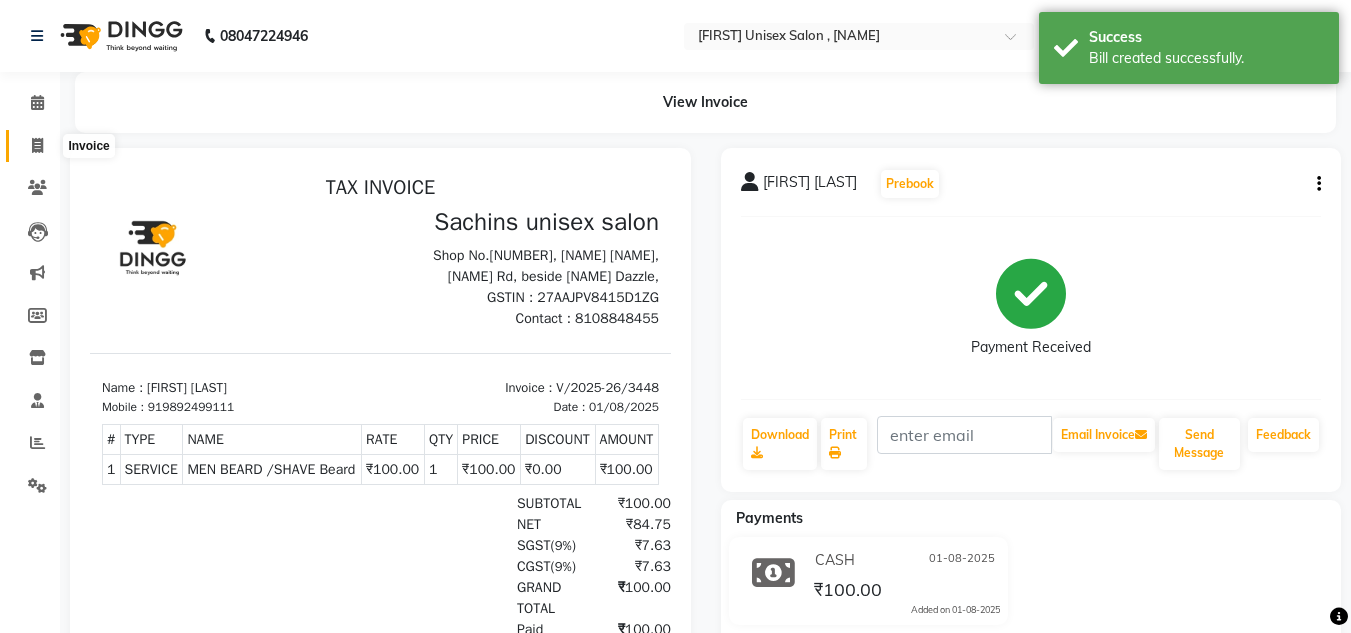 click 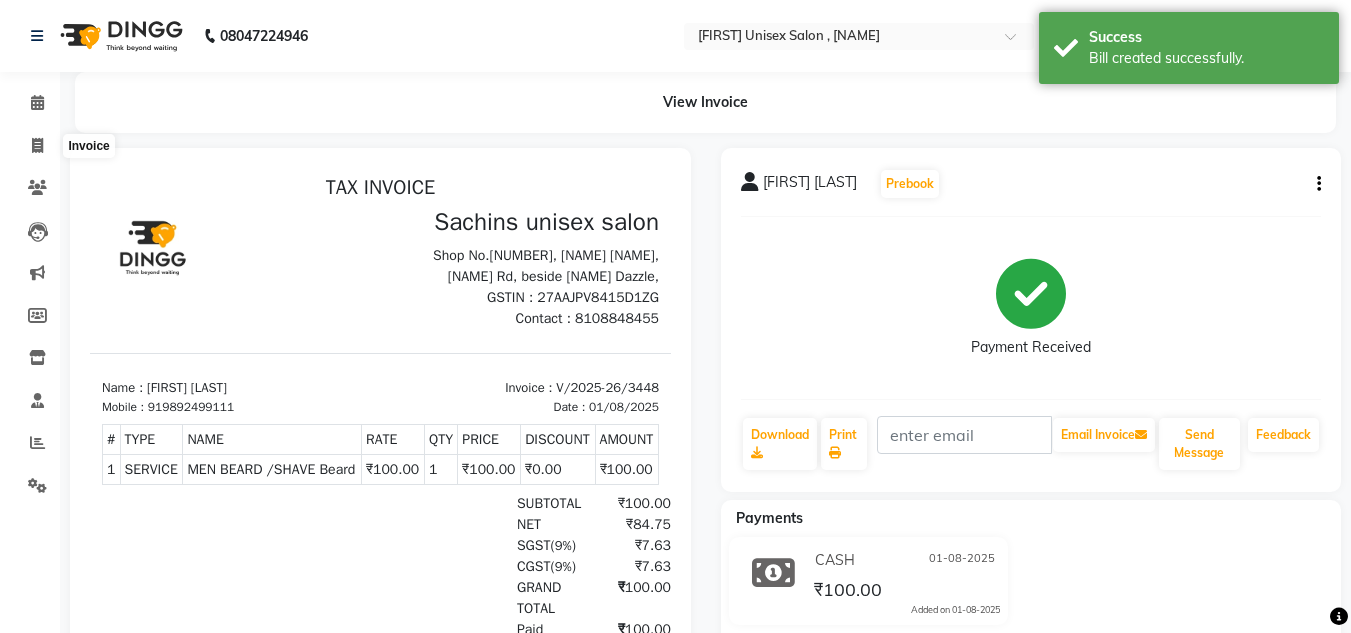 select on "6840" 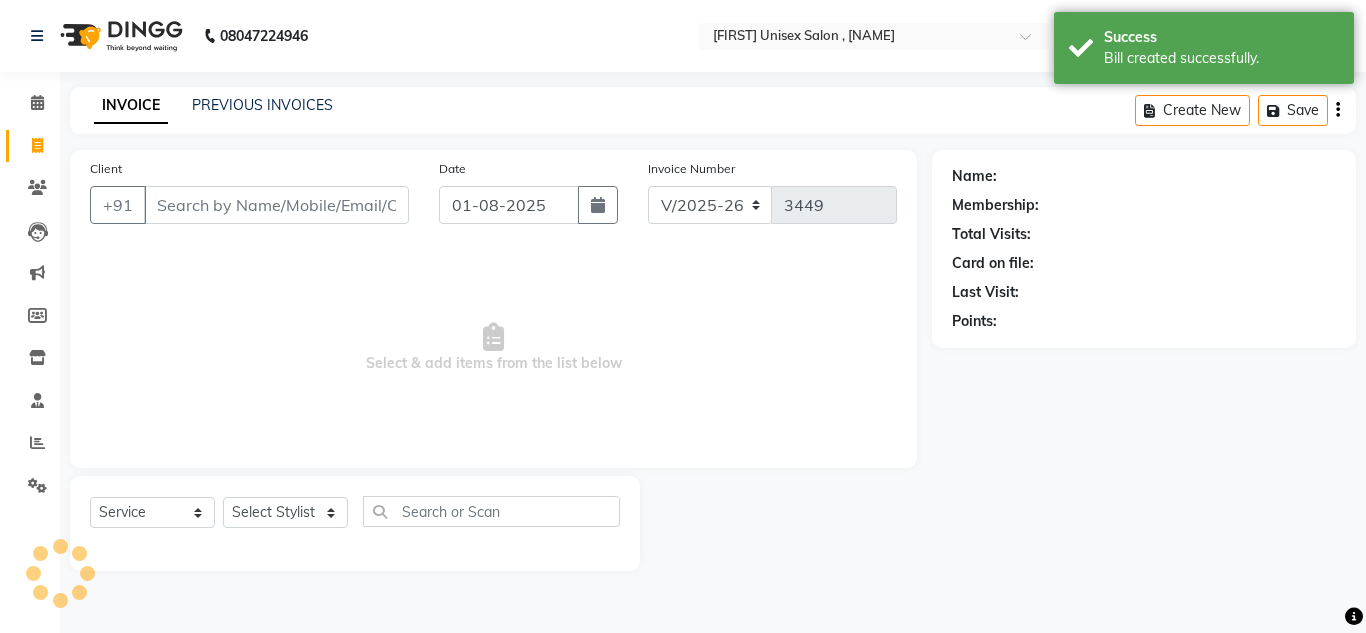 click on "Client" at bounding box center [276, 205] 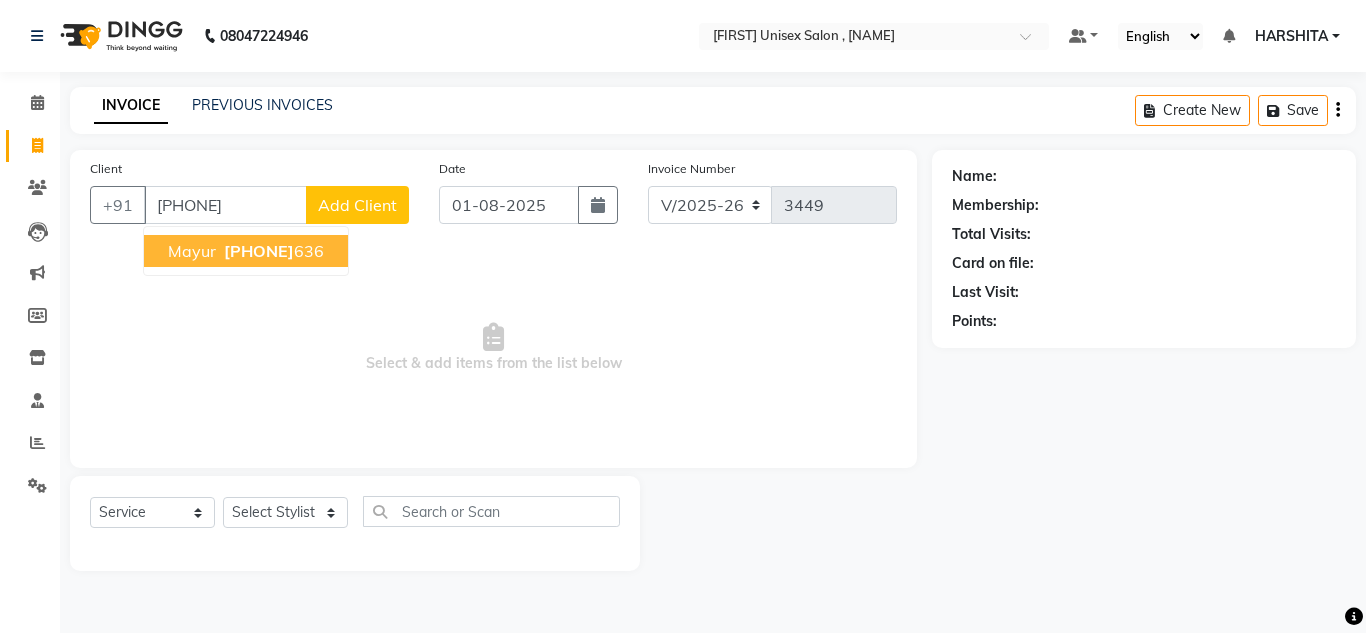 click on "[PHONE]" at bounding box center [259, 251] 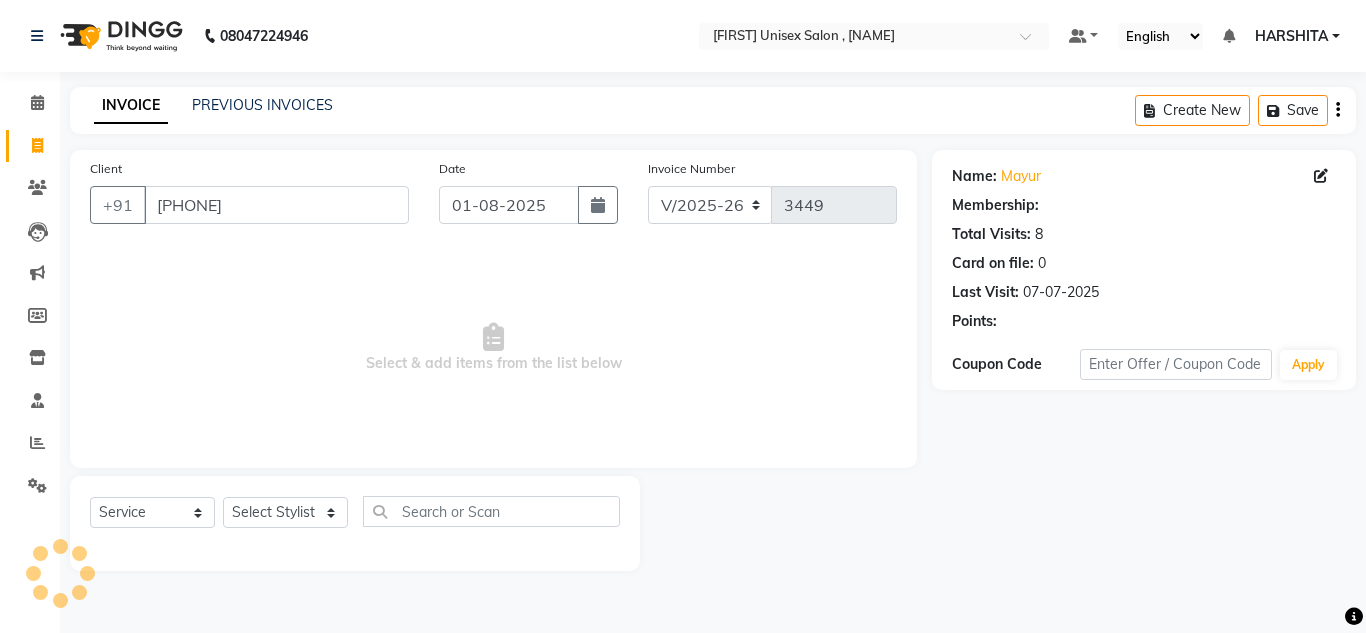 select on "1: Object" 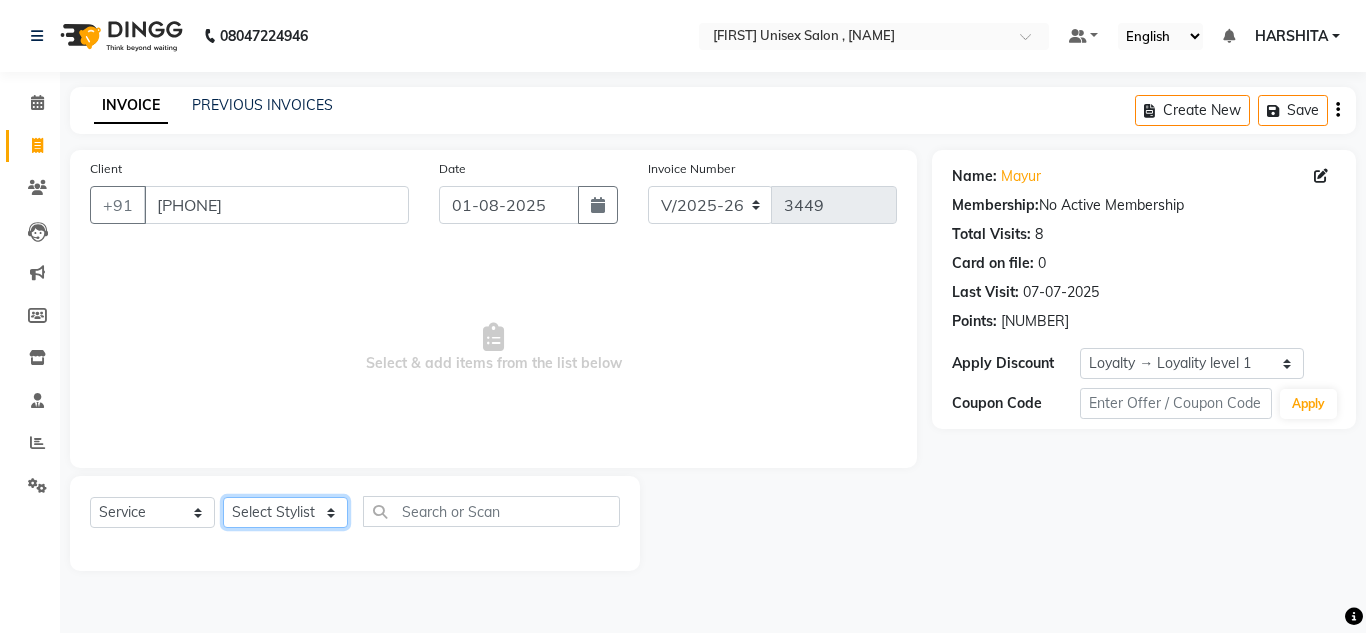 click on "Select Stylist [FIRST] [FIRST] [FIRST] [FIRST] [FIRST] [FIRST] [FIRST] [FIRST] [FIRST] [FIRST] [FIRST]" 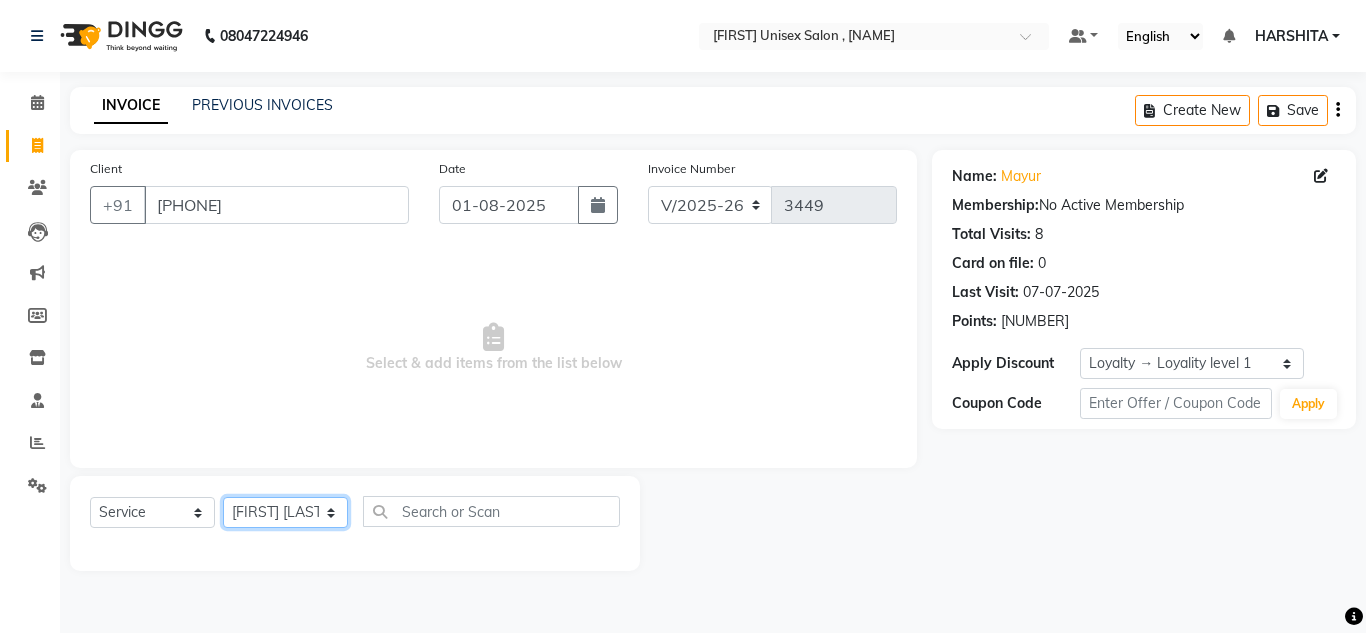 click on "Select Stylist [FIRST] [FIRST] [FIRST] [FIRST] [FIRST] [FIRST] [FIRST] [FIRST] [FIRST] [FIRST] [FIRST]" 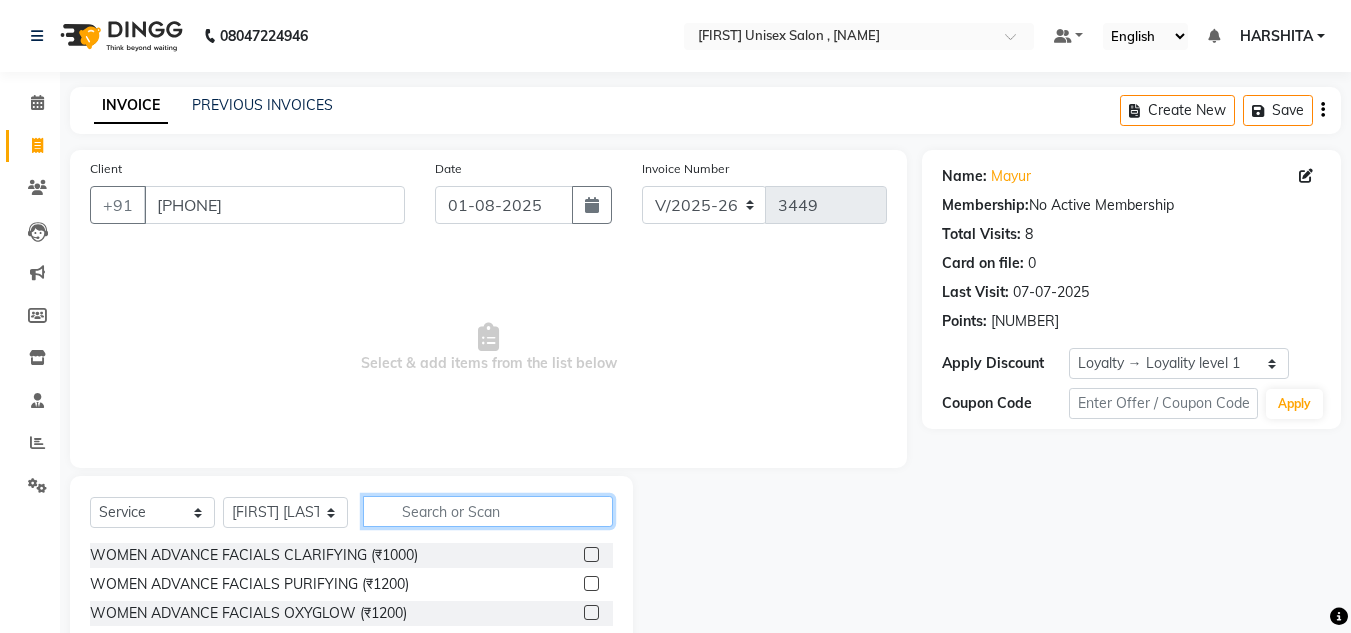 click 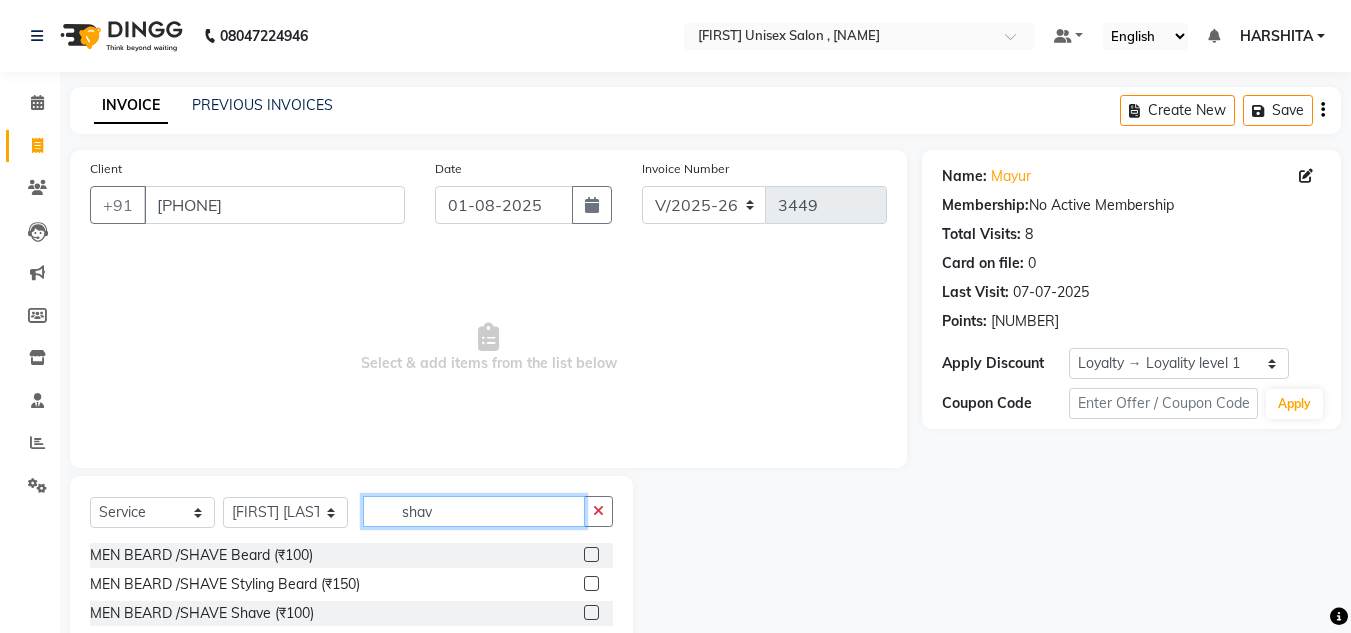type on "shav" 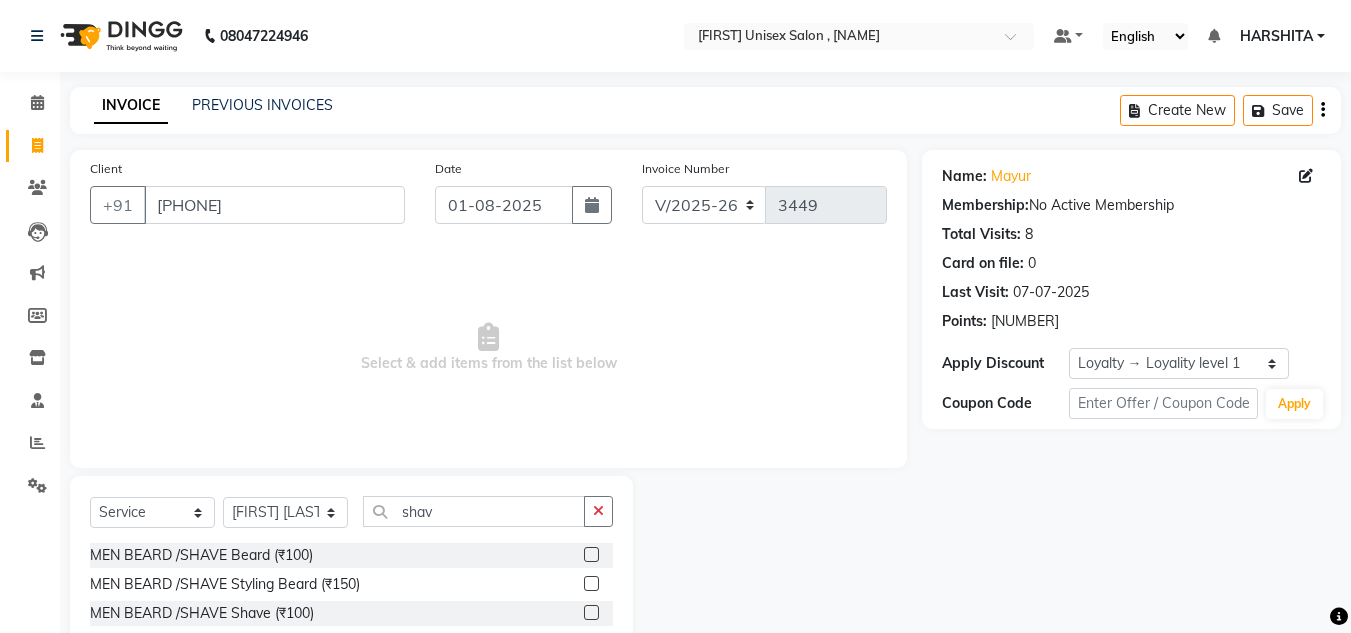 click 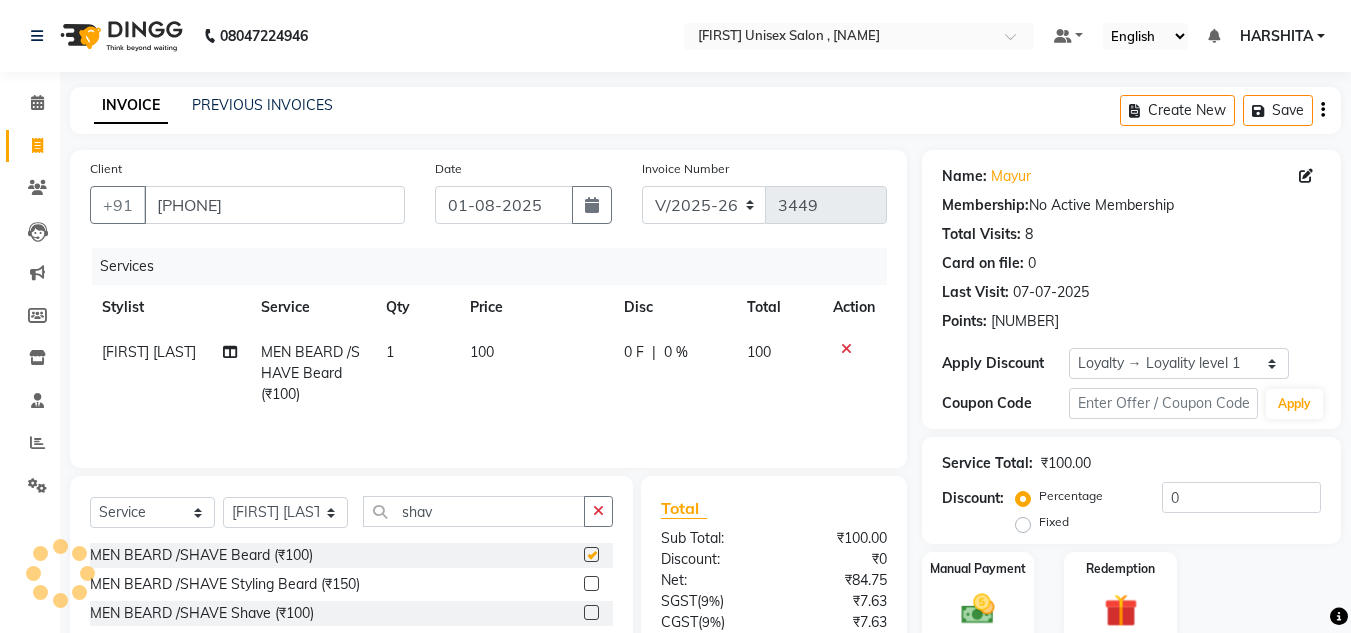 checkbox on "false" 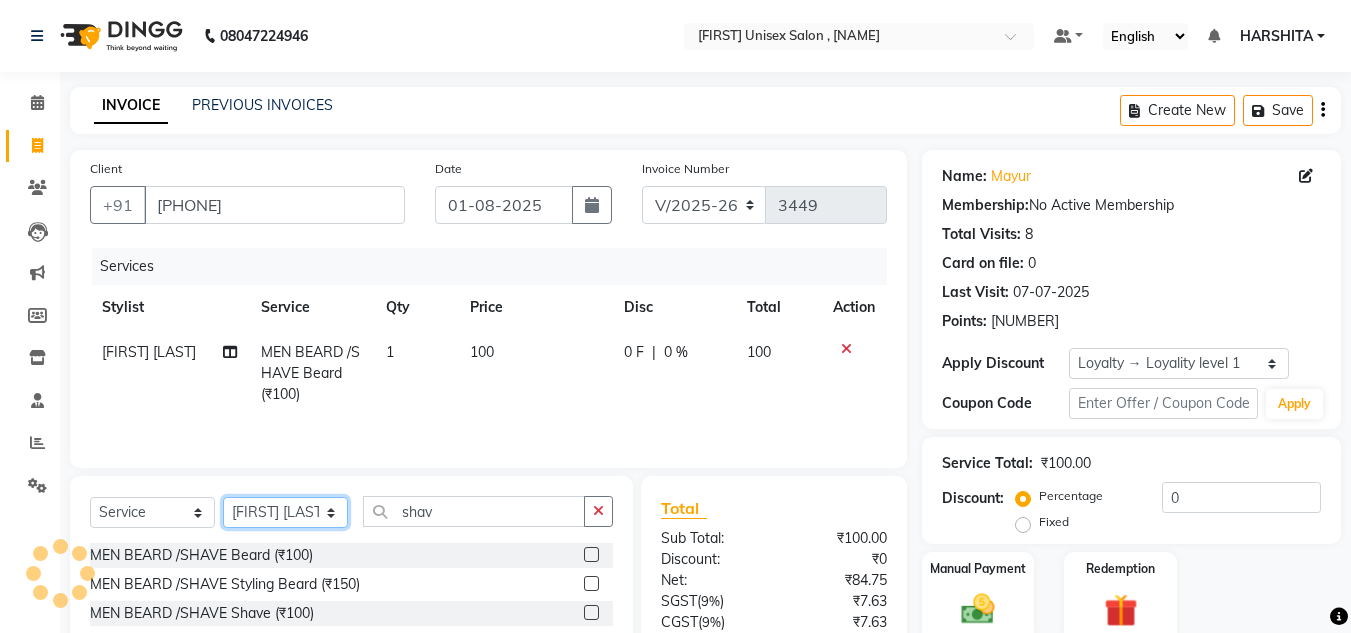 click on "Select Stylist [FIRST] [FIRST] [FIRST] [FIRST] [FIRST] [FIRST] [FIRST] [FIRST] [FIRST] [FIRST] [FIRST]" 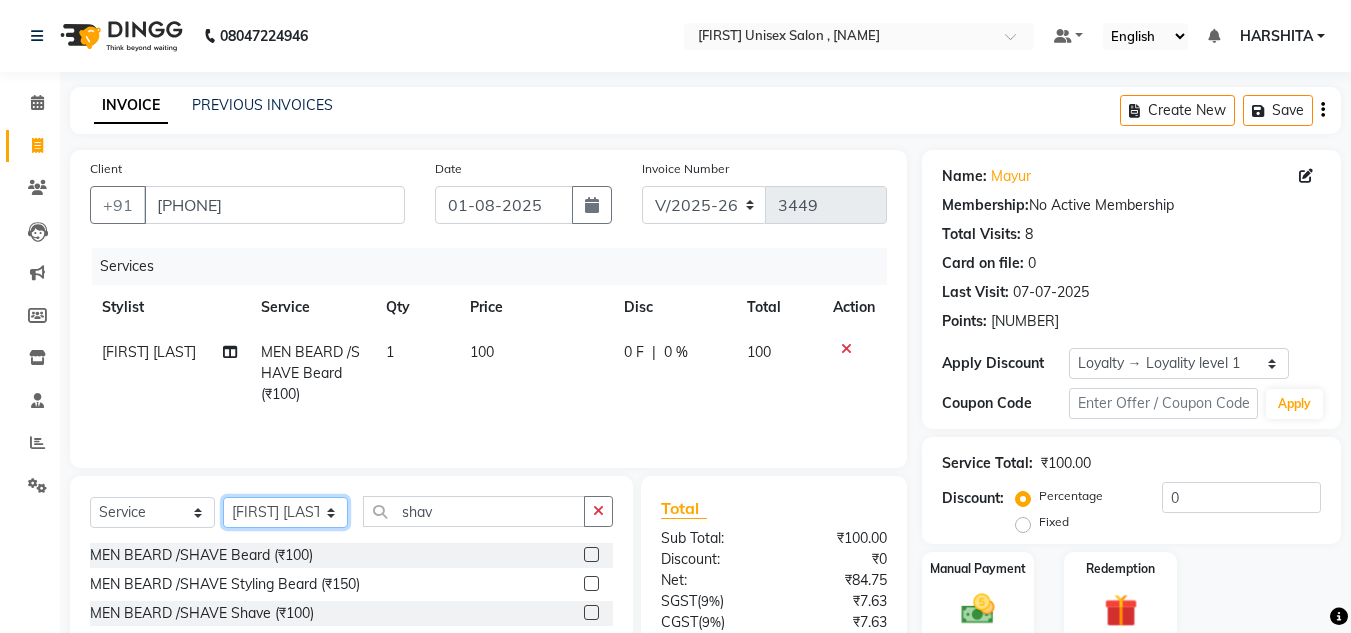 select on "81667" 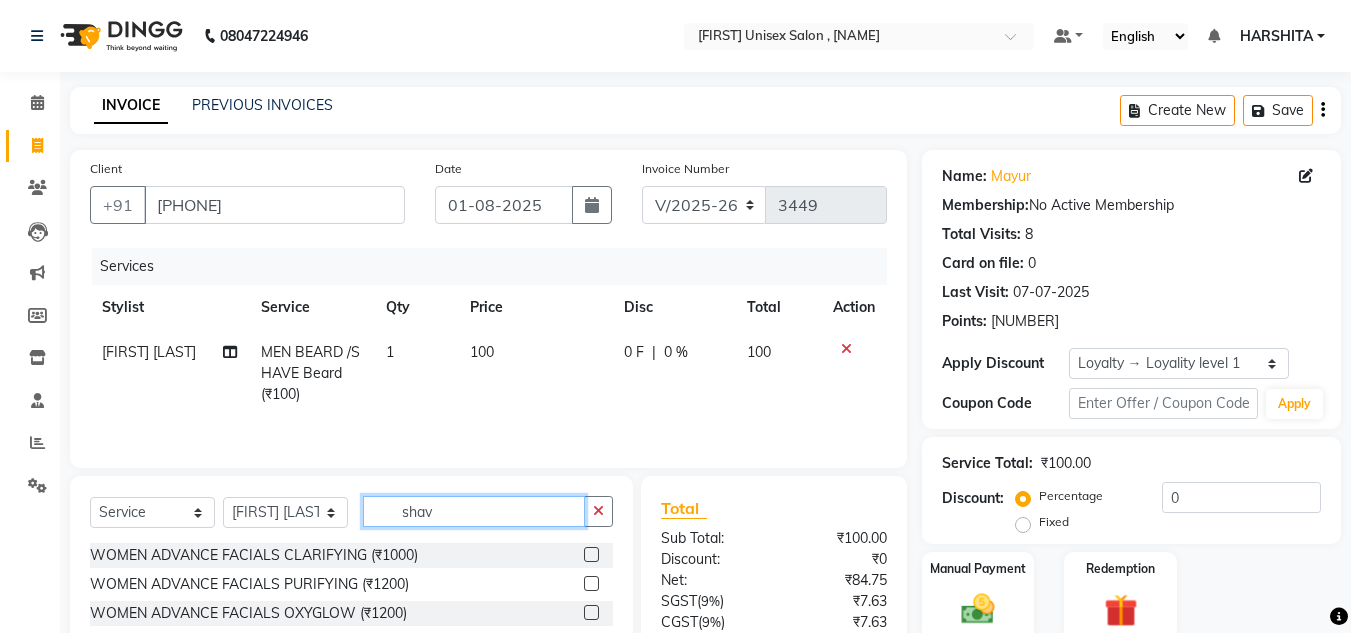 click on "shav" 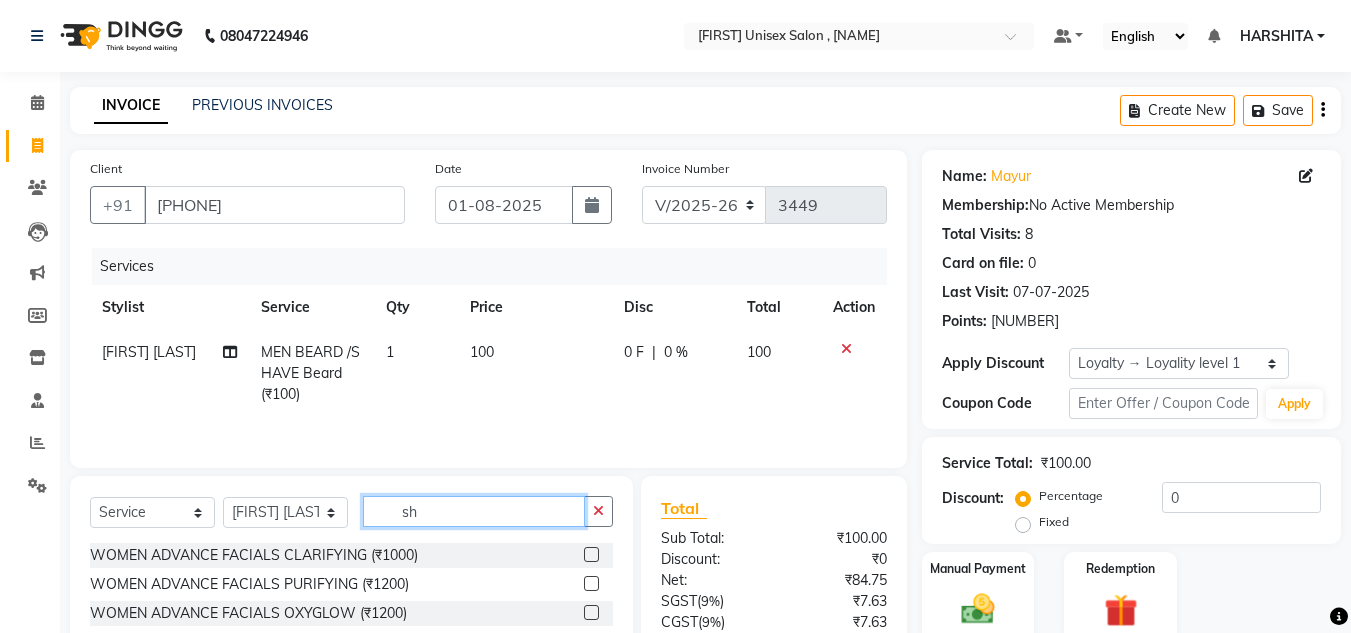 type on "s" 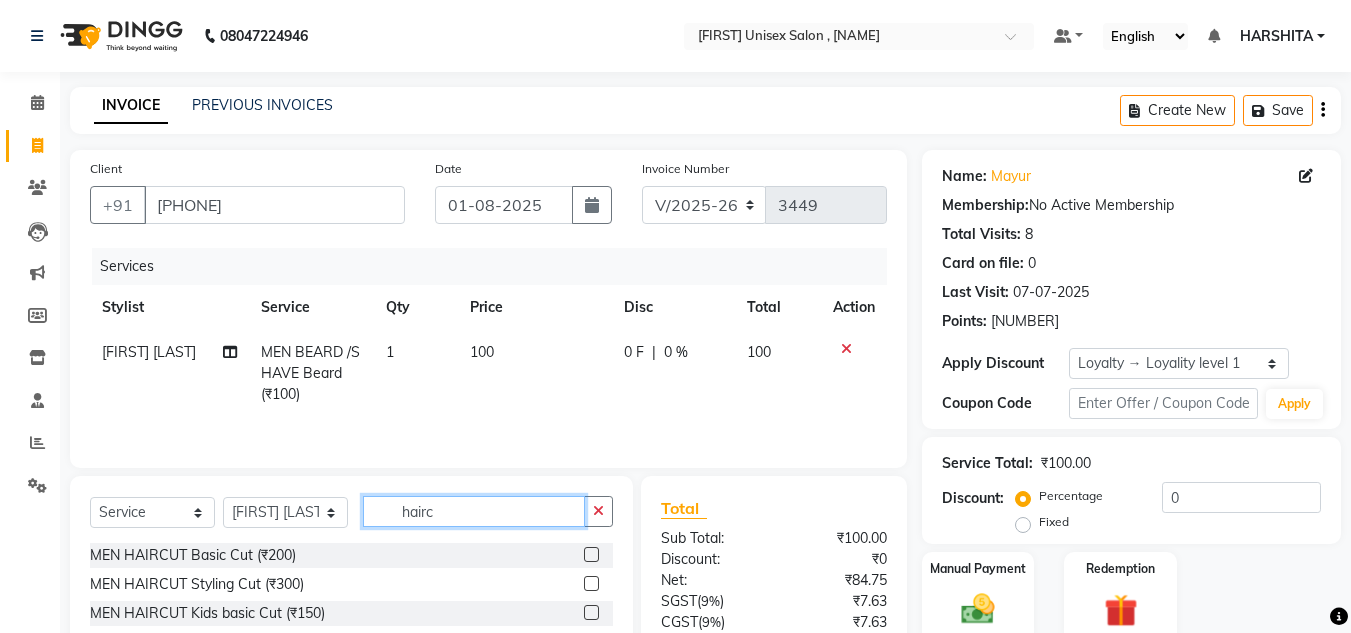 type on "hairc" 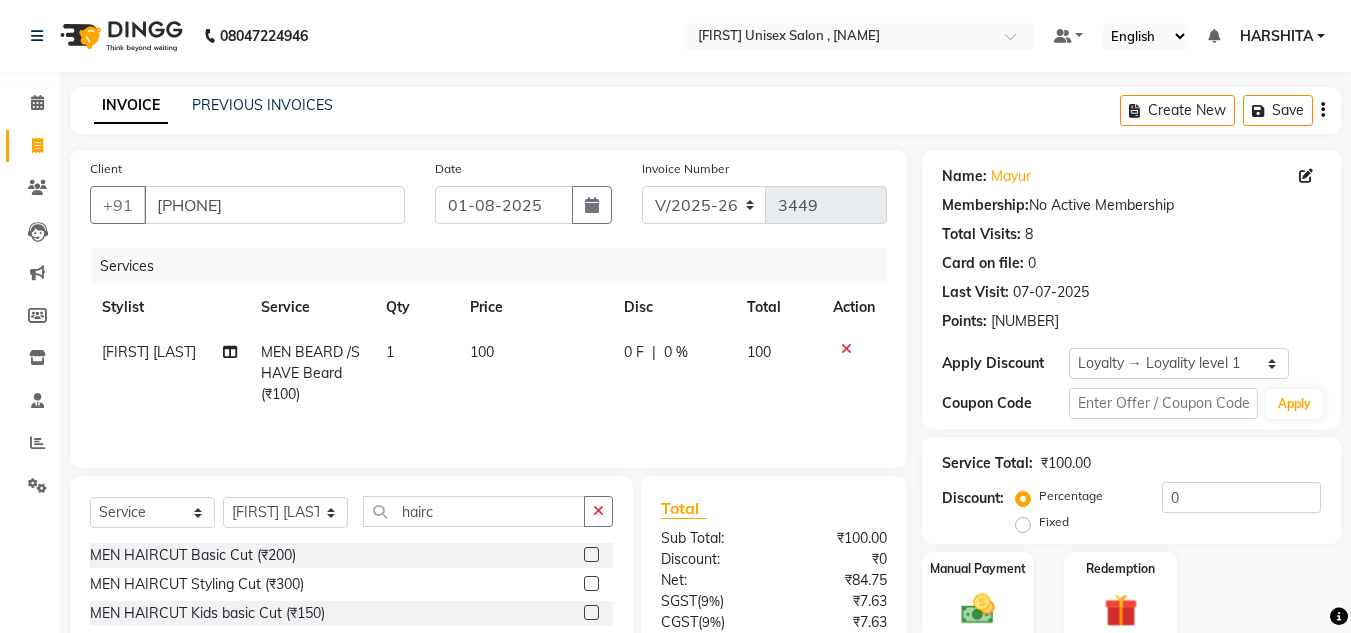 click 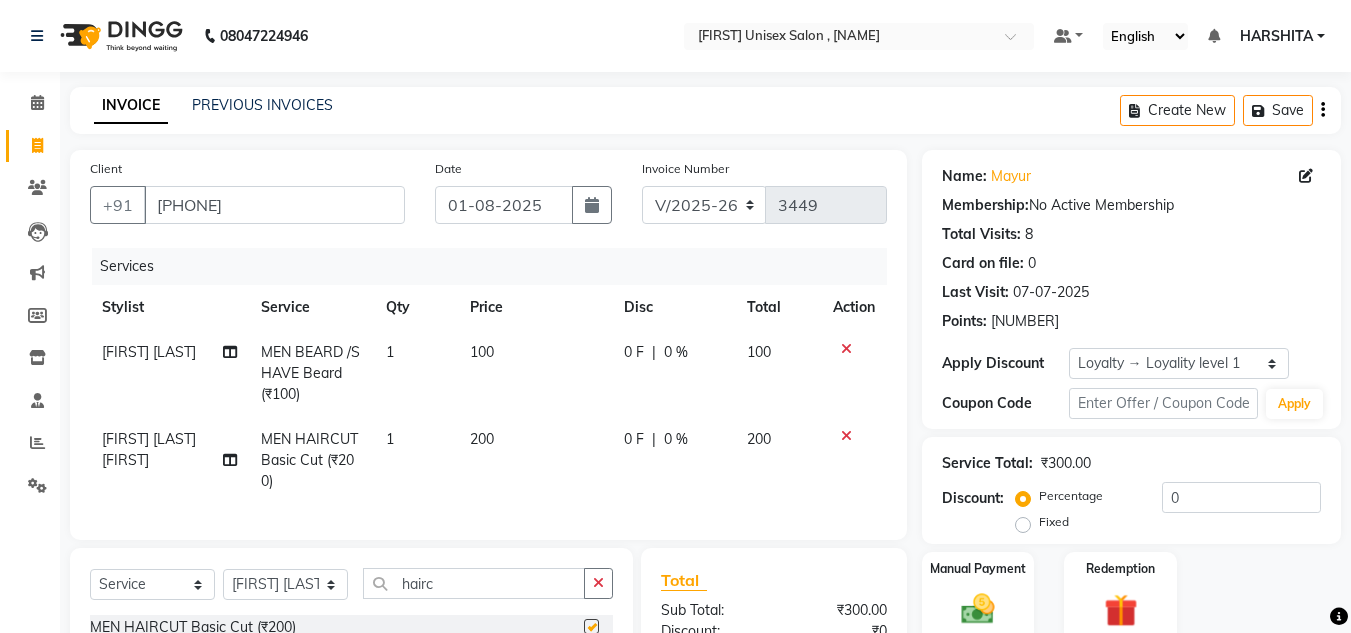 checkbox on "false" 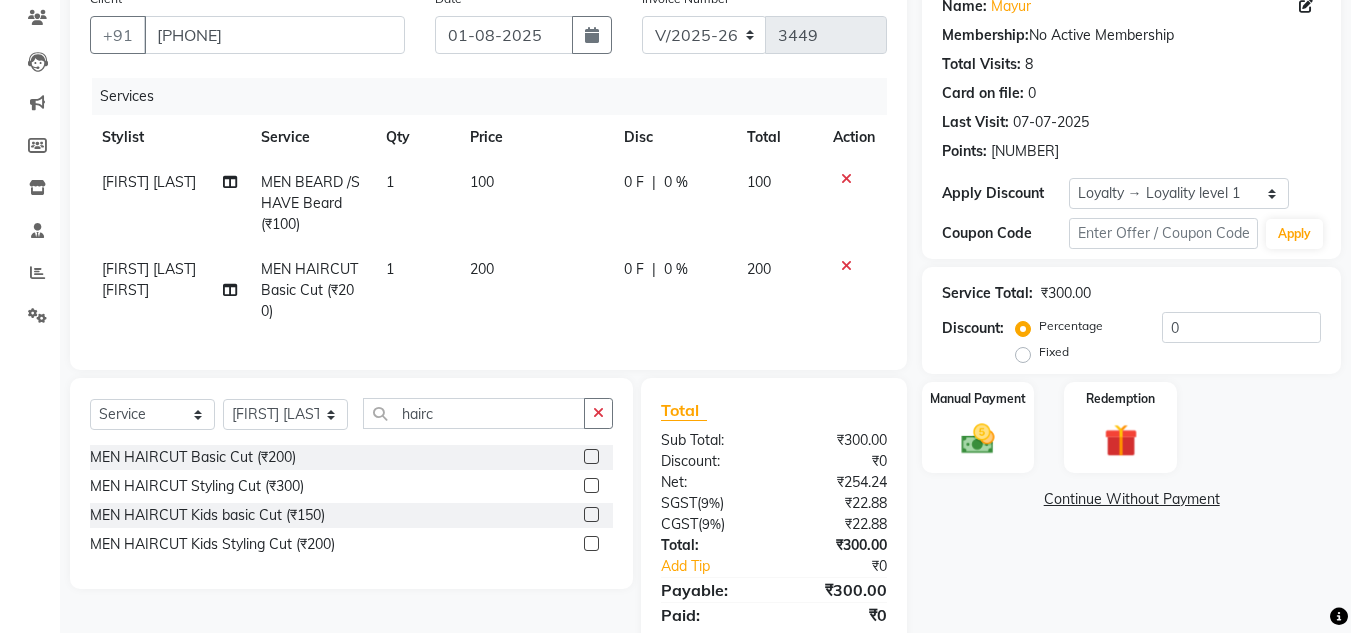scroll, scrollTop: 200, scrollLeft: 0, axis: vertical 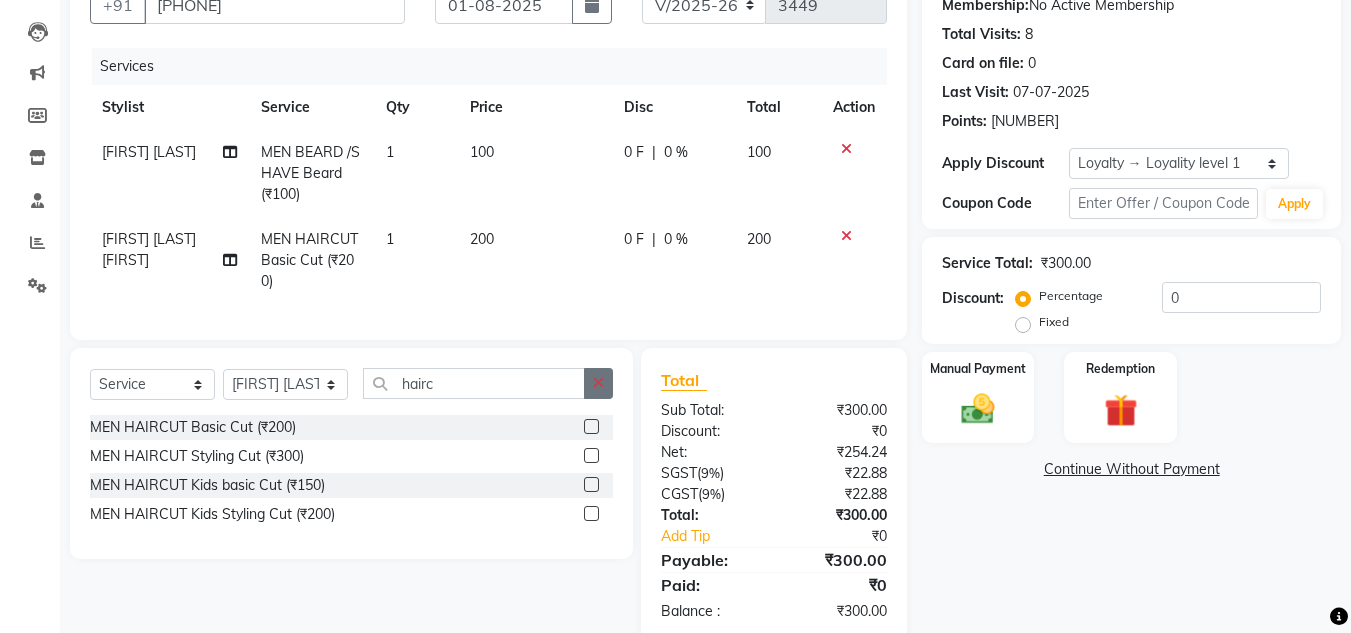 drag, startPoint x: 597, startPoint y: 397, endPoint x: 525, endPoint y: 403, distance: 72.249565 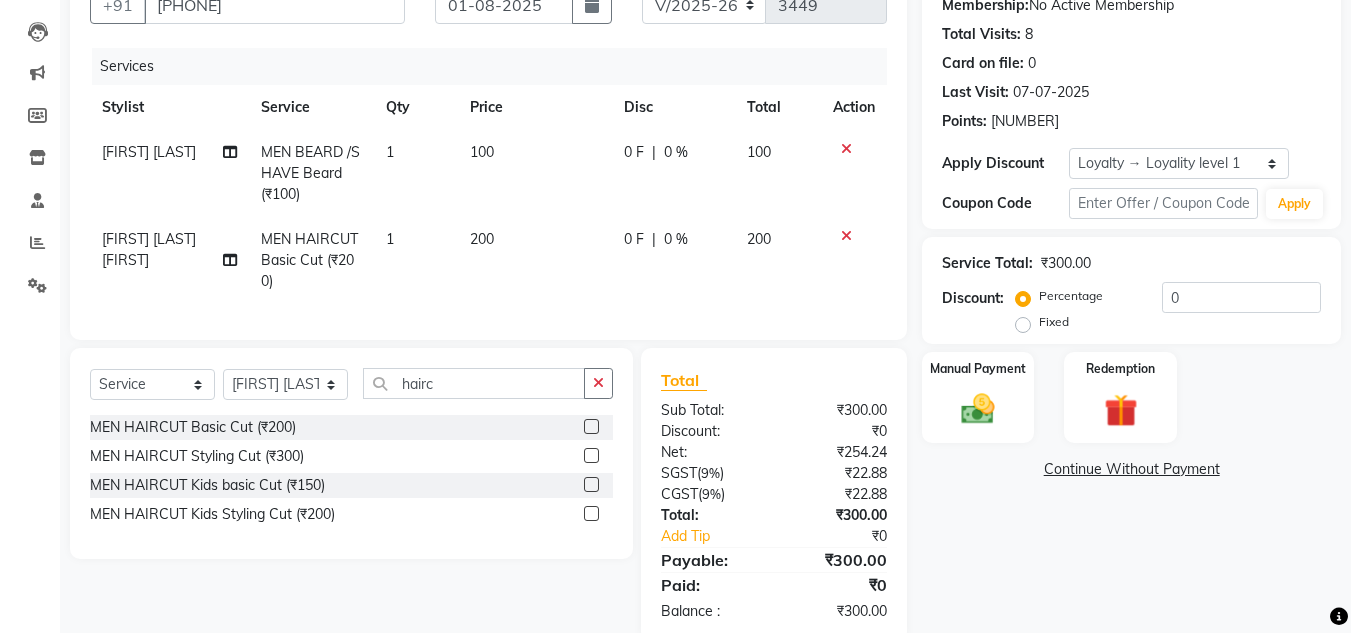 click 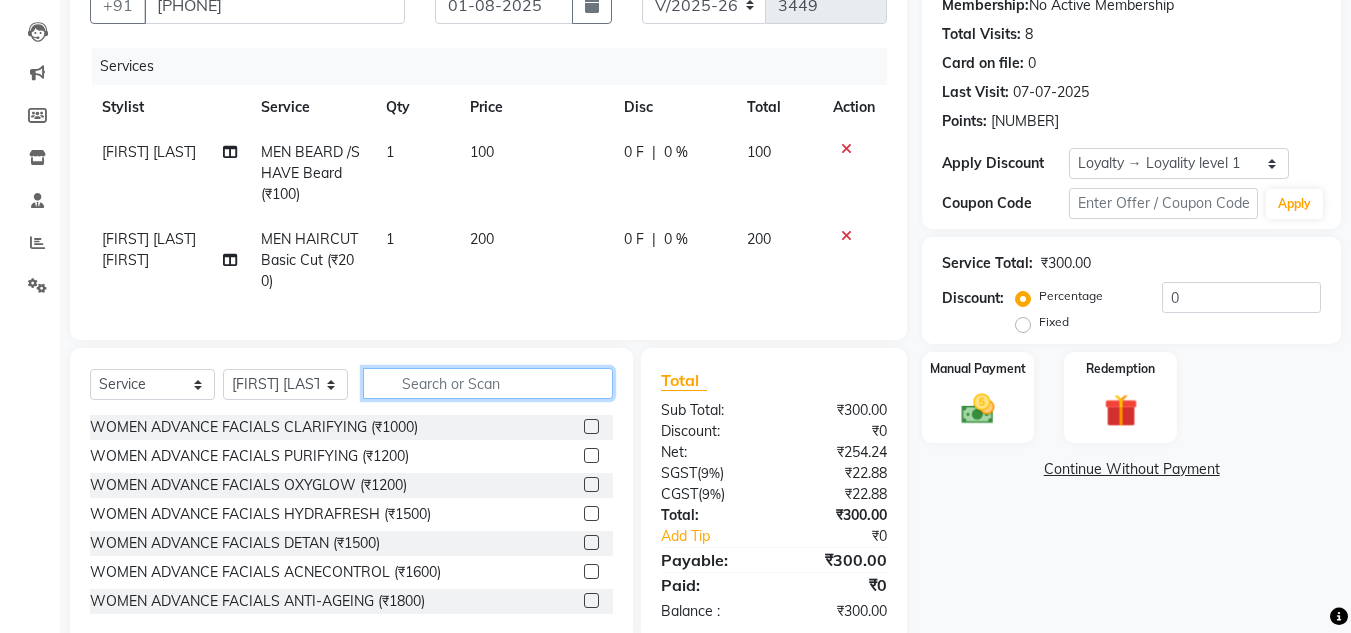 click 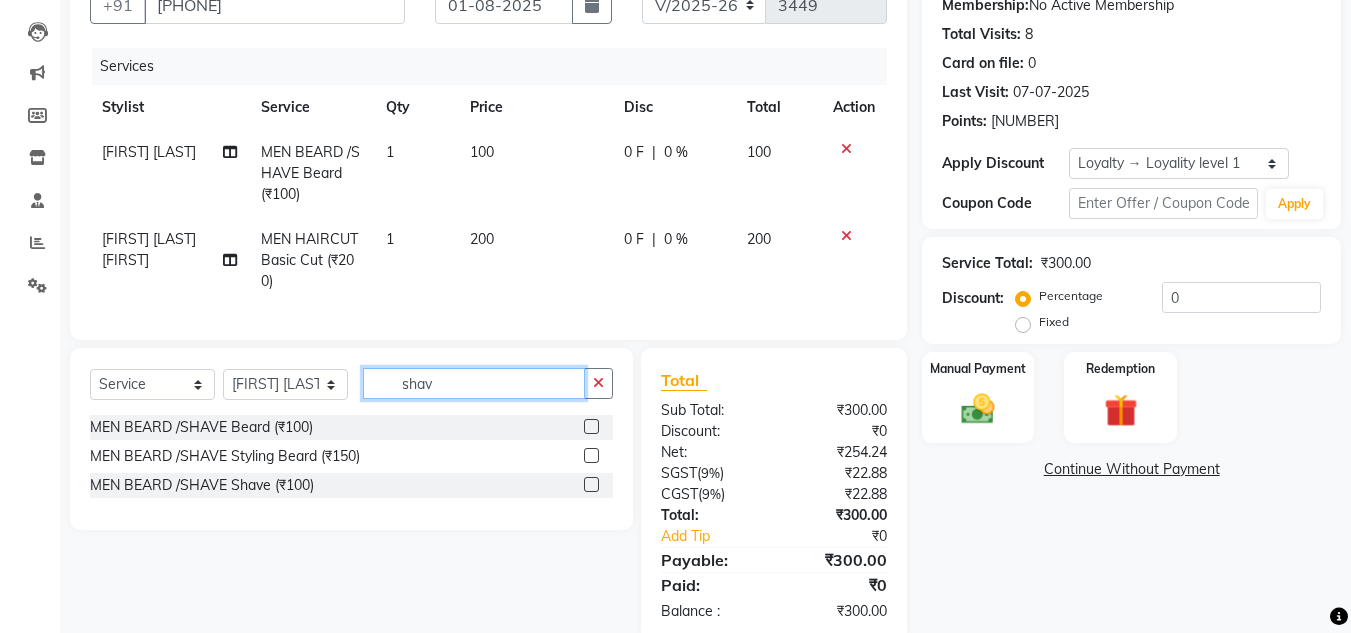 type on "shav" 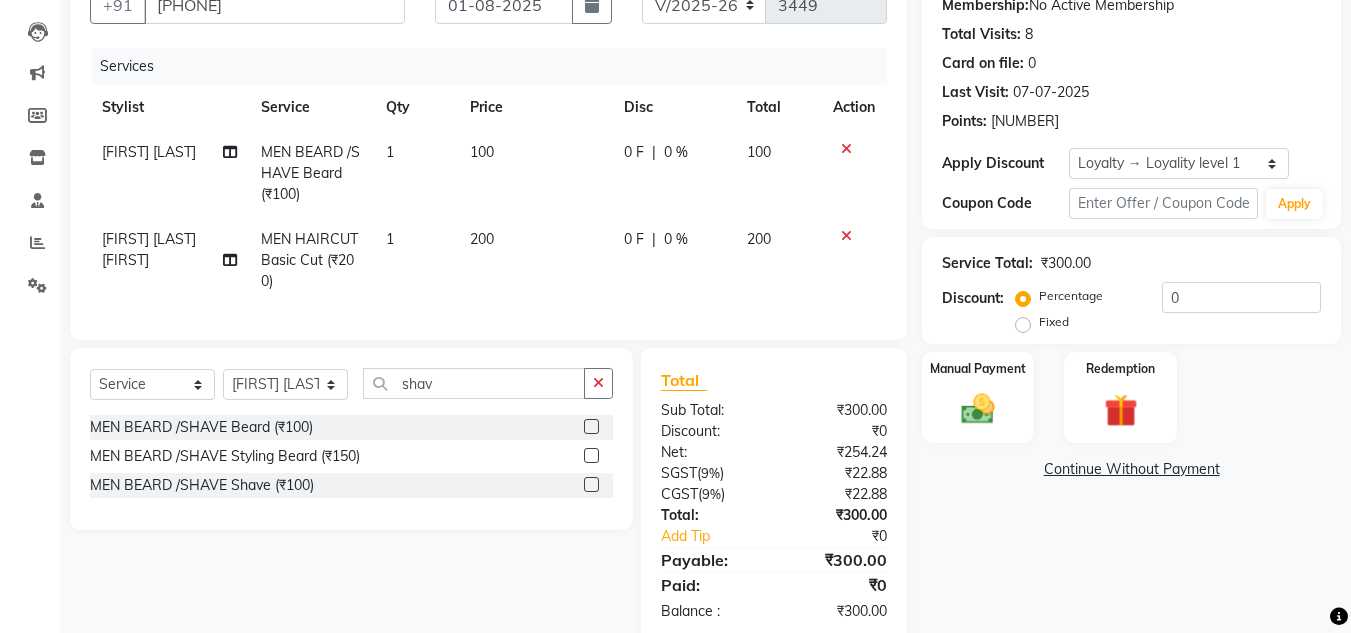 click 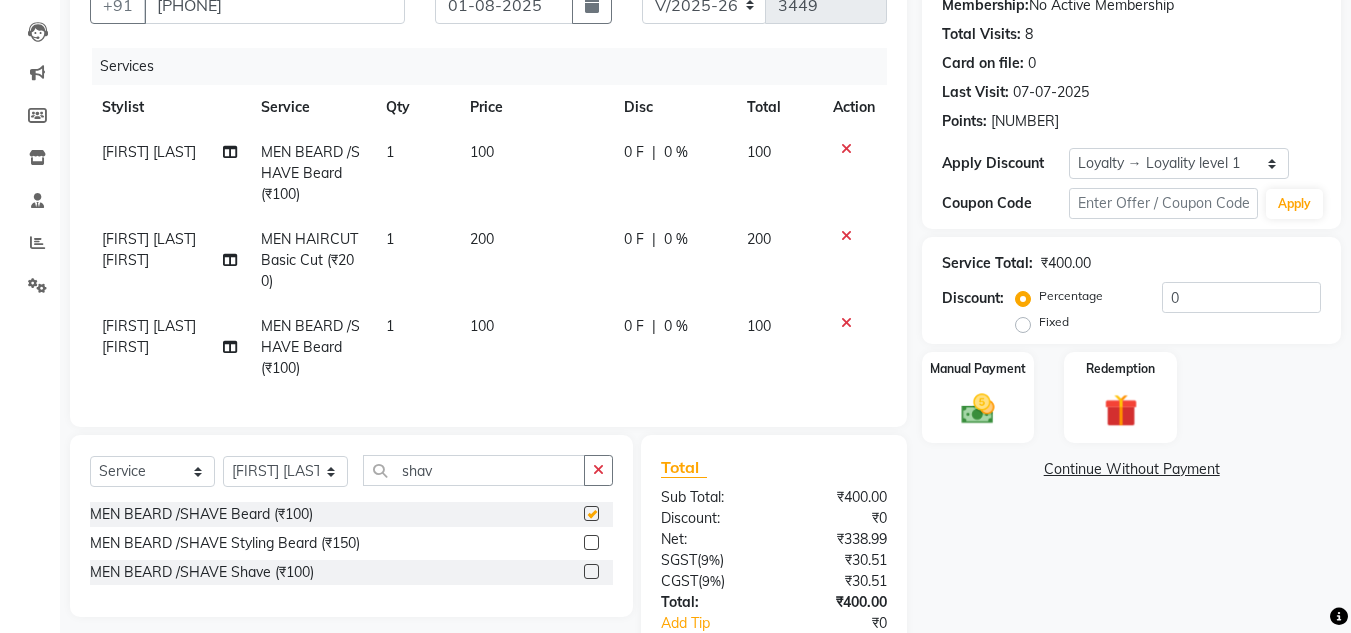 checkbox on "false" 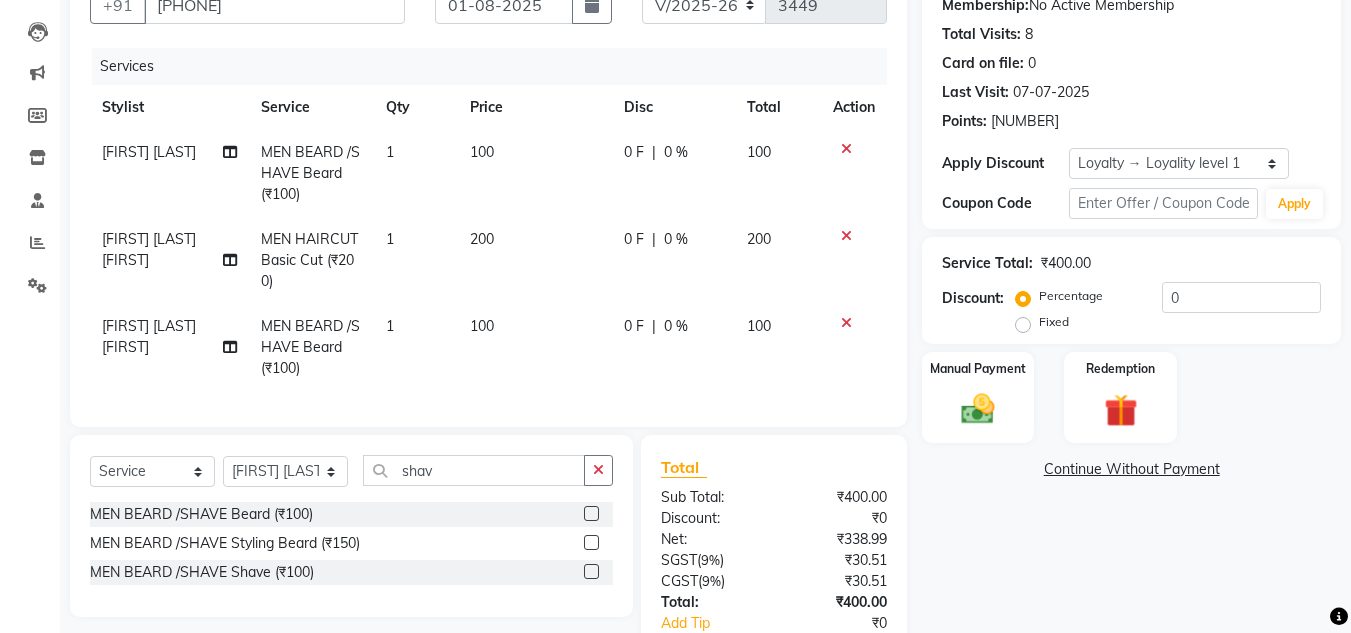 scroll, scrollTop: 341, scrollLeft: 0, axis: vertical 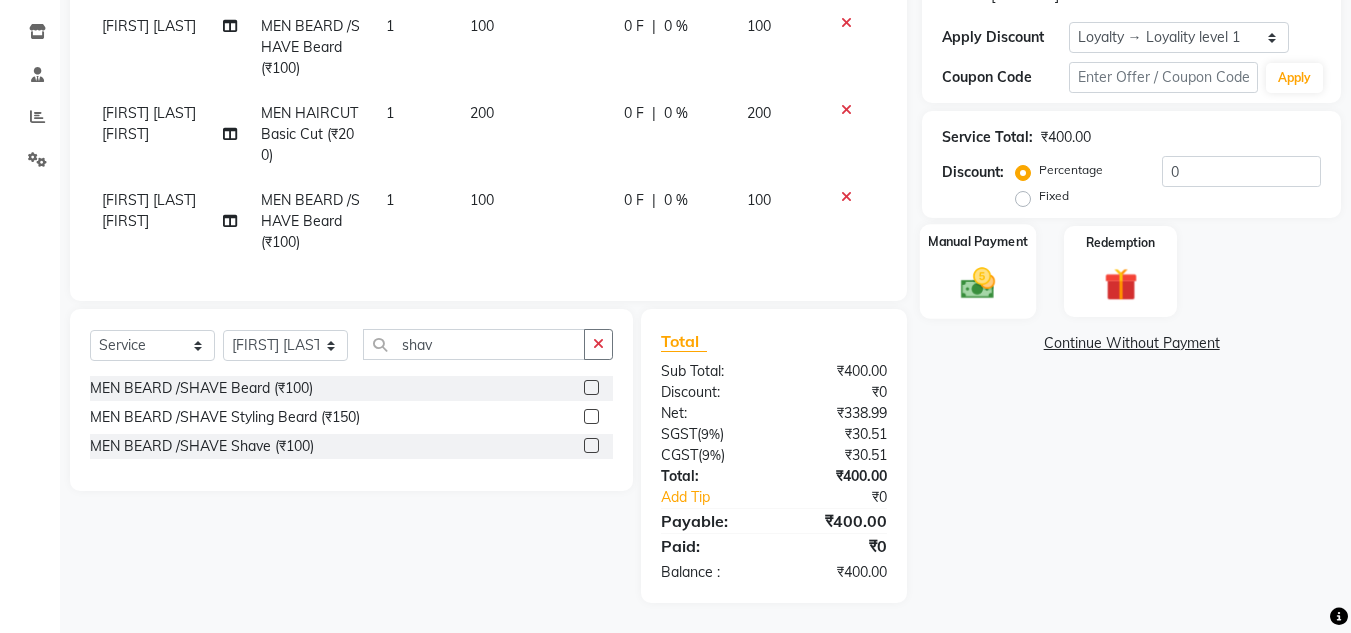 click 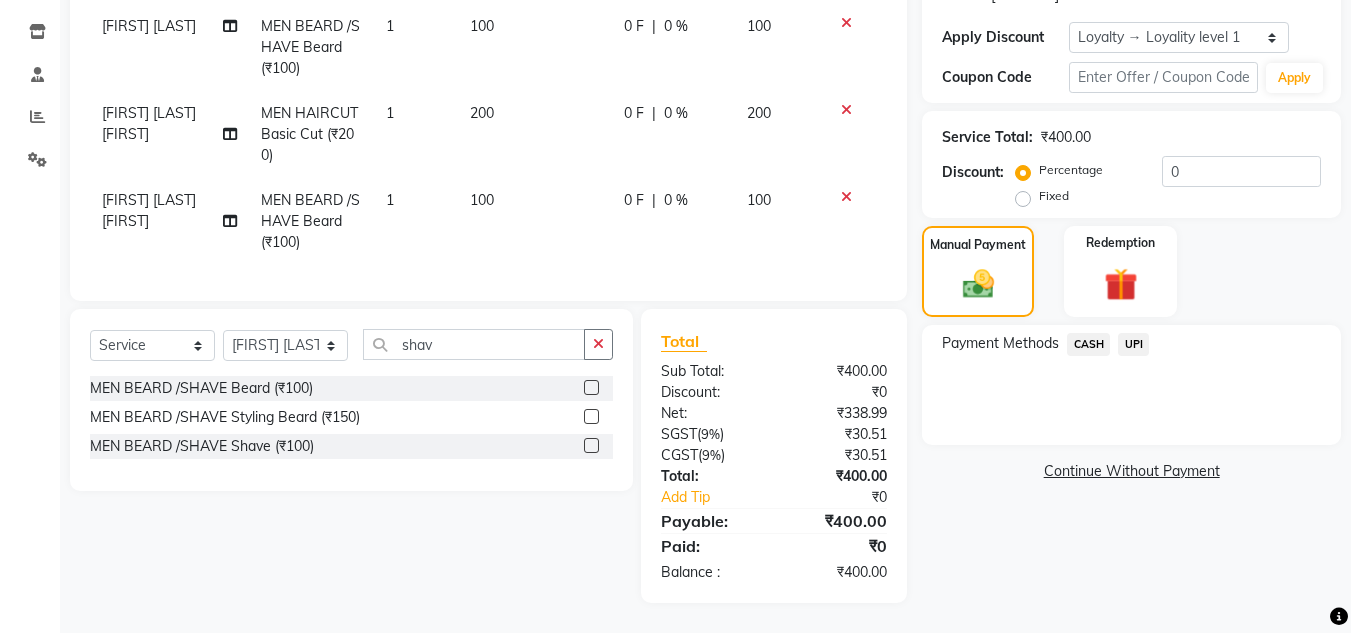 drag, startPoint x: 1091, startPoint y: 329, endPoint x: 1089, endPoint y: 346, distance: 17.117243 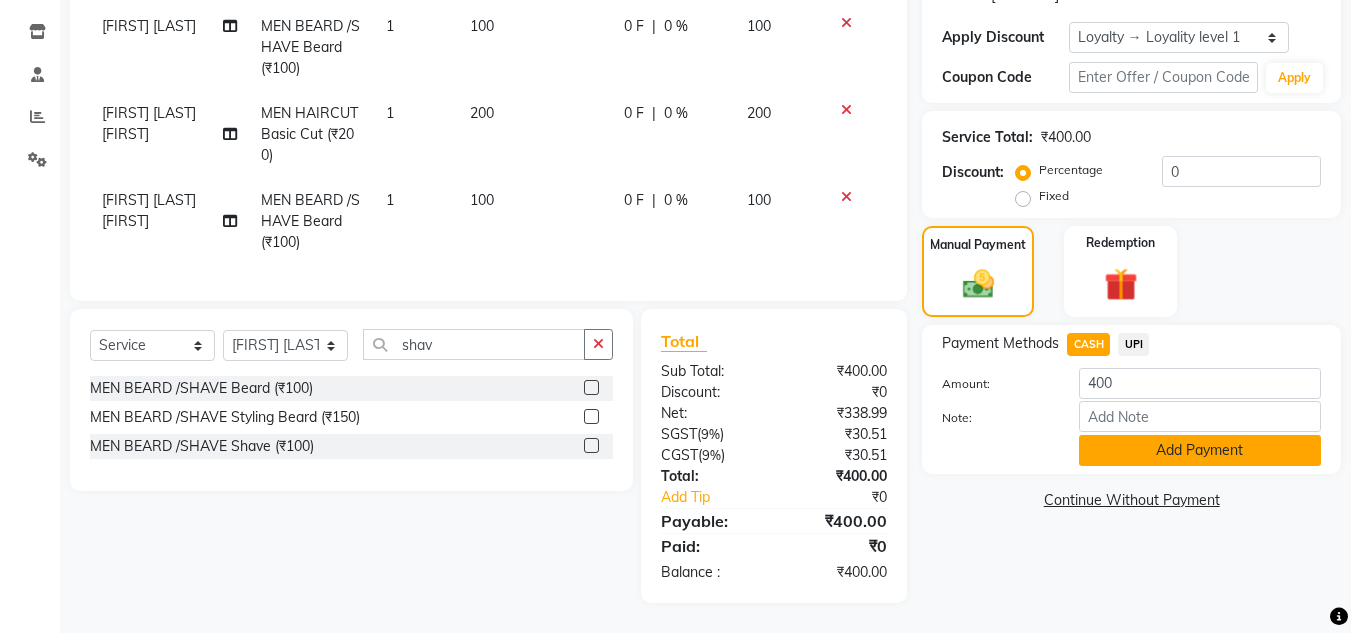 click on "Add Payment" 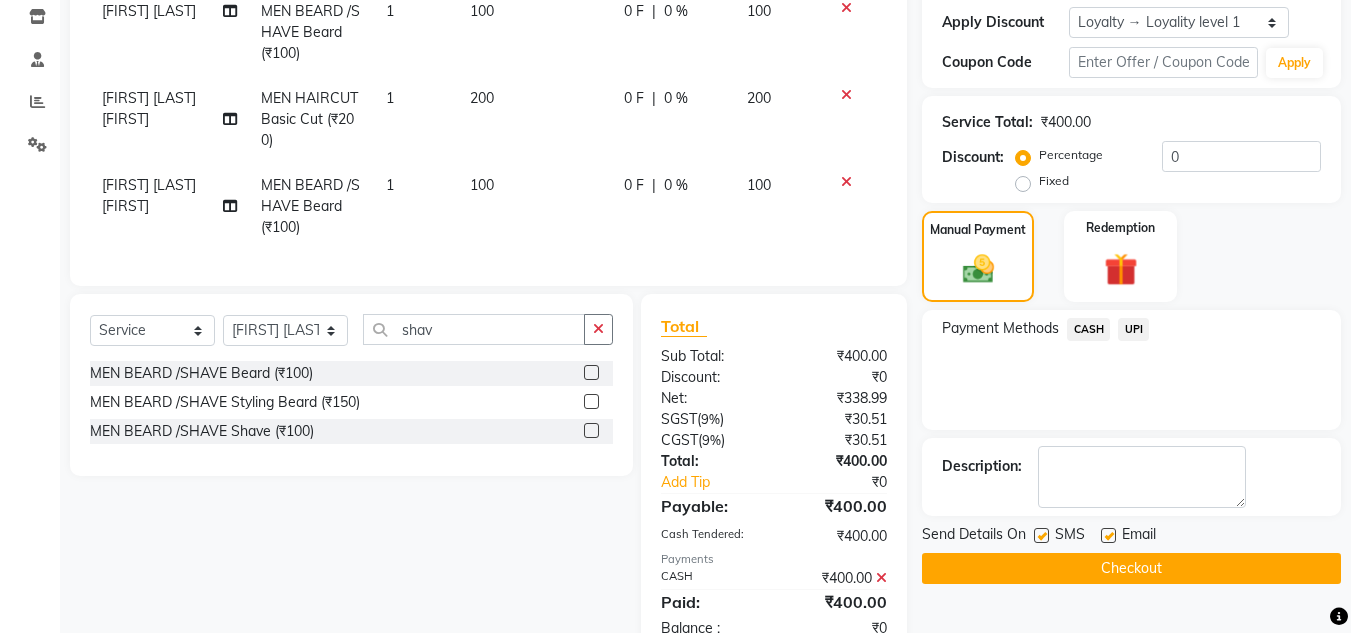 scroll, scrollTop: 532, scrollLeft: 0, axis: vertical 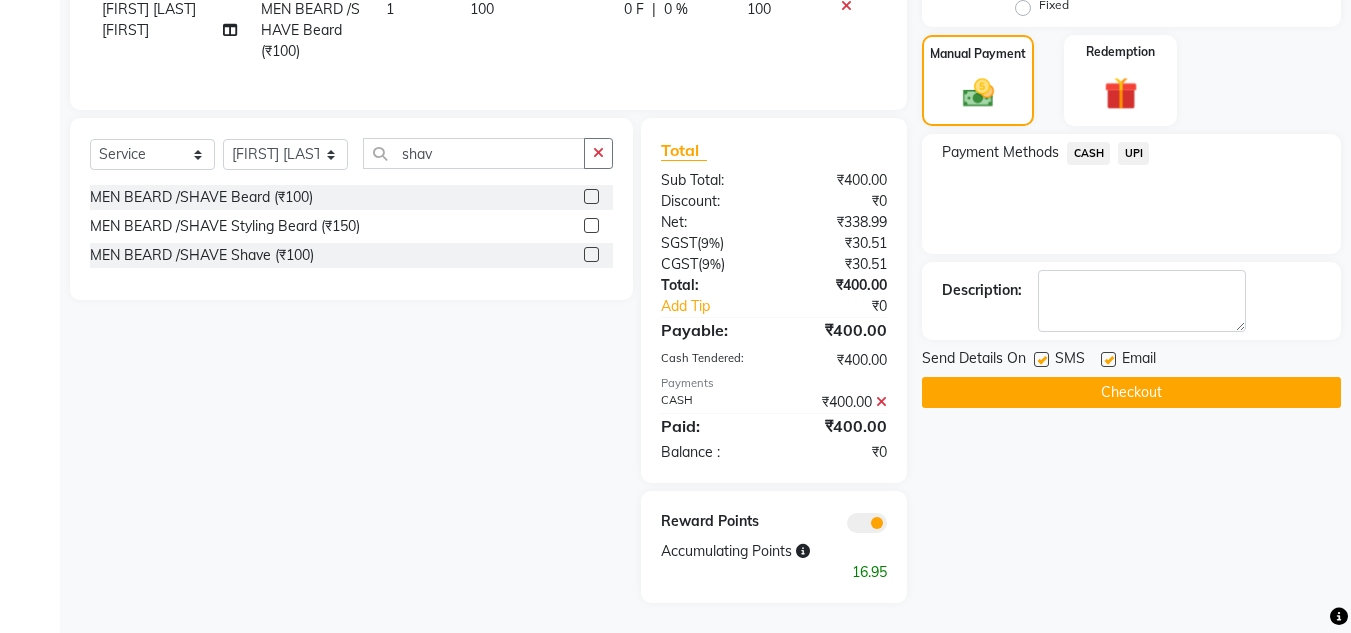 click on "Checkout" 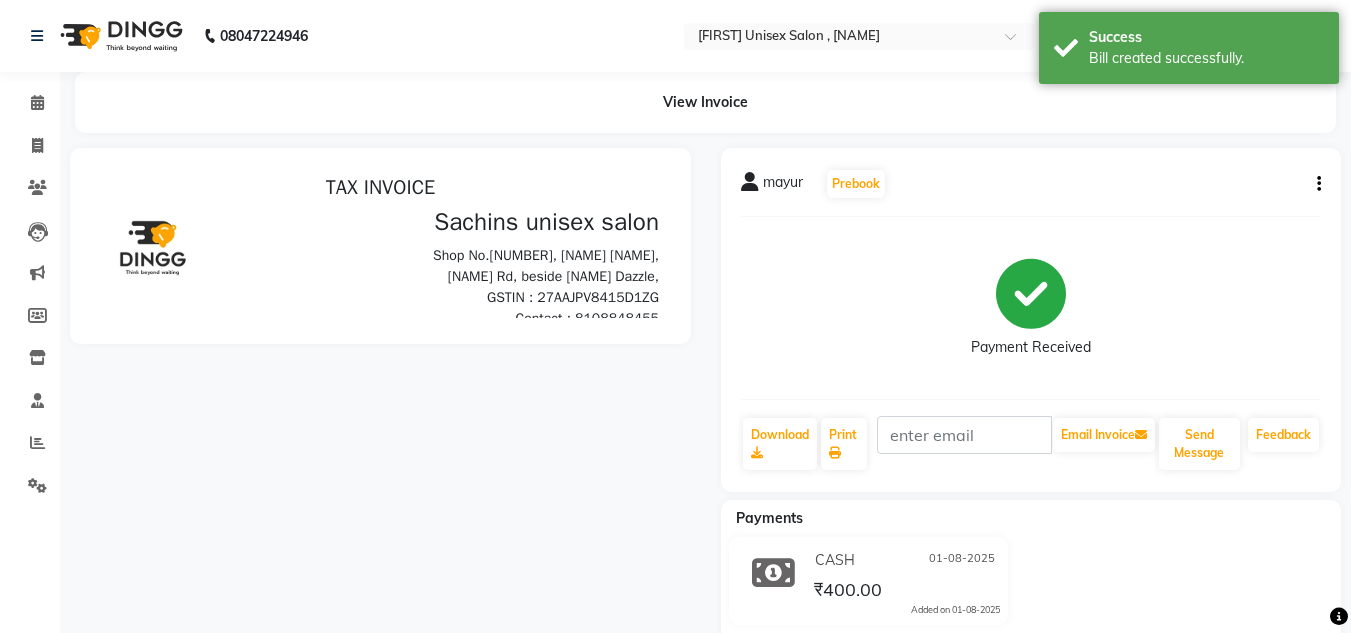 scroll, scrollTop: 0, scrollLeft: 0, axis: both 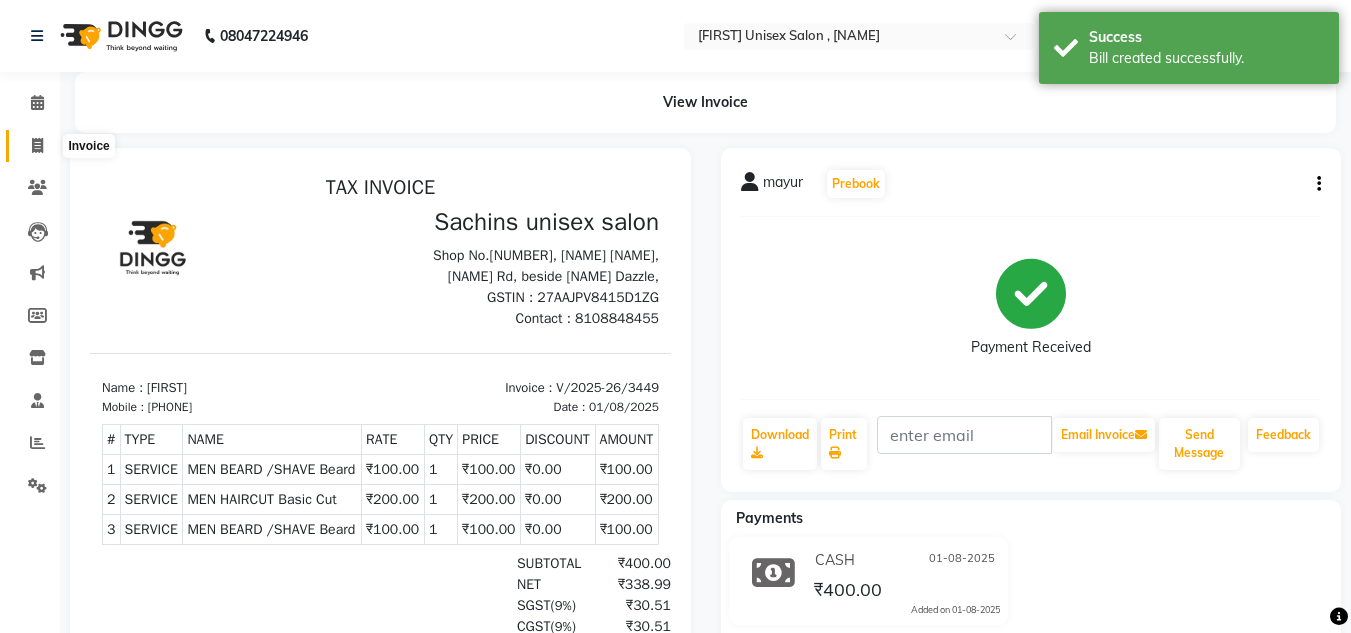 click 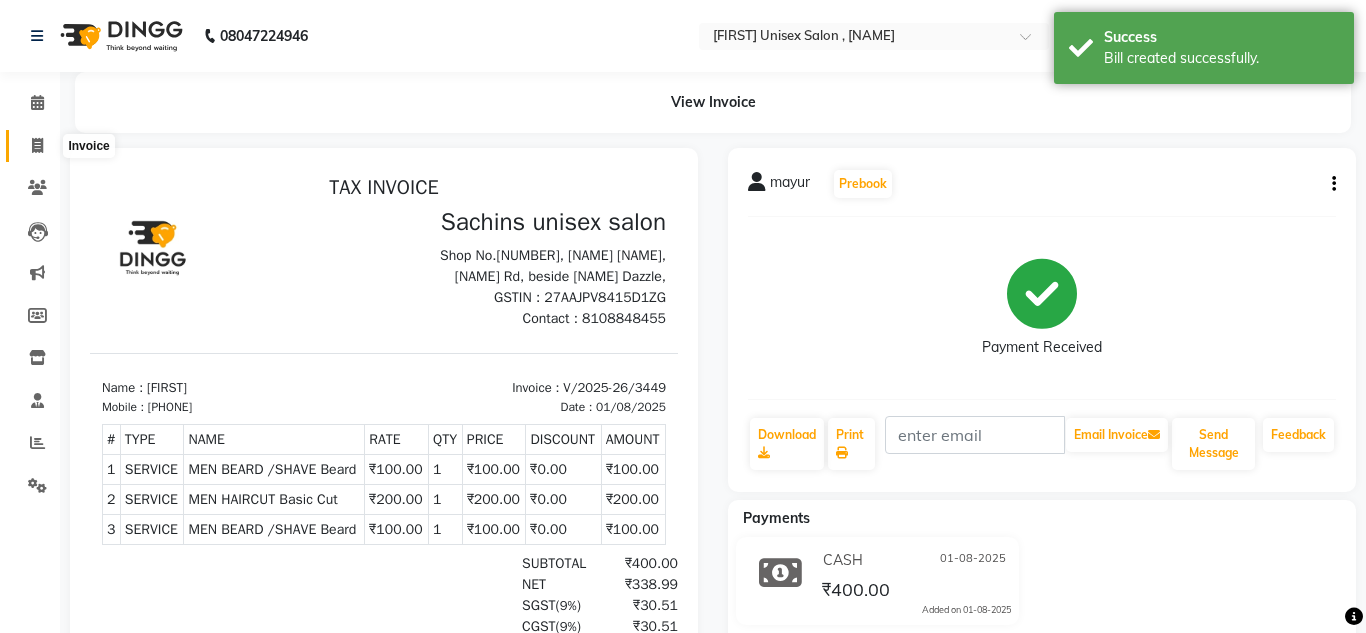select on "6840" 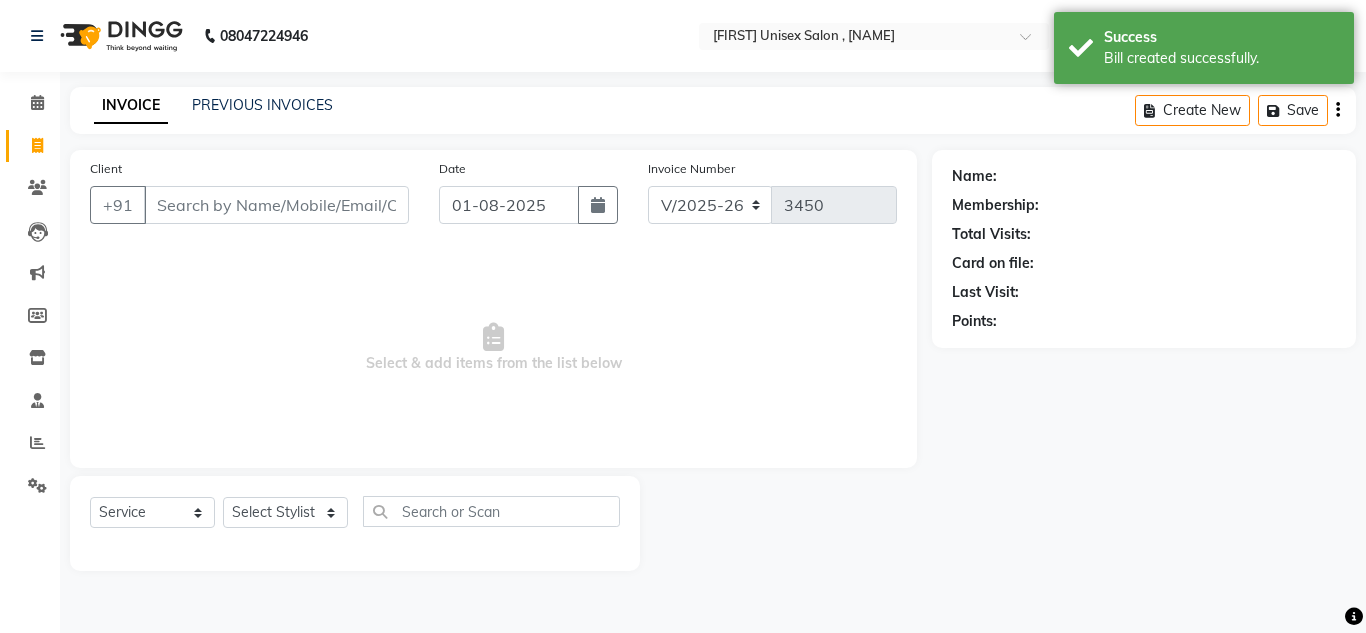 click on "Client" at bounding box center (276, 205) 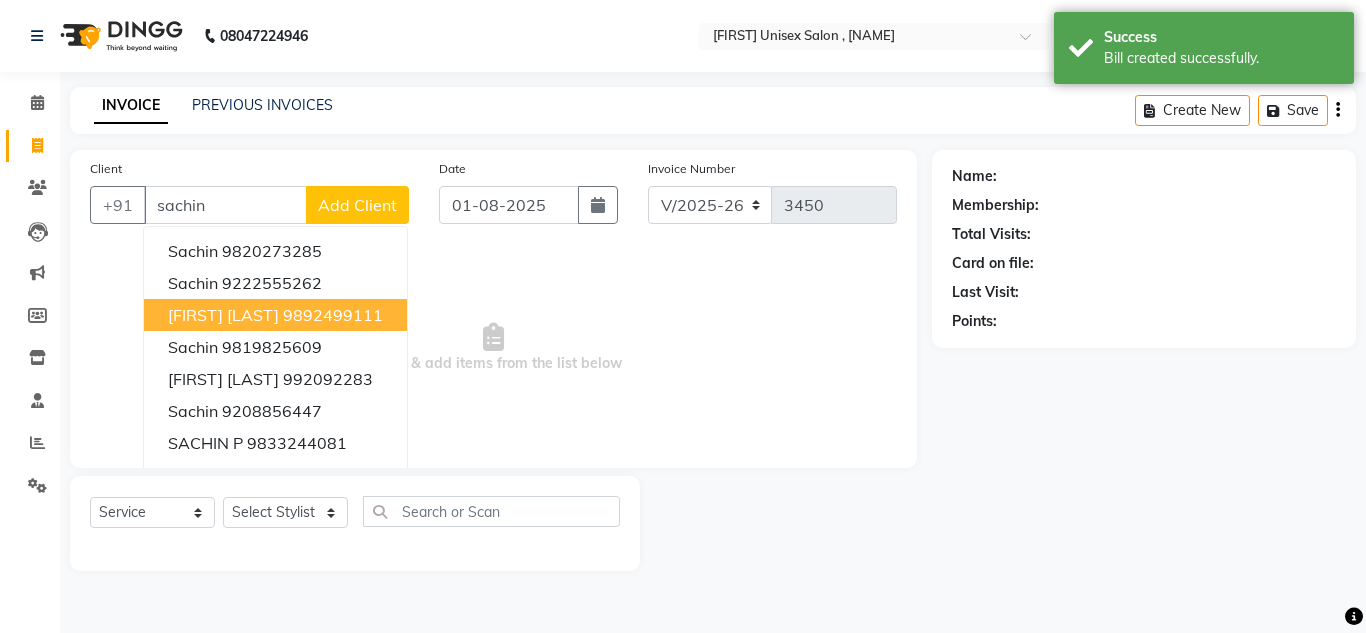 click on "9892499111" at bounding box center [333, 315] 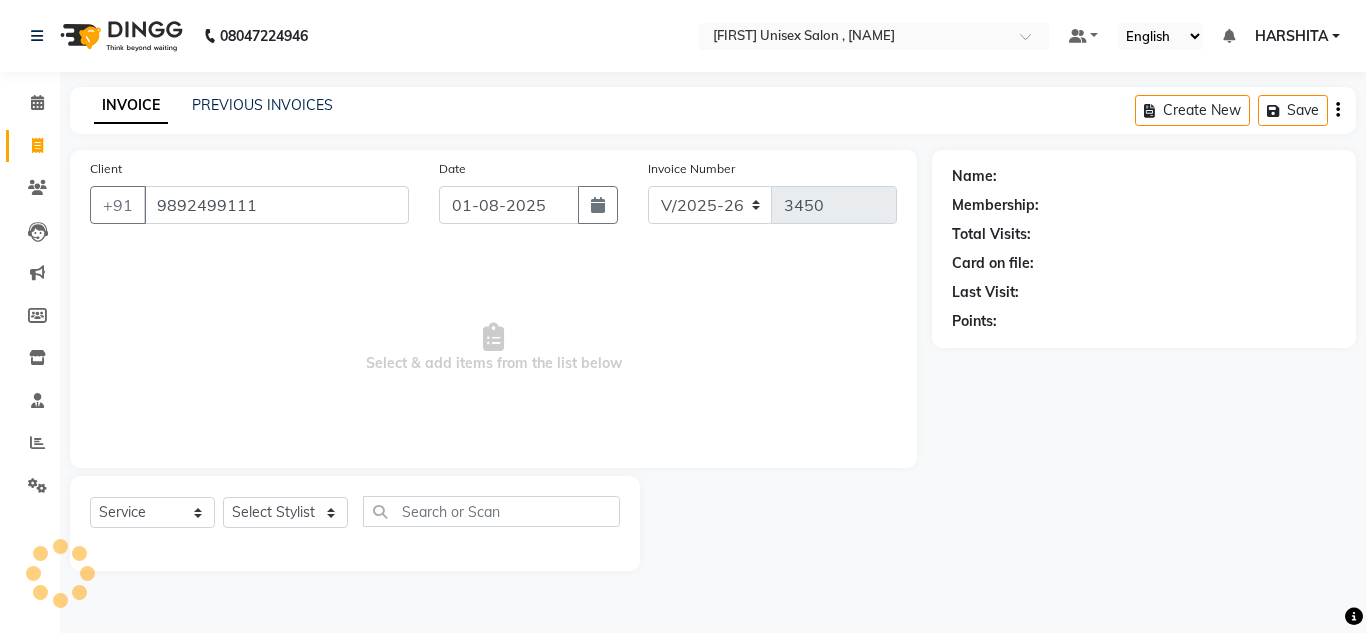 type on "9892499111" 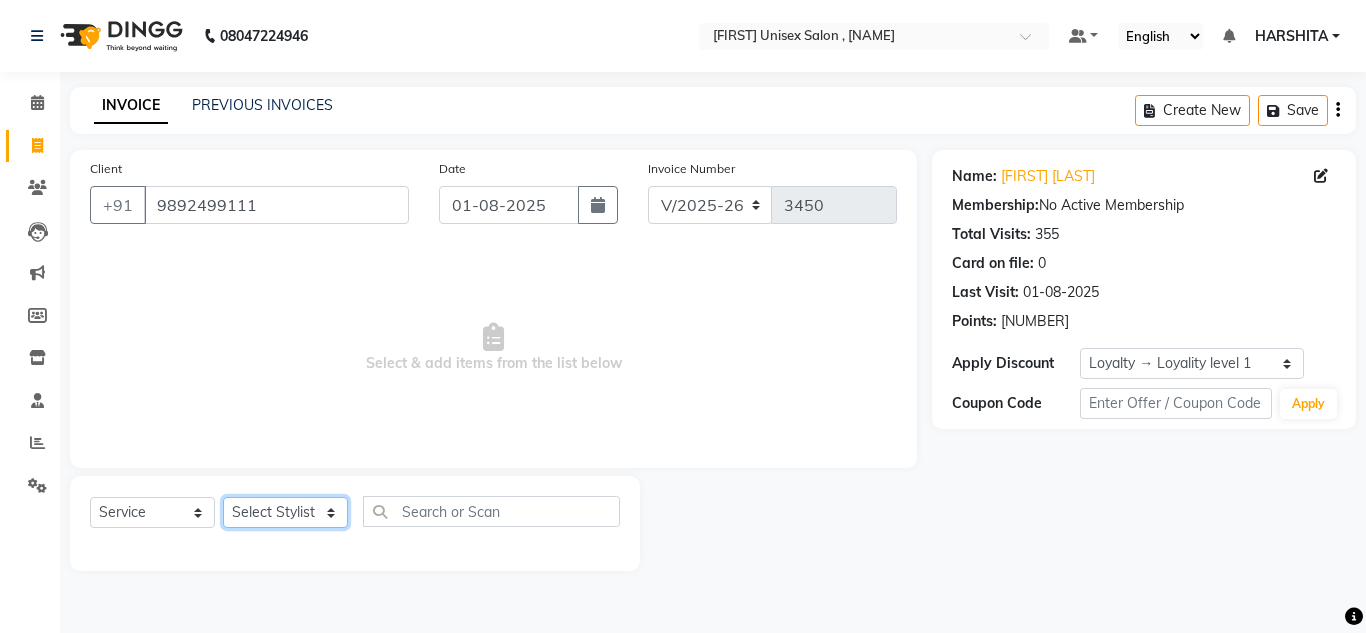 click on "Select Stylist [FIRST] [FIRST] [FIRST] [FIRST] [FIRST] [FIRST] [FIRST] [FIRST] [FIRST] [FIRST] [FIRST]" 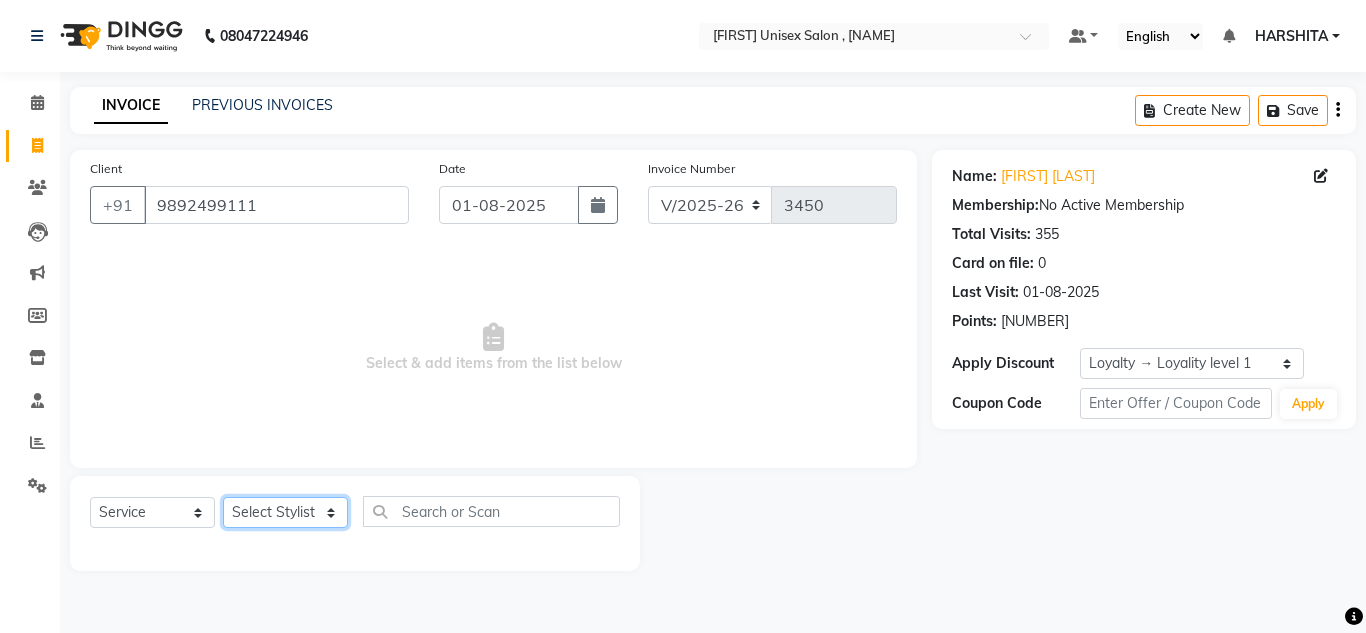 select on "60567" 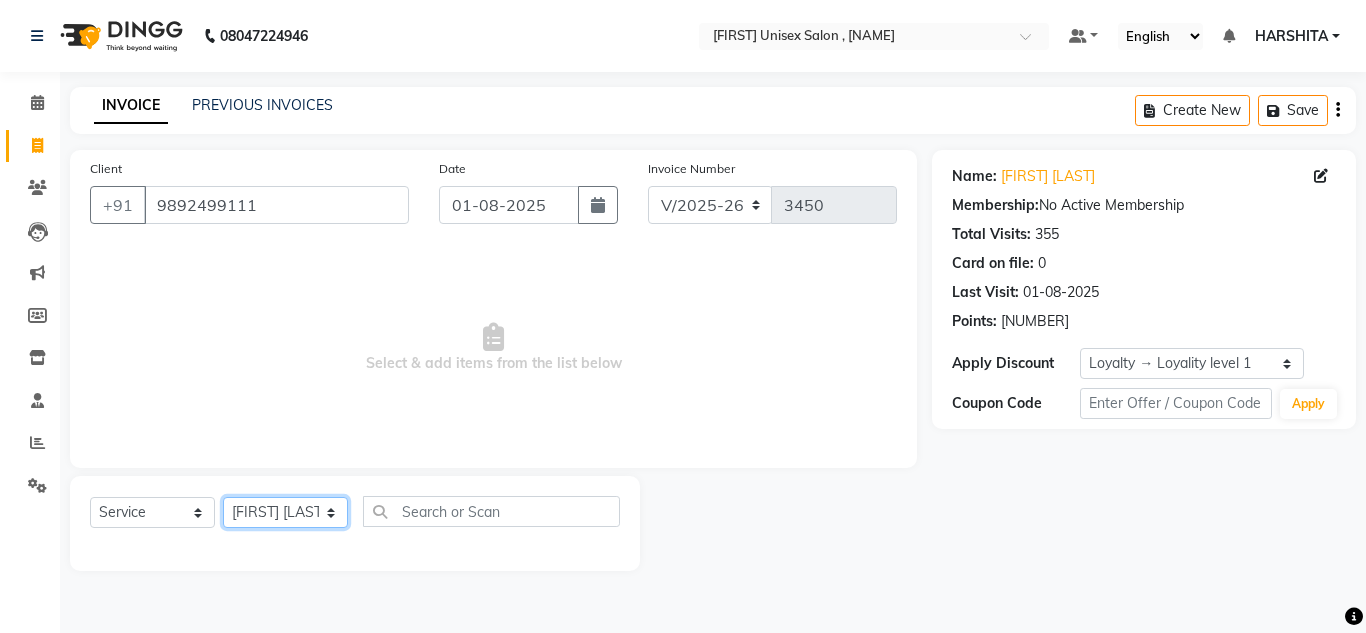 click on "Select Stylist [FIRST] [FIRST] [FIRST] [FIRST] [FIRST] [FIRST] [FIRST] [FIRST] [FIRST] [FIRST] [FIRST]" 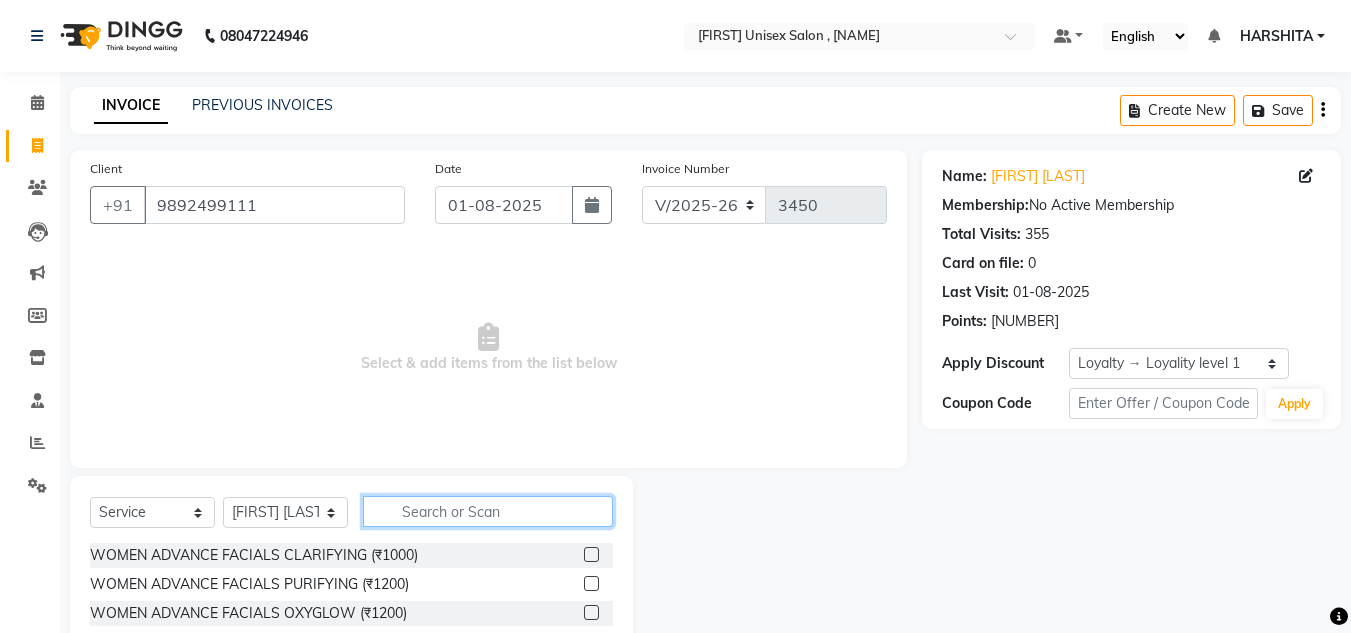 click 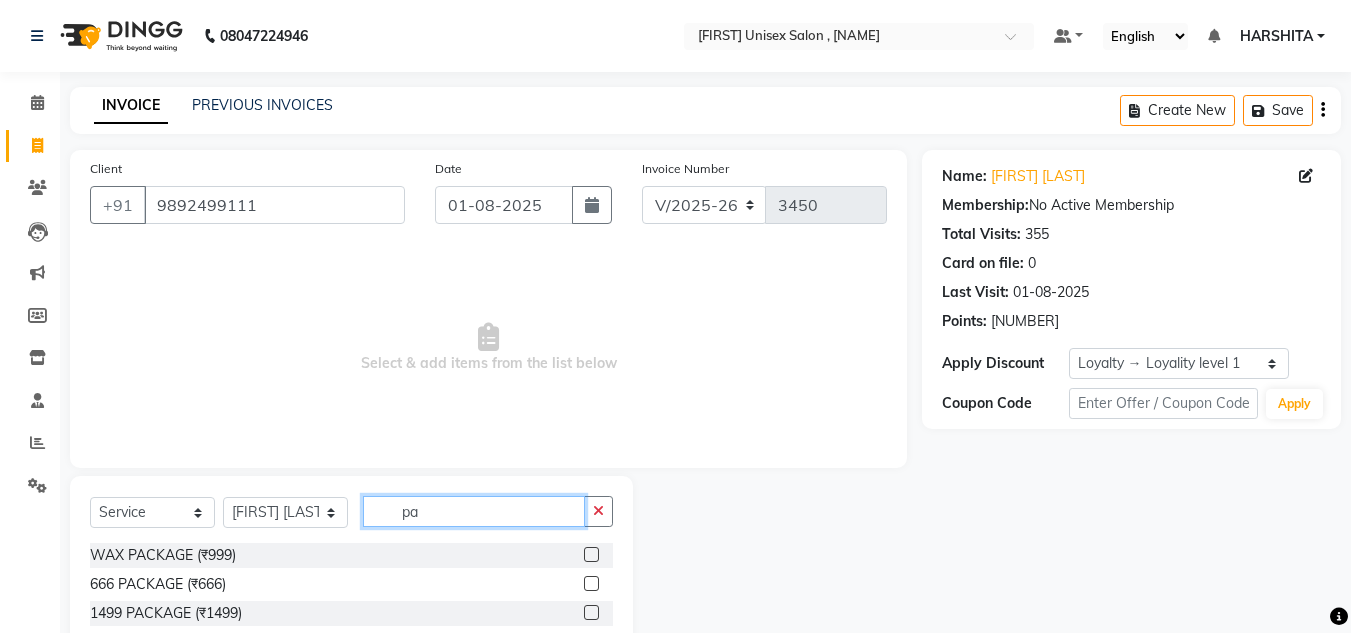 type on "p" 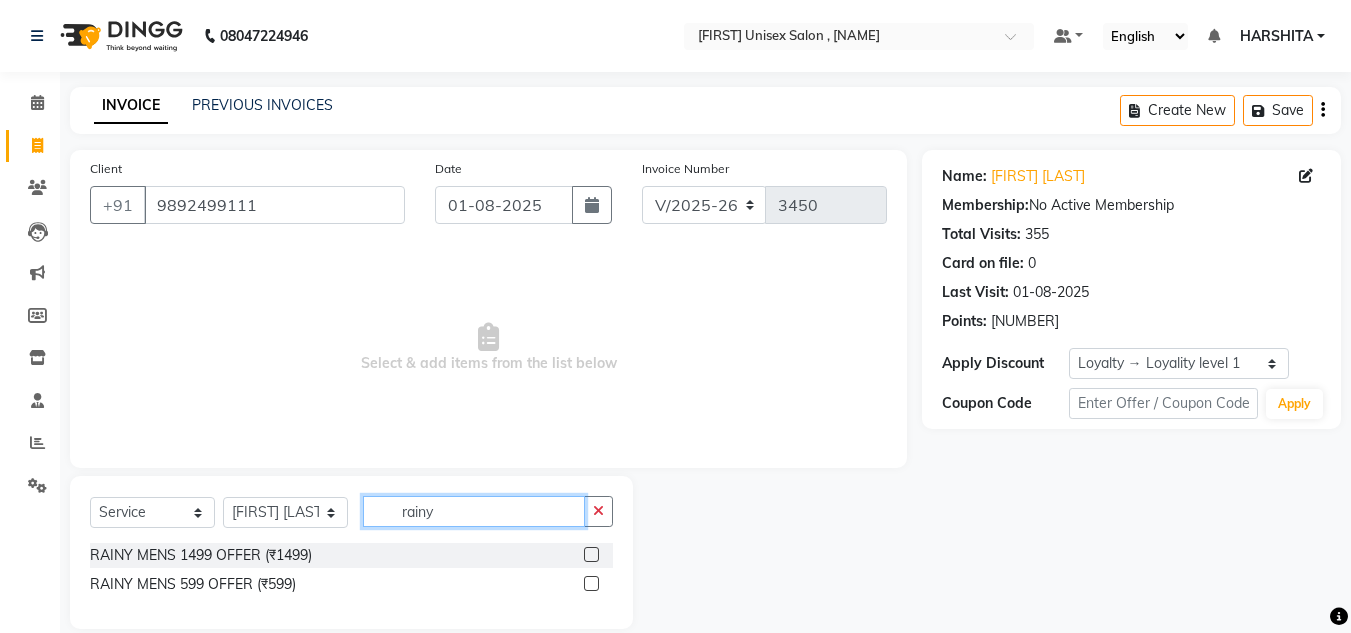 type on "rainy" 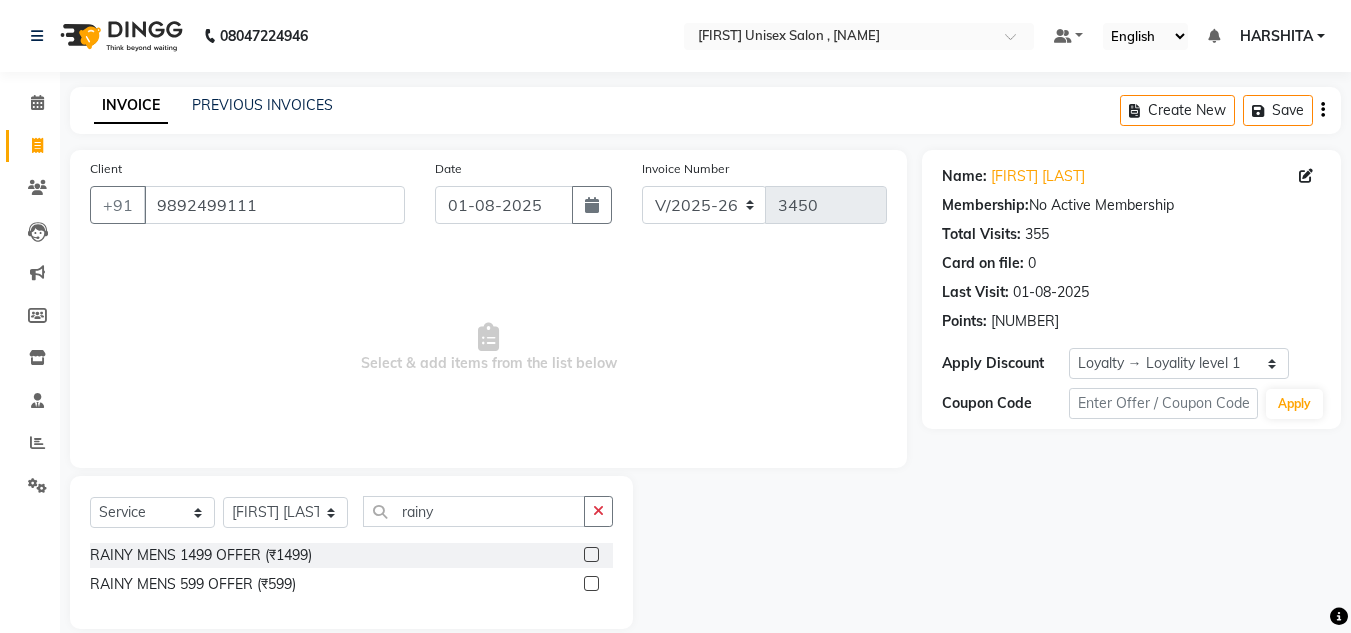 click 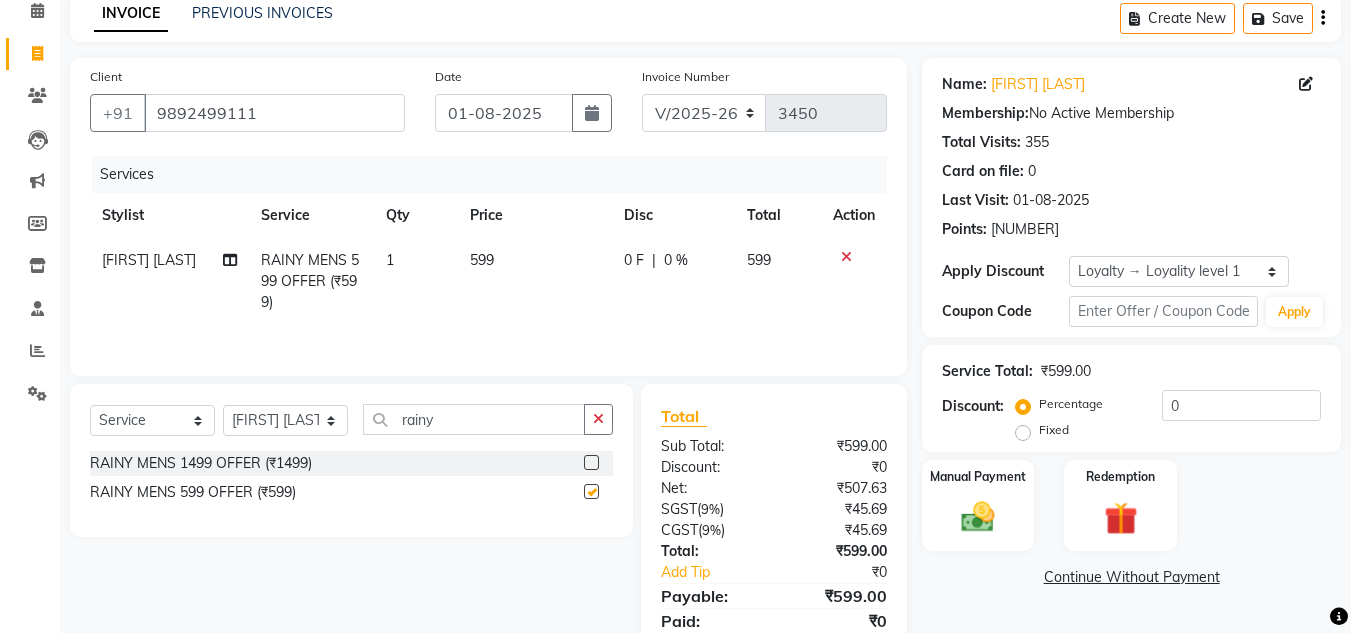 checkbox on "false" 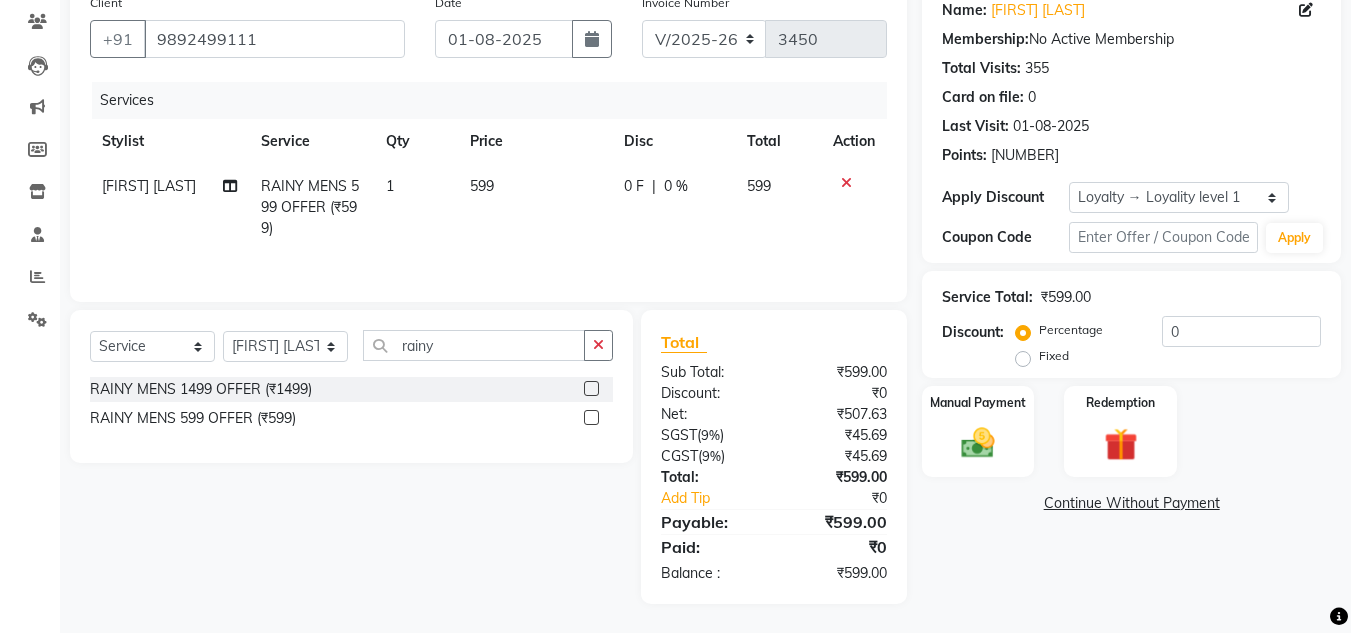 scroll, scrollTop: 167, scrollLeft: 0, axis: vertical 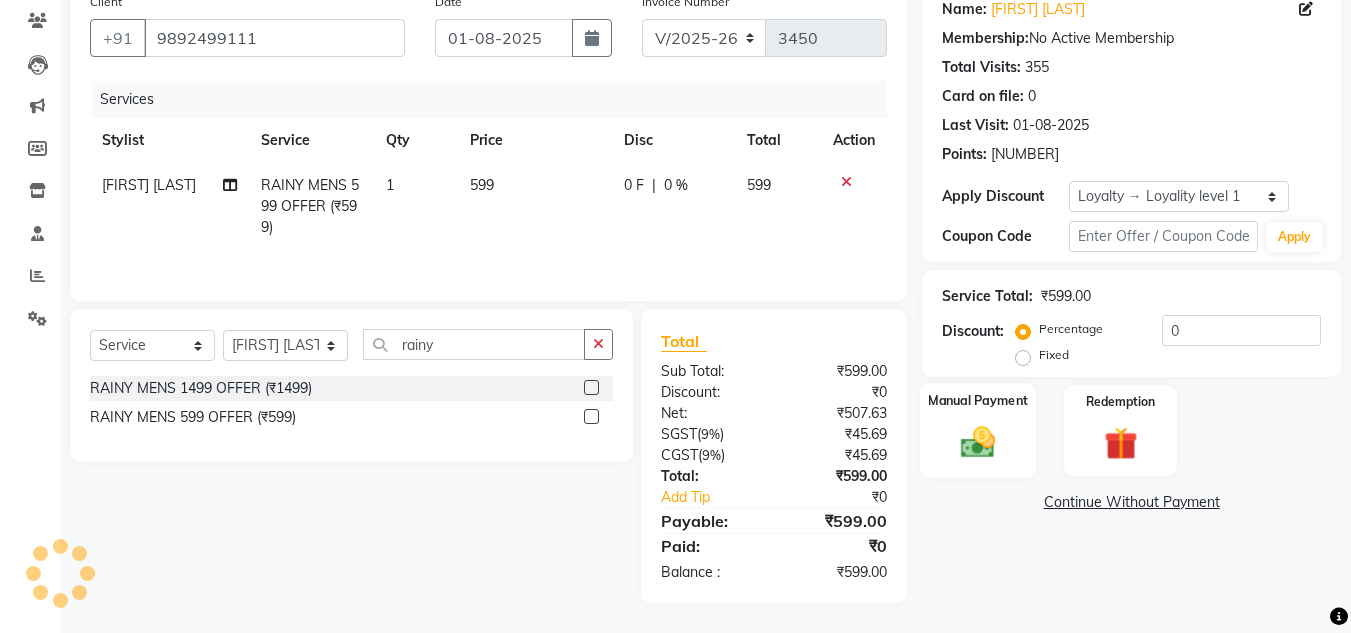 click 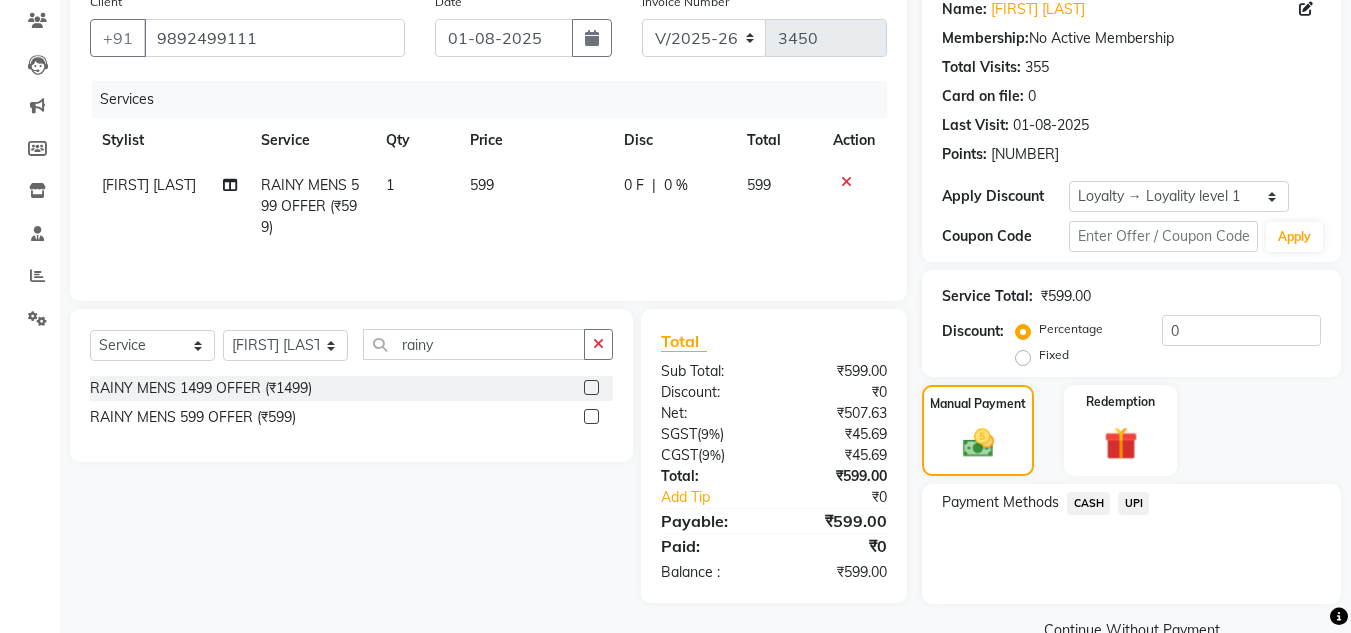 click on "UPI" 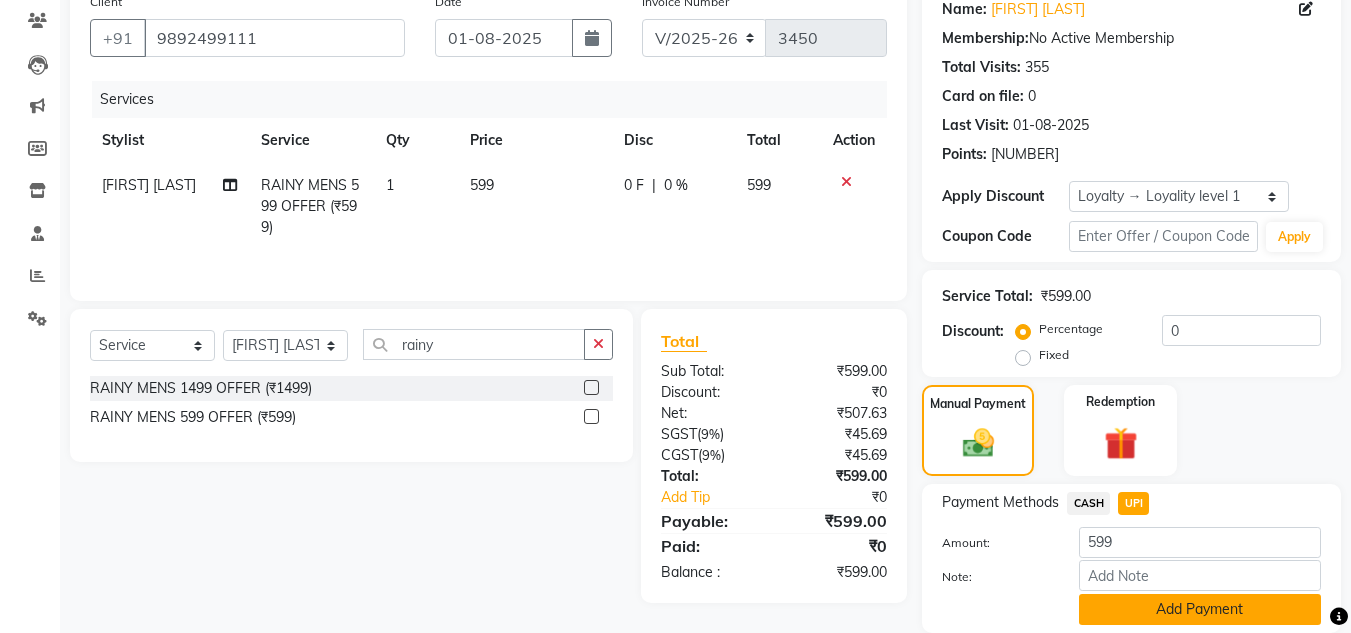 click on "Add Payment" 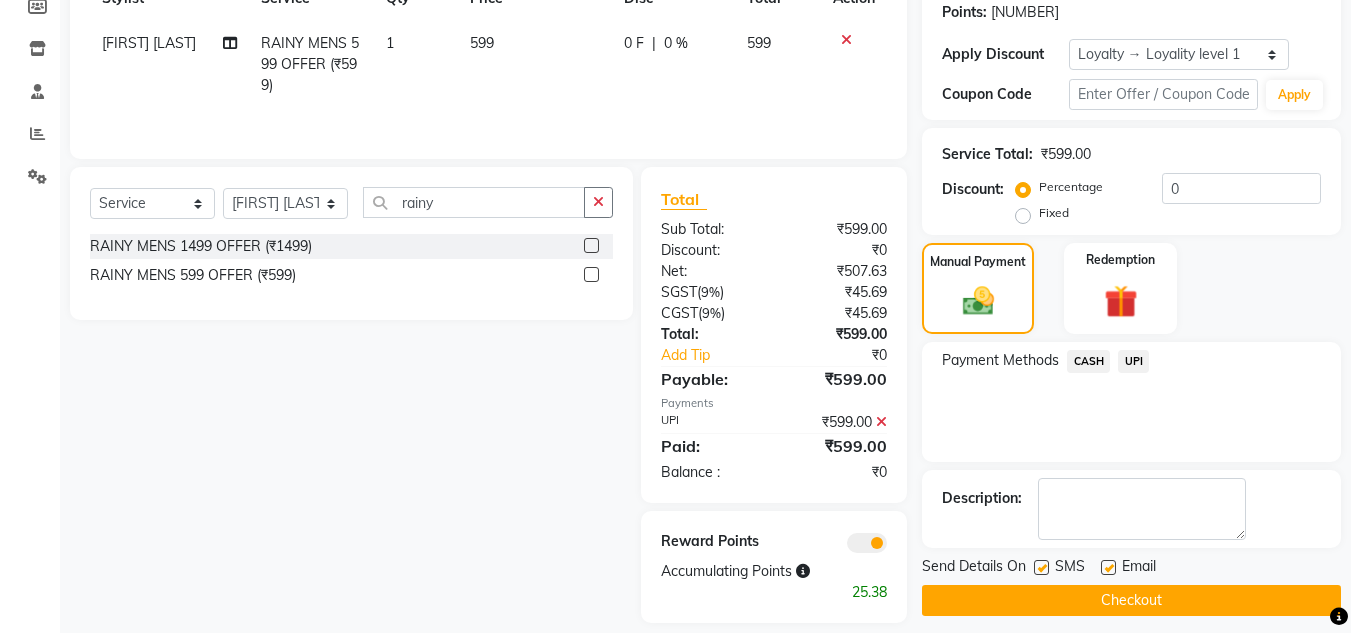 scroll, scrollTop: 329, scrollLeft: 0, axis: vertical 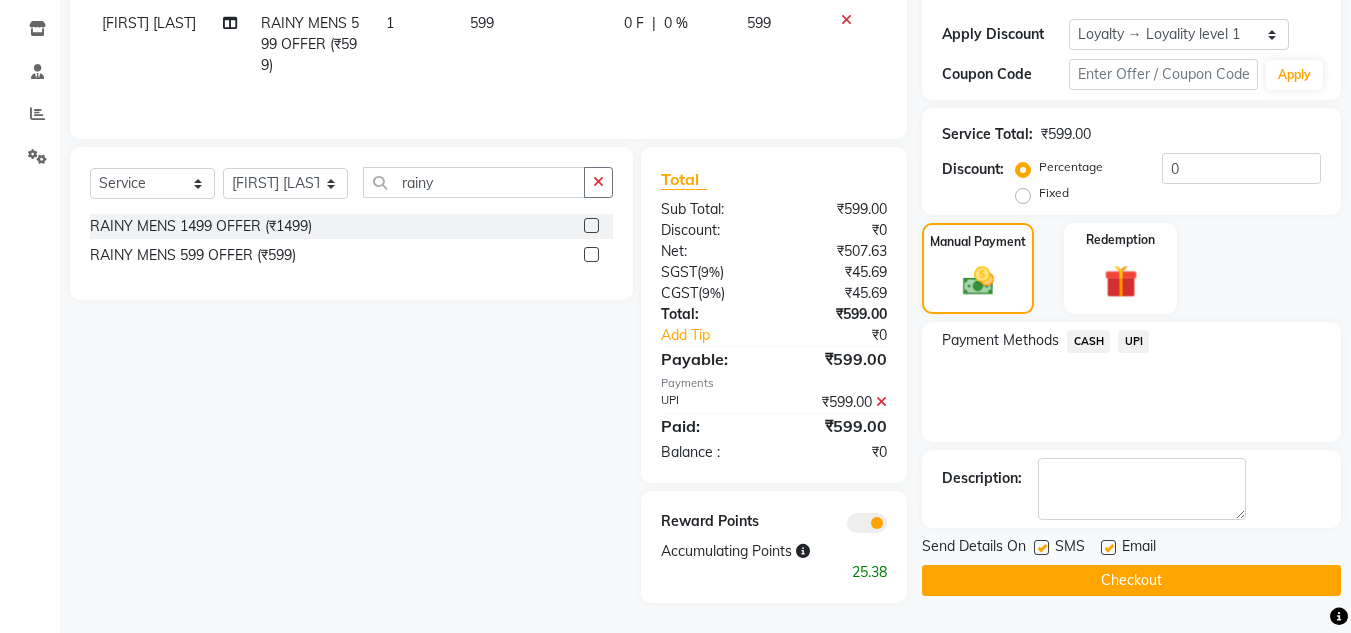 click on "Checkout" 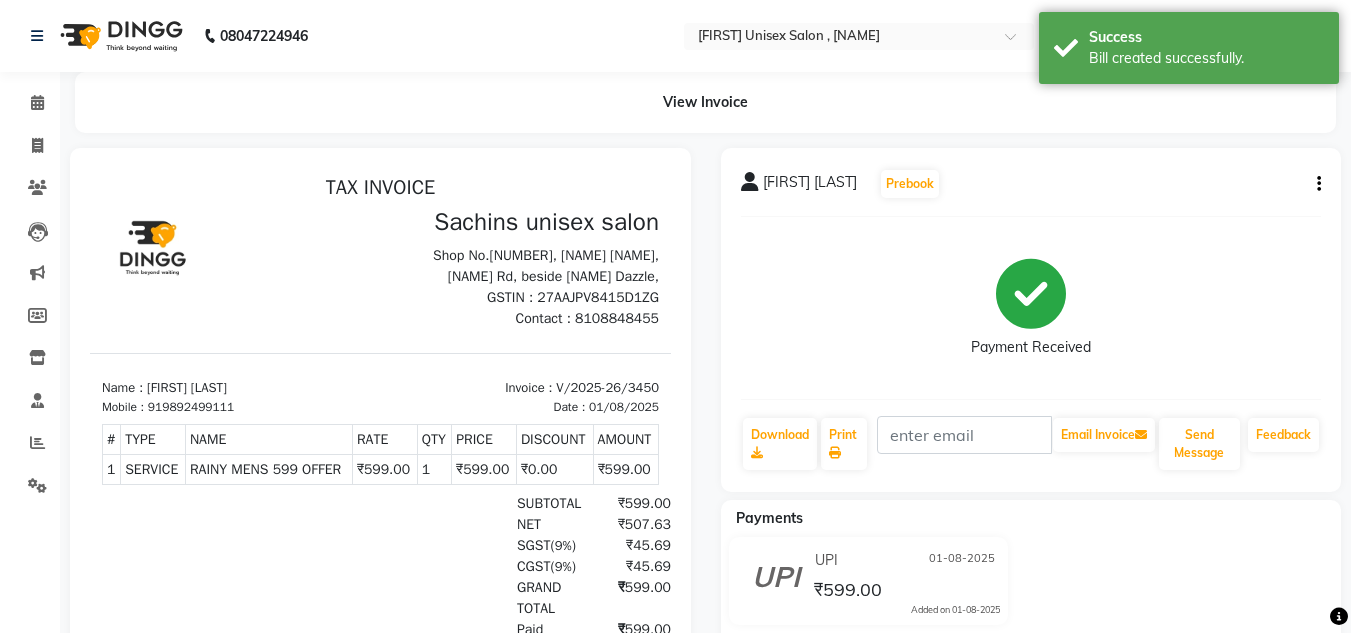 scroll, scrollTop: 0, scrollLeft: 0, axis: both 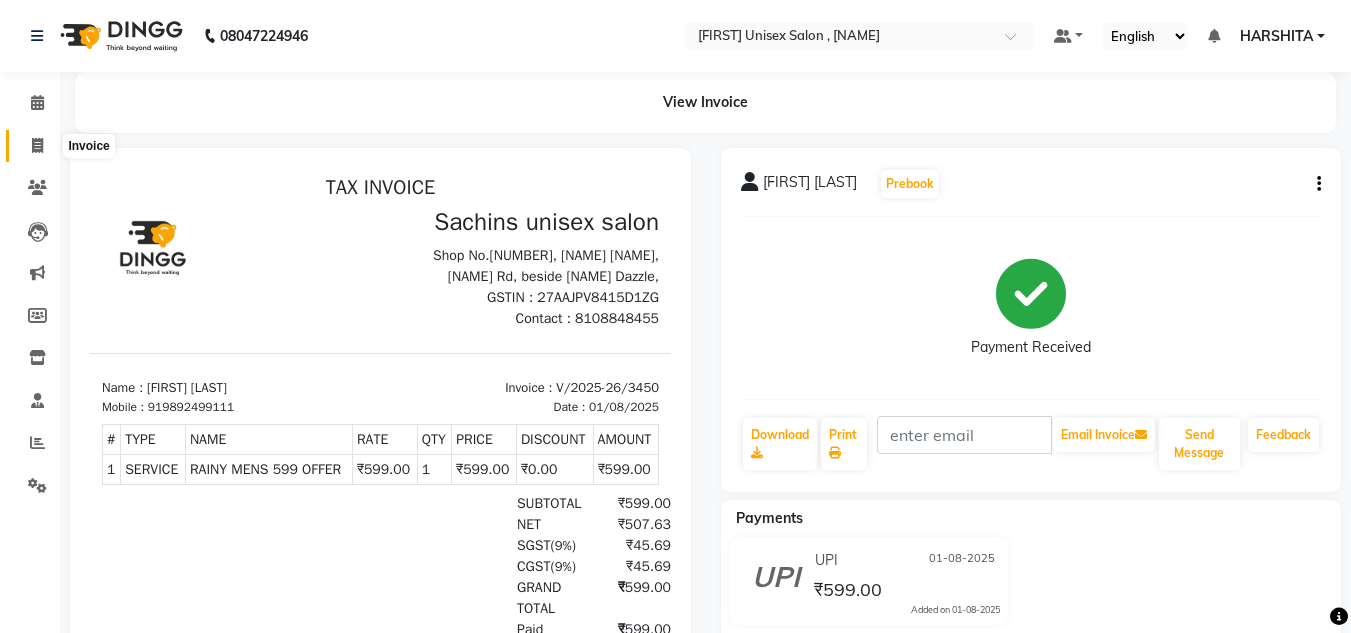 click 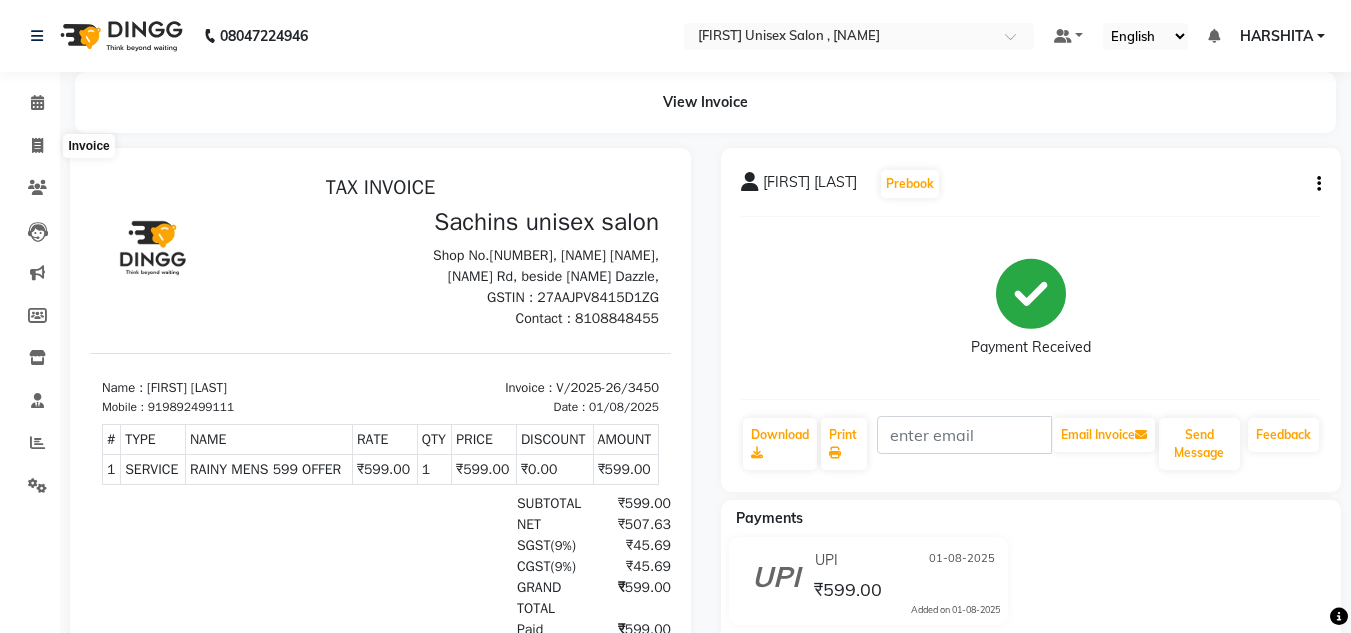 select on "6840" 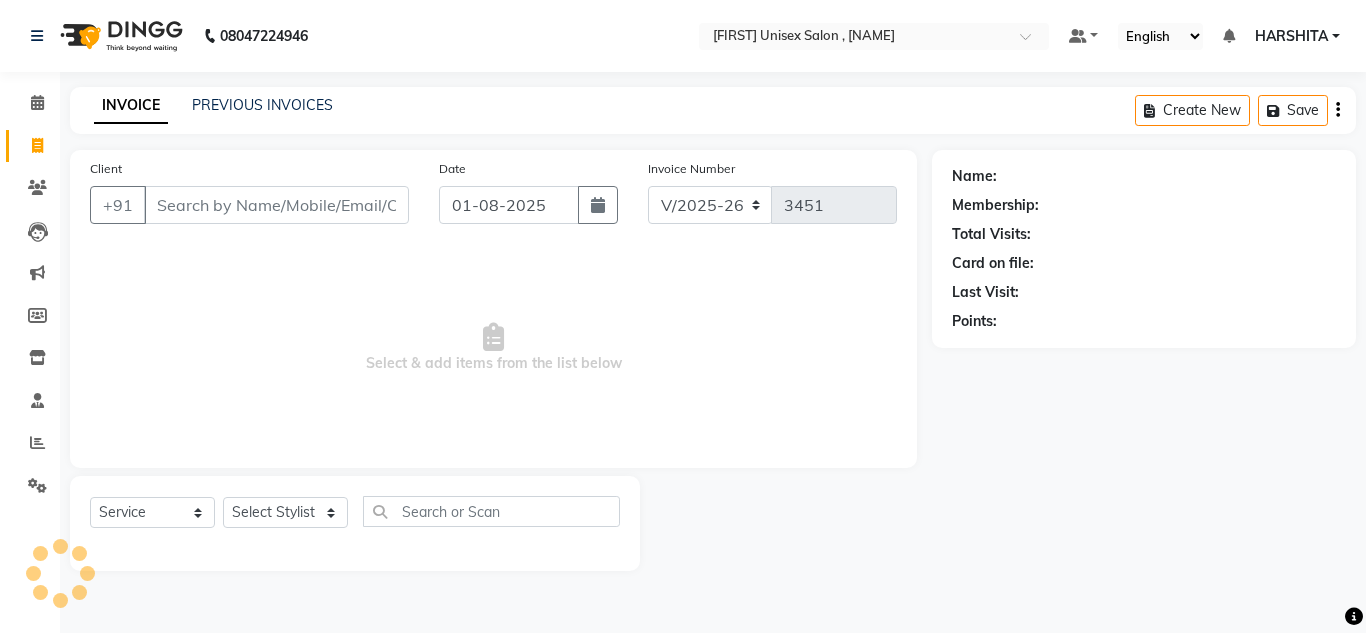 click on "Client +91" 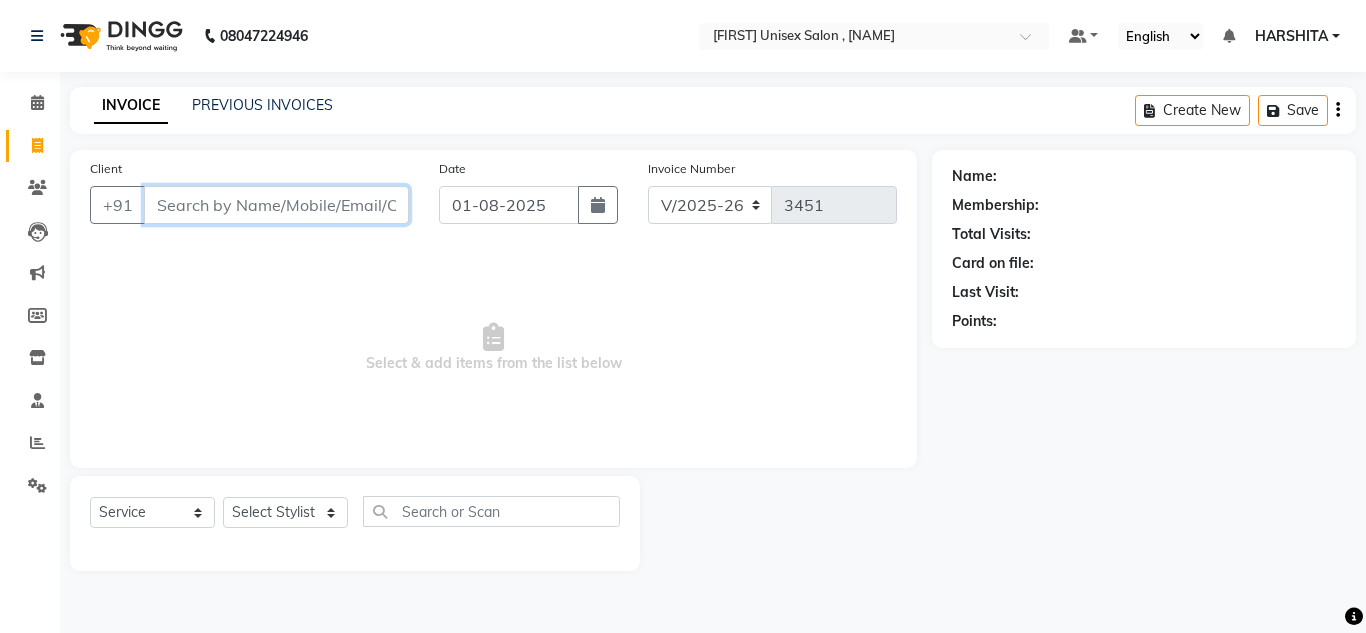 click on "Client" at bounding box center (276, 205) 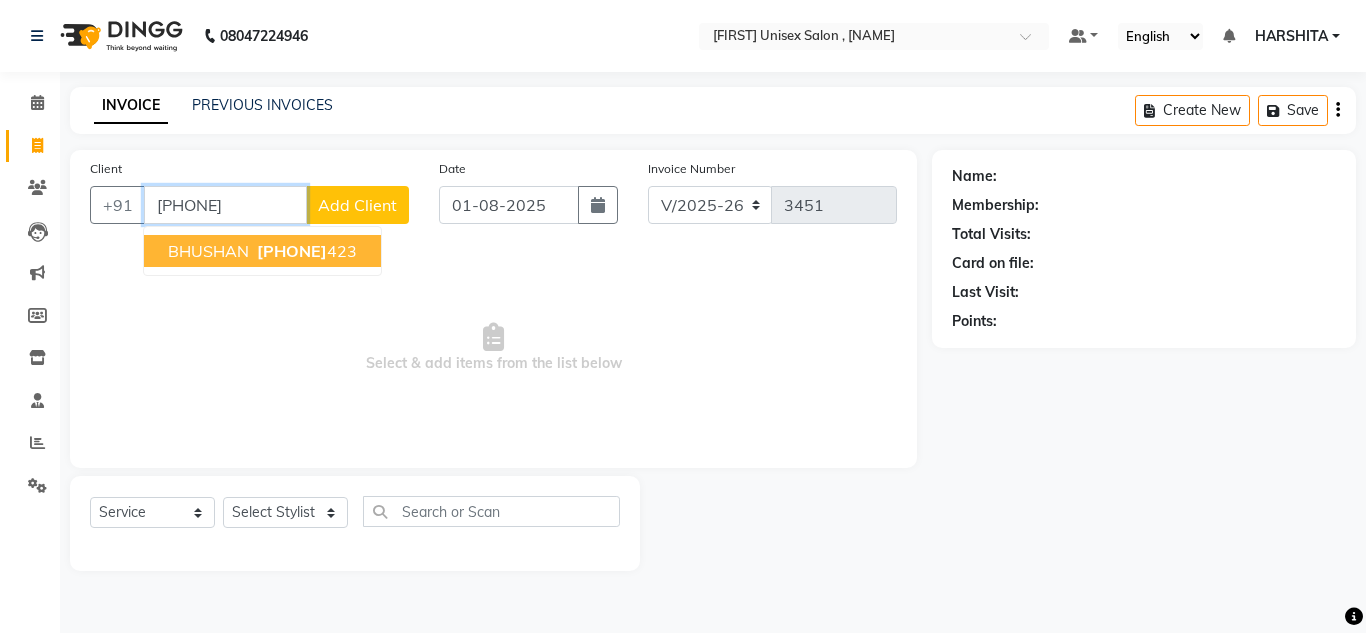 click on "[PHONE]" at bounding box center (292, 251) 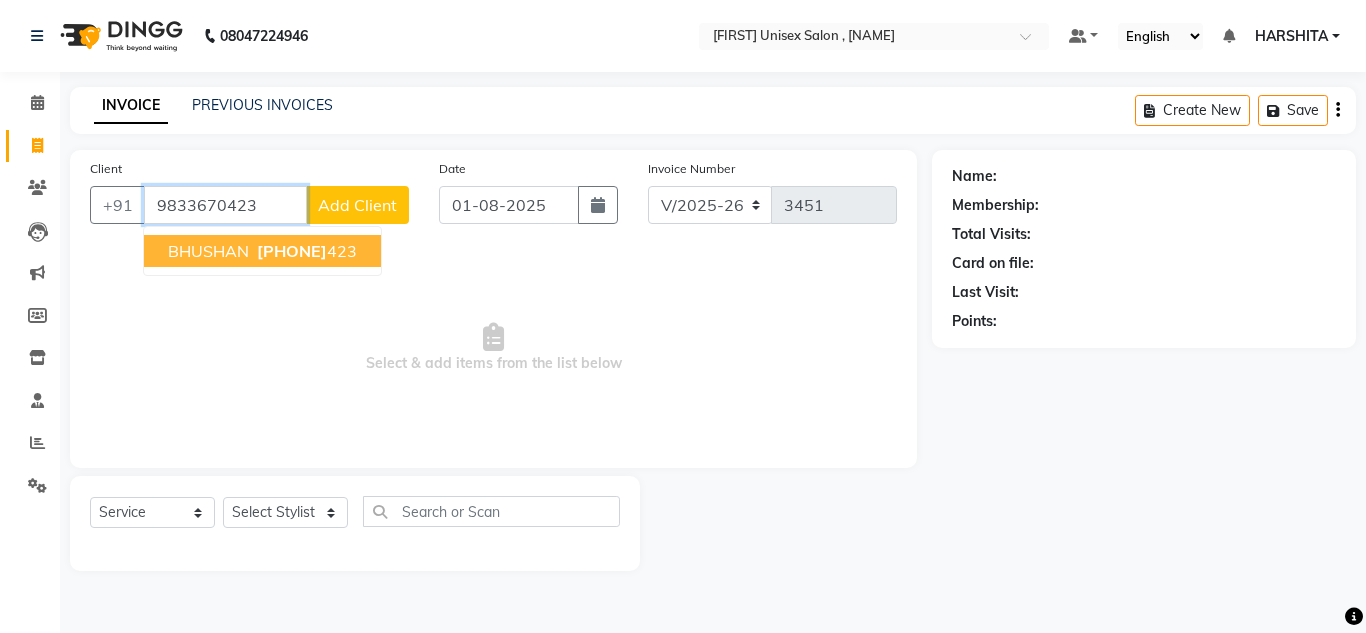 type on "9833670423" 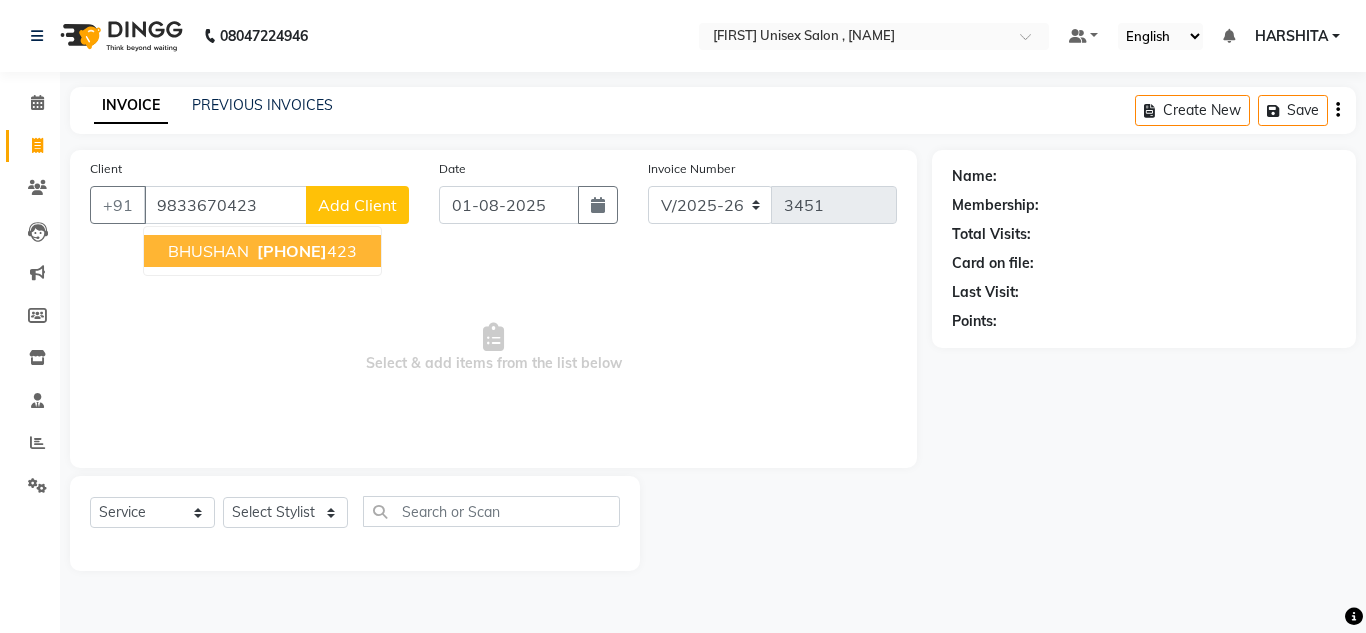 select on "1: Object" 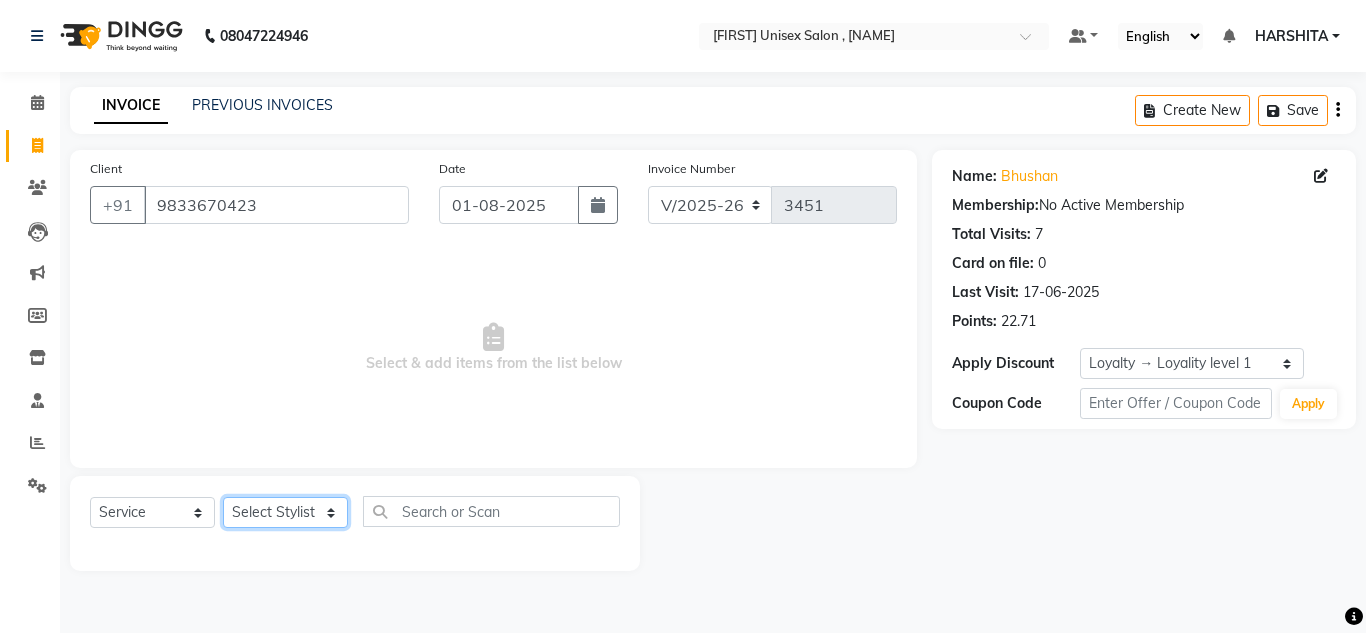 click on "Select Stylist [FIRST] [FIRST] [FIRST] [FIRST] [FIRST] [FIRST] [FIRST] [FIRST] [FIRST] [FIRST] [FIRST]" 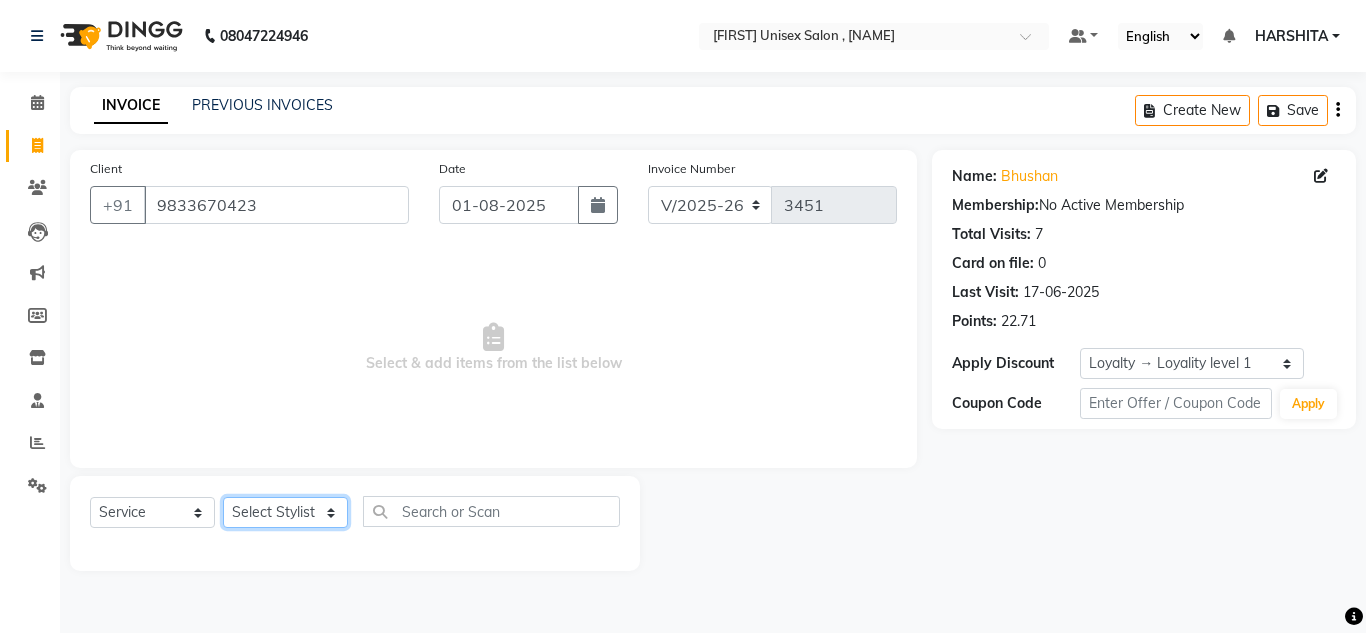 select on "60567" 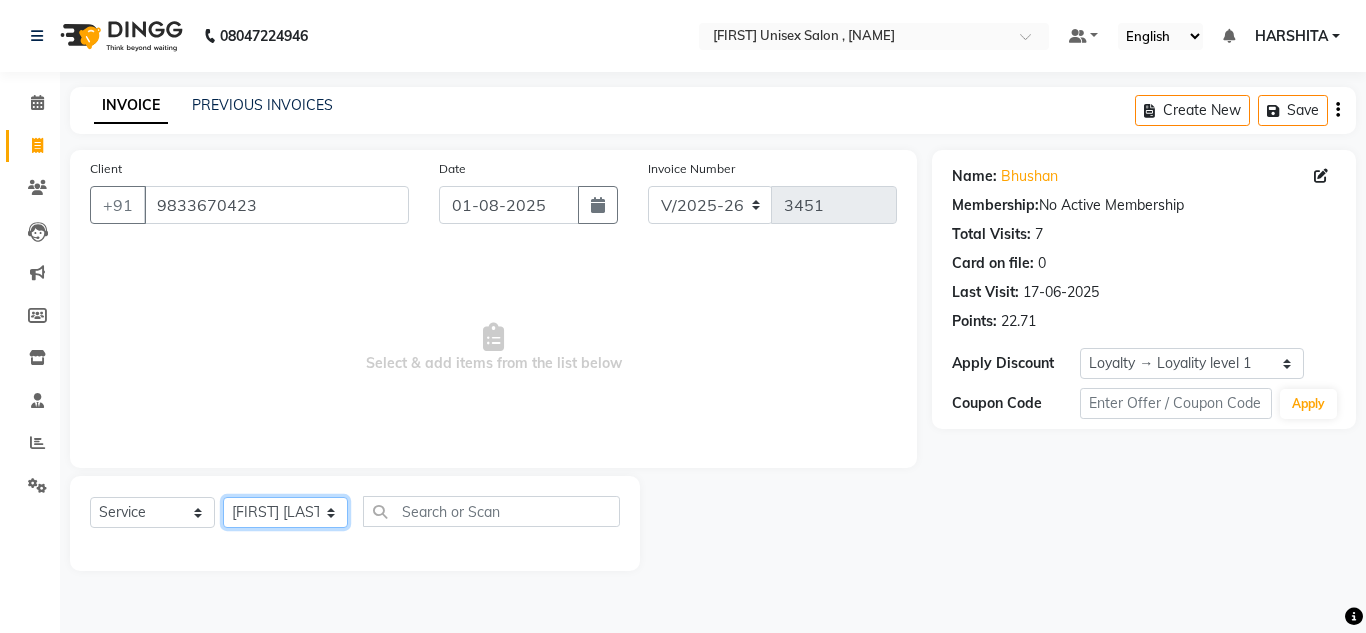 click on "Select Stylist [FIRST] [FIRST] [FIRST] [FIRST] [FIRST] [FIRST] [FIRST] [FIRST] [FIRST] [FIRST] [FIRST]" 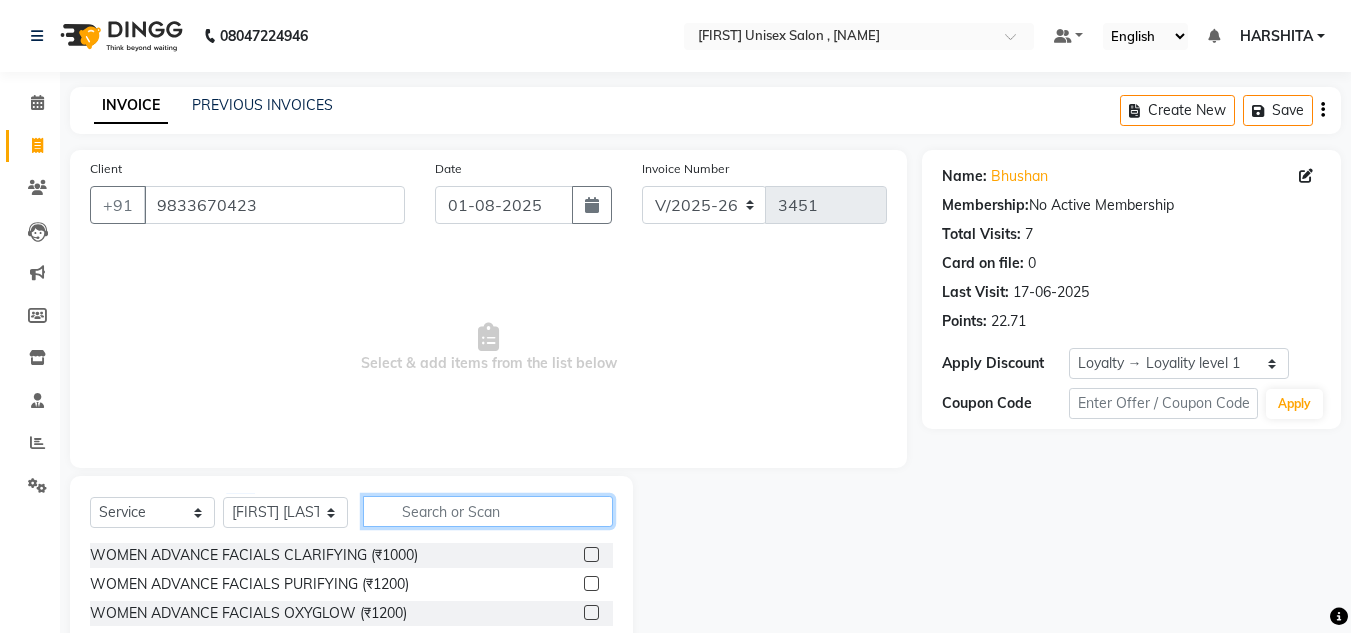 click 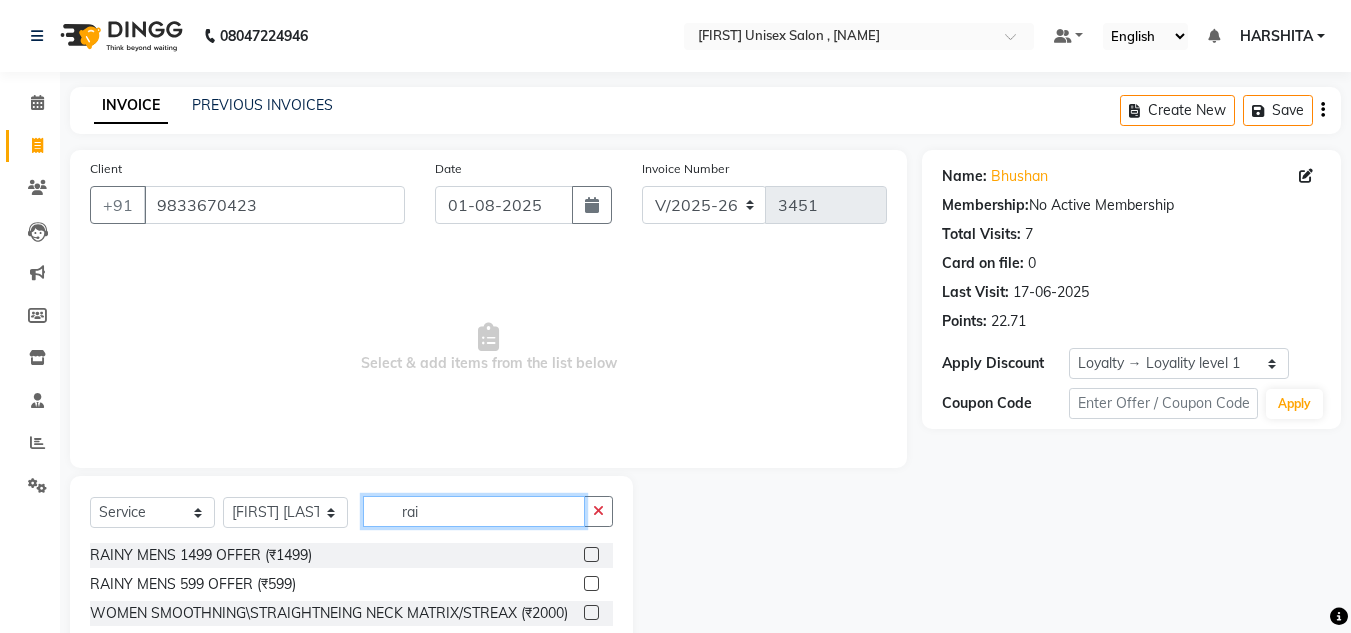 type on "rai" 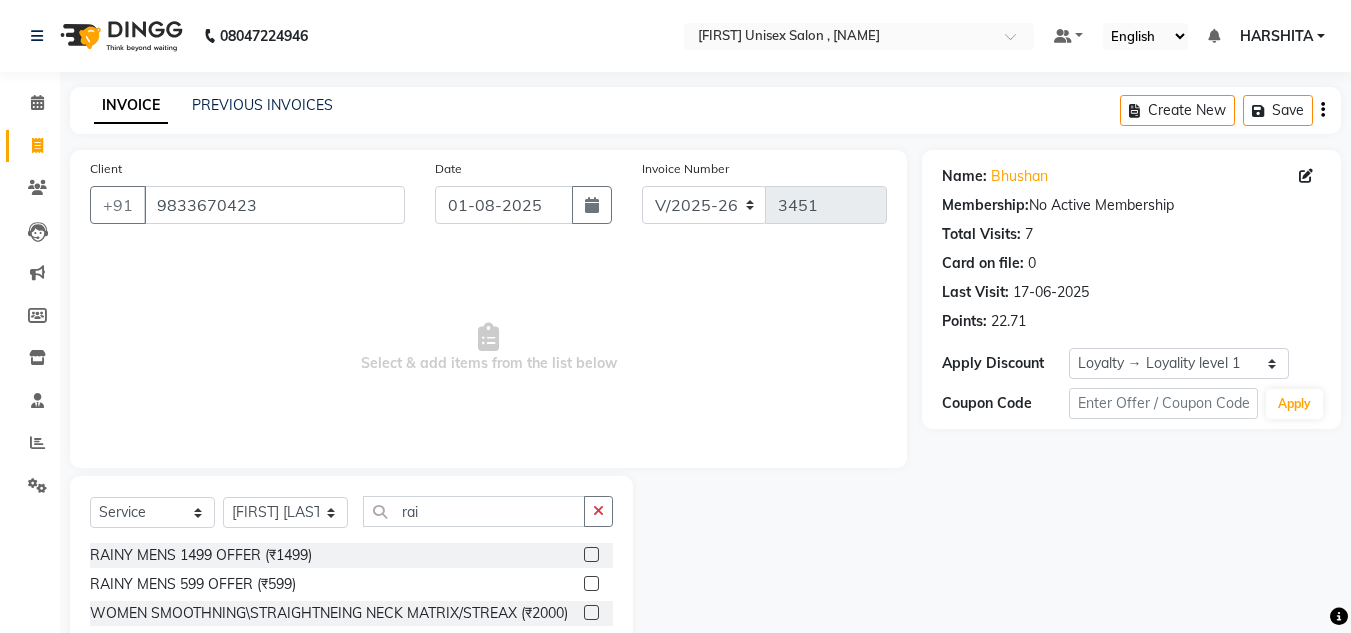 click 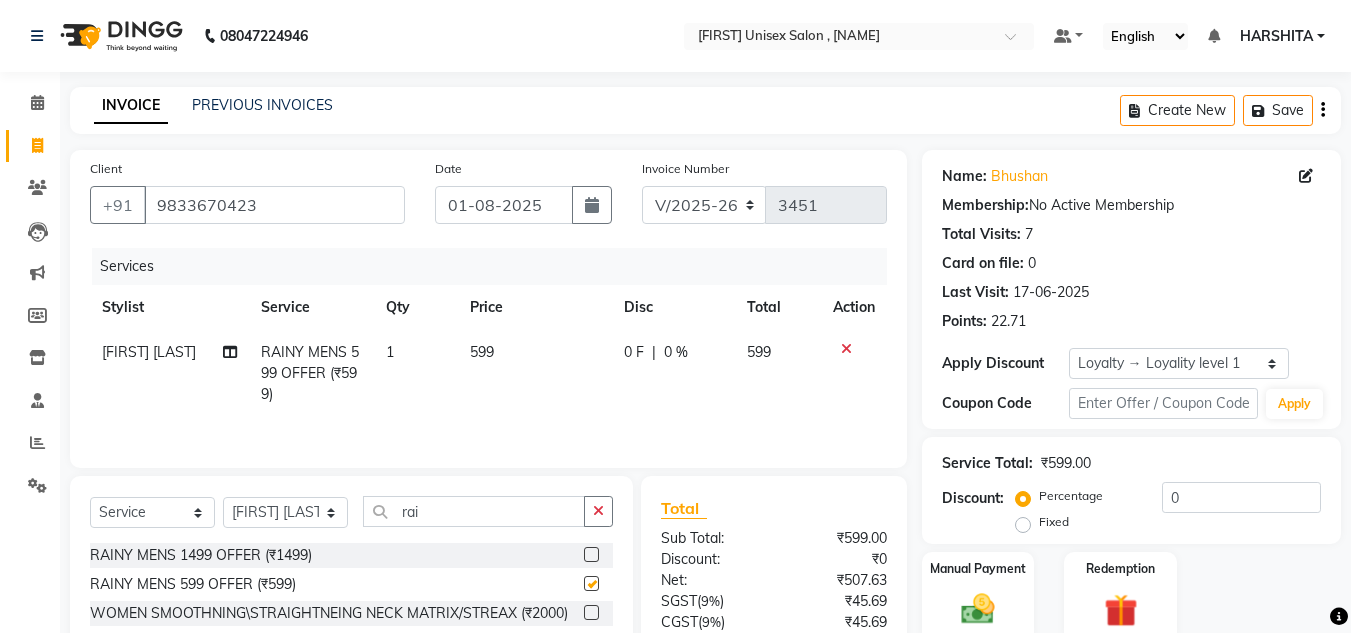 checkbox on "false" 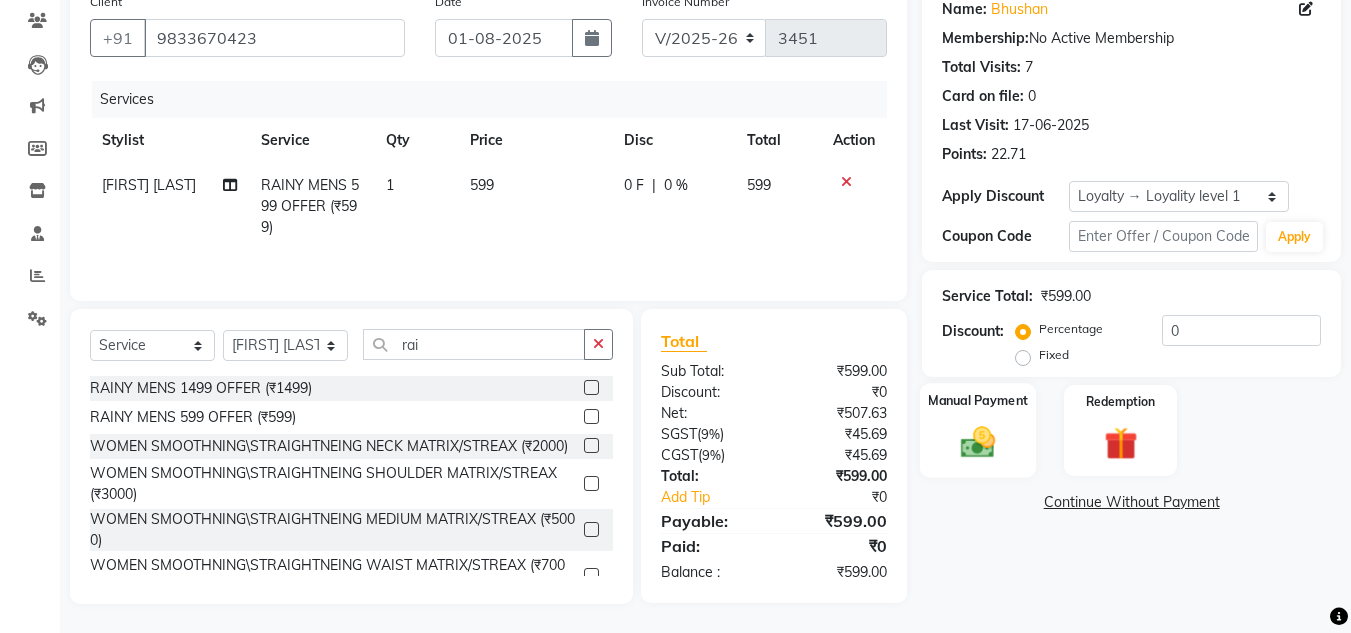 scroll, scrollTop: 168, scrollLeft: 0, axis: vertical 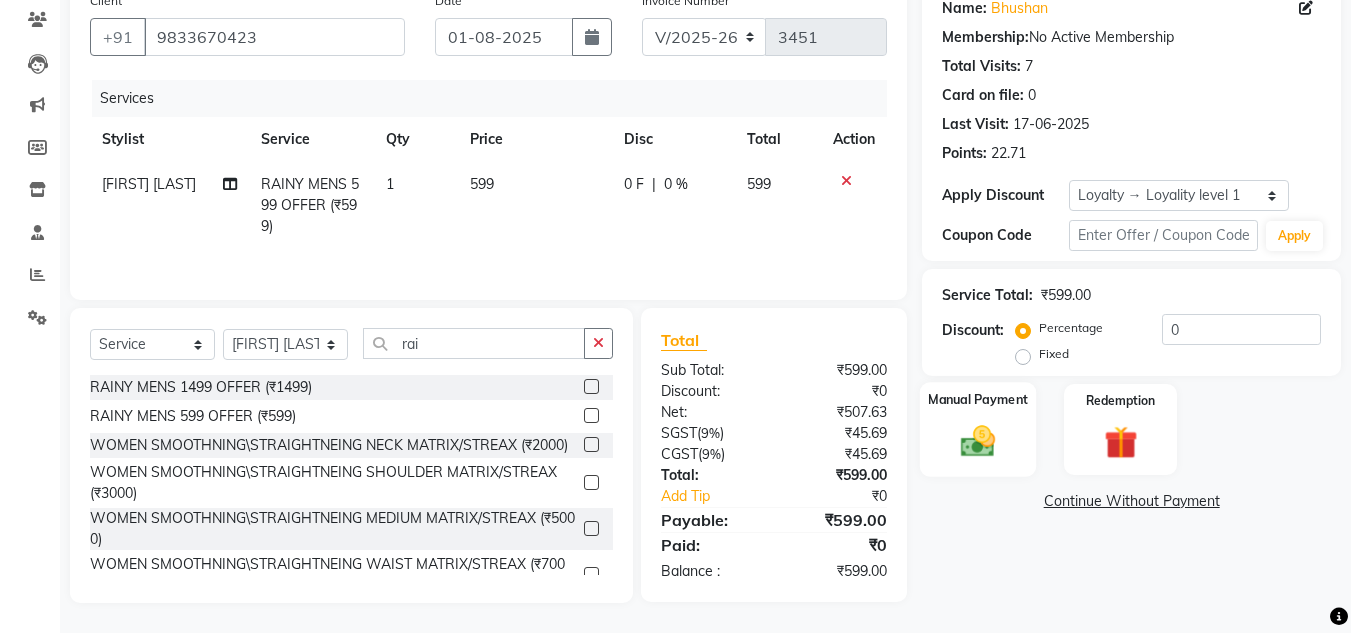 drag, startPoint x: 969, startPoint y: 435, endPoint x: 1030, endPoint y: 477, distance: 74.06078 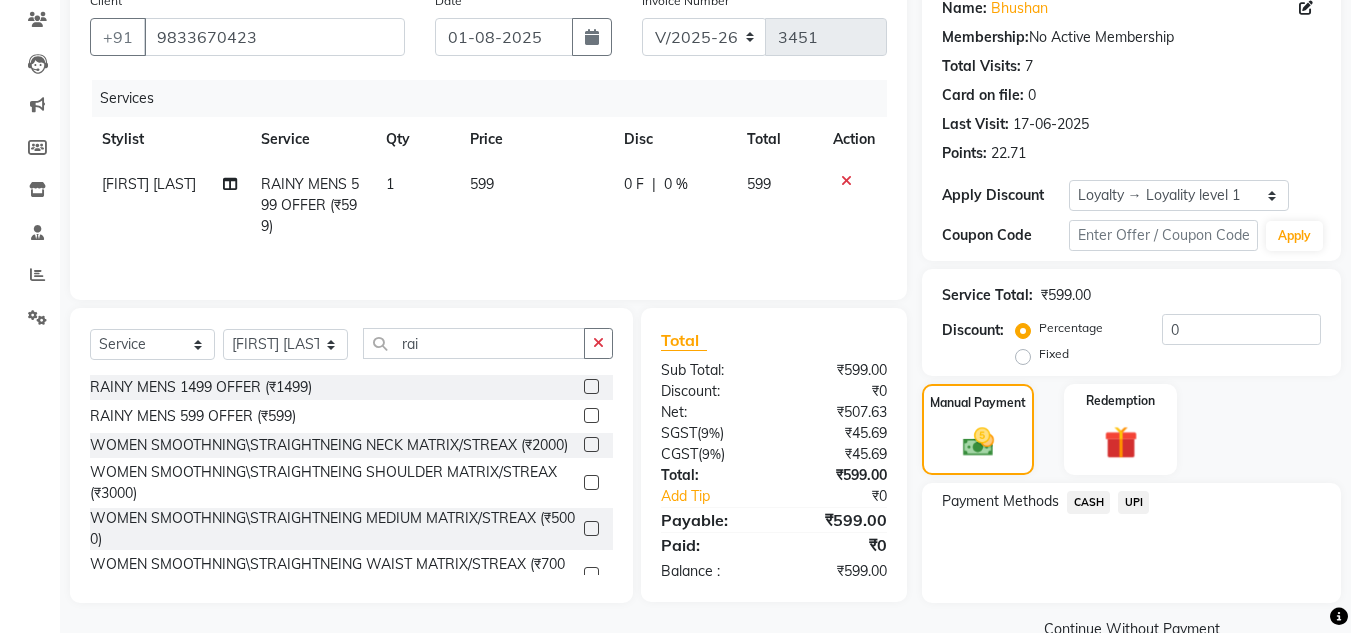 click on "UPI" 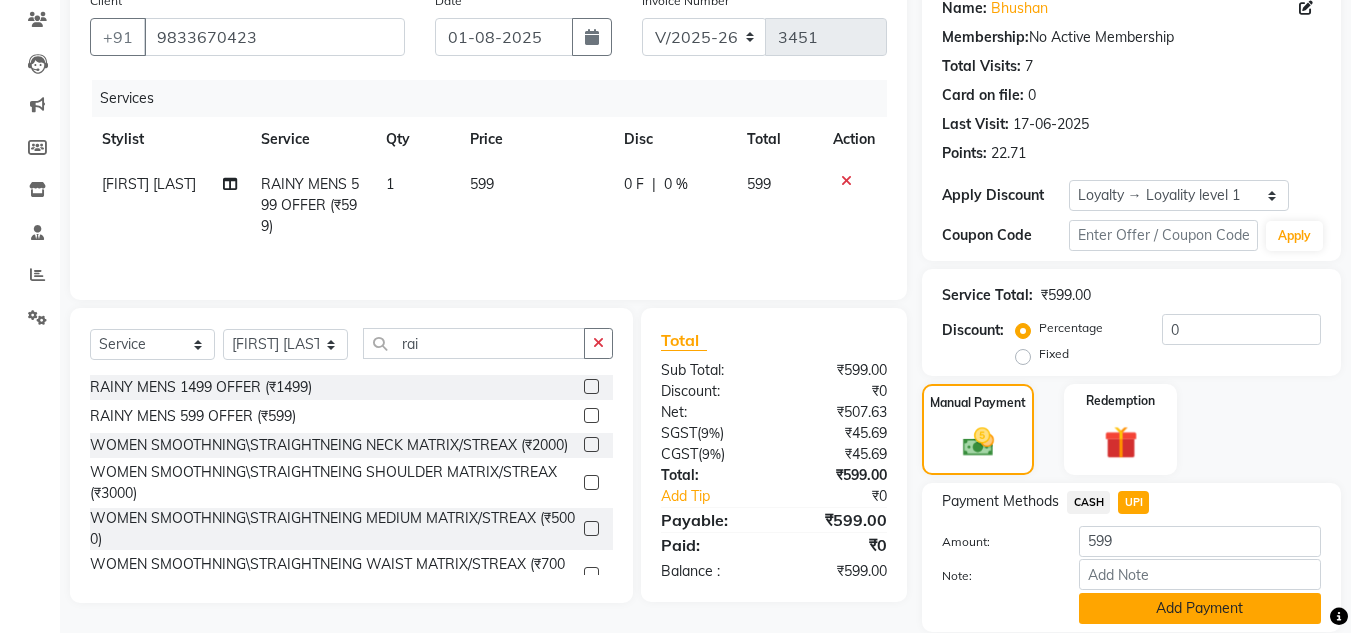 click on "Add Payment" 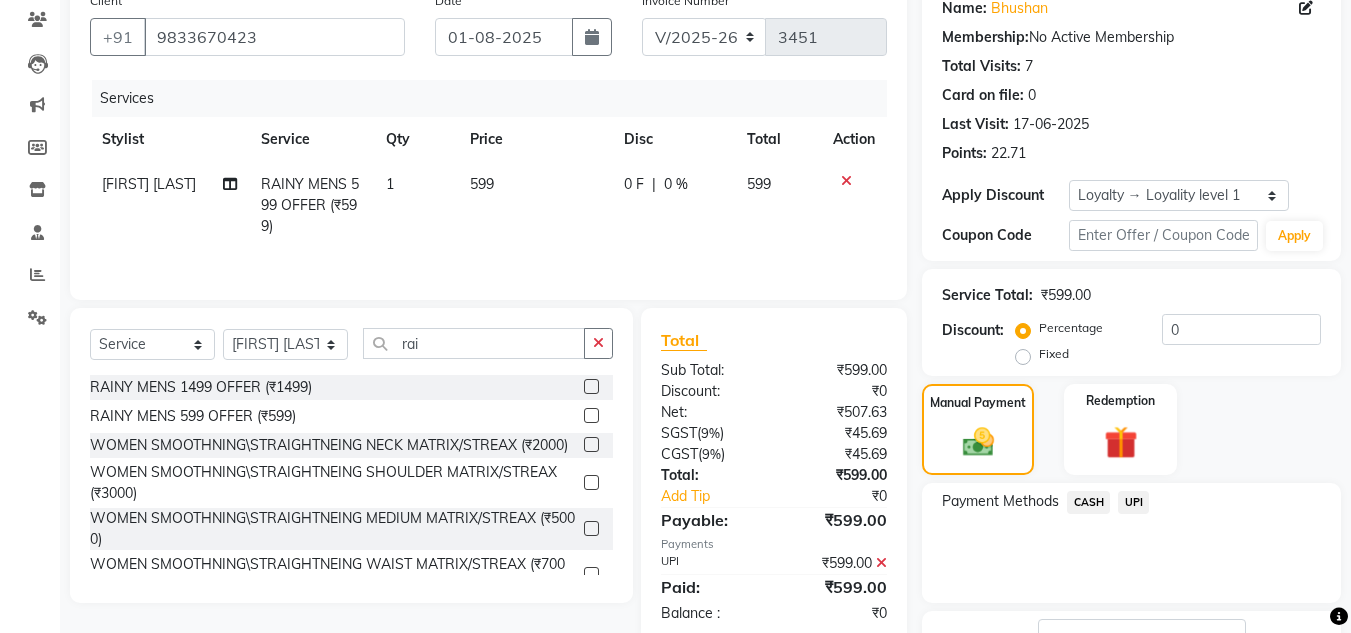 scroll, scrollTop: 329, scrollLeft: 0, axis: vertical 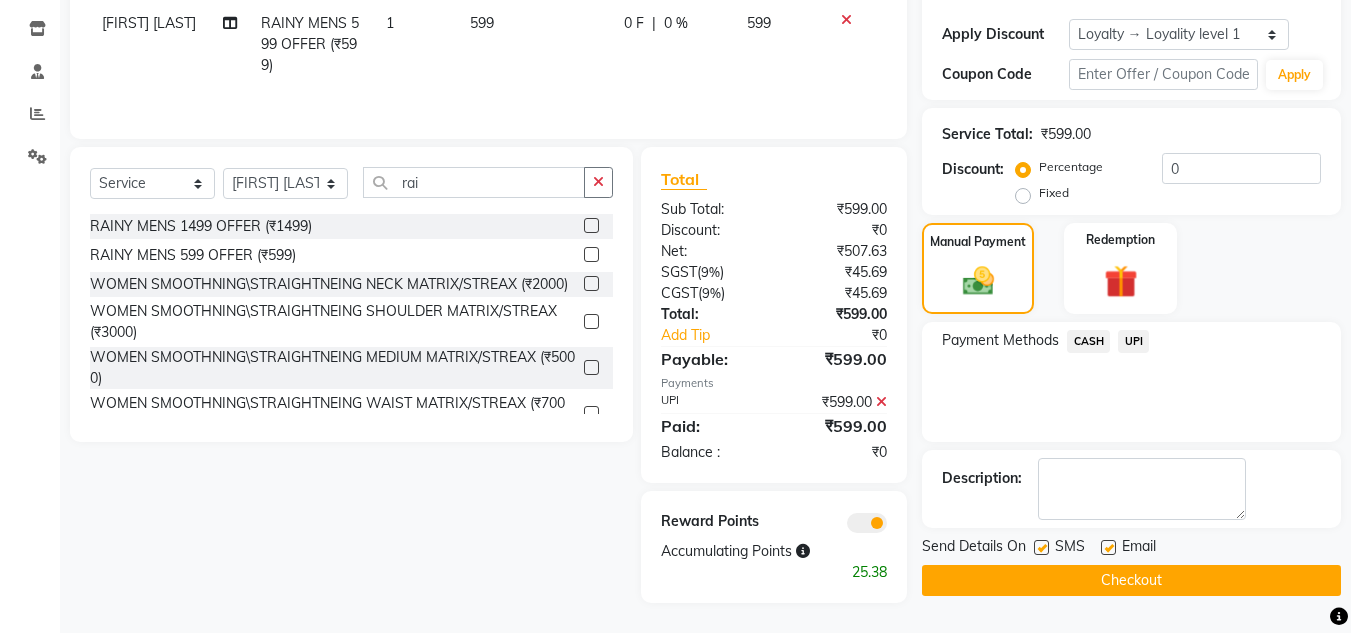 click on "Checkout" 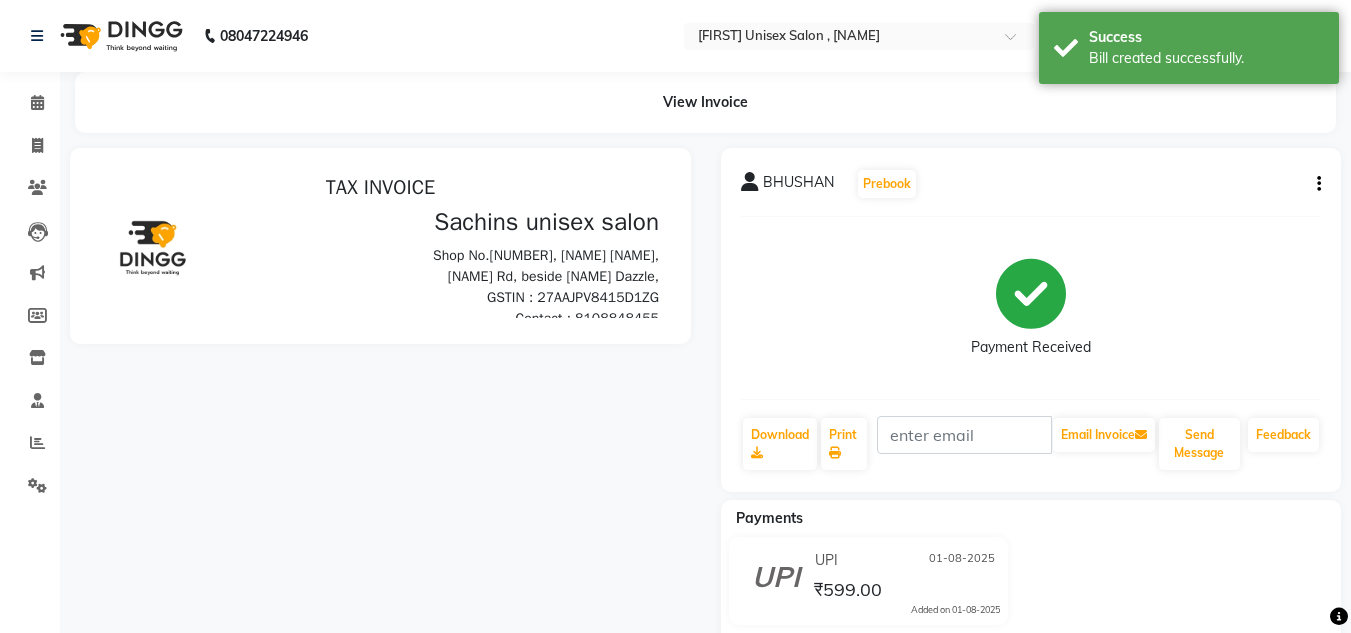 scroll, scrollTop: 0, scrollLeft: 0, axis: both 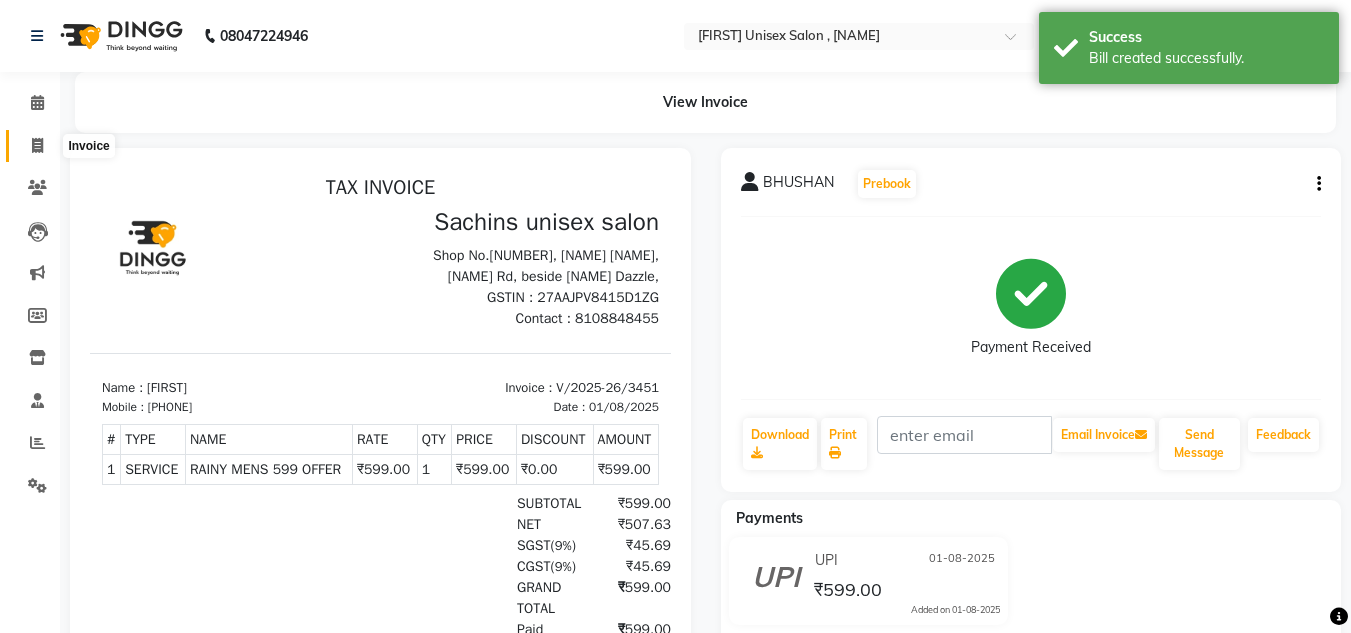 click 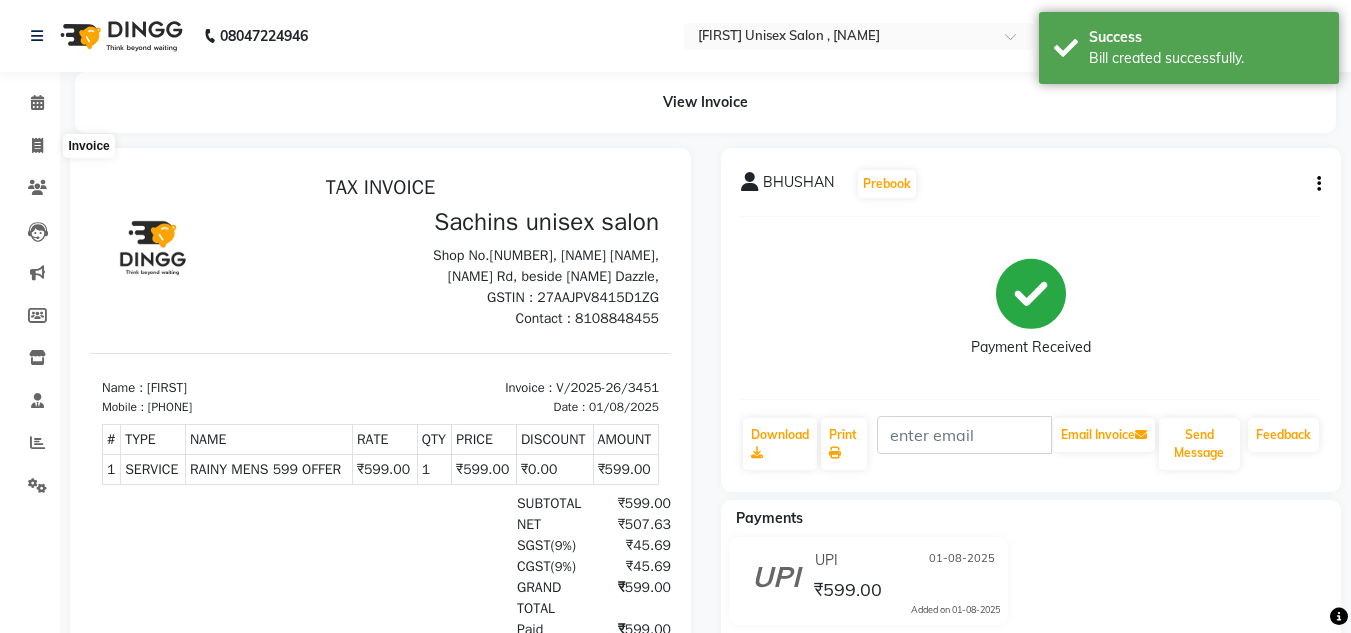 select on "service" 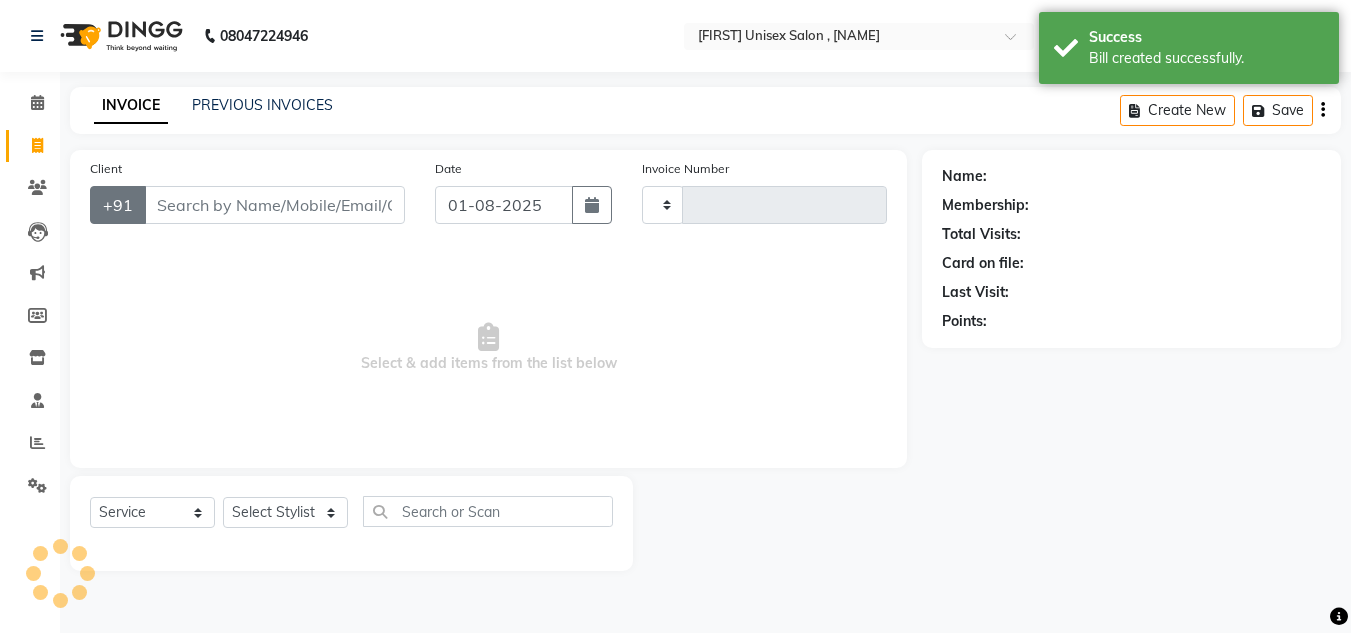 type on "3452" 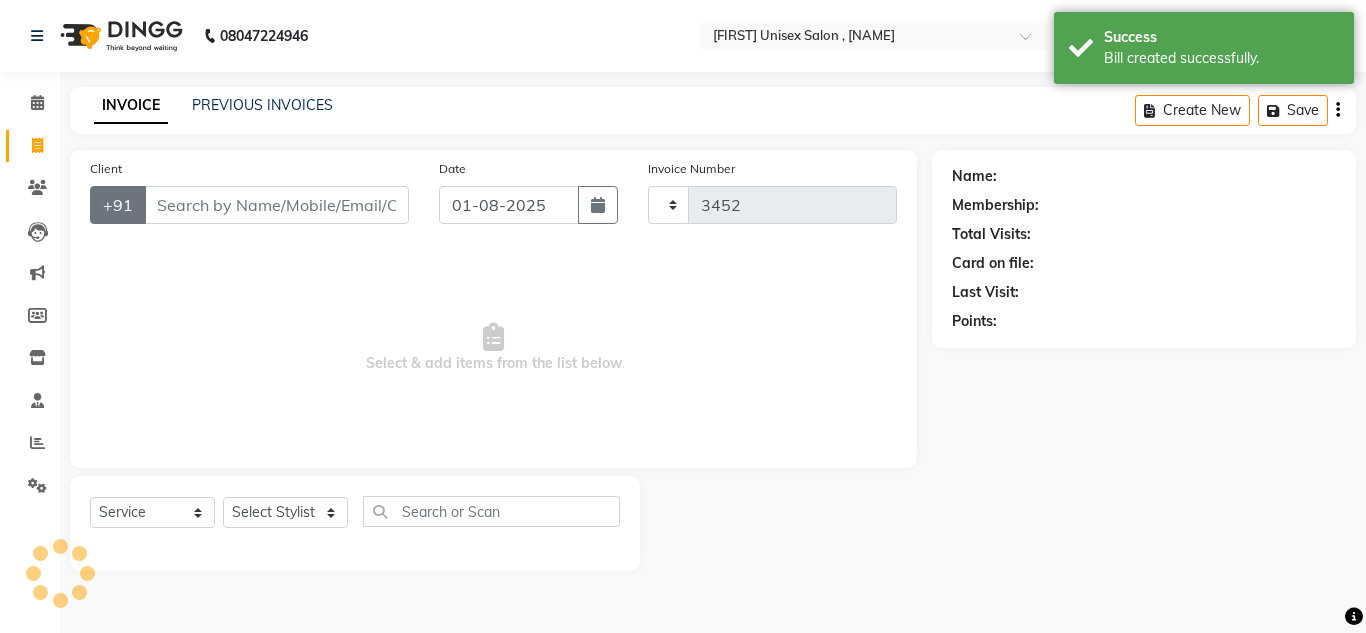select on "6840" 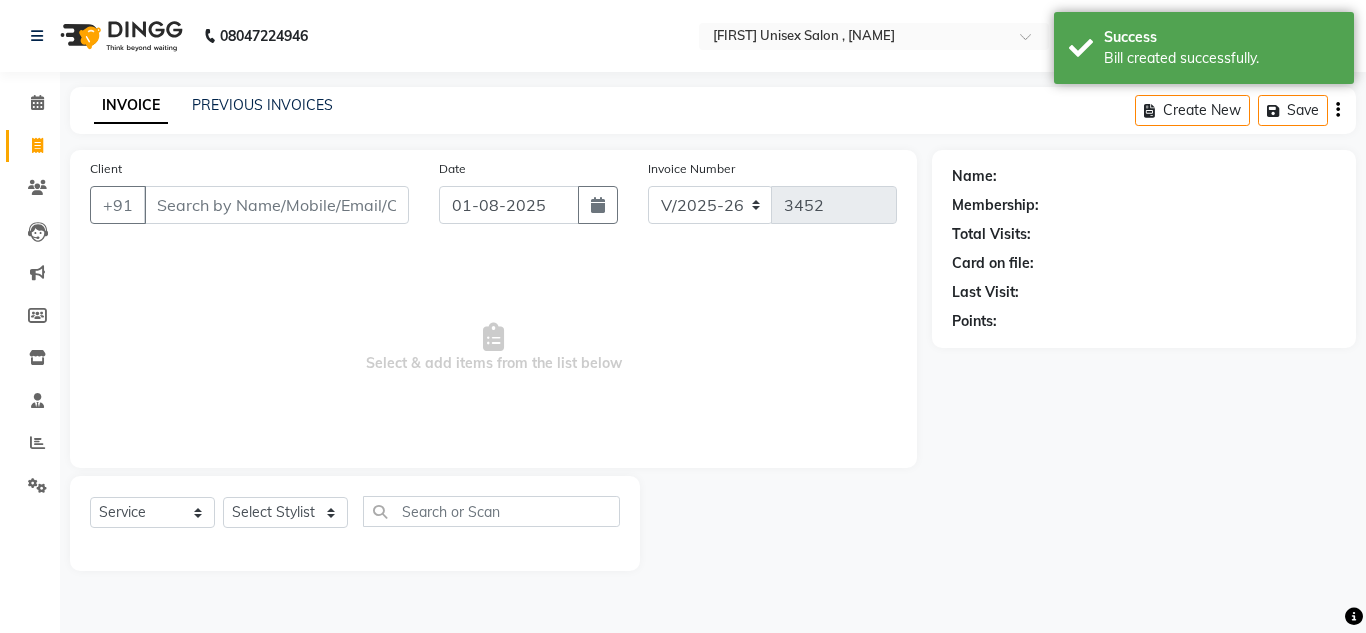 click on "Client" at bounding box center [276, 205] 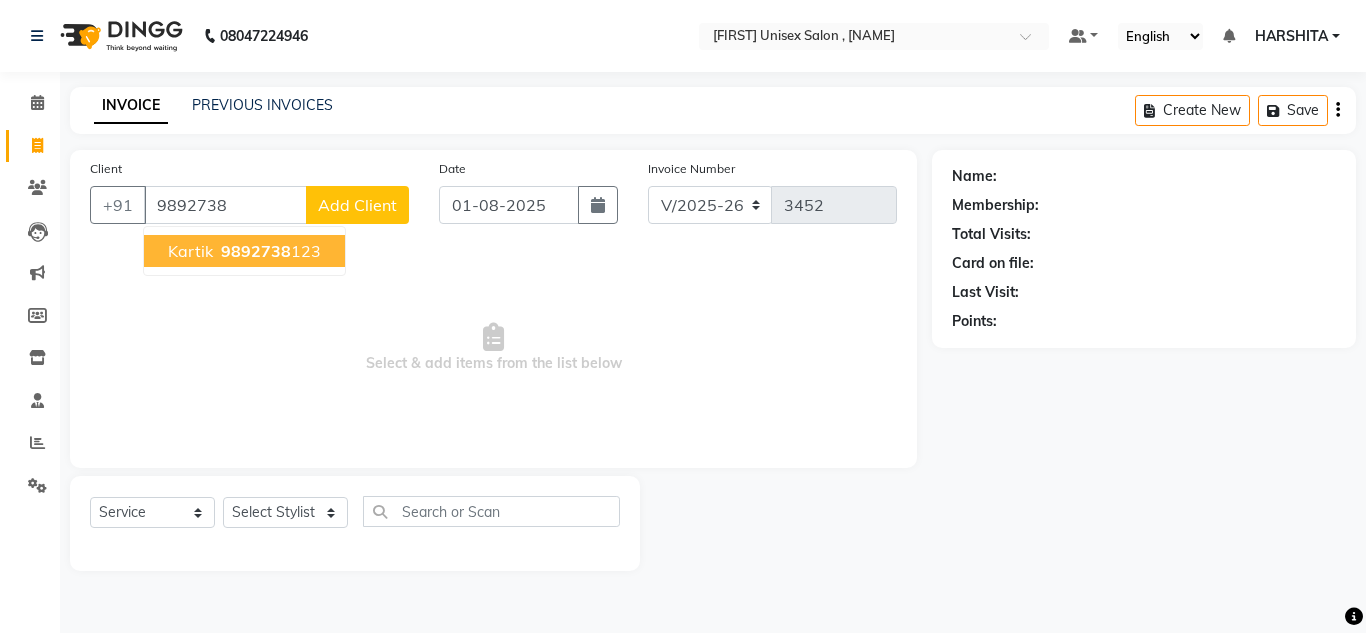 click on "[PHONE]" at bounding box center (269, 251) 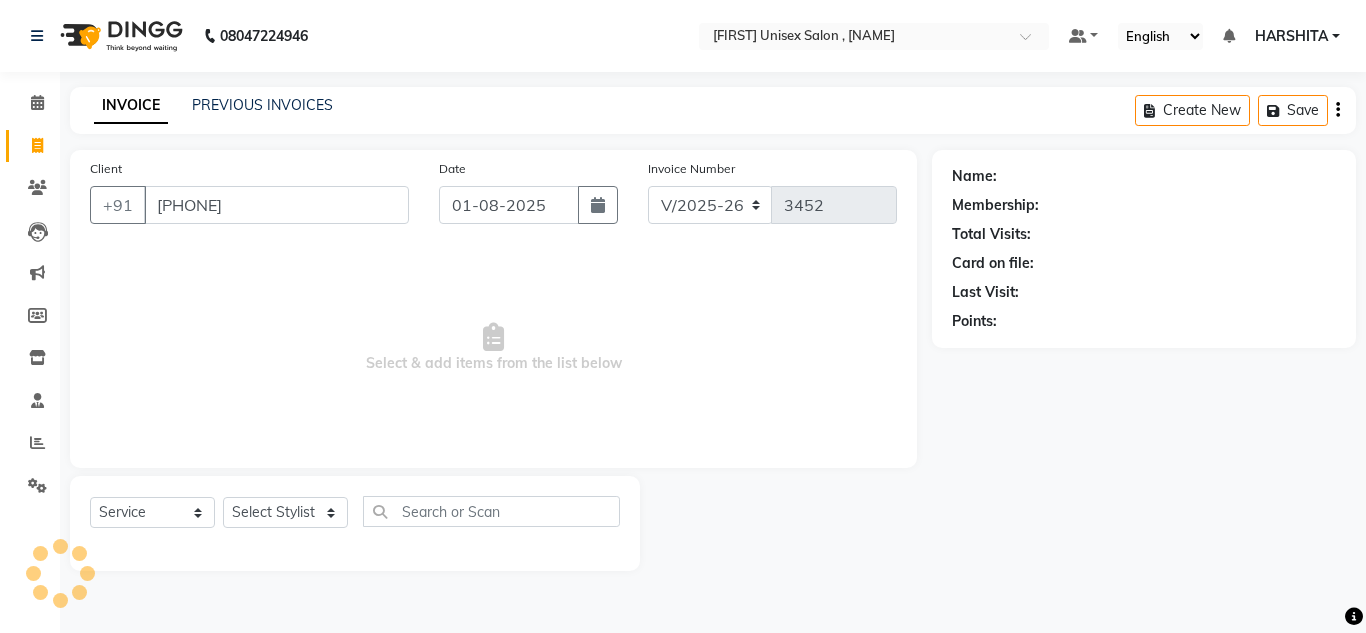 type on "[PHONE]" 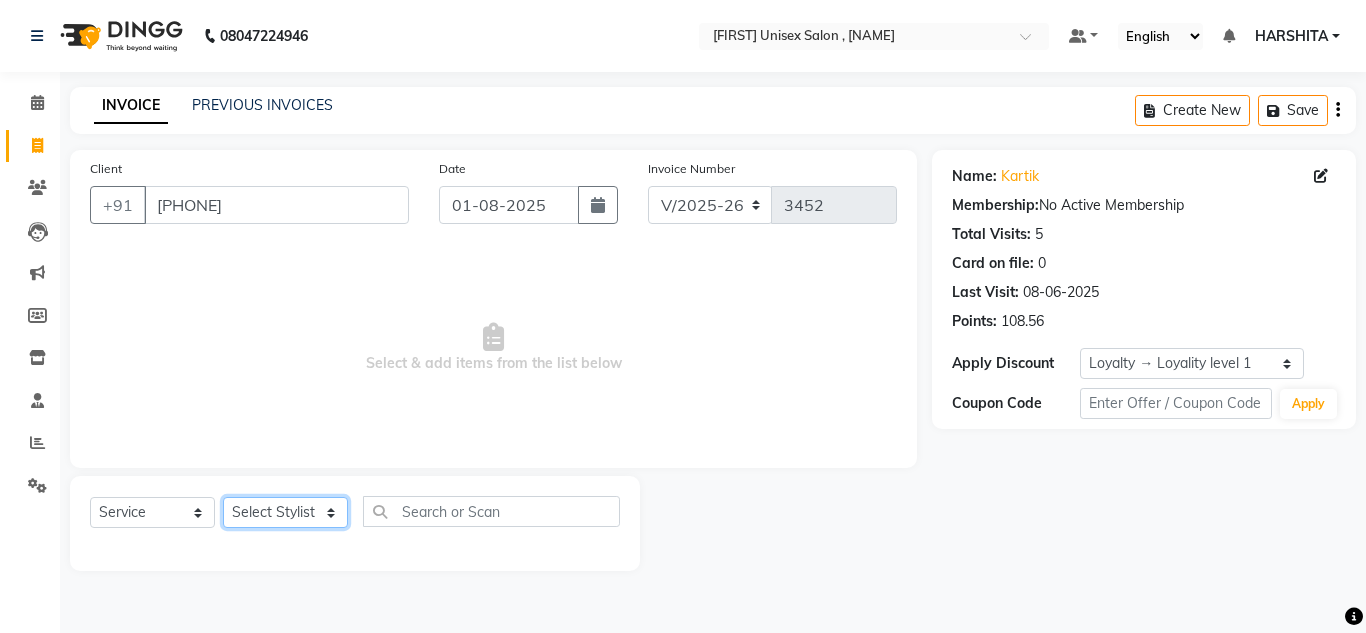 click on "Select Stylist [FIRST] [FIRST] [FIRST] [FIRST] [FIRST] [FIRST] [FIRST] [FIRST] [FIRST] [FIRST] [FIRST]" 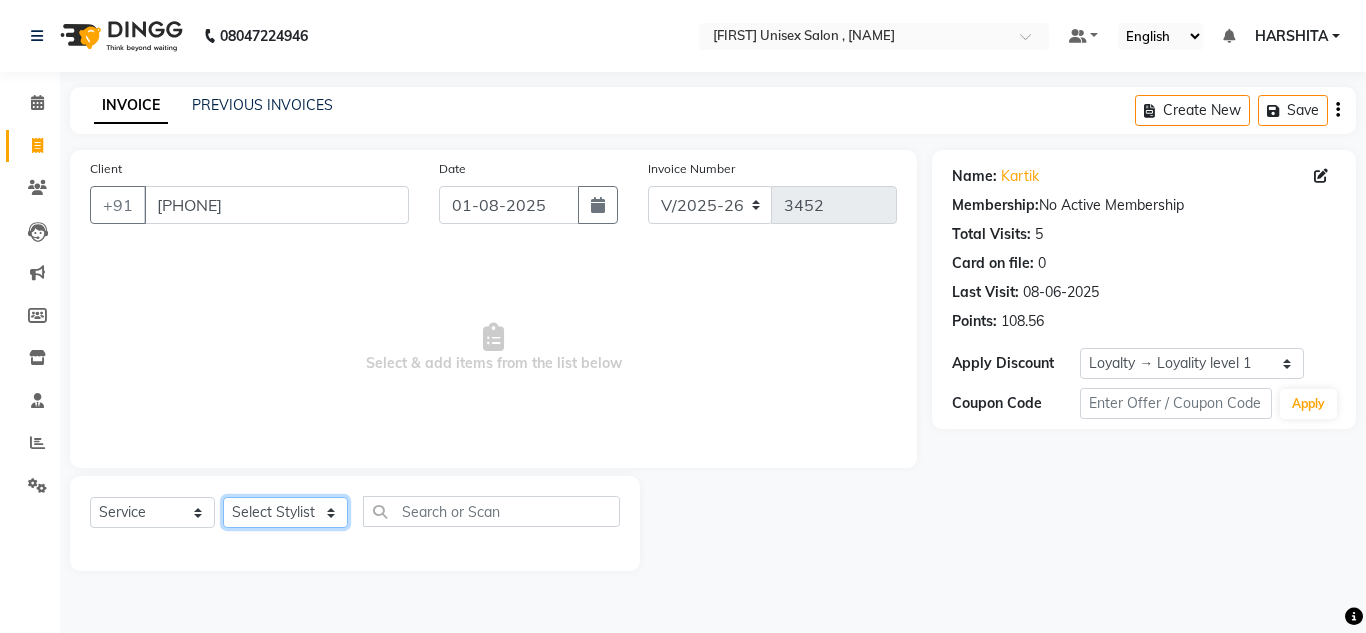 select on "81667" 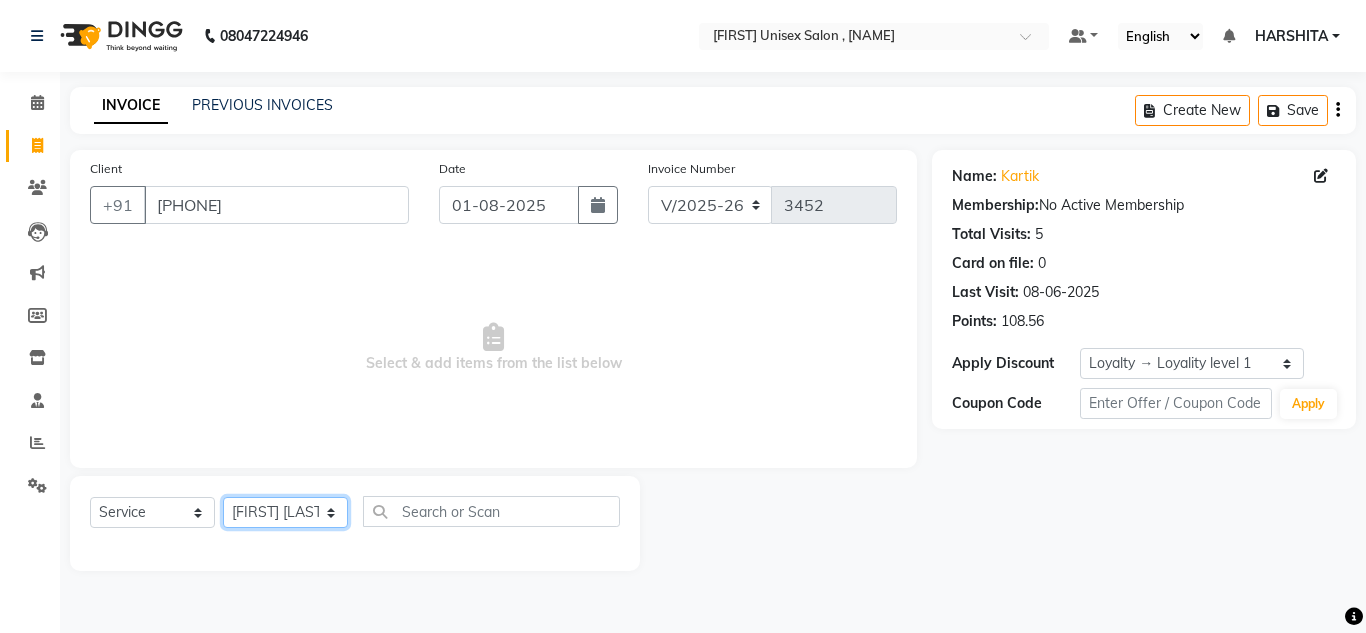 click on "Select Stylist [FIRST] [FIRST] [FIRST] [FIRST] [FIRST] [FIRST] [FIRST] [FIRST] [FIRST] [FIRST] [FIRST]" 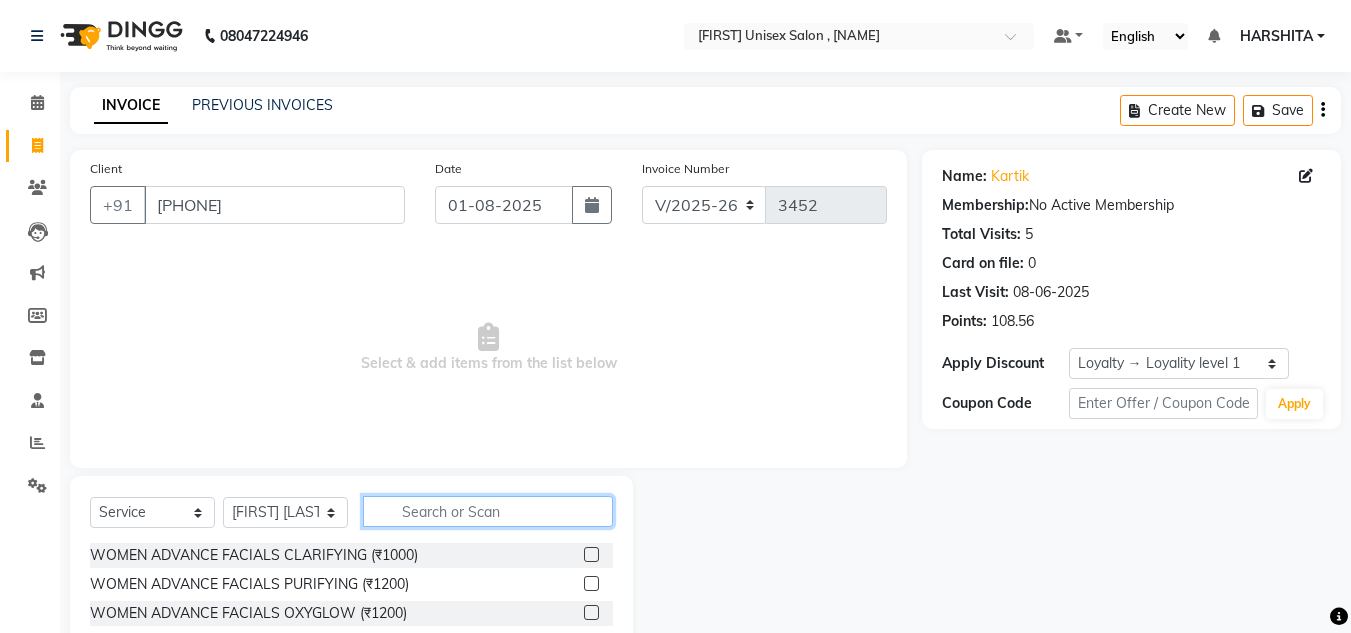 click 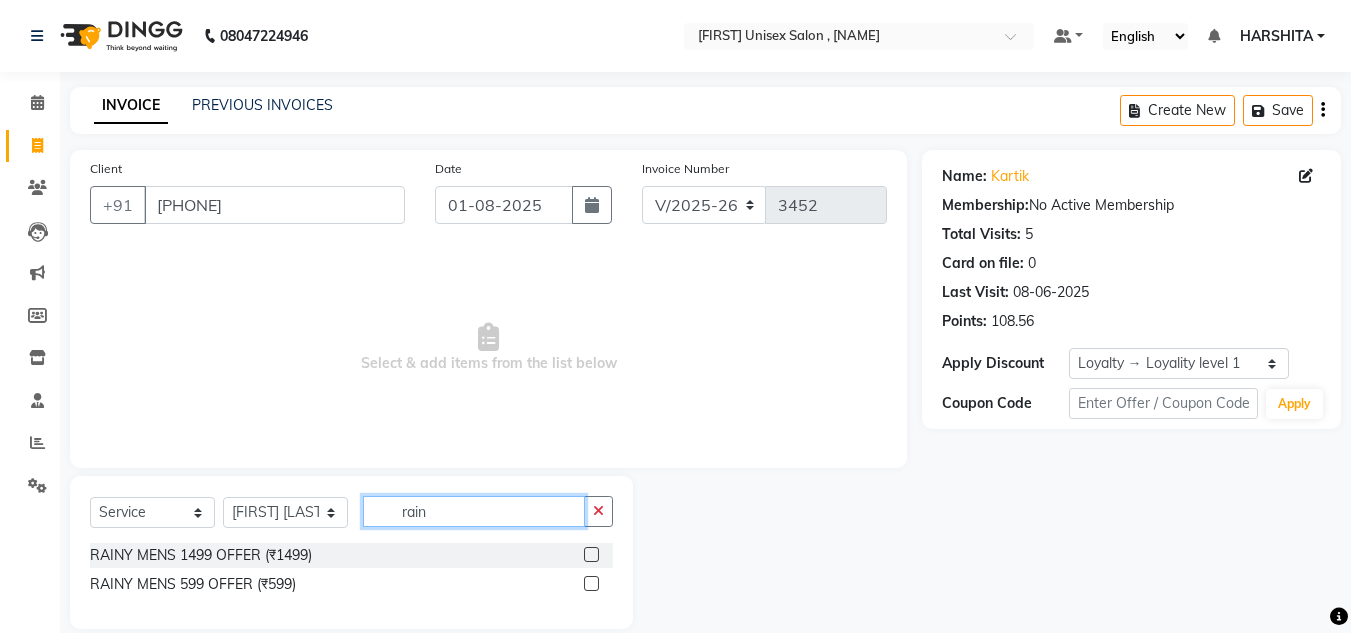 type on "rain" 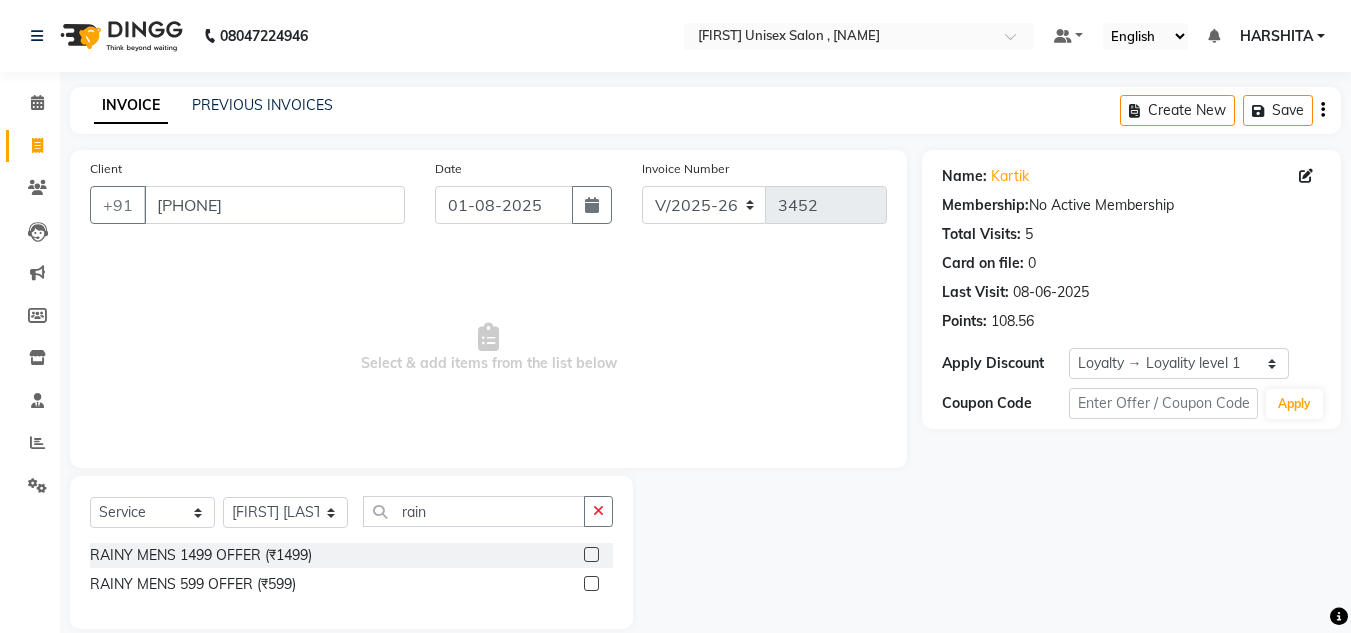 click 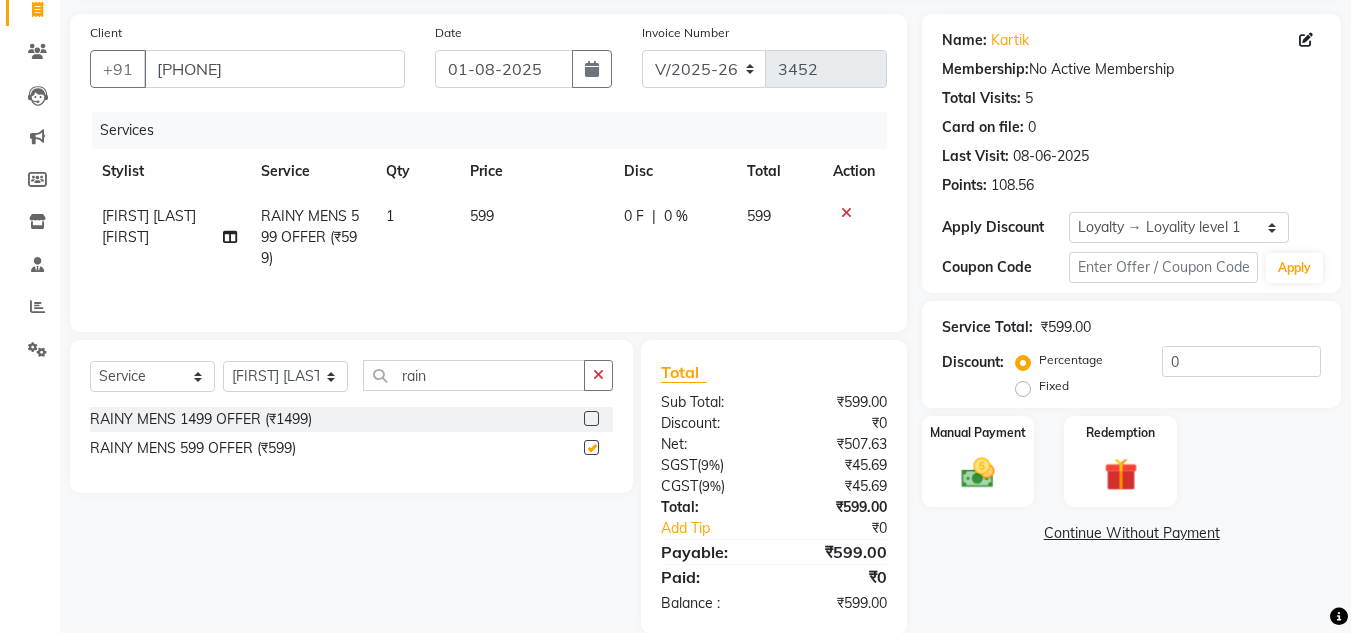 checkbox on "false" 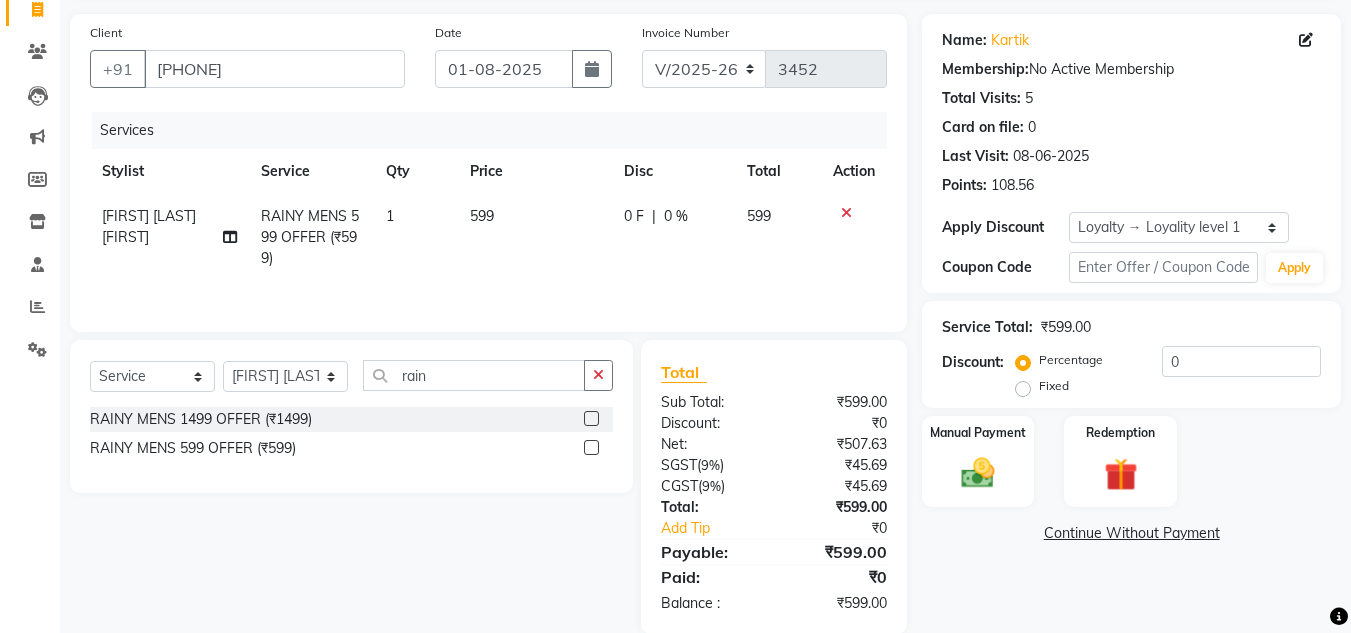 scroll, scrollTop: 167, scrollLeft: 0, axis: vertical 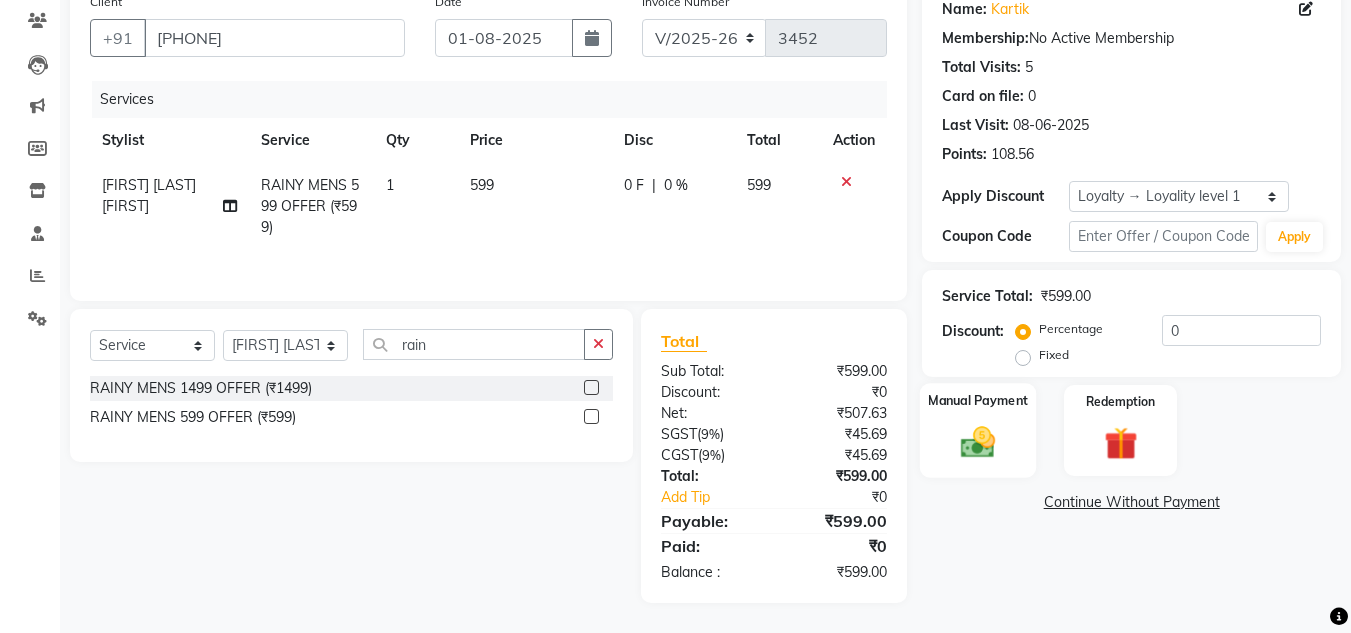 click 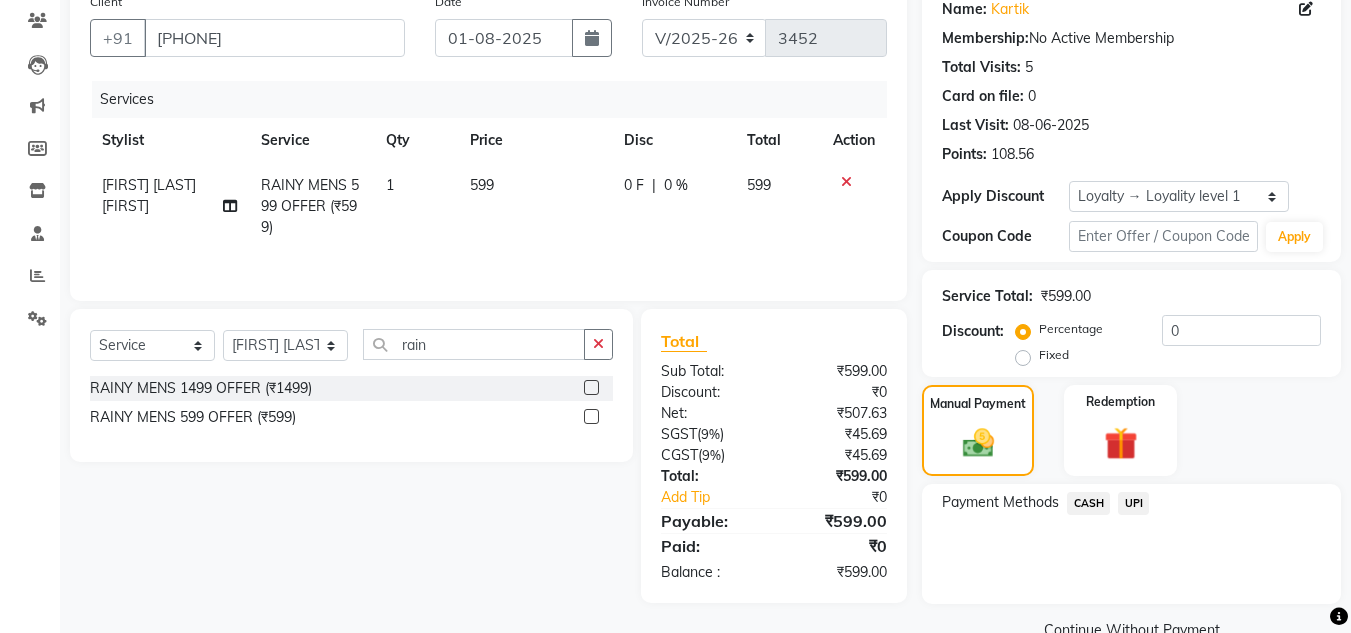 click on "UPI" 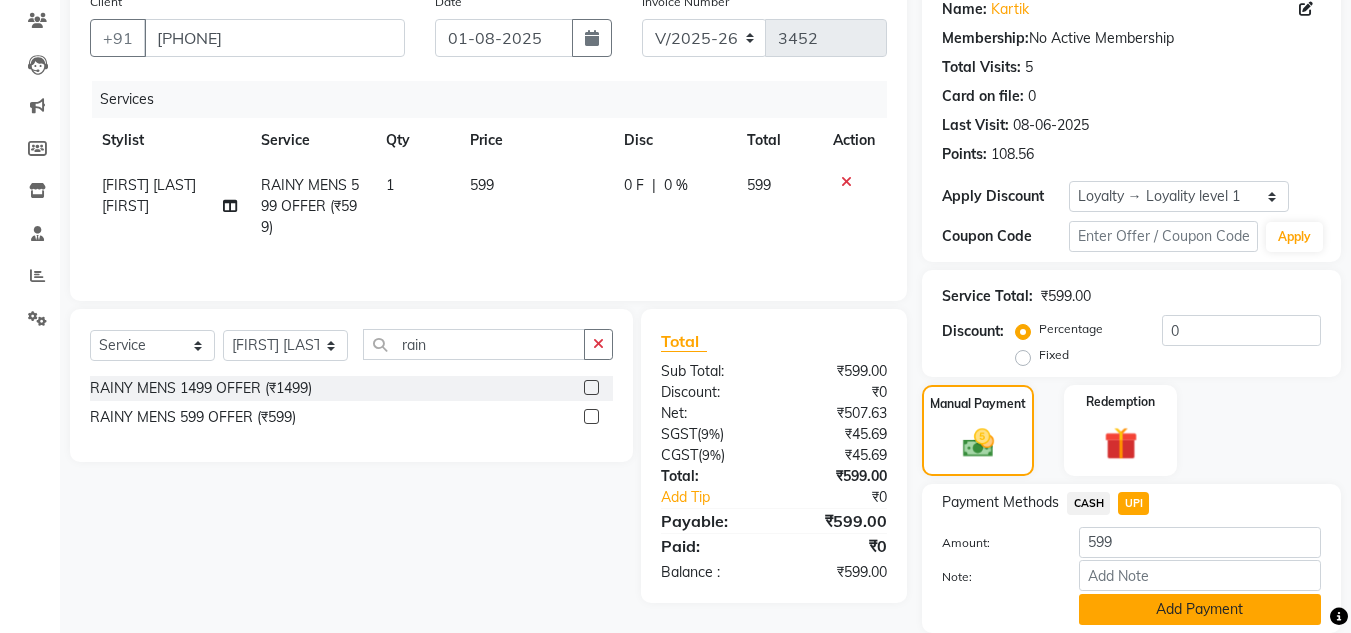 click on "Add Payment" 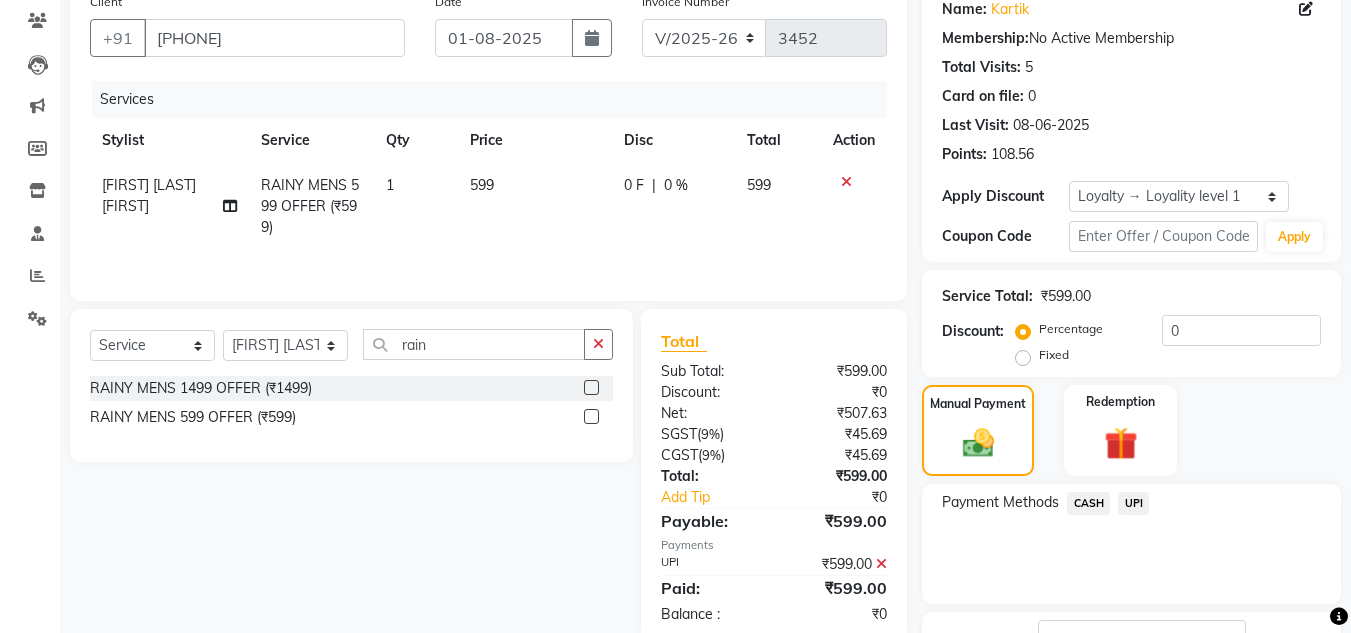 scroll, scrollTop: 329, scrollLeft: 0, axis: vertical 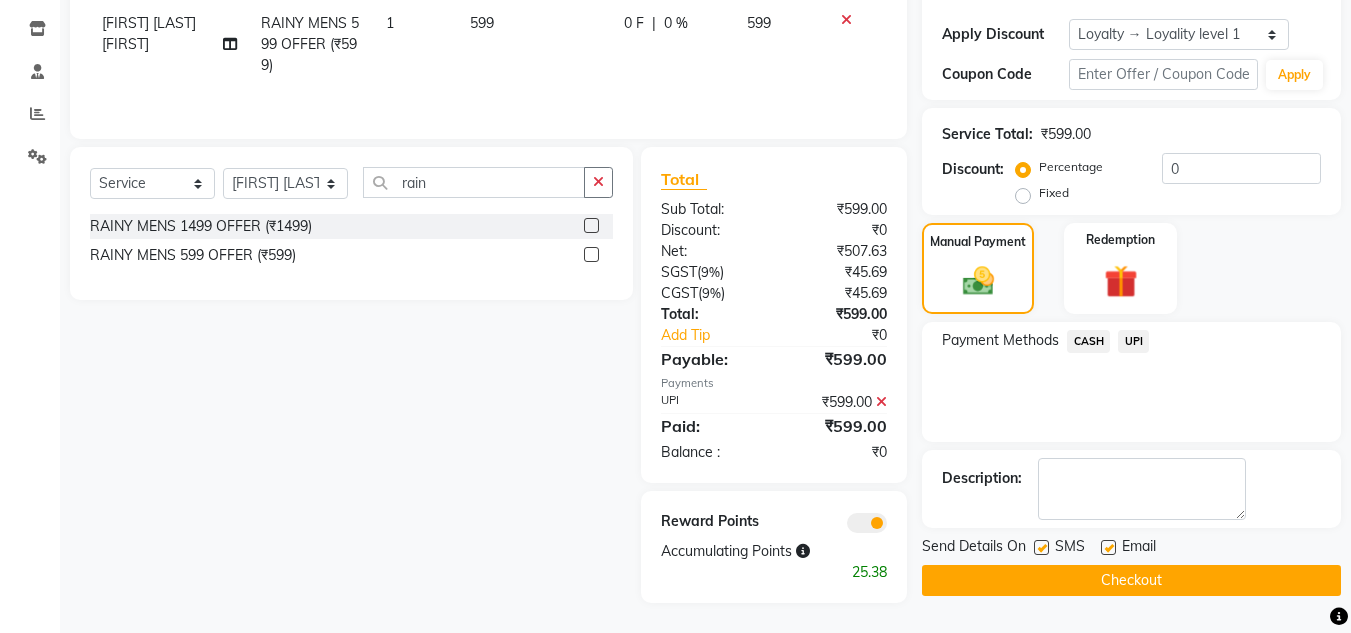click on "Checkout" 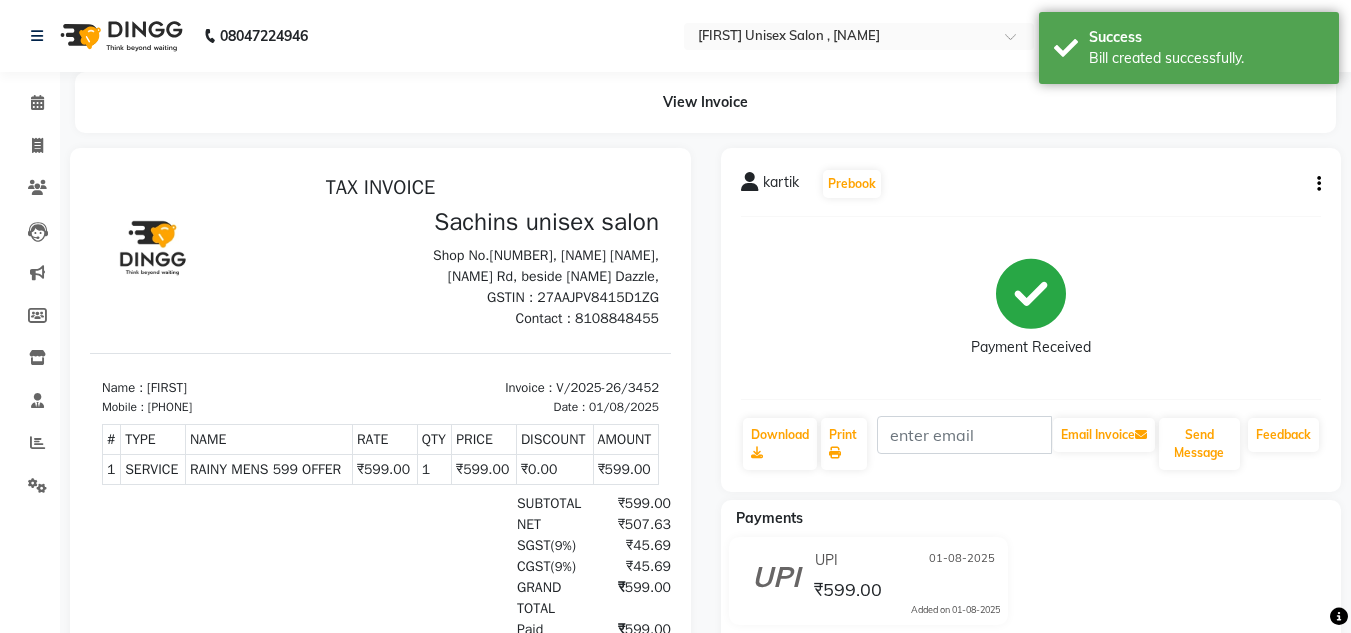 scroll, scrollTop: 0, scrollLeft: 0, axis: both 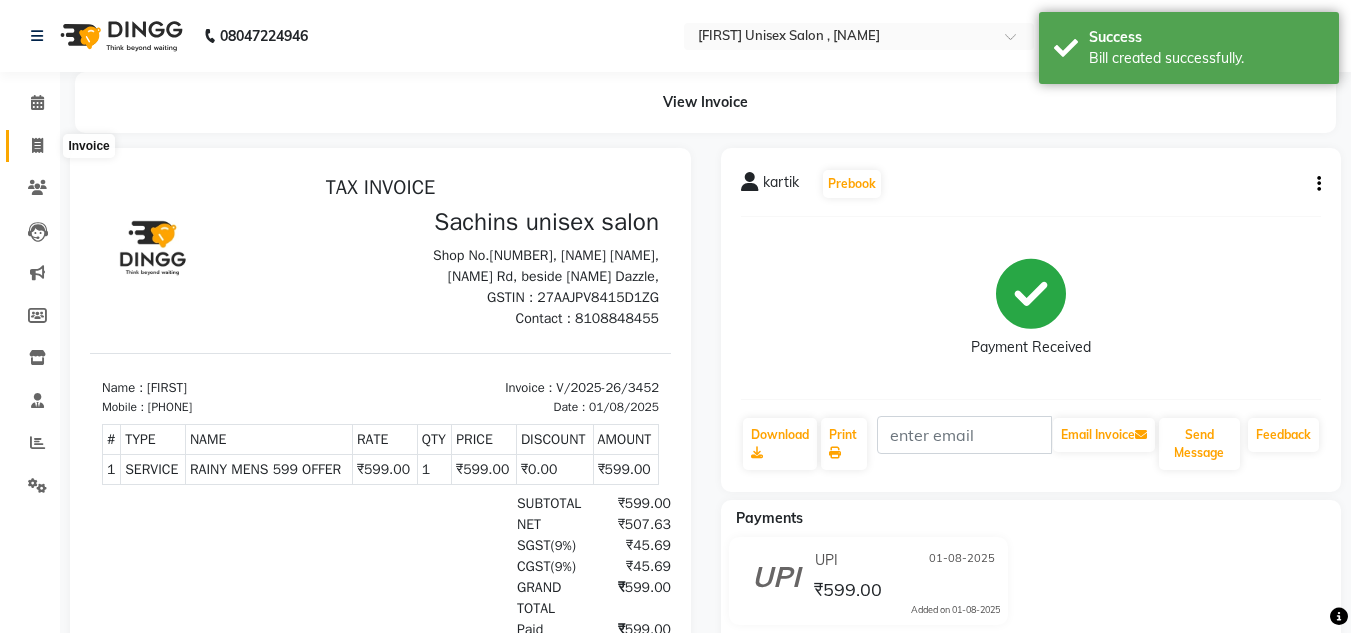 click 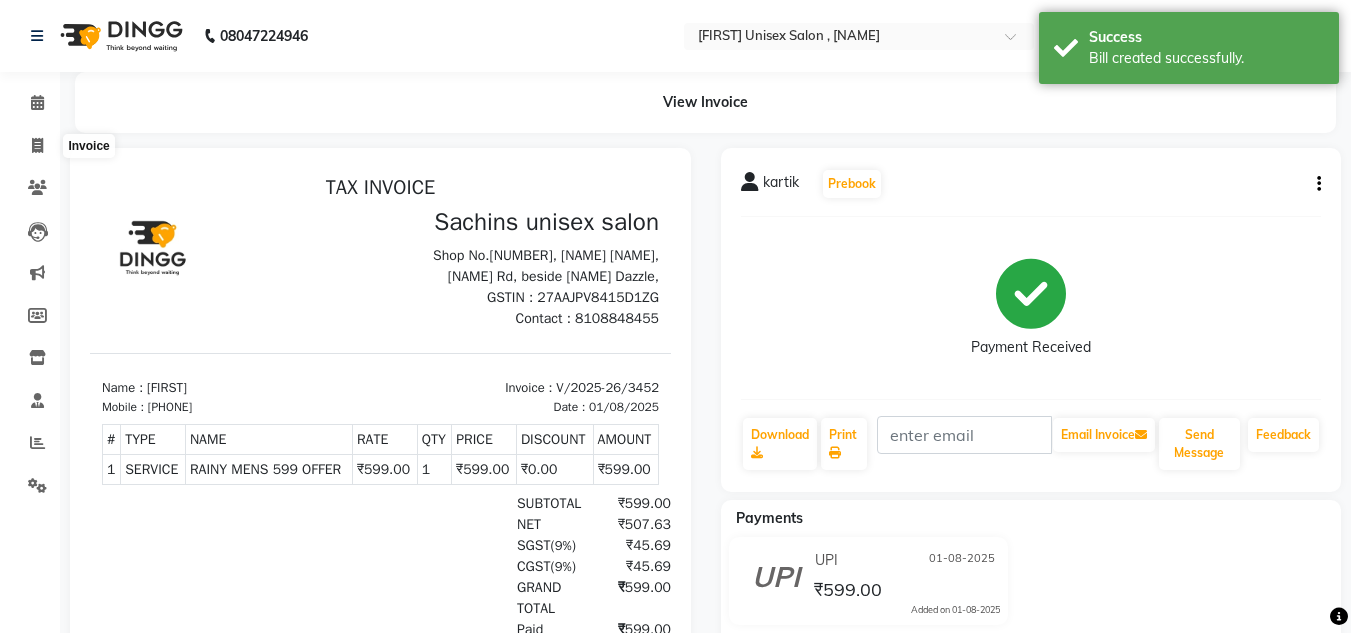 select on "service" 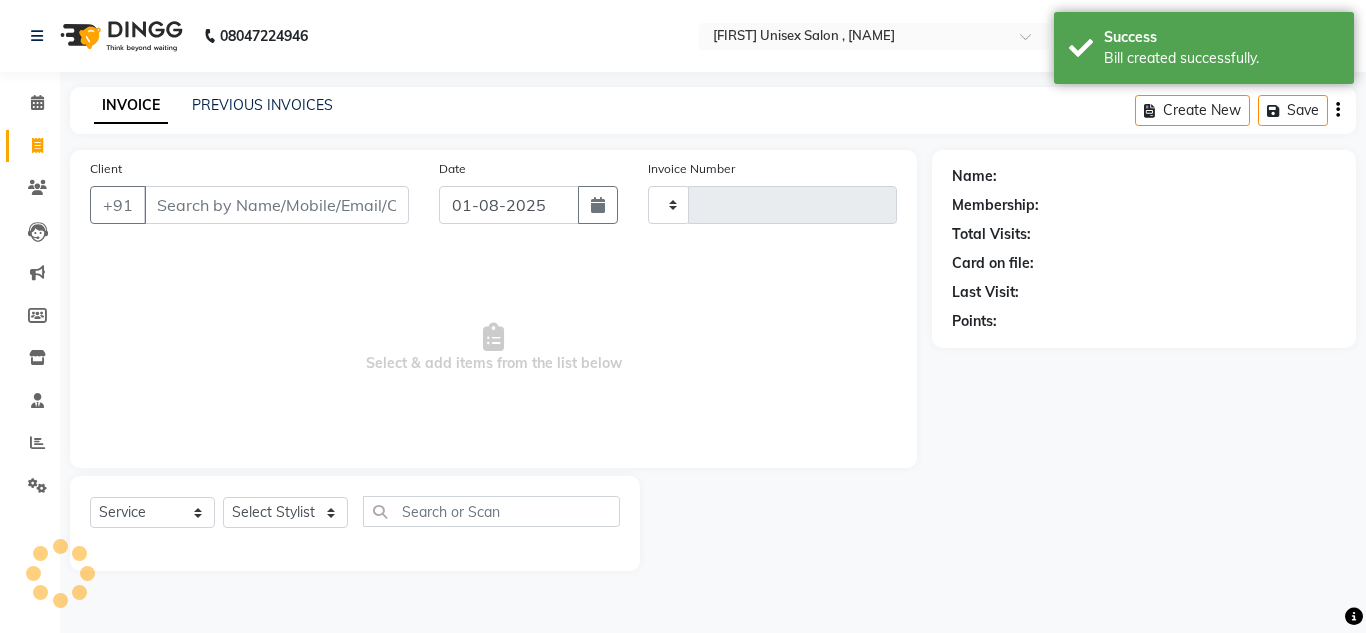 type on "3453" 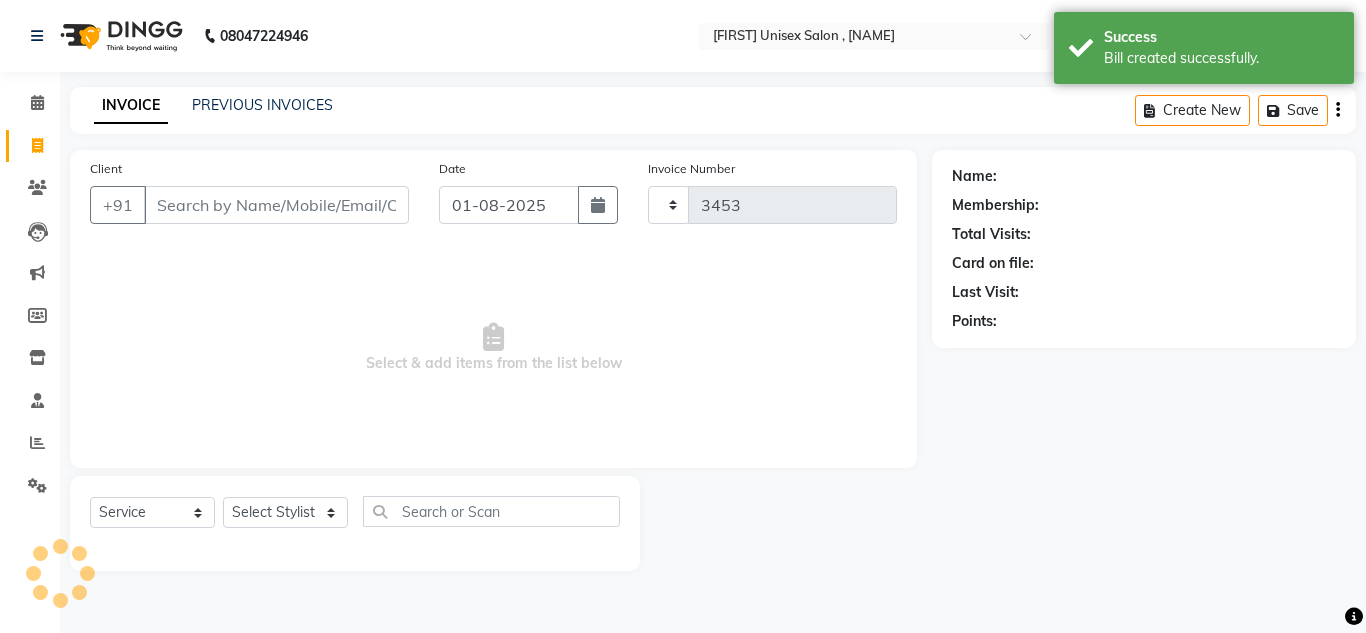 select on "6840" 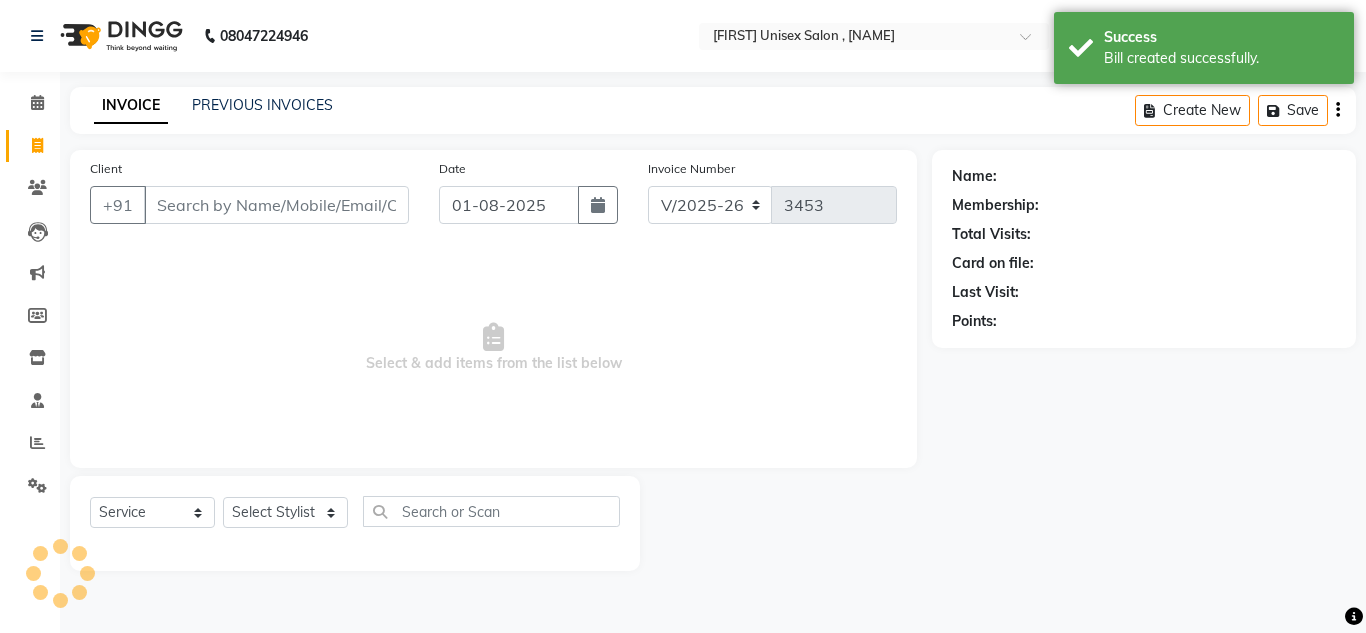 click on "Client" at bounding box center (276, 205) 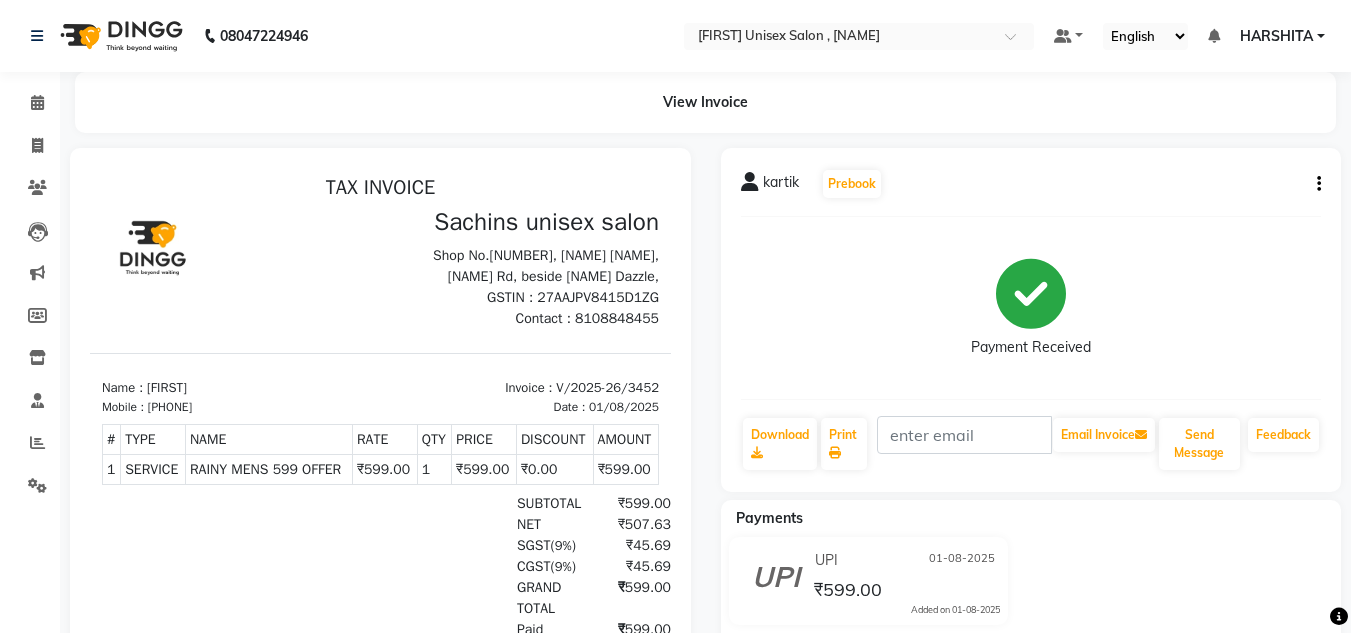 scroll, scrollTop: 0, scrollLeft: 0, axis: both 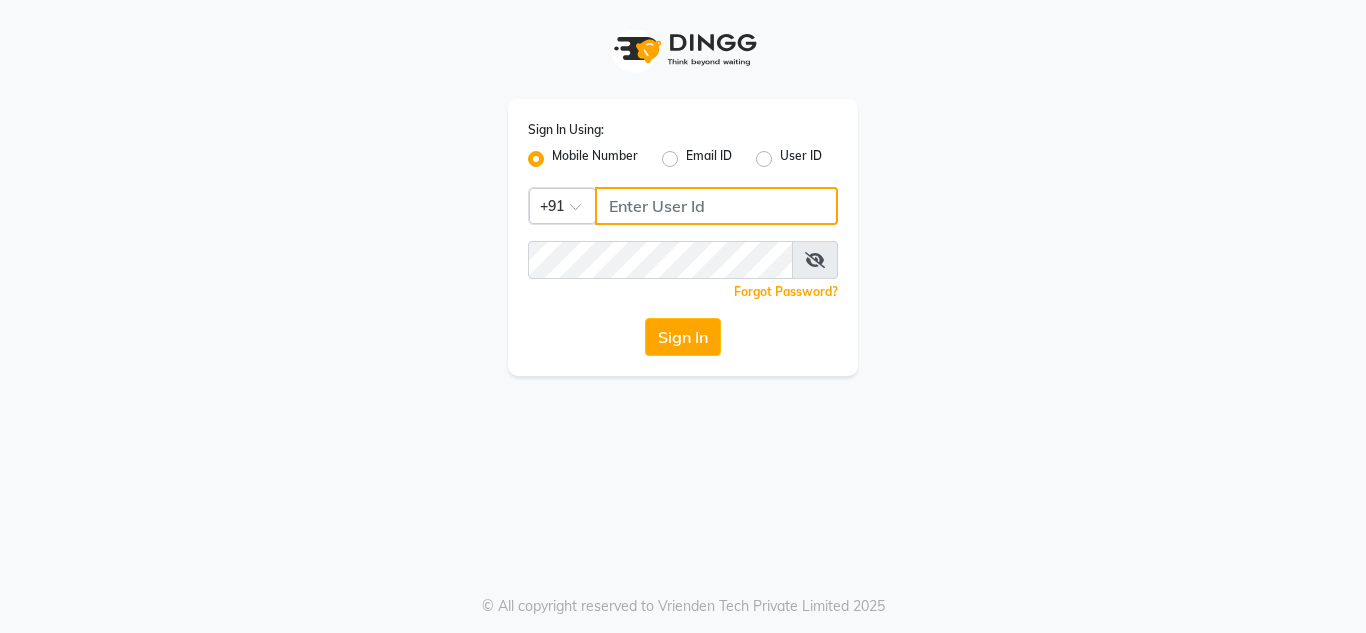 type on "[PHONE]" 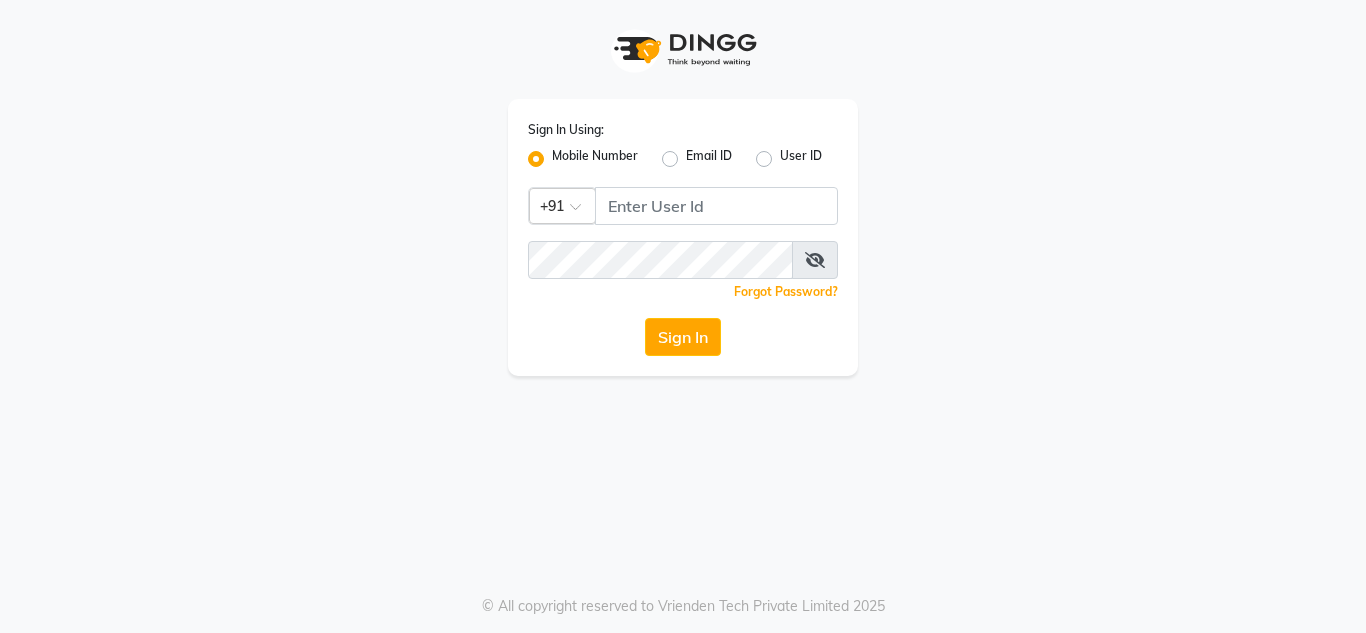 click on "Email ID" 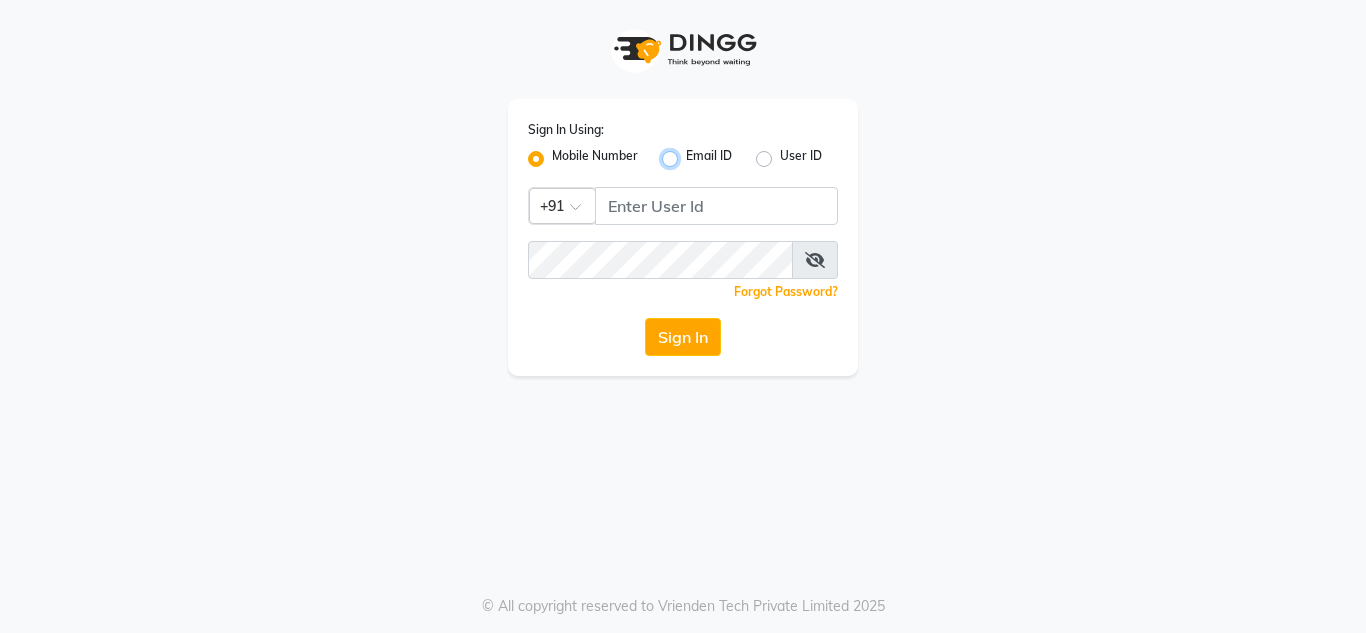 click on "Email ID" at bounding box center (692, 153) 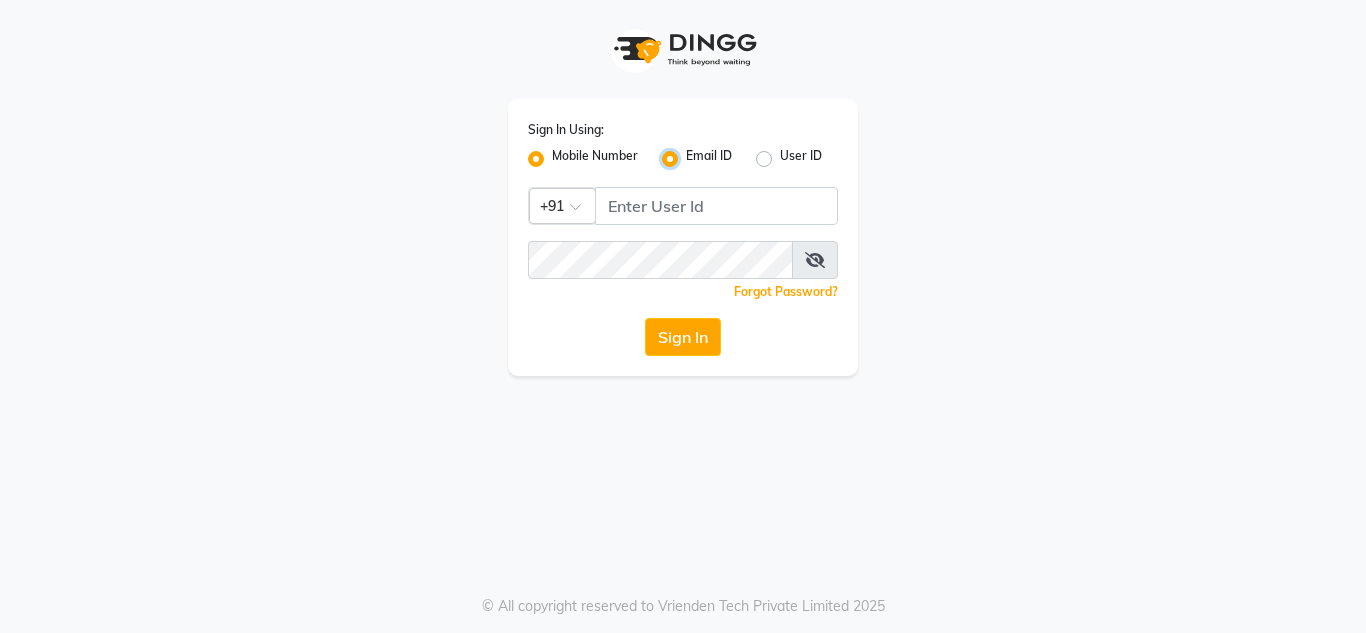 radio on "false" 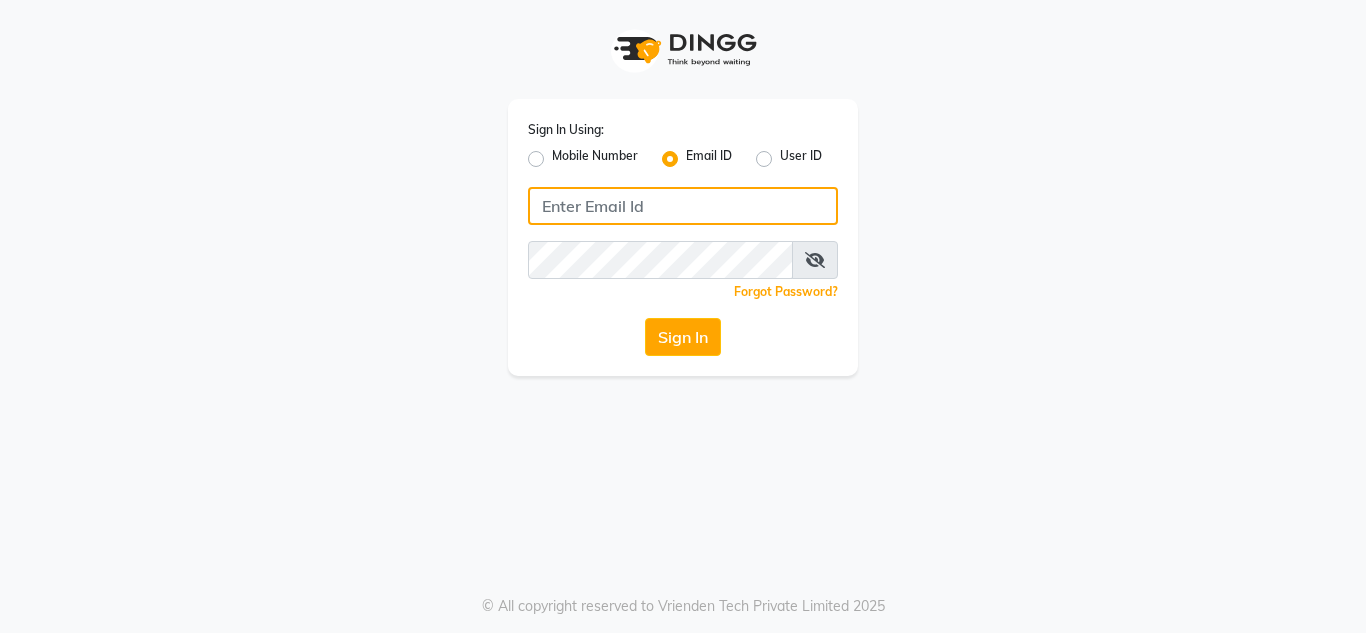 click 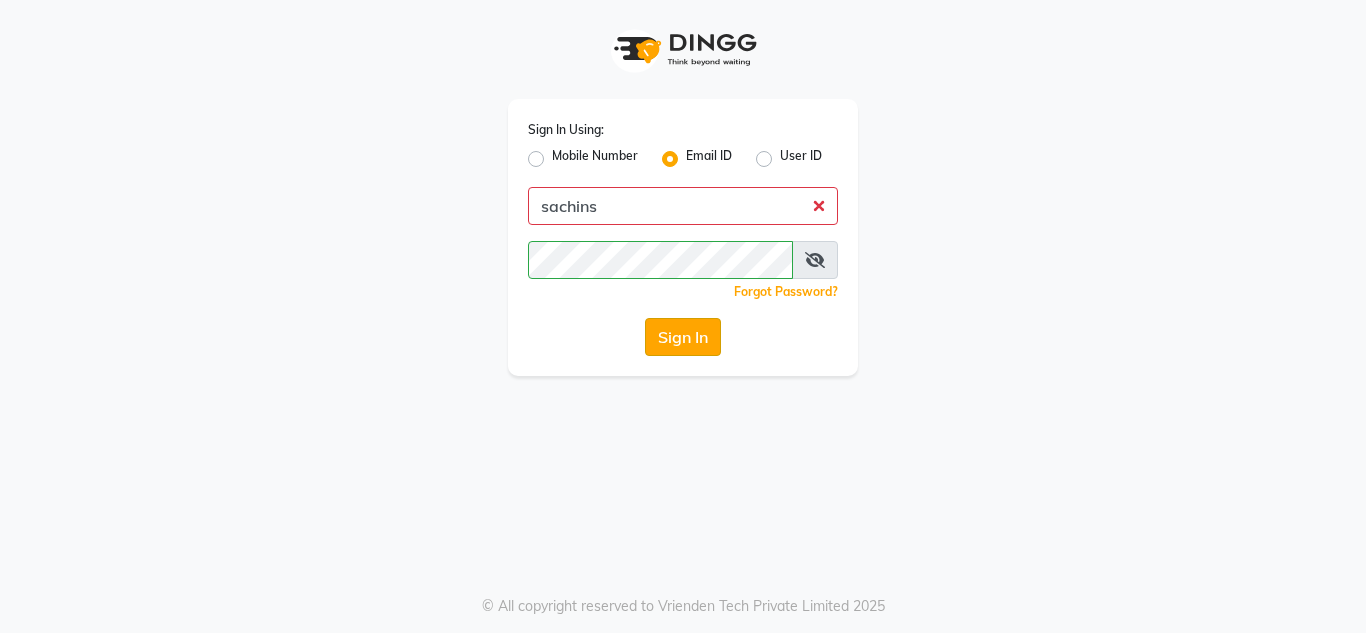 click on "Sign In" 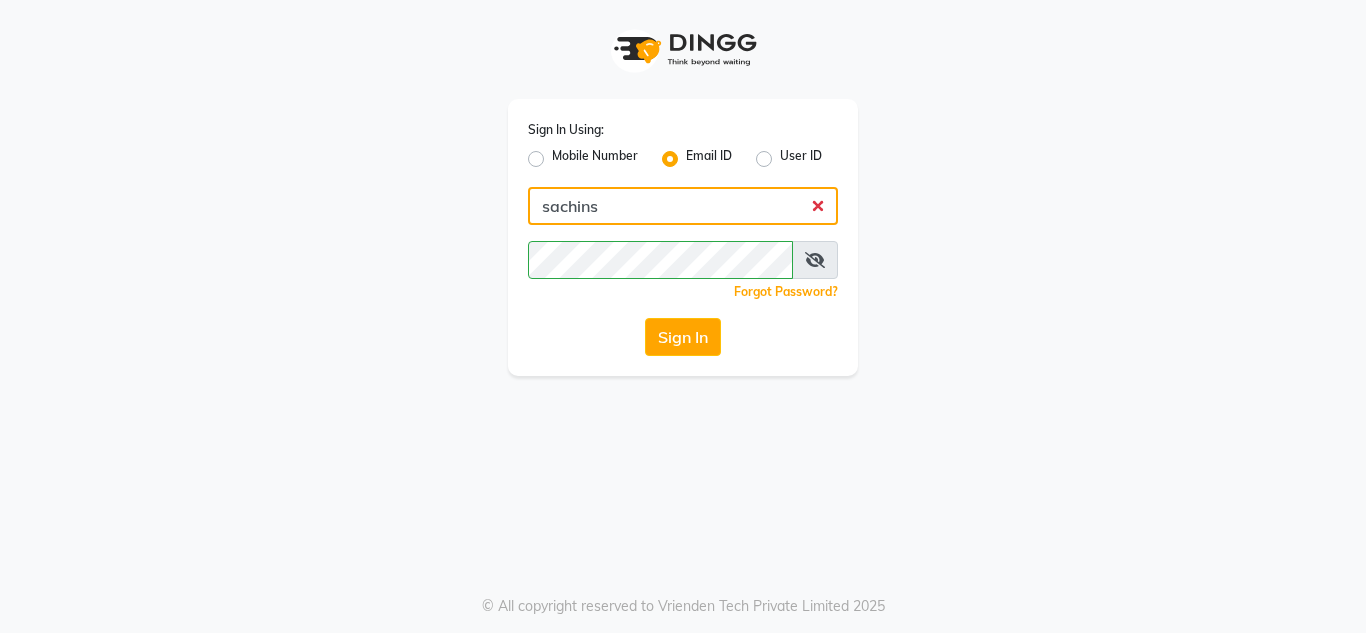 click on "sachins" 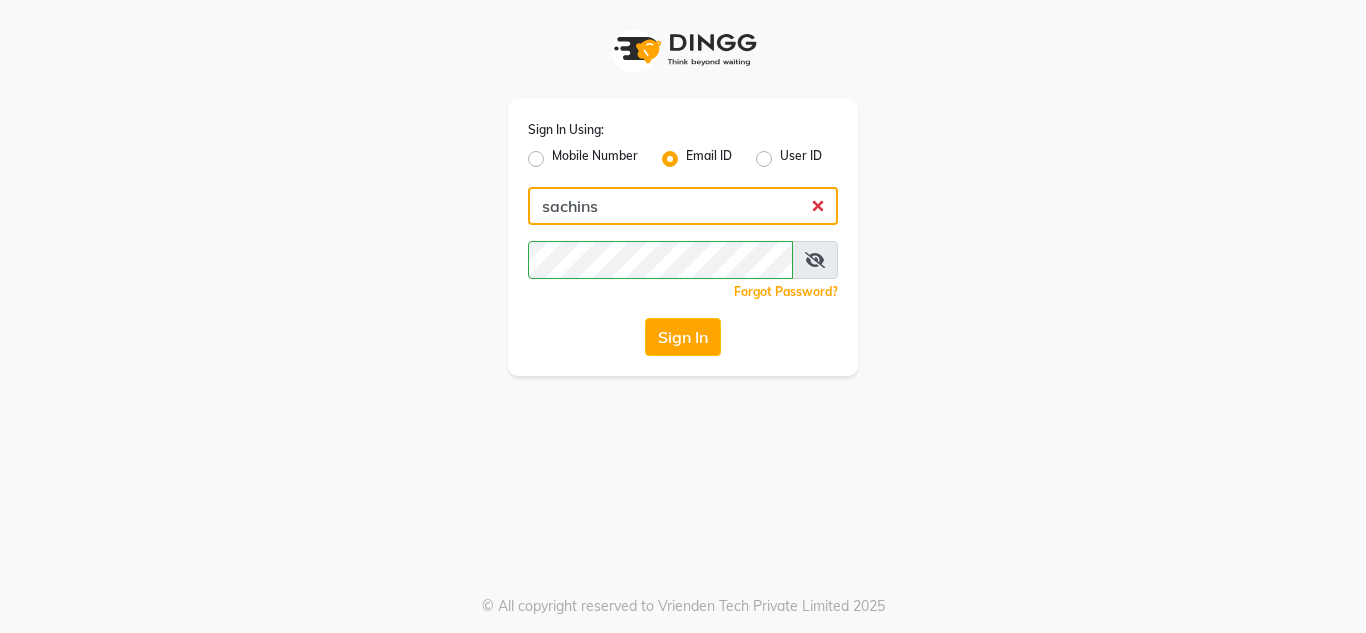 type on "9892499111" 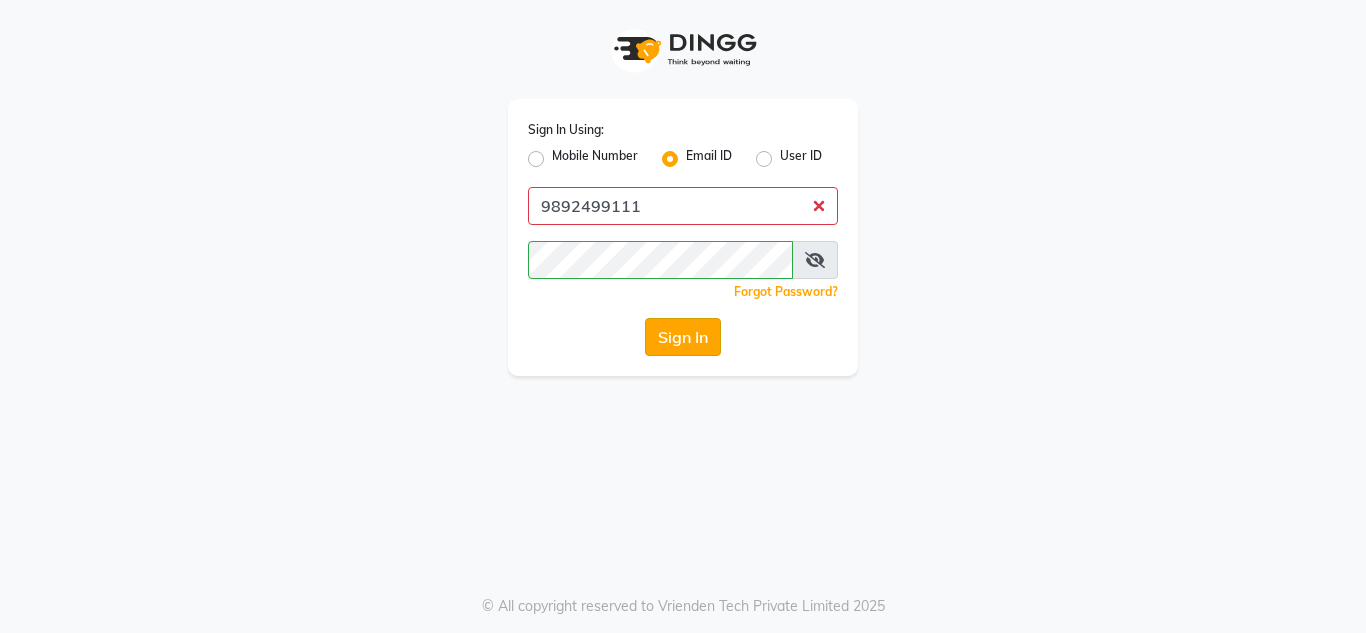 click on "Sign In" 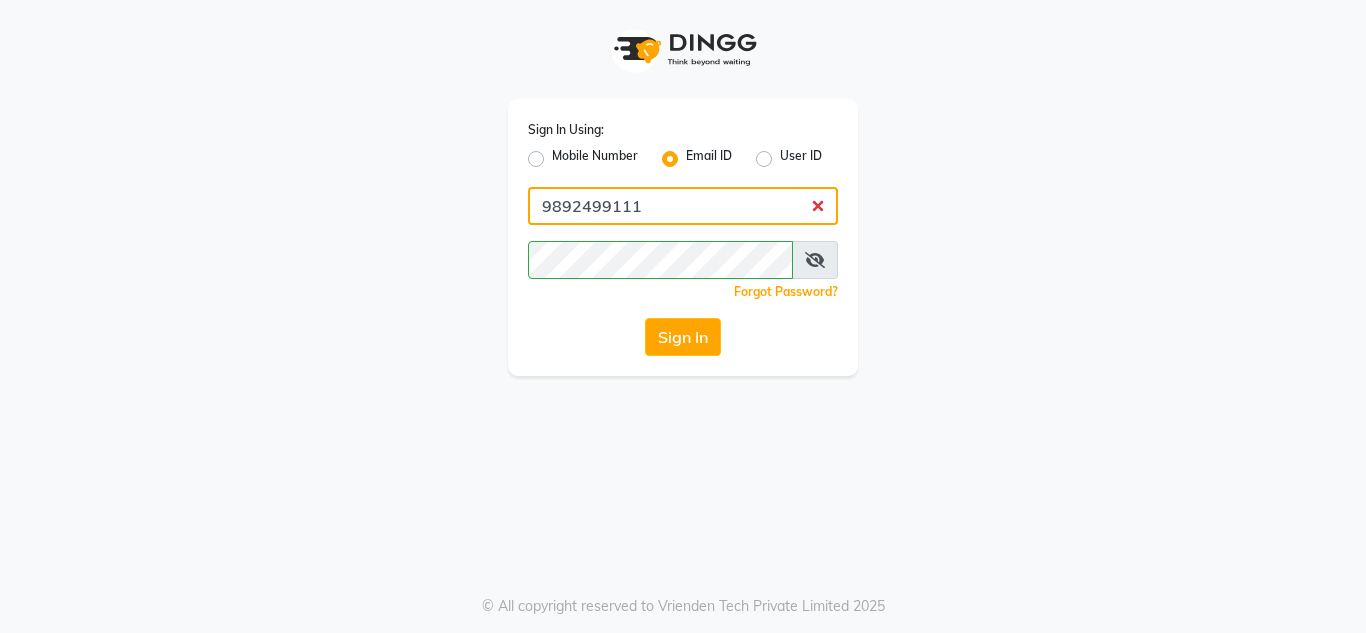 click on "9892499111" 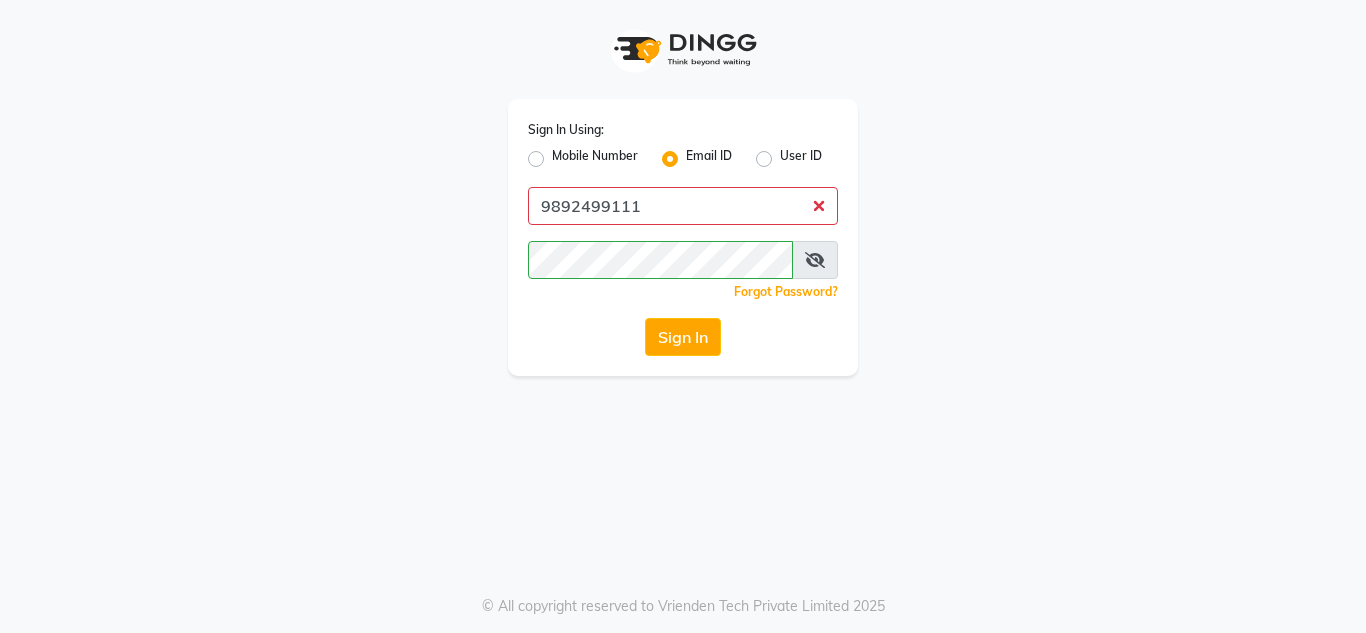 click on "User ID" 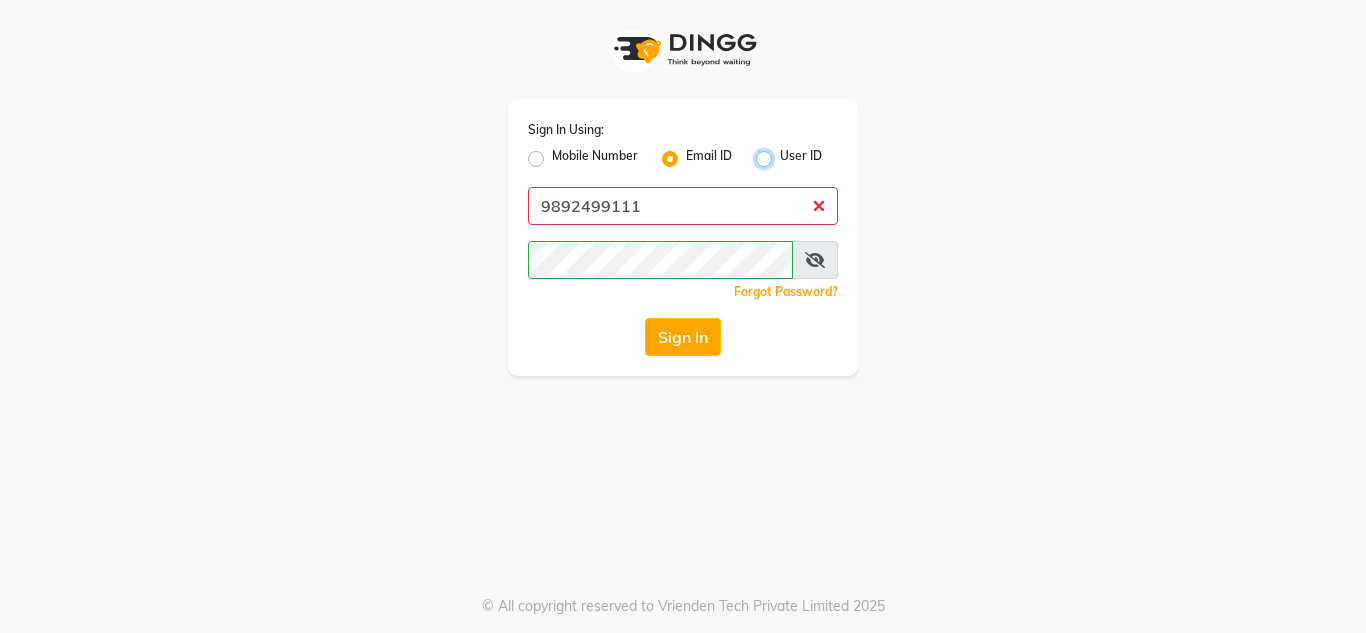 click on "User ID" at bounding box center [786, 153] 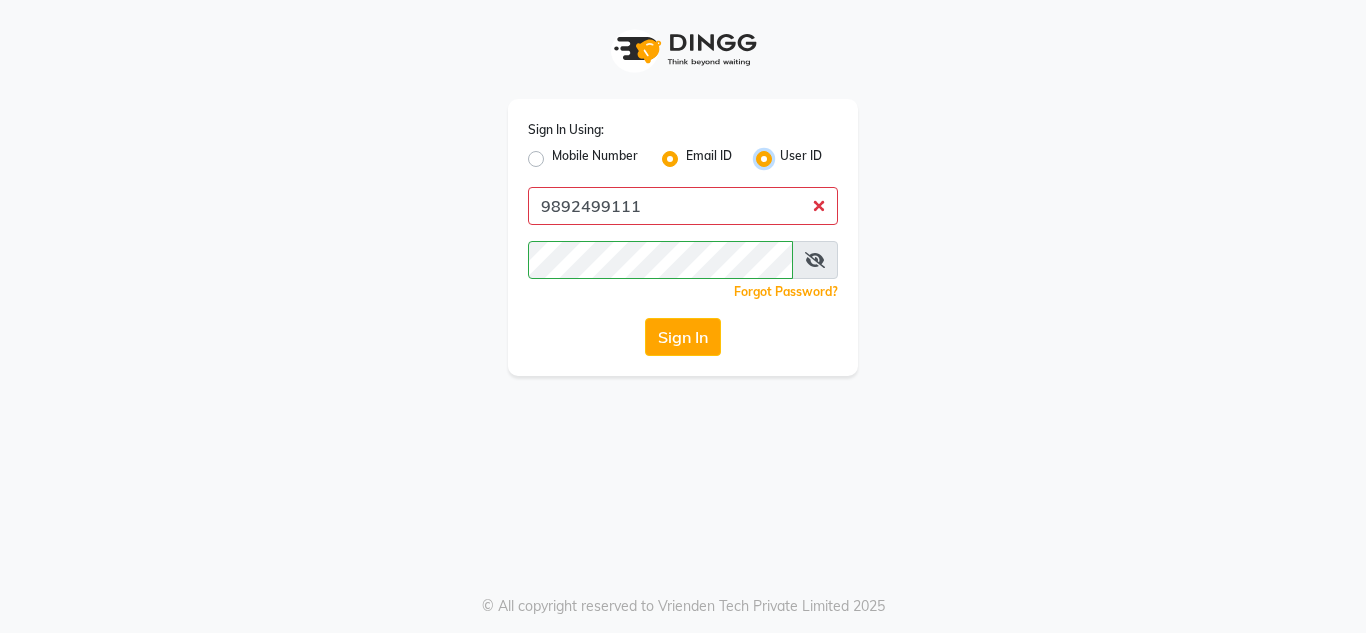 radio on "false" 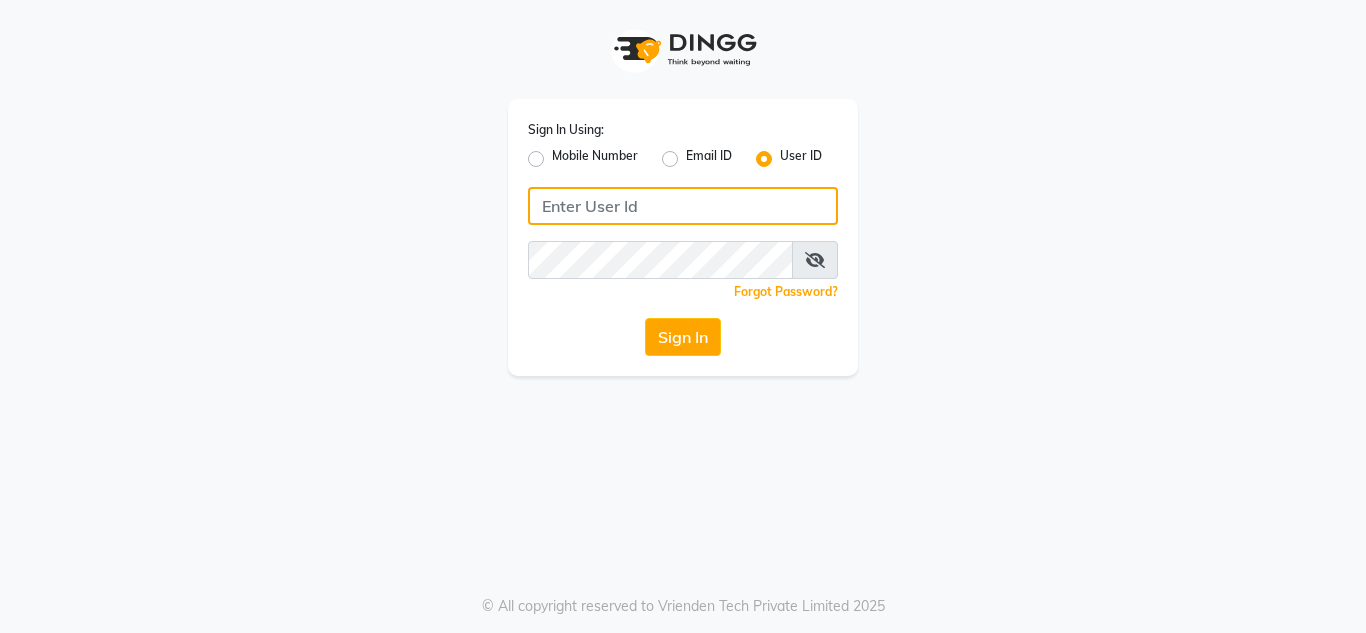 click 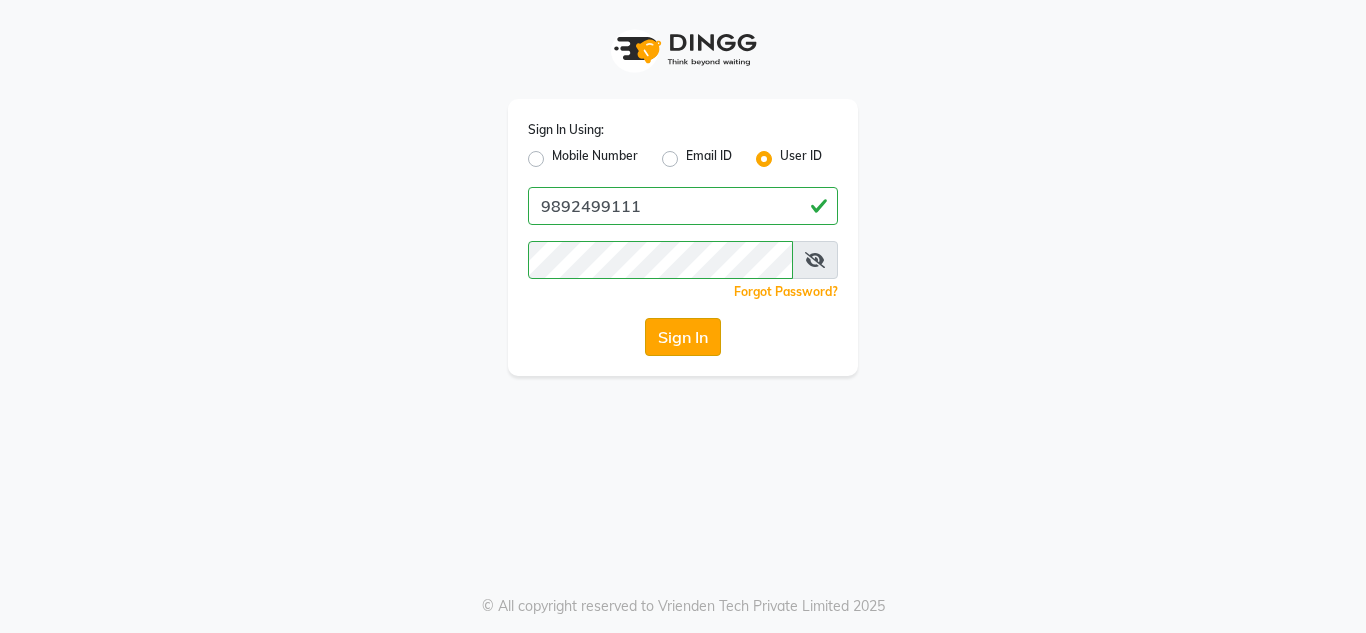 click on "Sign In" 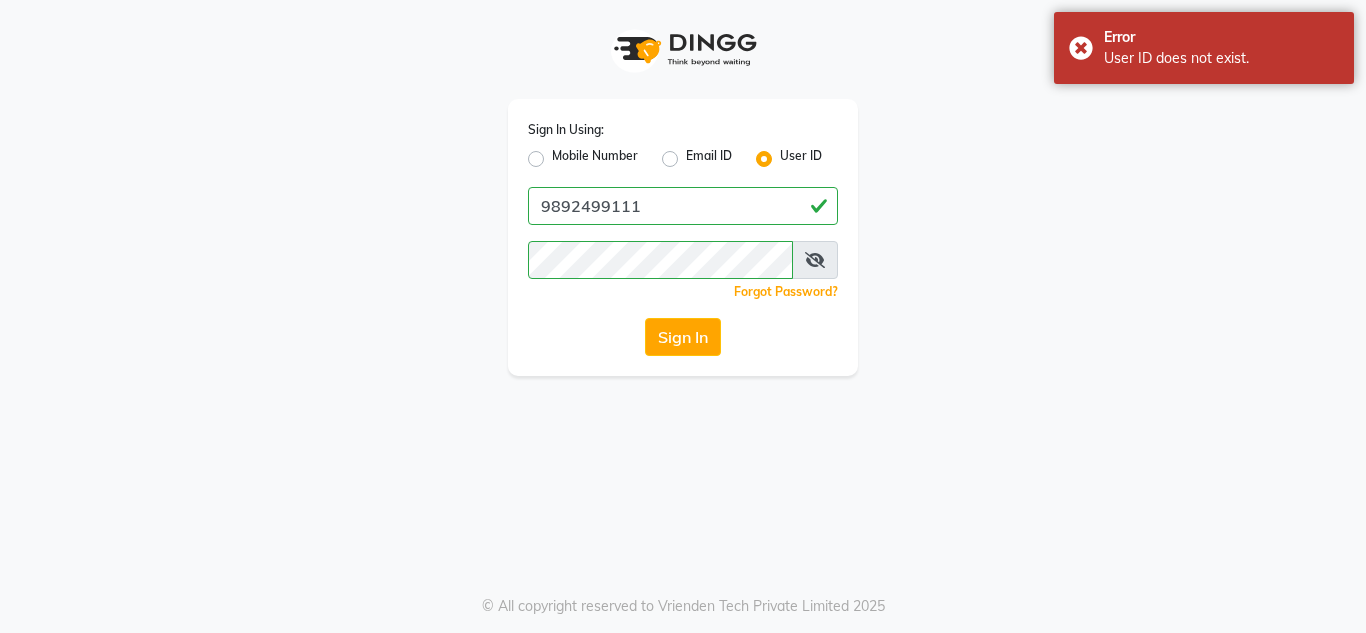 click on "Mobile Number" 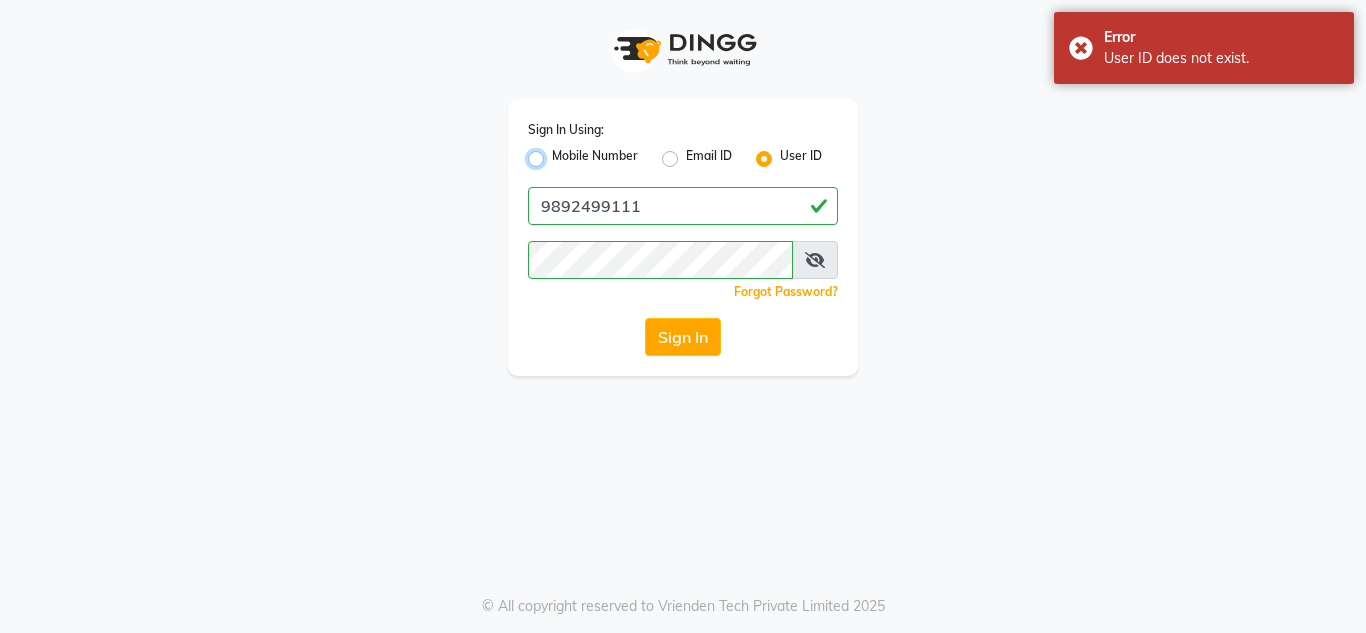 click on "Mobile Number" at bounding box center [558, 153] 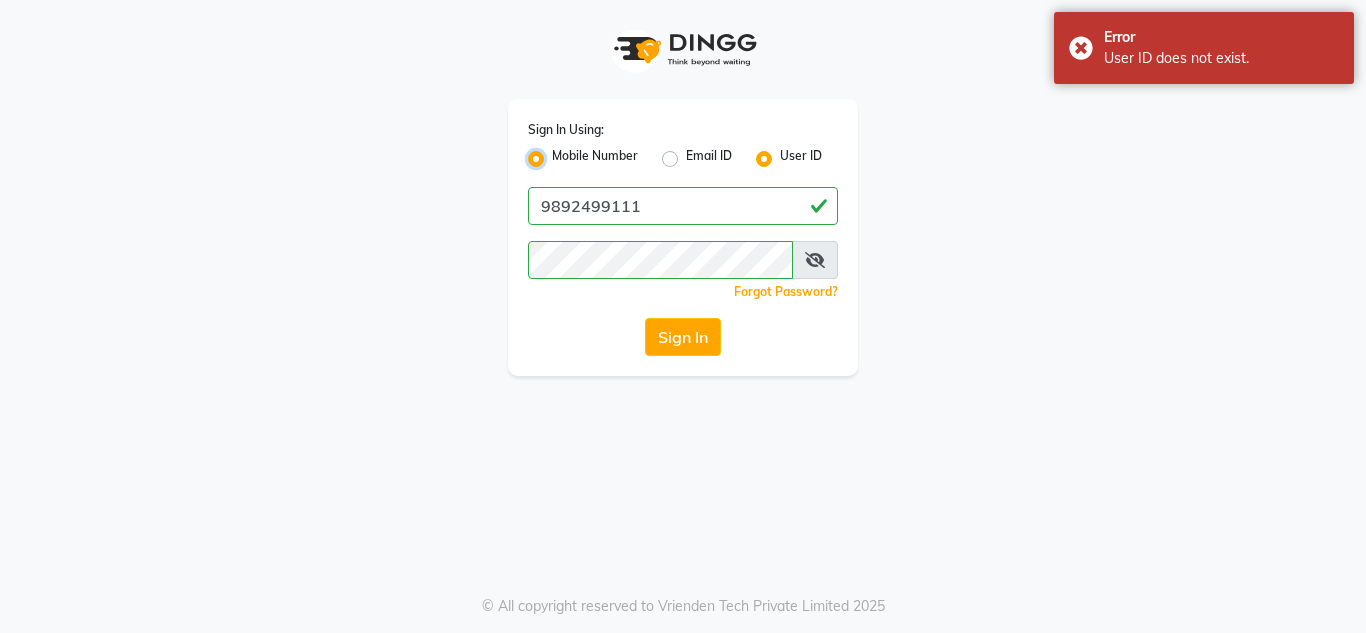radio on "false" 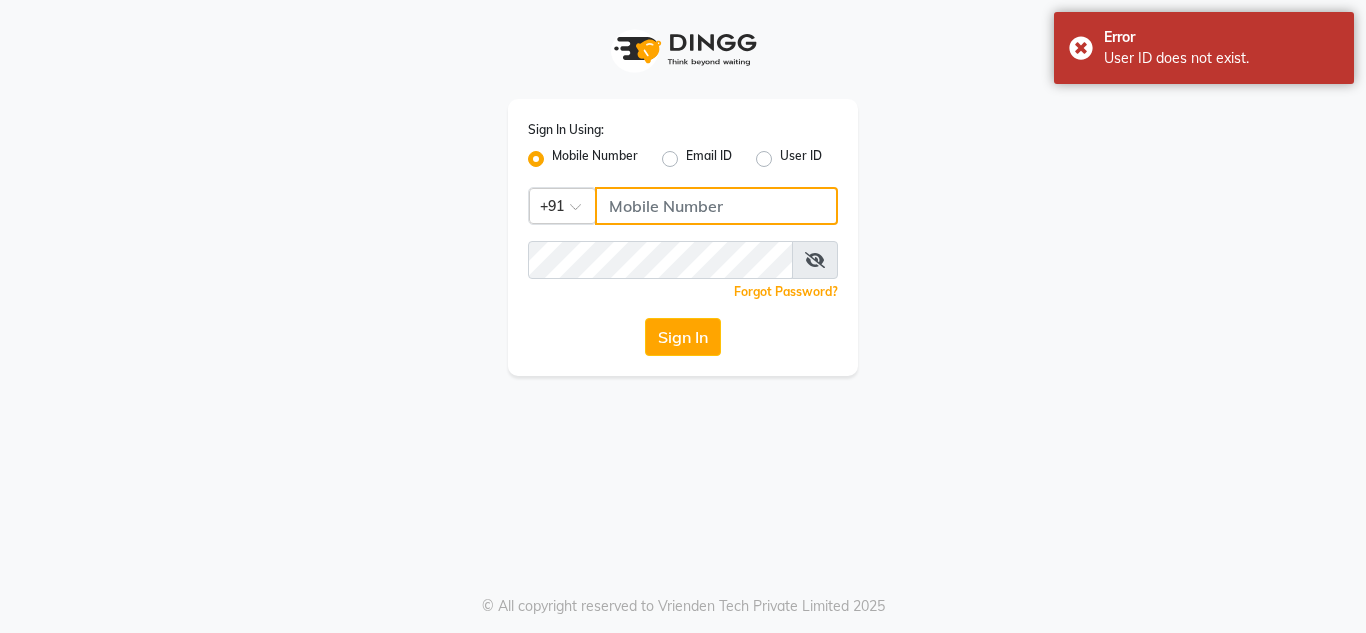 click 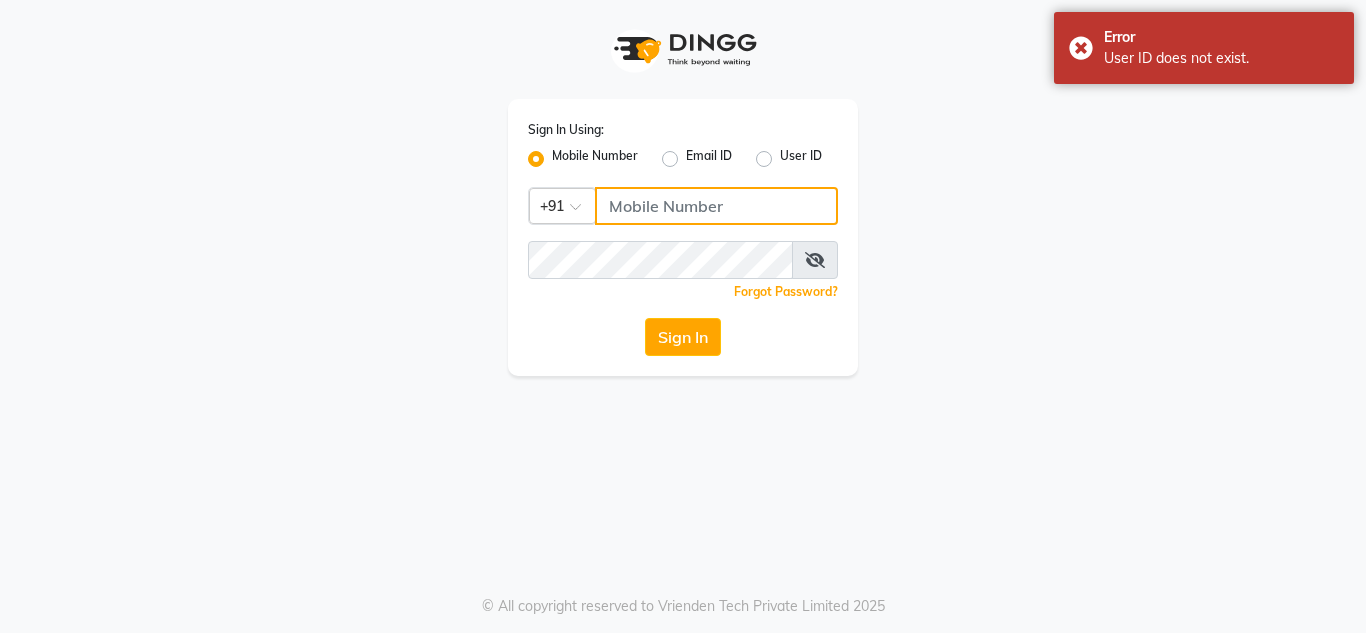 type on "9892499111" 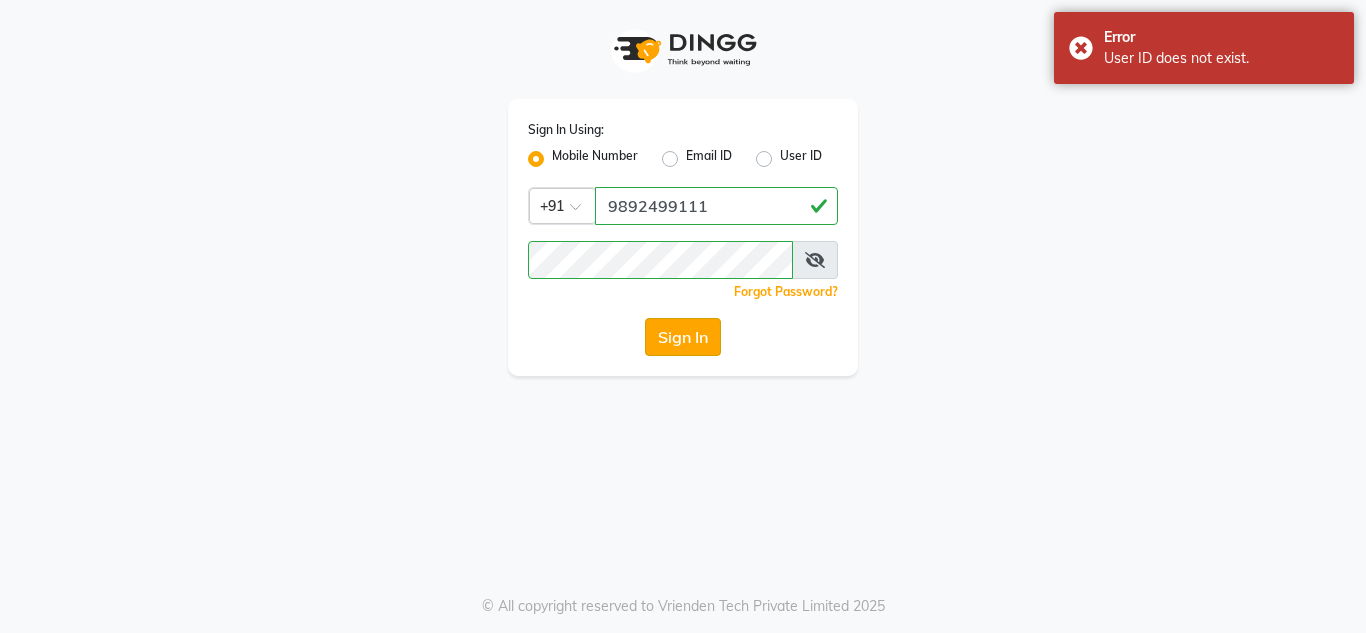 click on "Sign In" 